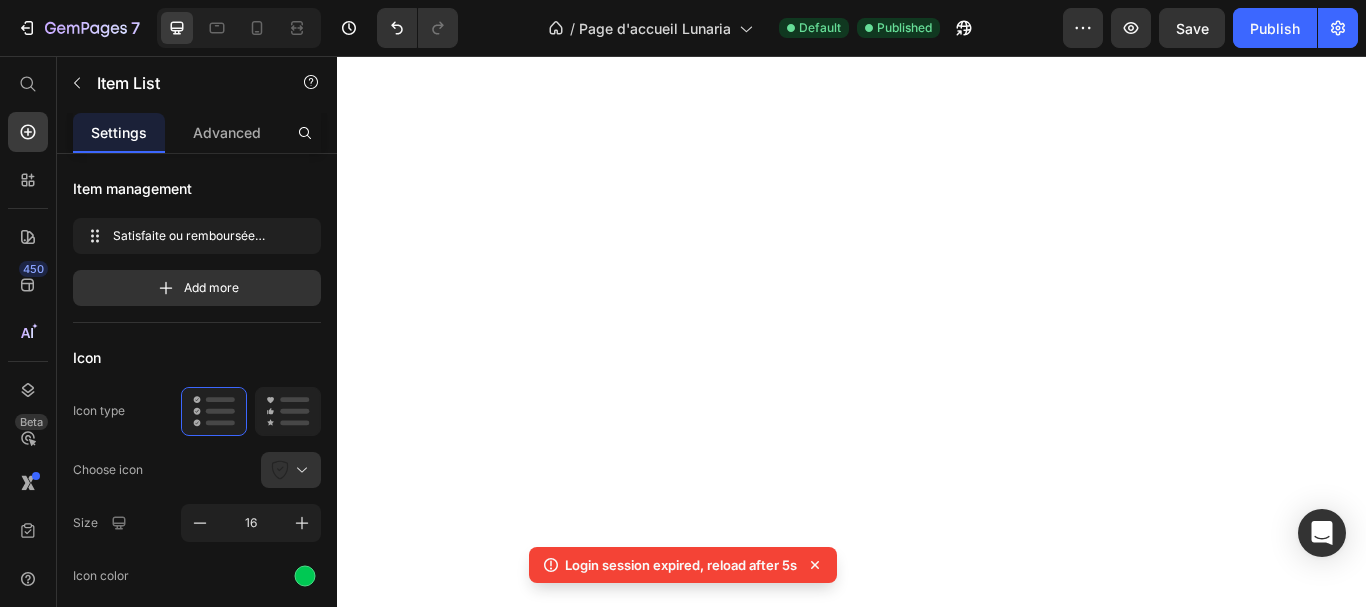 scroll, scrollTop: 0, scrollLeft: 0, axis: both 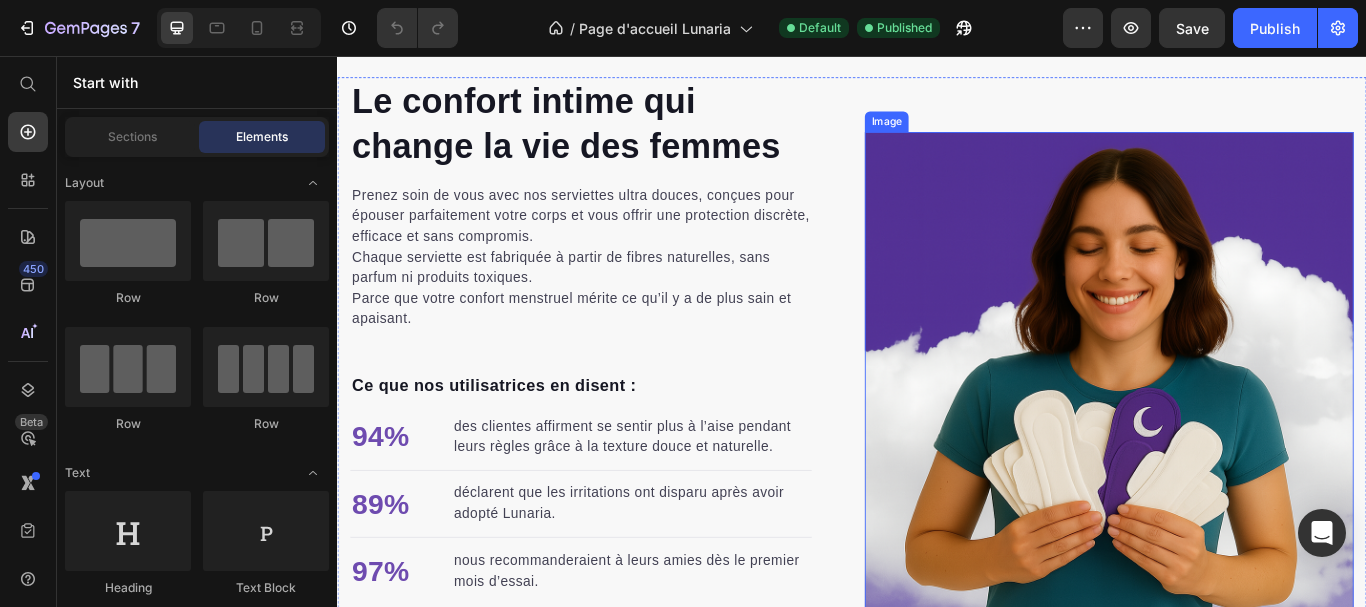 click at bounding box center (1237, 430) 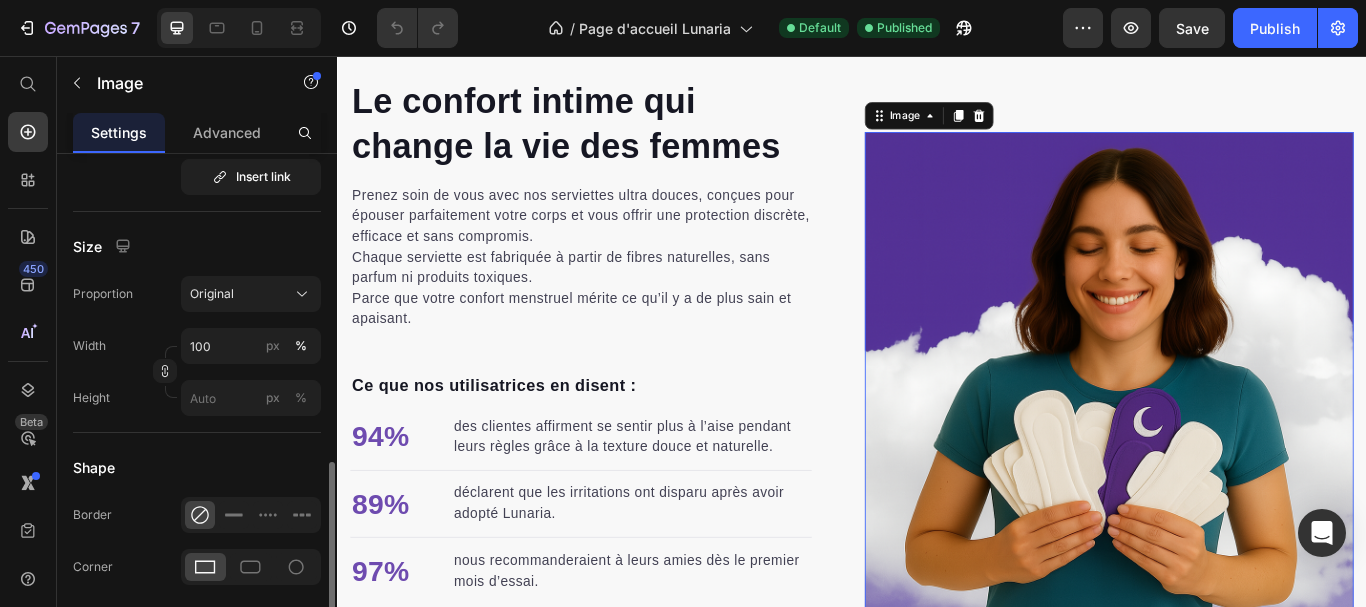 scroll, scrollTop: 600, scrollLeft: 0, axis: vertical 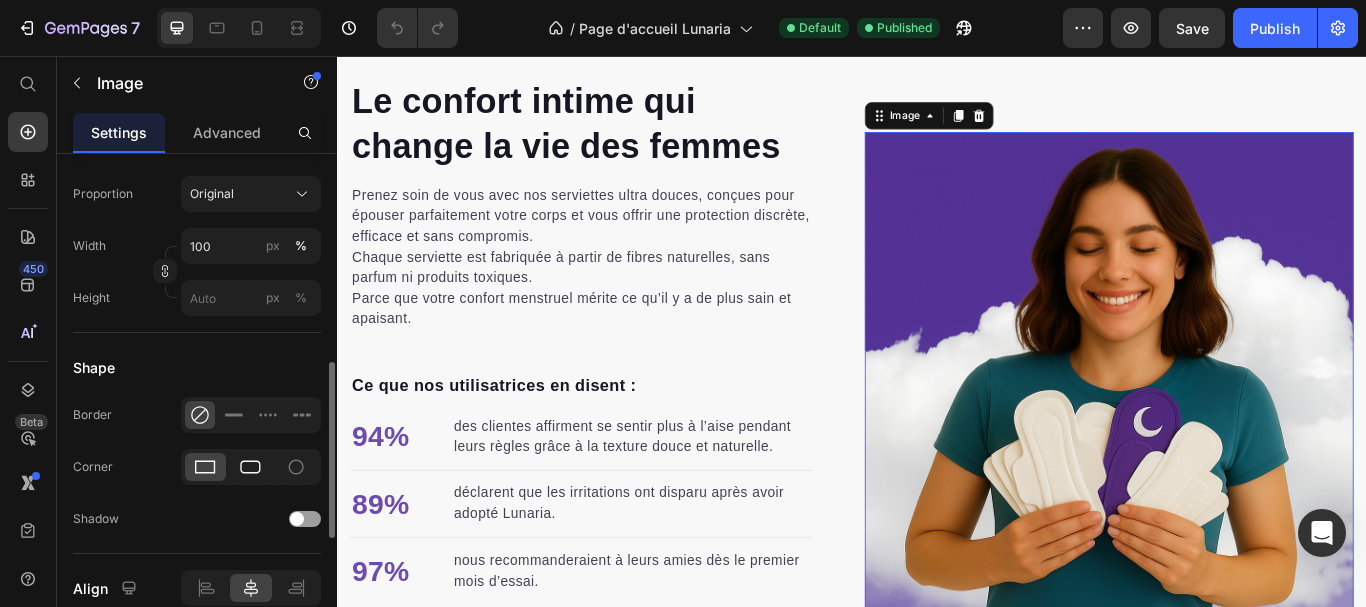 click 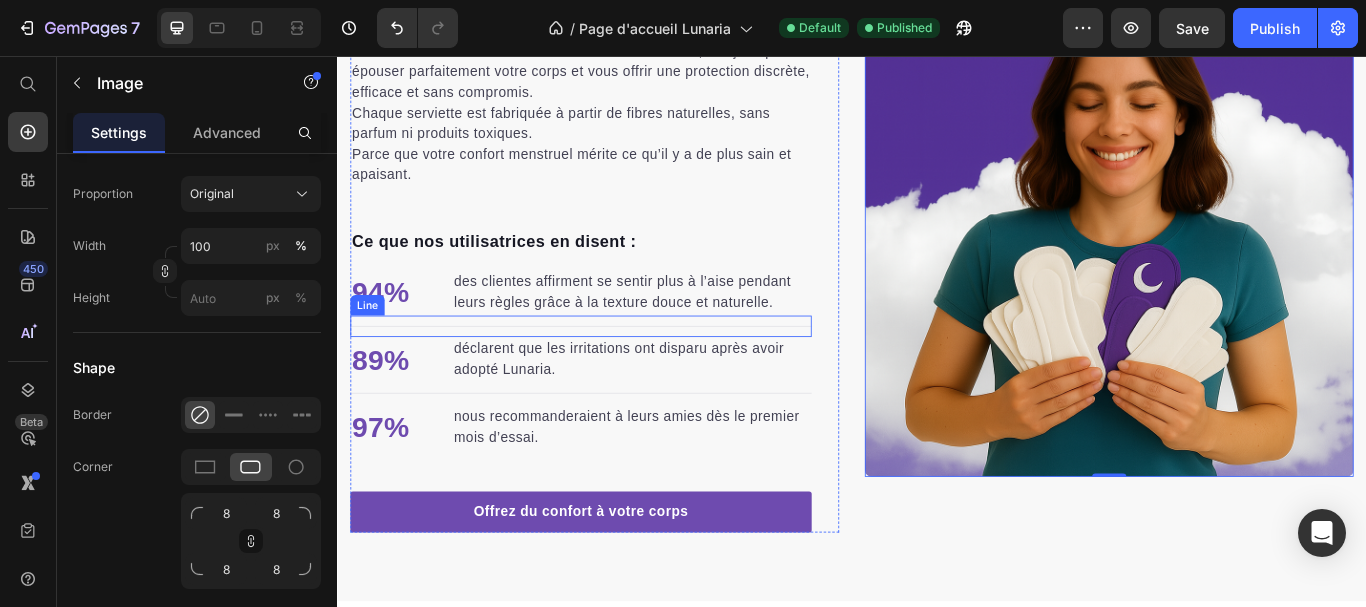 scroll, scrollTop: 2600, scrollLeft: 0, axis: vertical 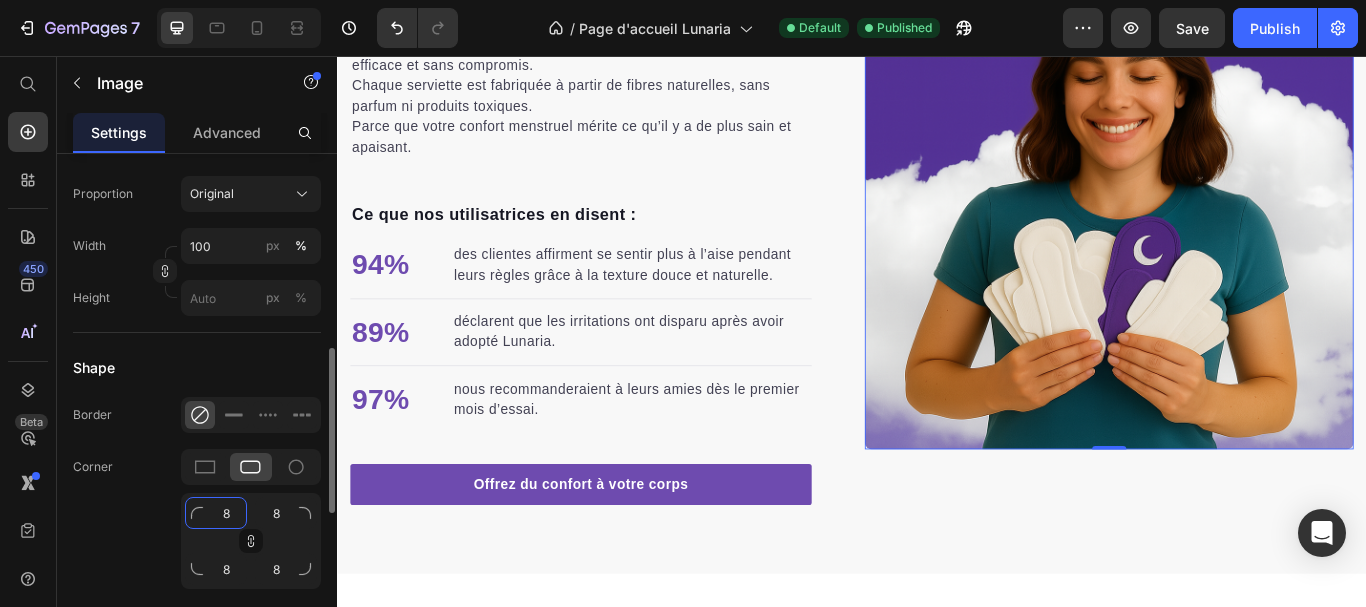 click on "8" 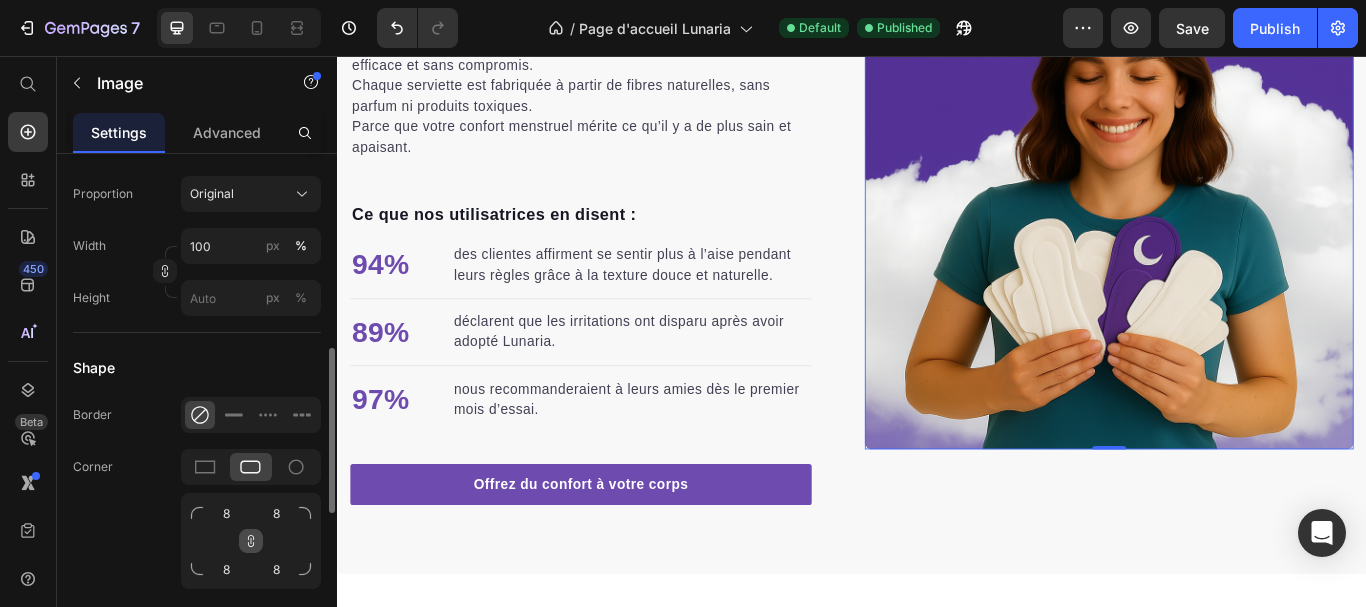 click 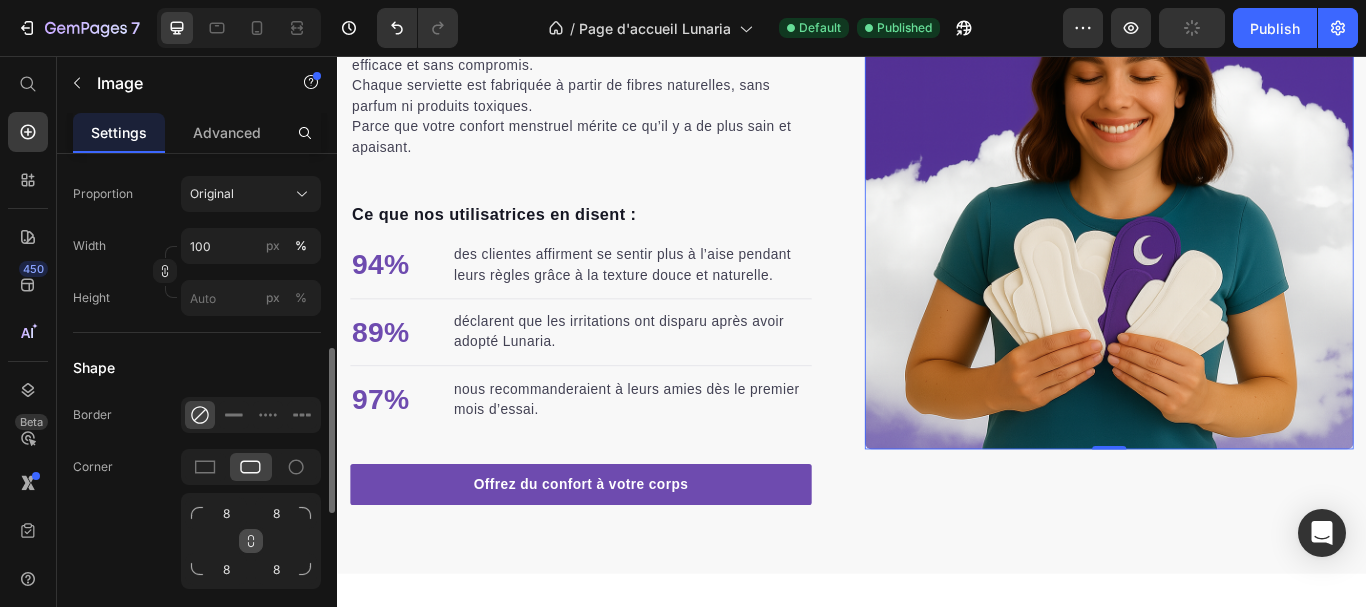 click 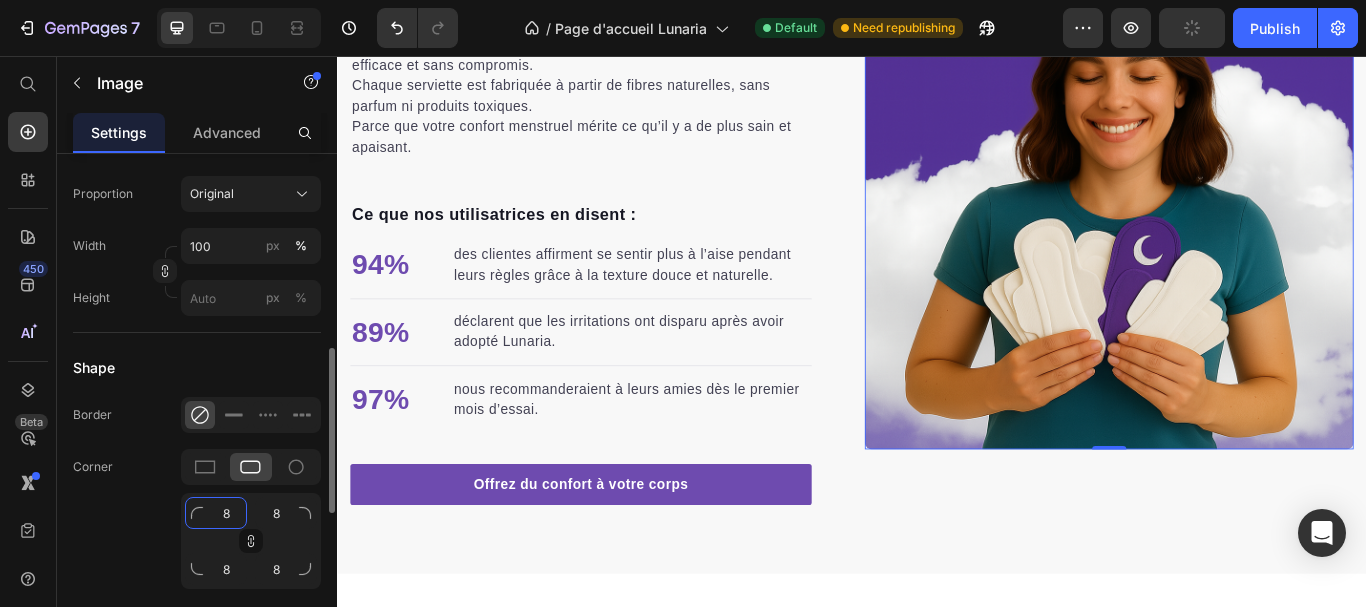 click on "8" 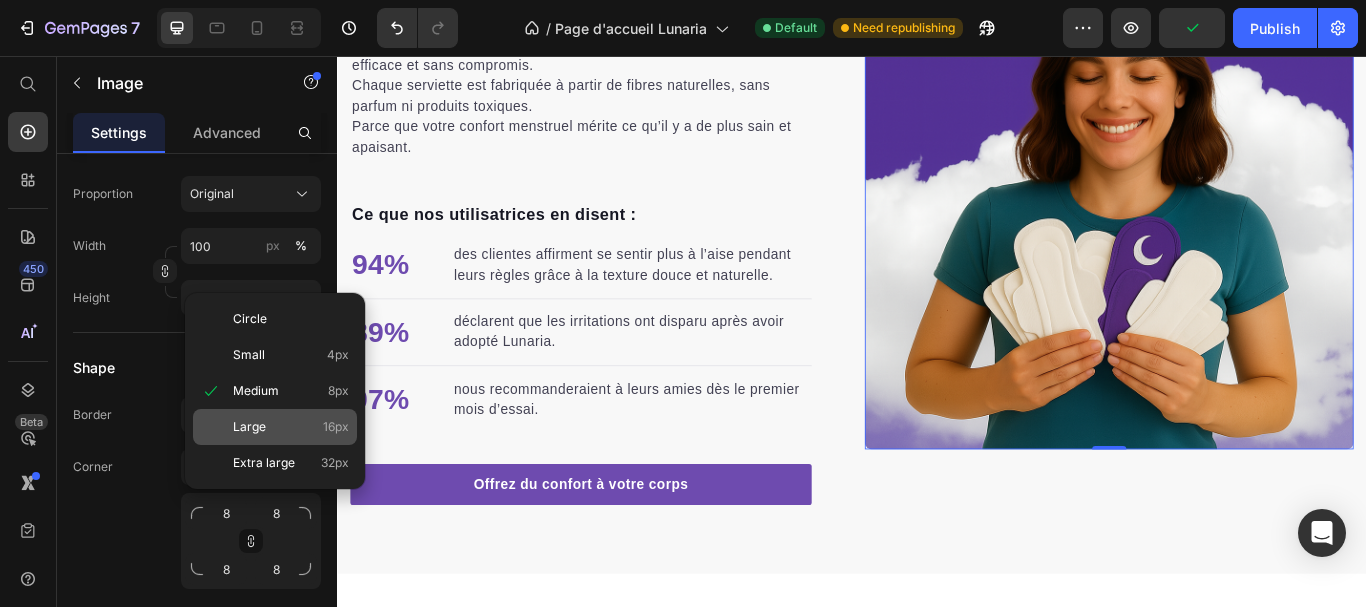 click on "Large" at bounding box center [249, 427] 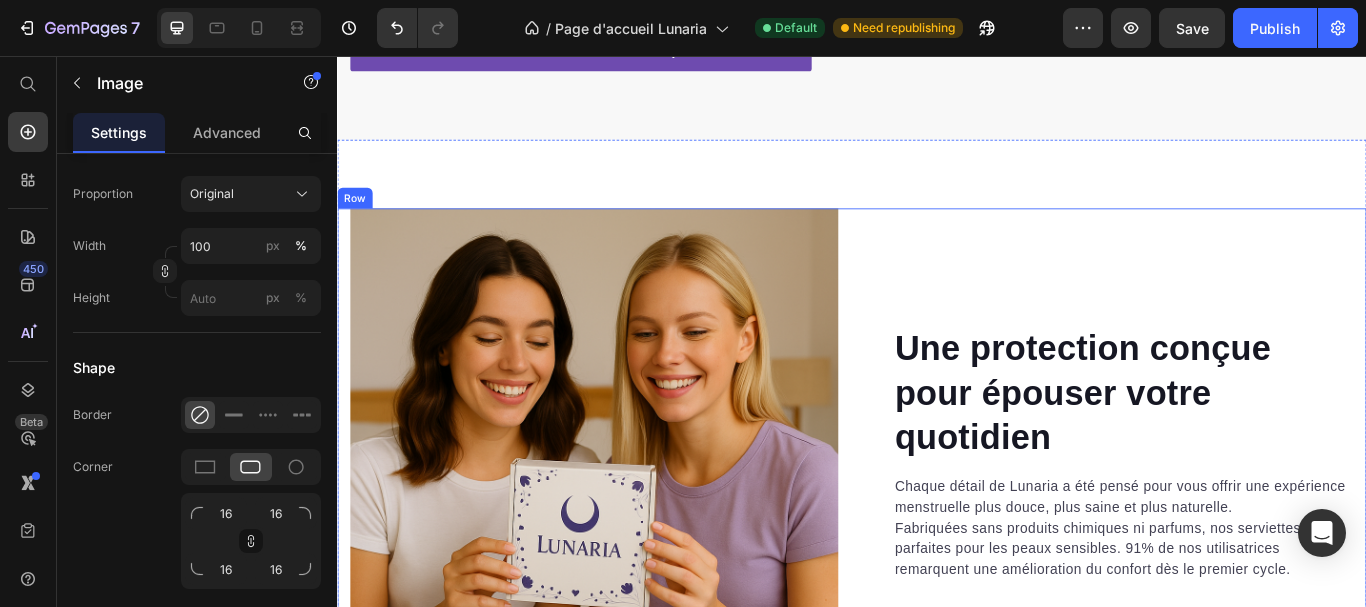 scroll, scrollTop: 3200, scrollLeft: 0, axis: vertical 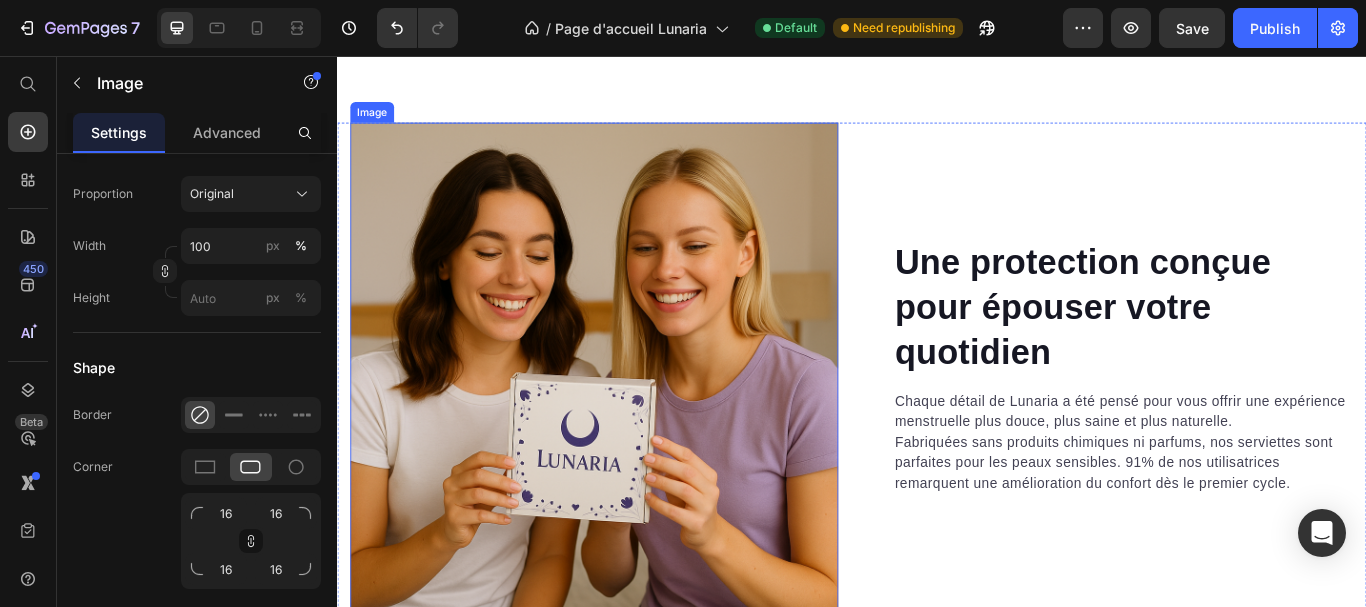 click at bounding box center (636, 418) 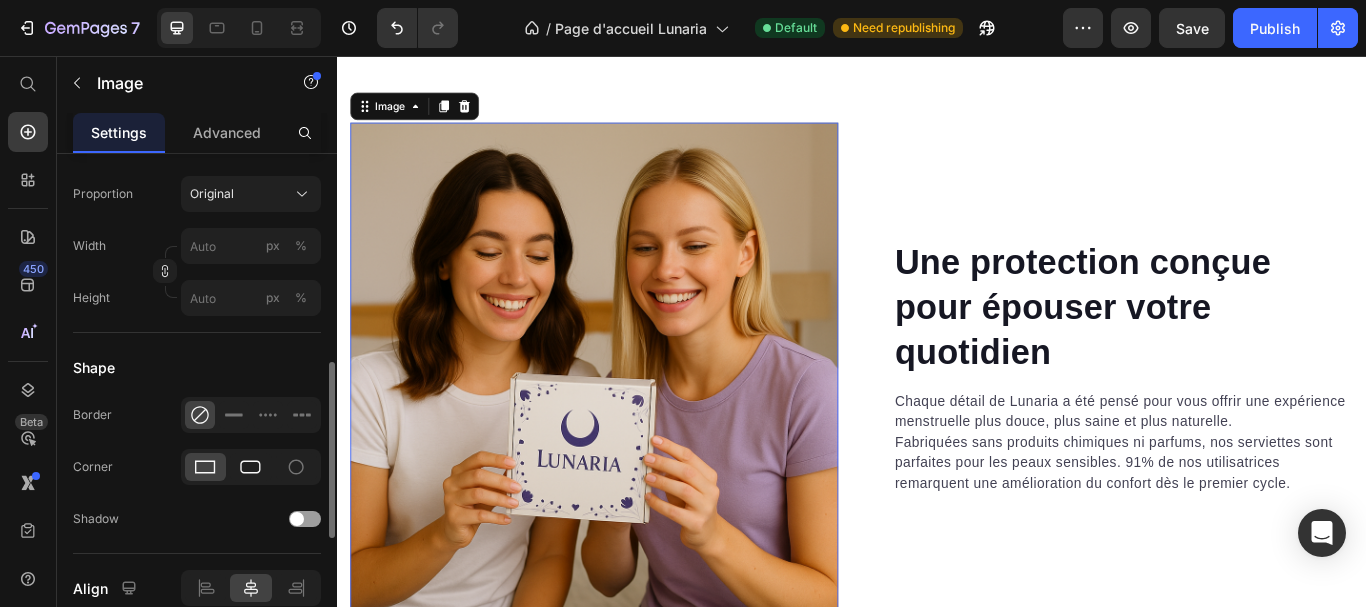 click 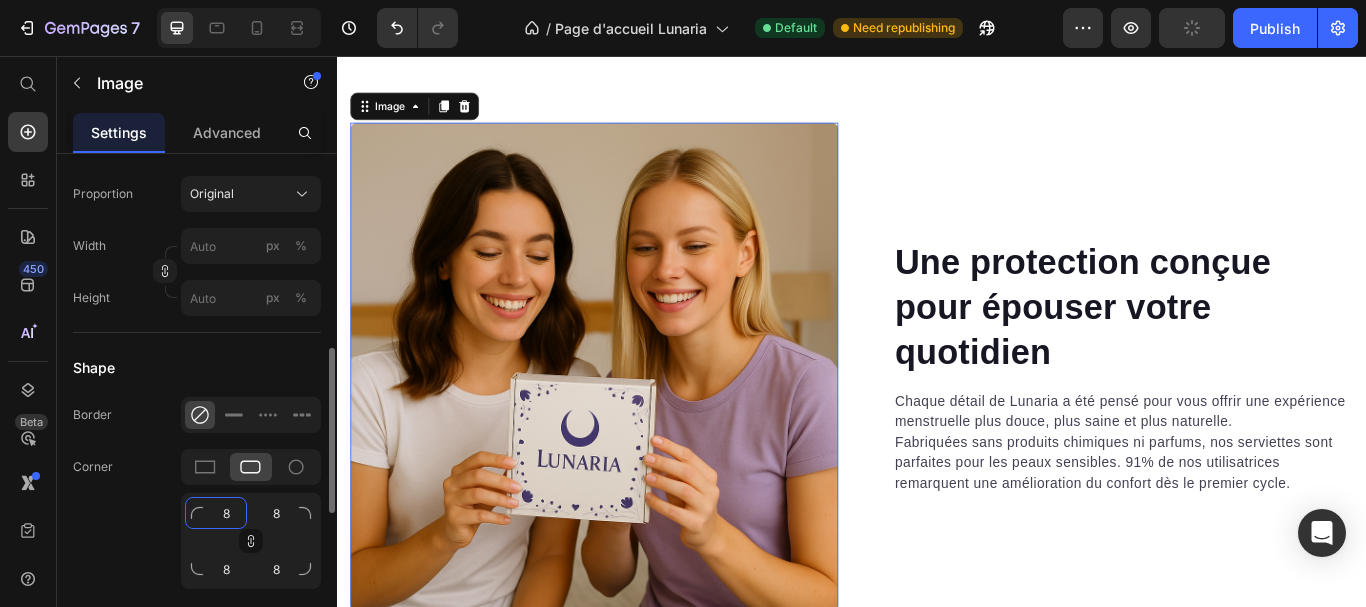 click on "8" 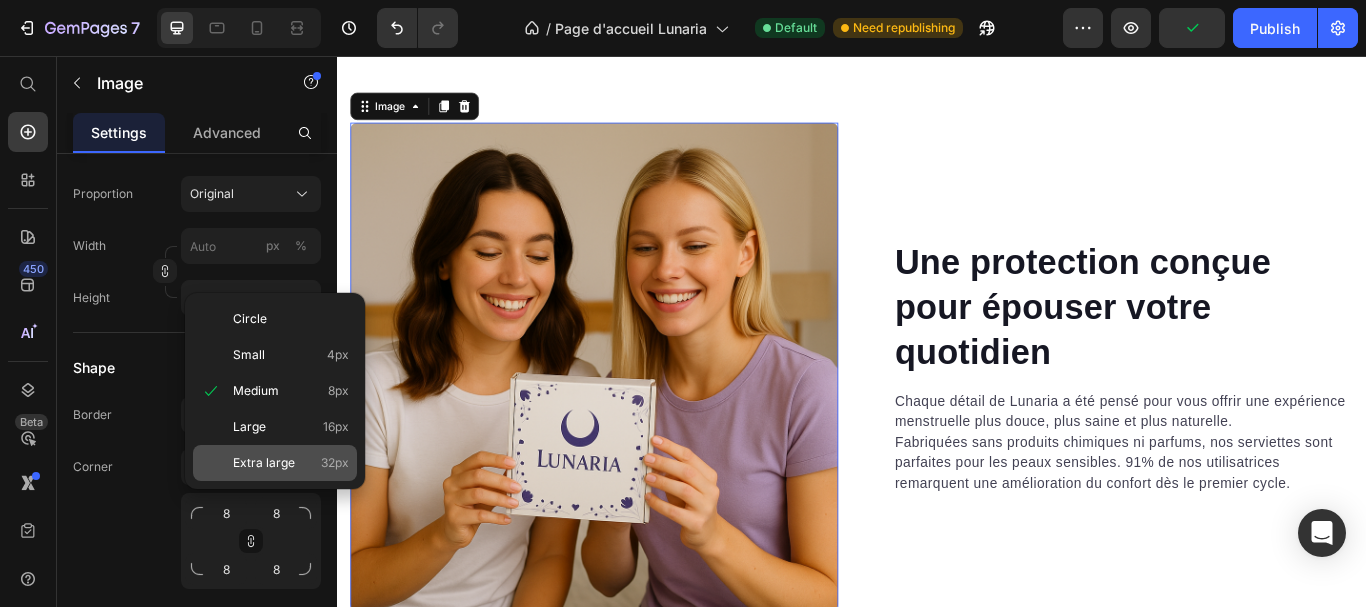 click on "Extra large" at bounding box center [264, 463] 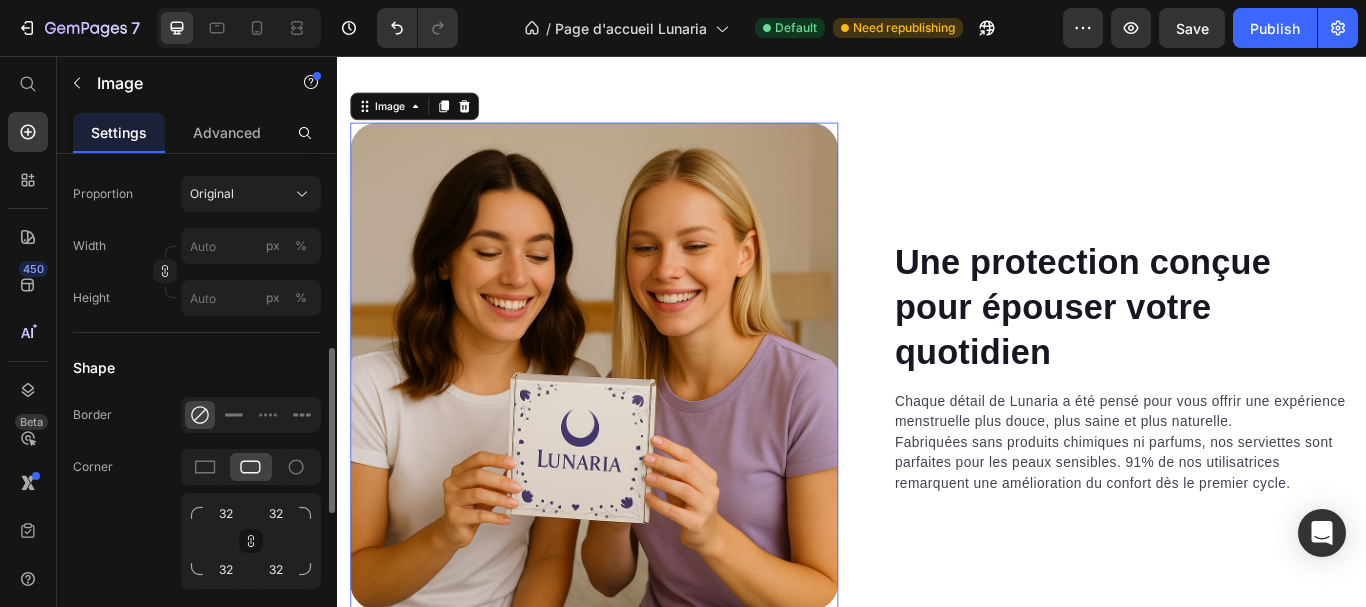 scroll, scrollTop: 300, scrollLeft: 0, axis: vertical 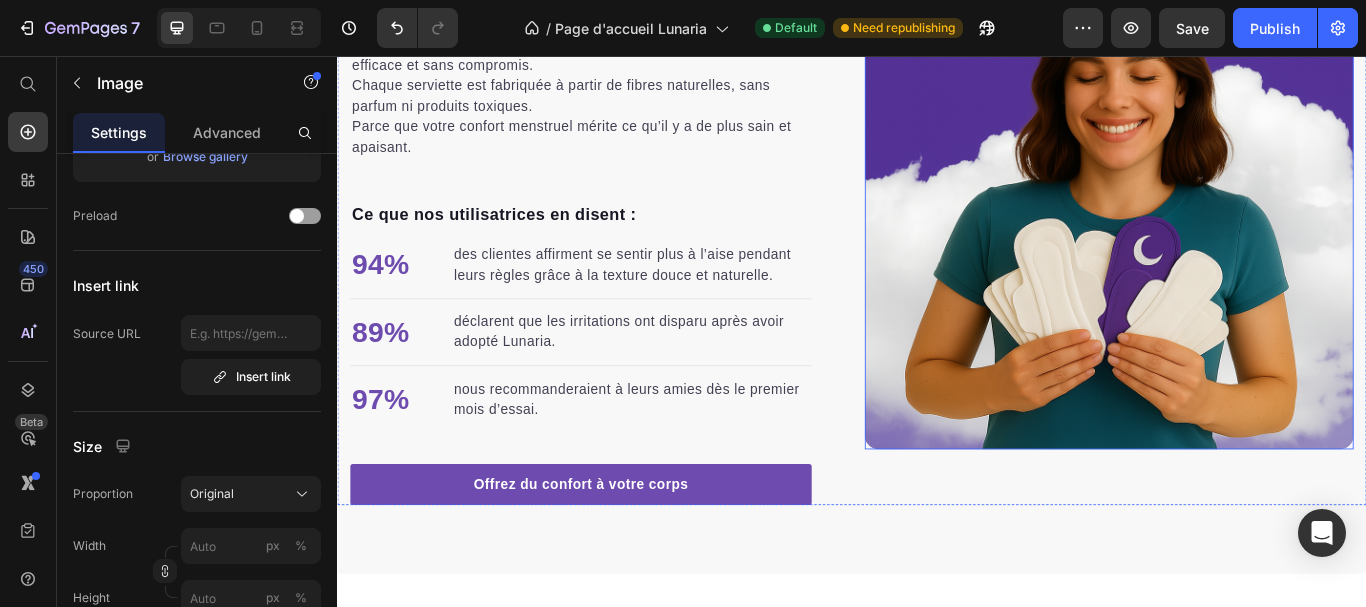 click at bounding box center [1237, 230] 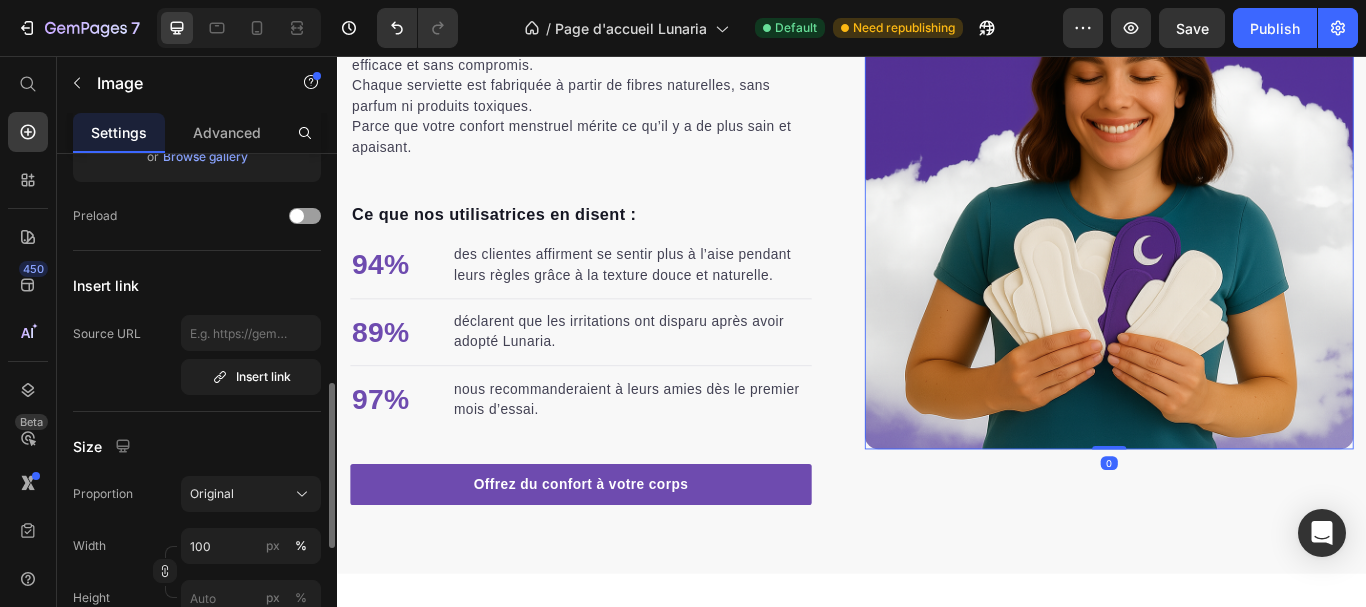 scroll, scrollTop: 600, scrollLeft: 0, axis: vertical 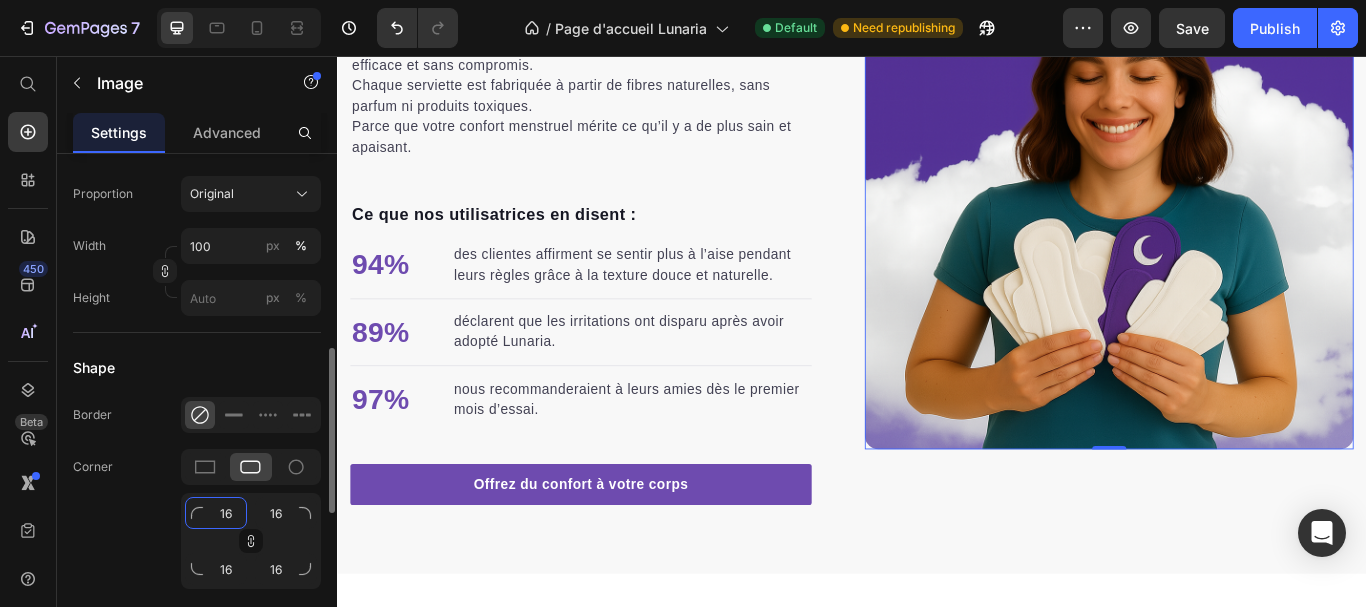 click on "16" 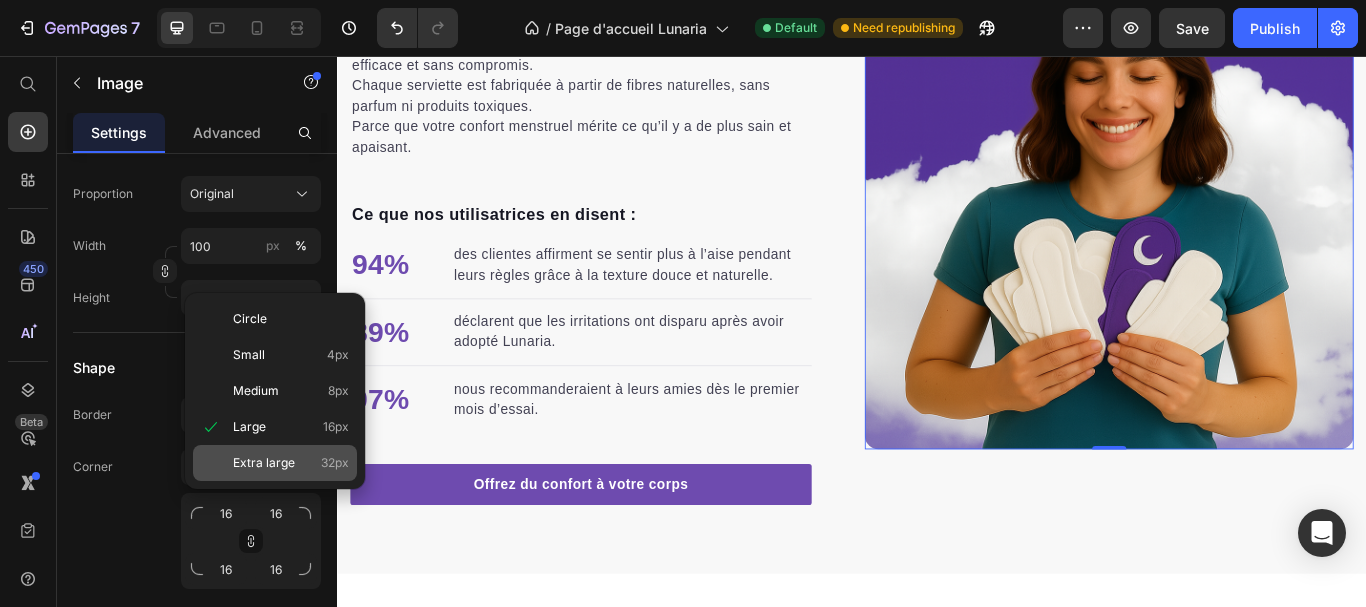 click on "Extra large" at bounding box center (264, 463) 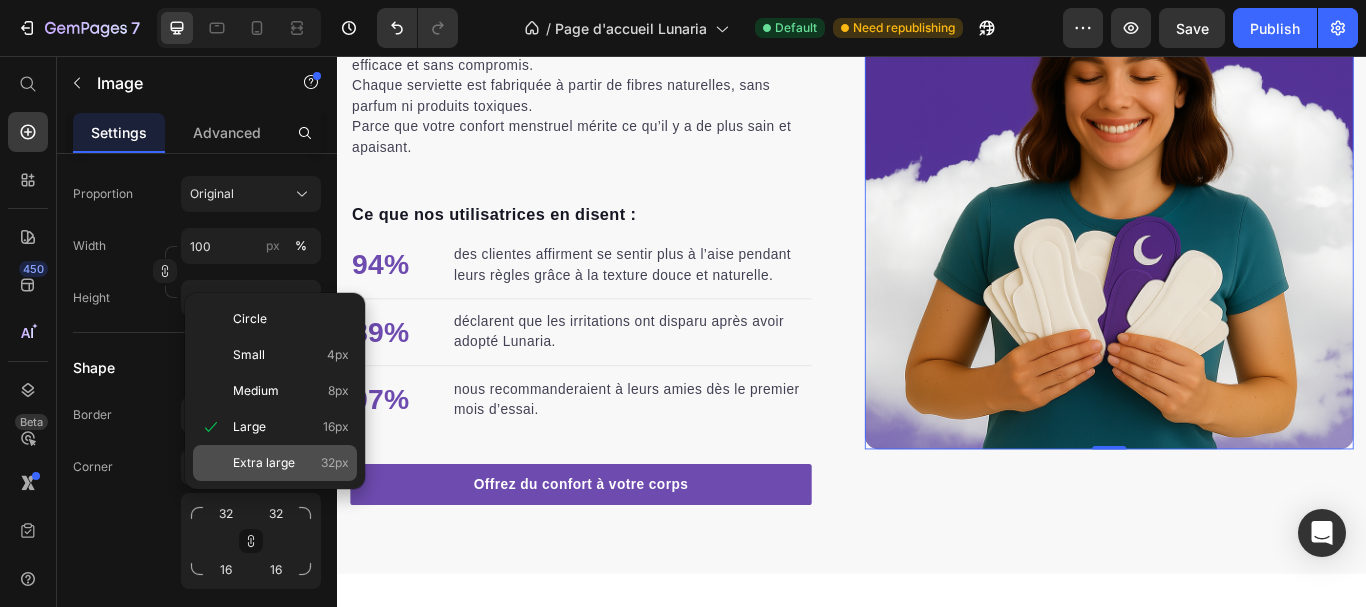 type on "32" 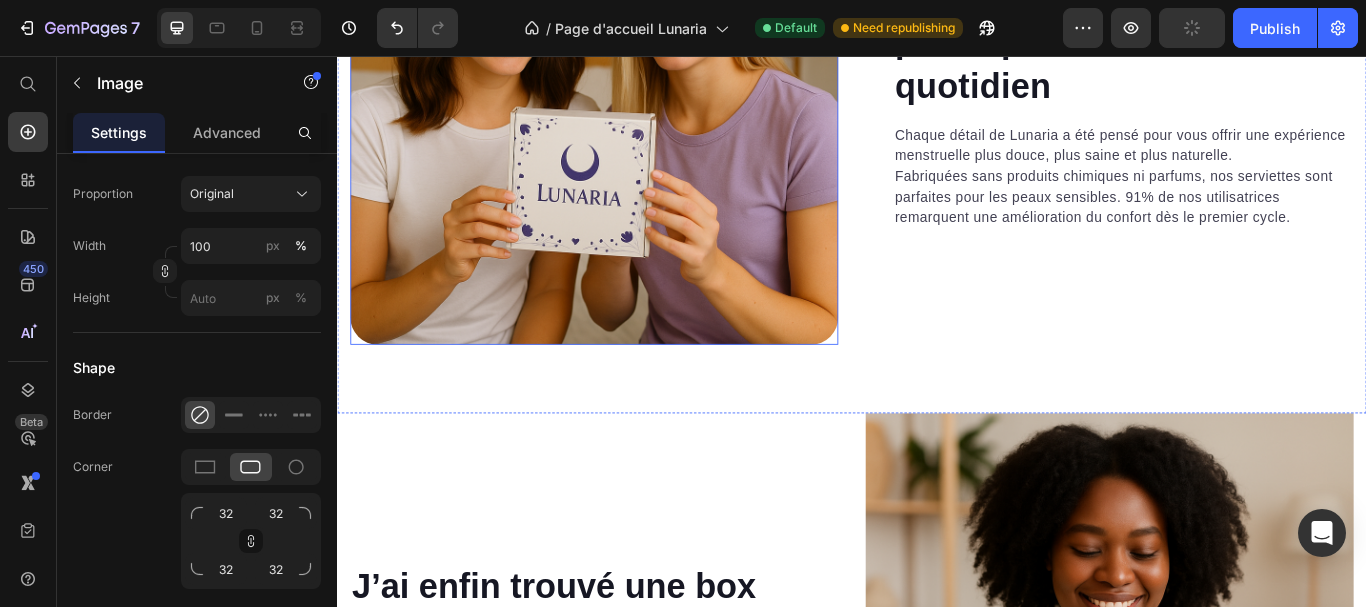 scroll, scrollTop: 3600, scrollLeft: 0, axis: vertical 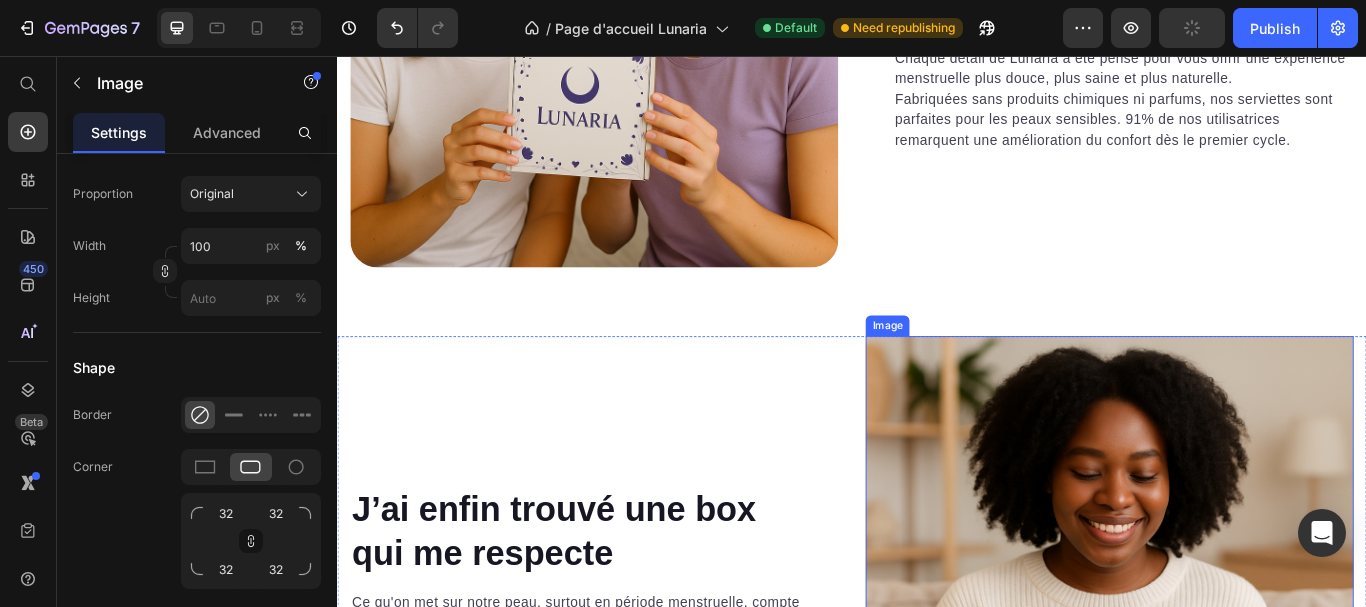 click at bounding box center (1237, 667) 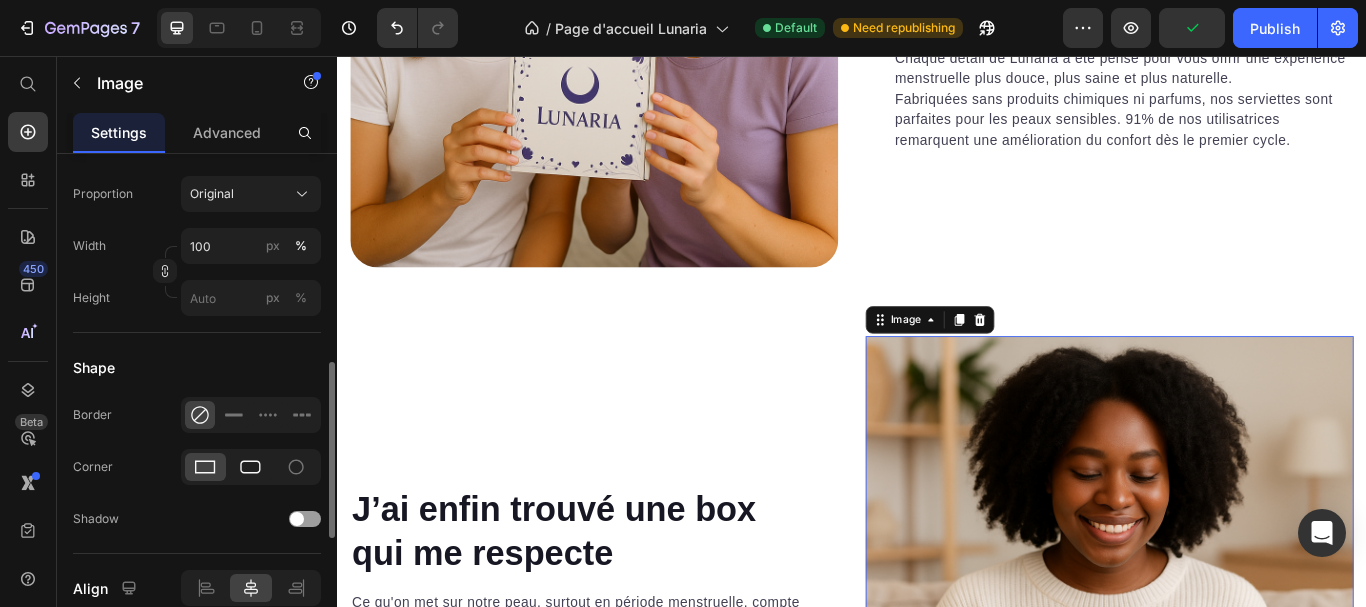 click 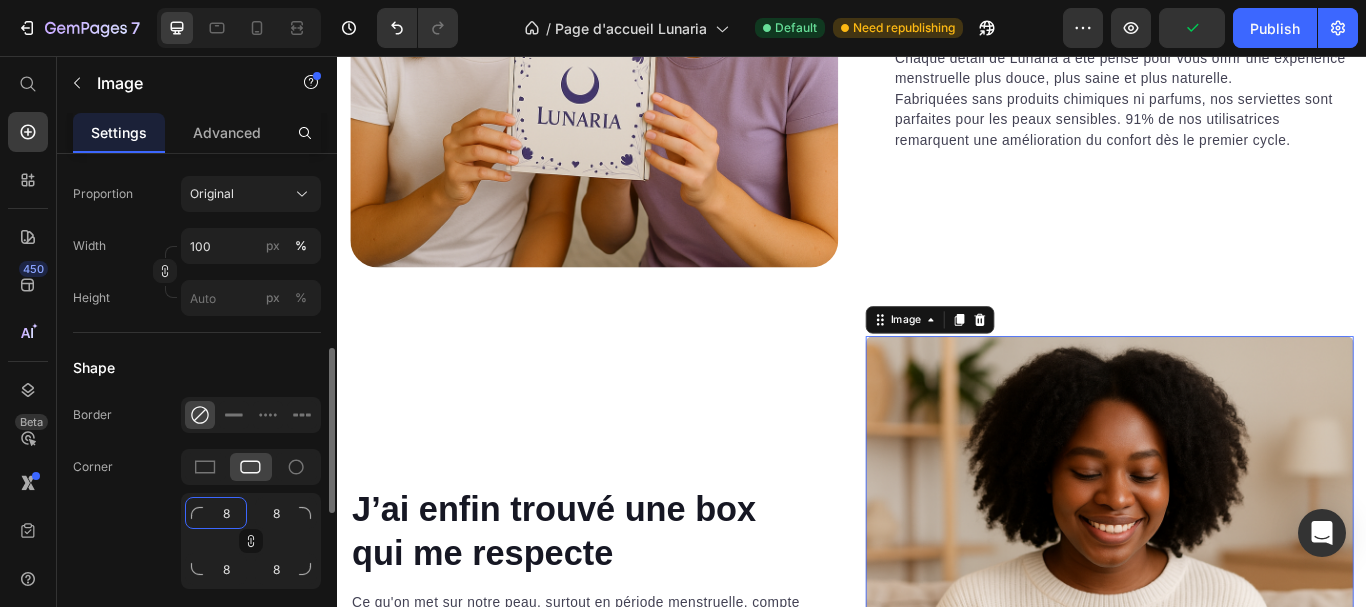 click on "8" 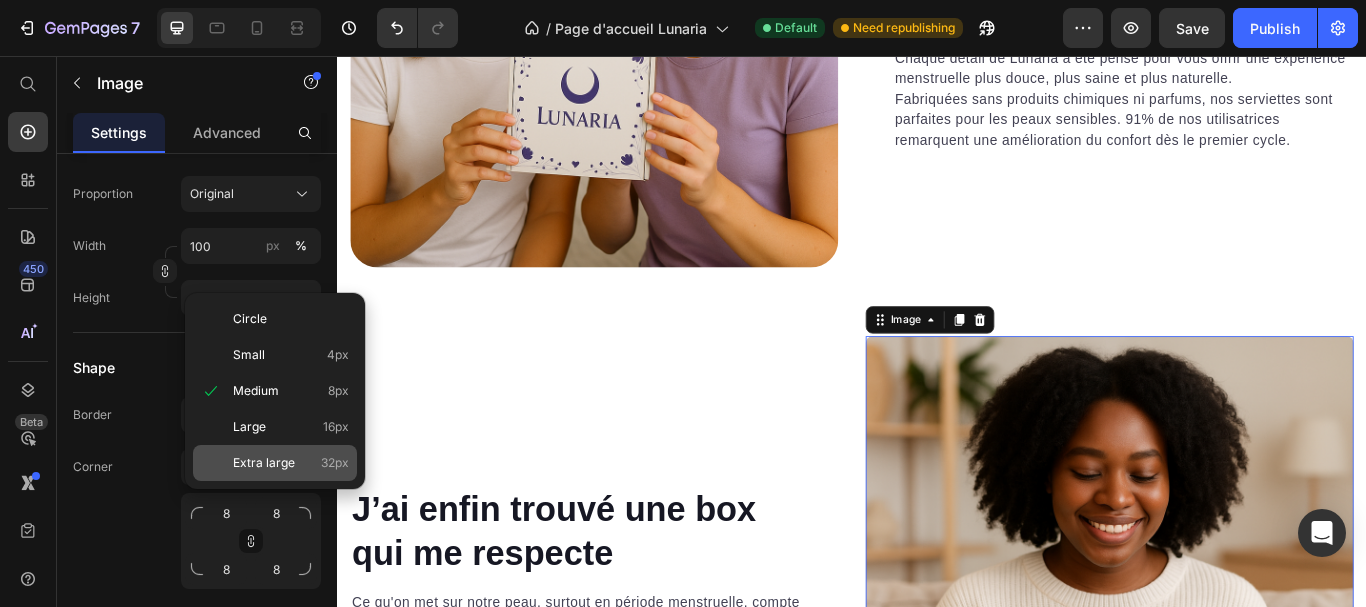 click on "Extra large 32px" 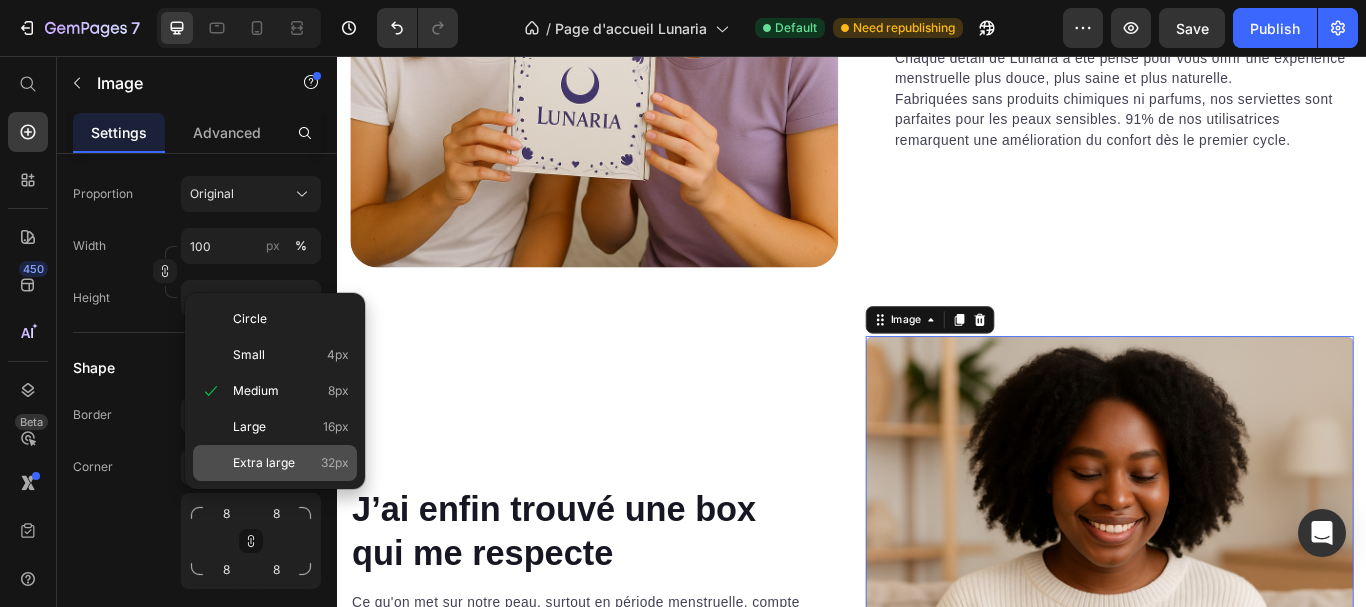 type on "32" 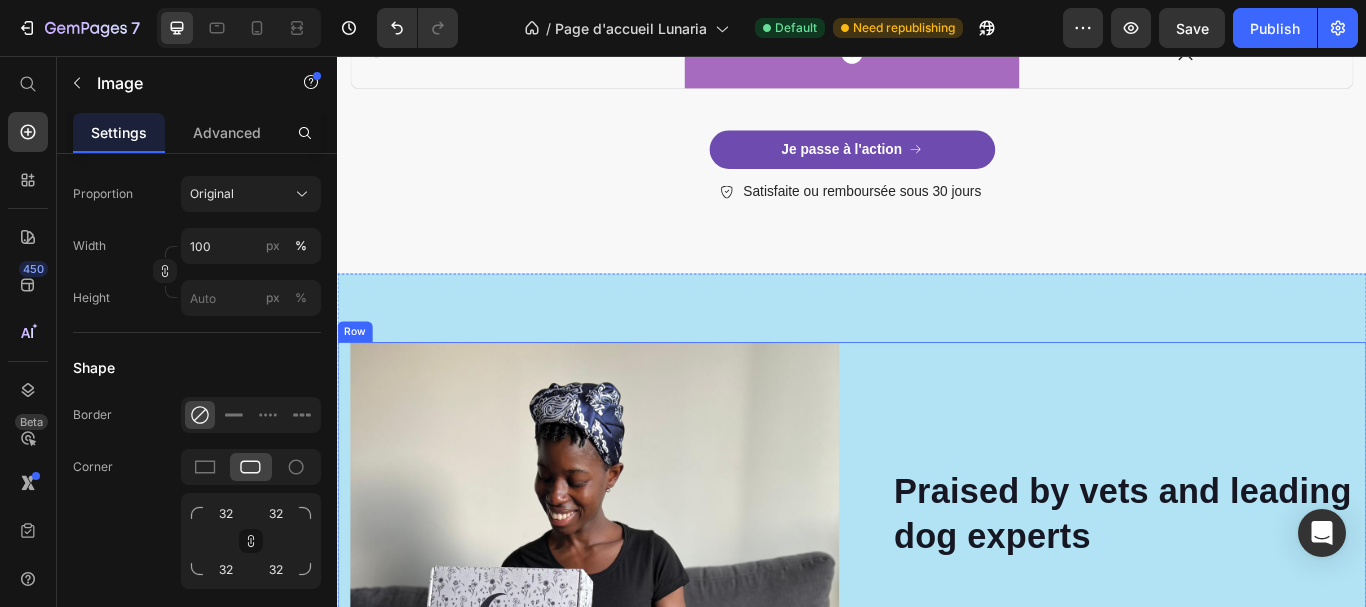 scroll, scrollTop: 5800, scrollLeft: 0, axis: vertical 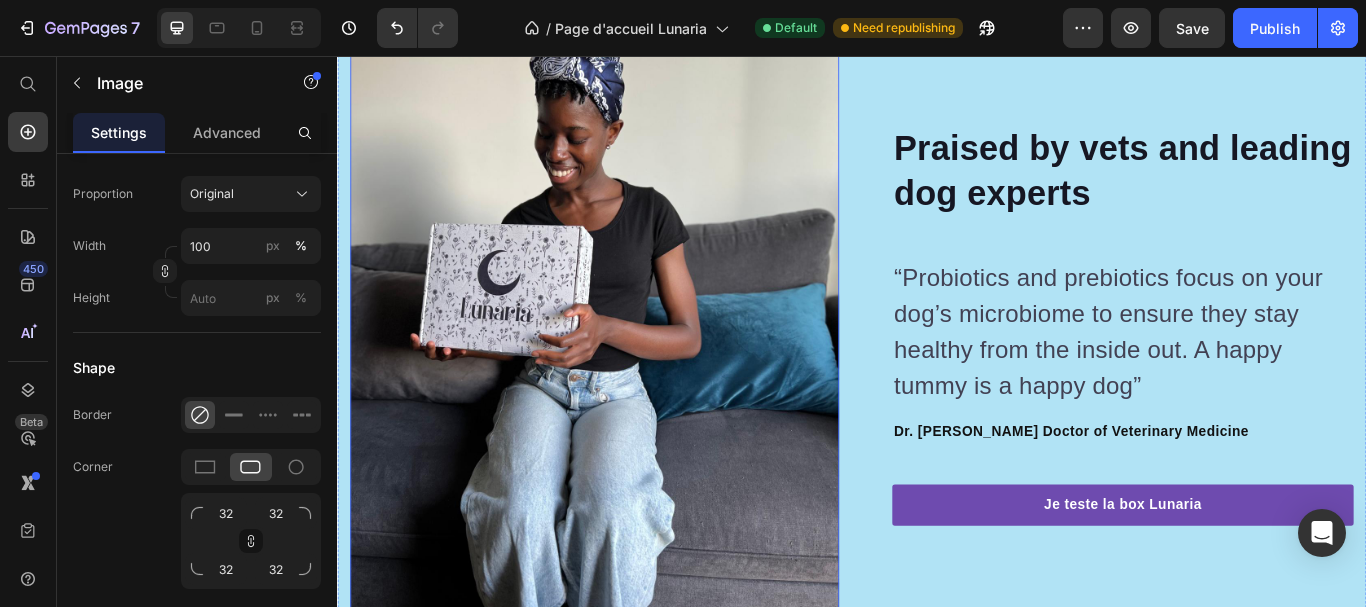 click at bounding box center (637, 370) 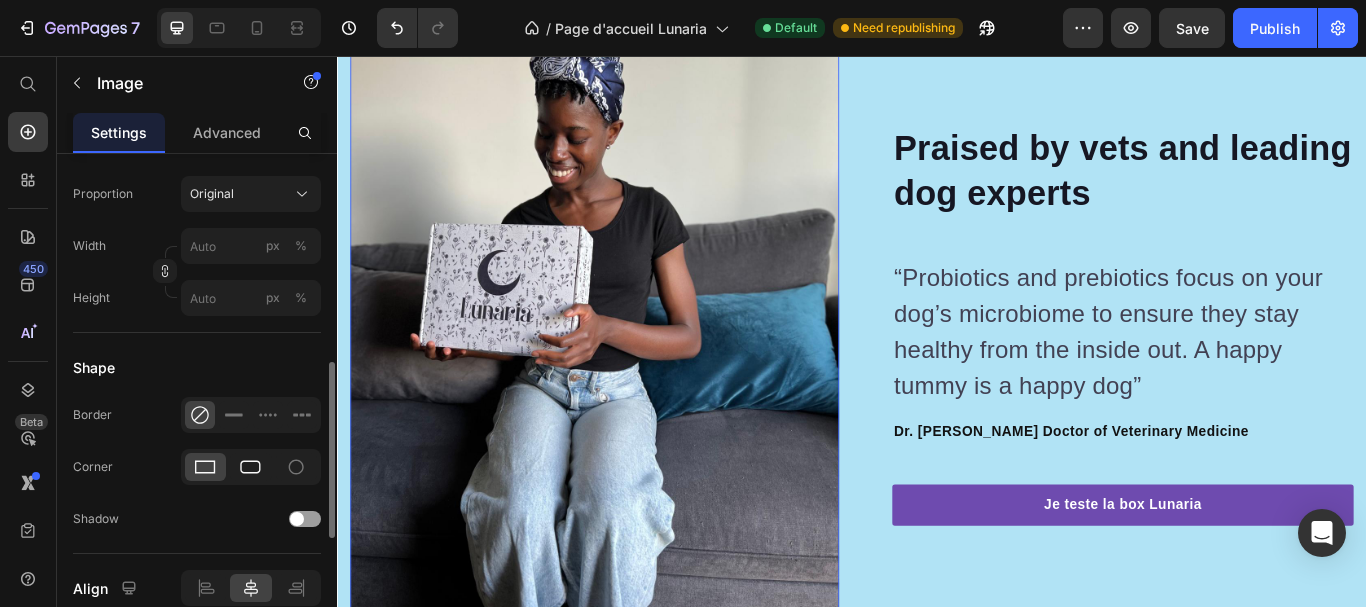 click 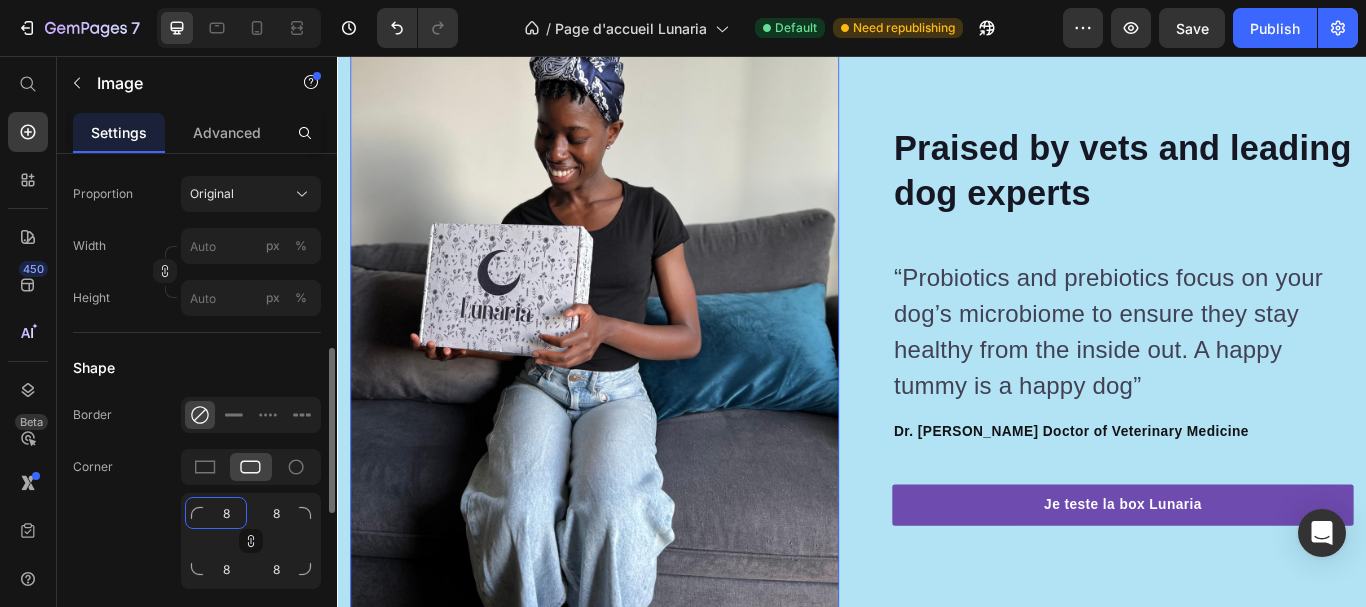 click on "8" 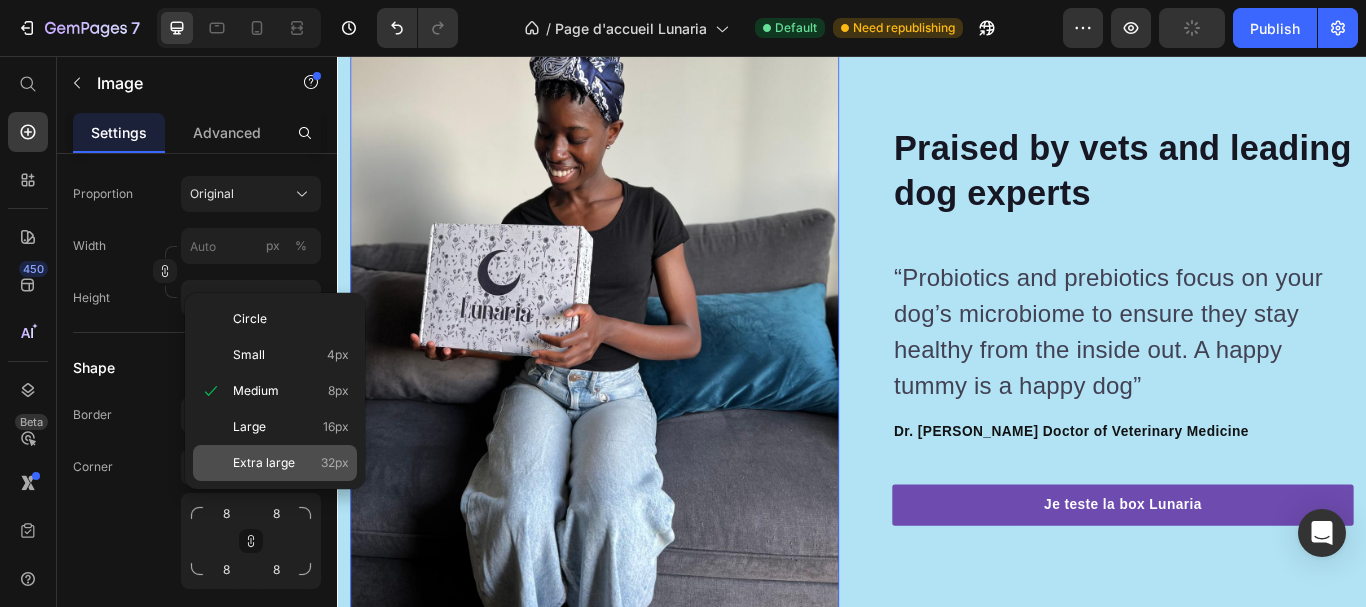 click on "Extra large 32px" at bounding box center (291, 463) 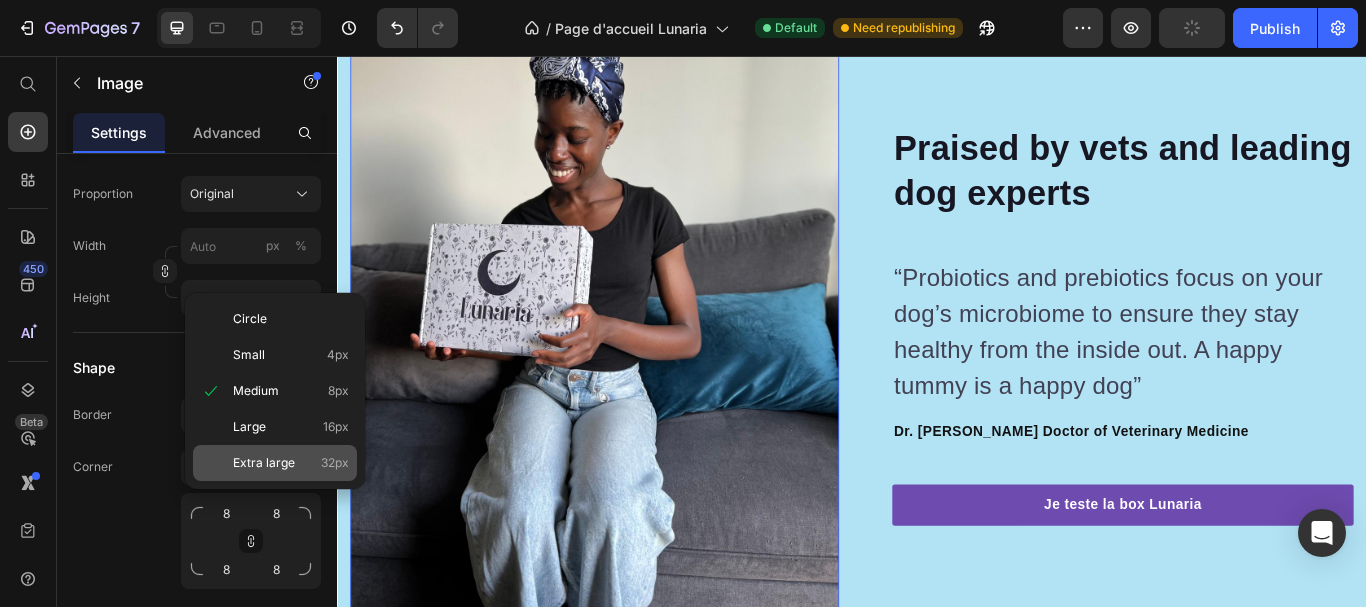 type on "32" 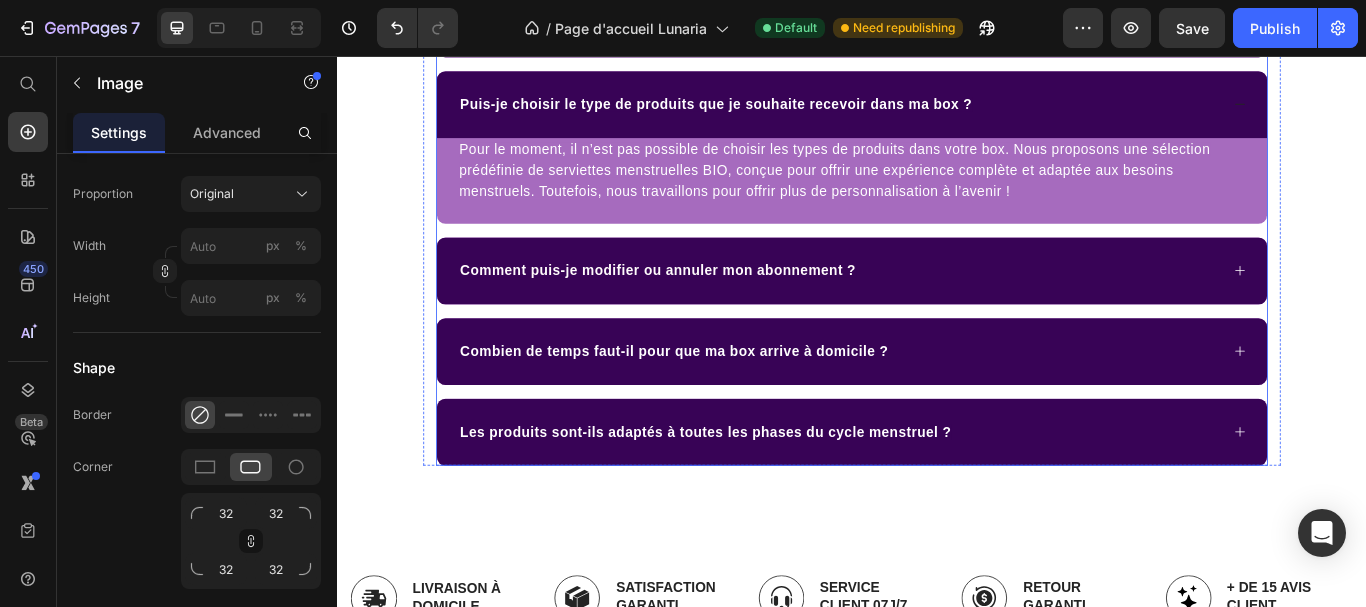 scroll, scrollTop: 6800, scrollLeft: 0, axis: vertical 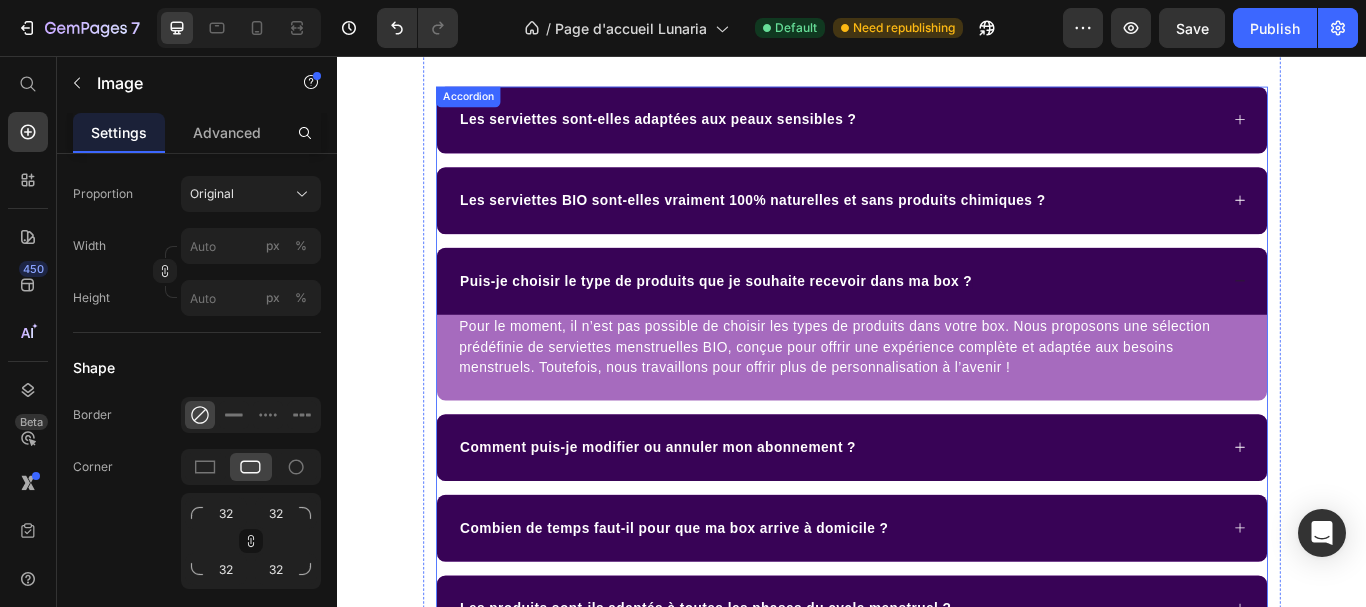 click on "Puis-je choisir le type de produits que je souhaite recevoir dans ma box ?" at bounding box center [778, 319] 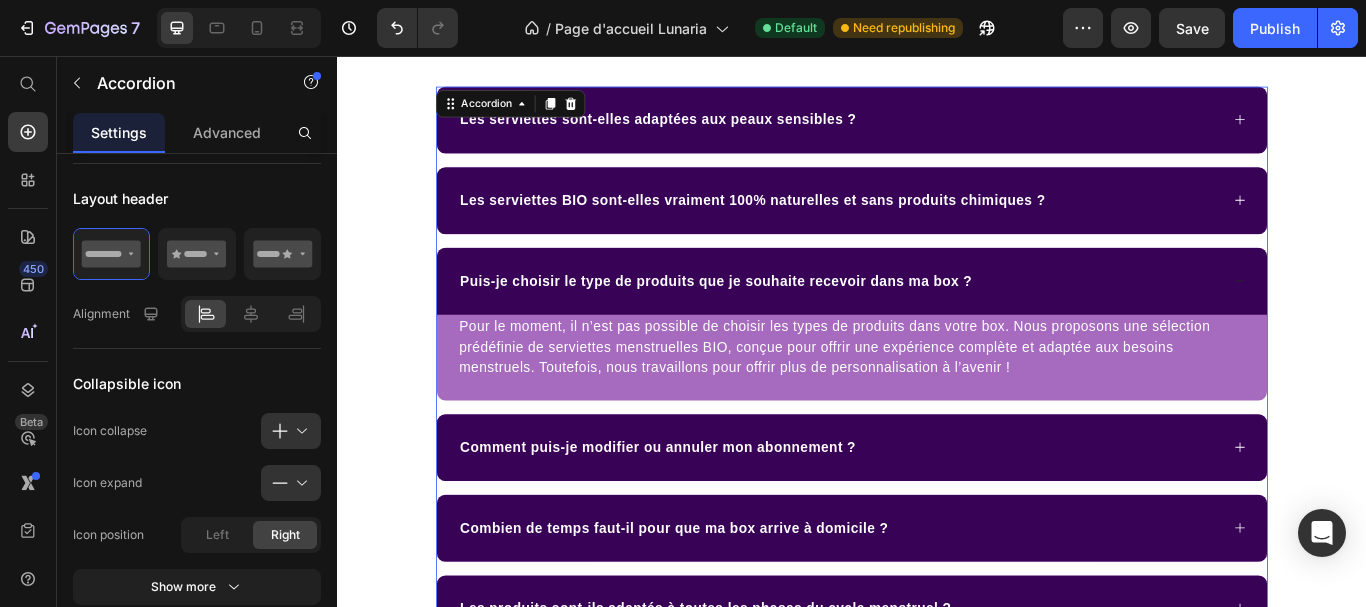scroll, scrollTop: 0, scrollLeft: 0, axis: both 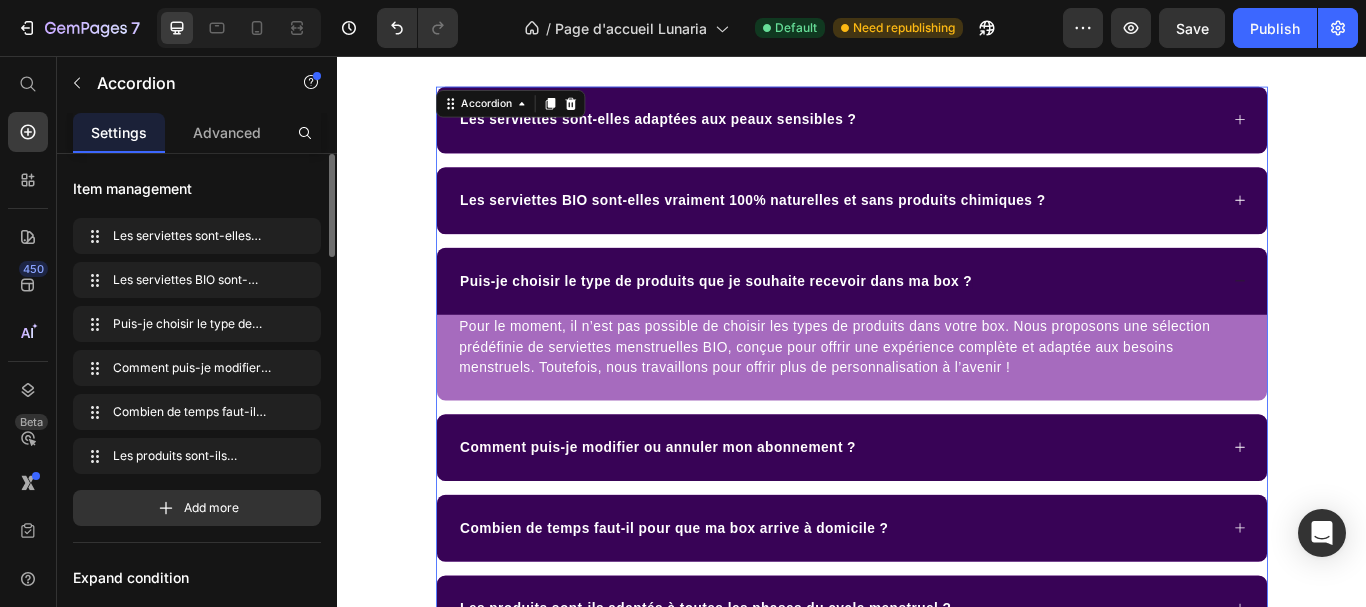 click on "Puis-je choisir le type de produits que je souhaite recevoir dans ma box ?" at bounding box center [937, 319] 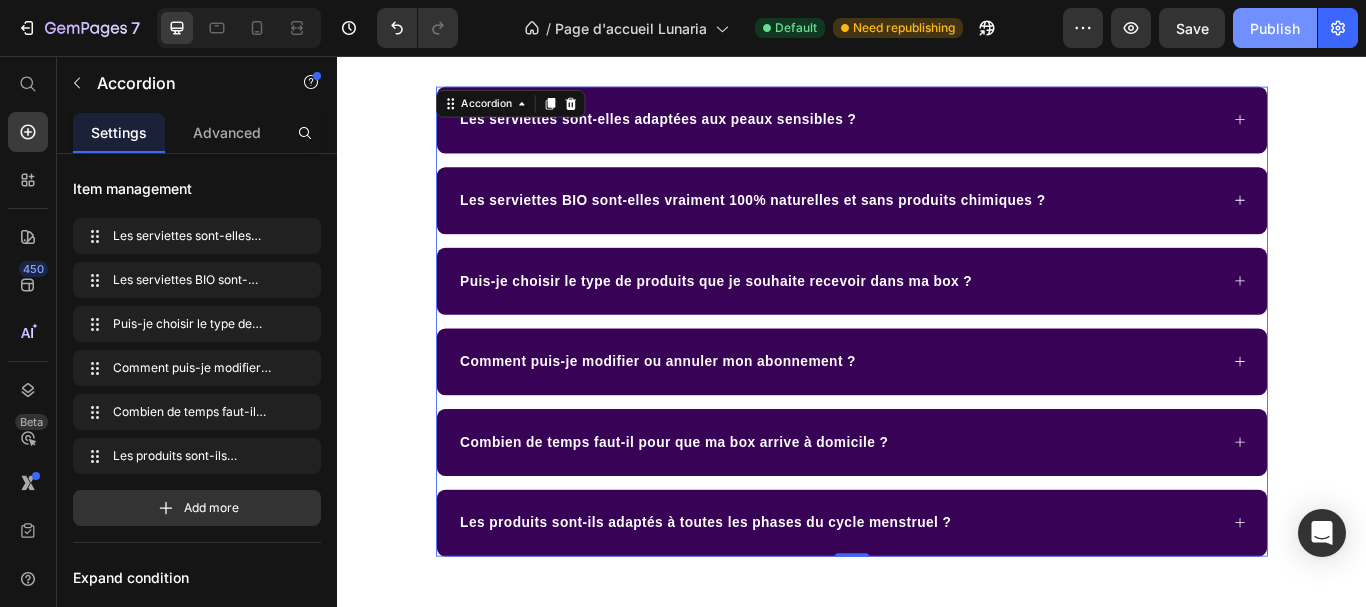 click on "Publish" at bounding box center (1275, 28) 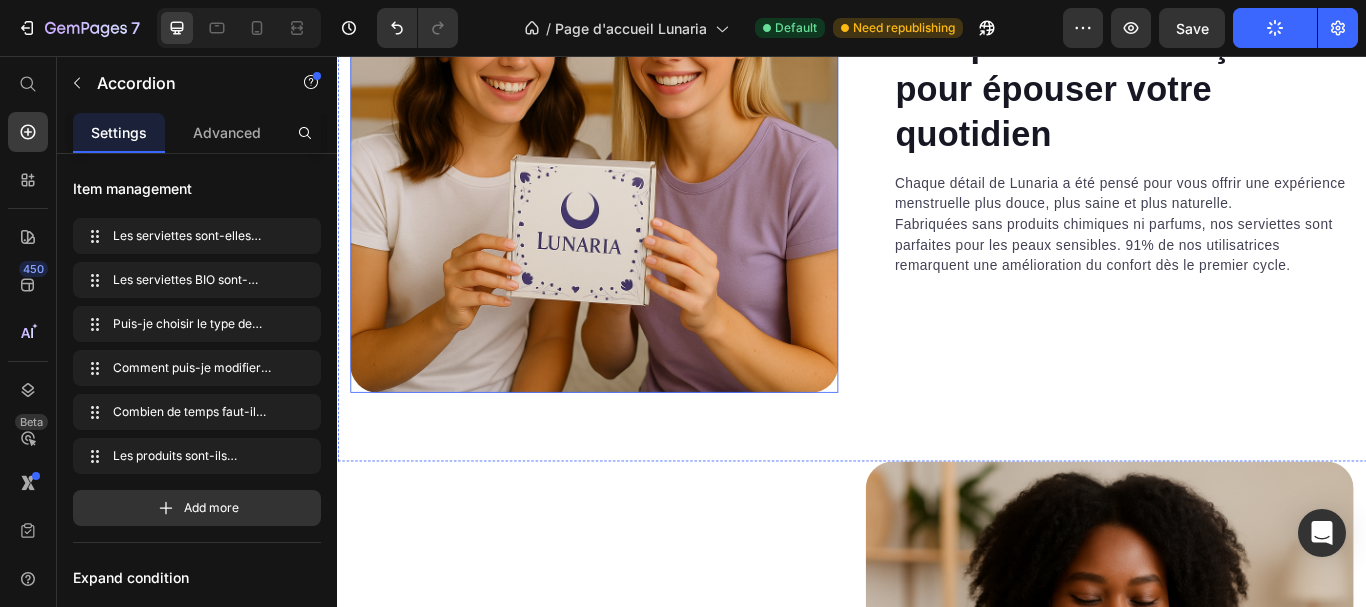 scroll, scrollTop: 3392, scrollLeft: 0, axis: vertical 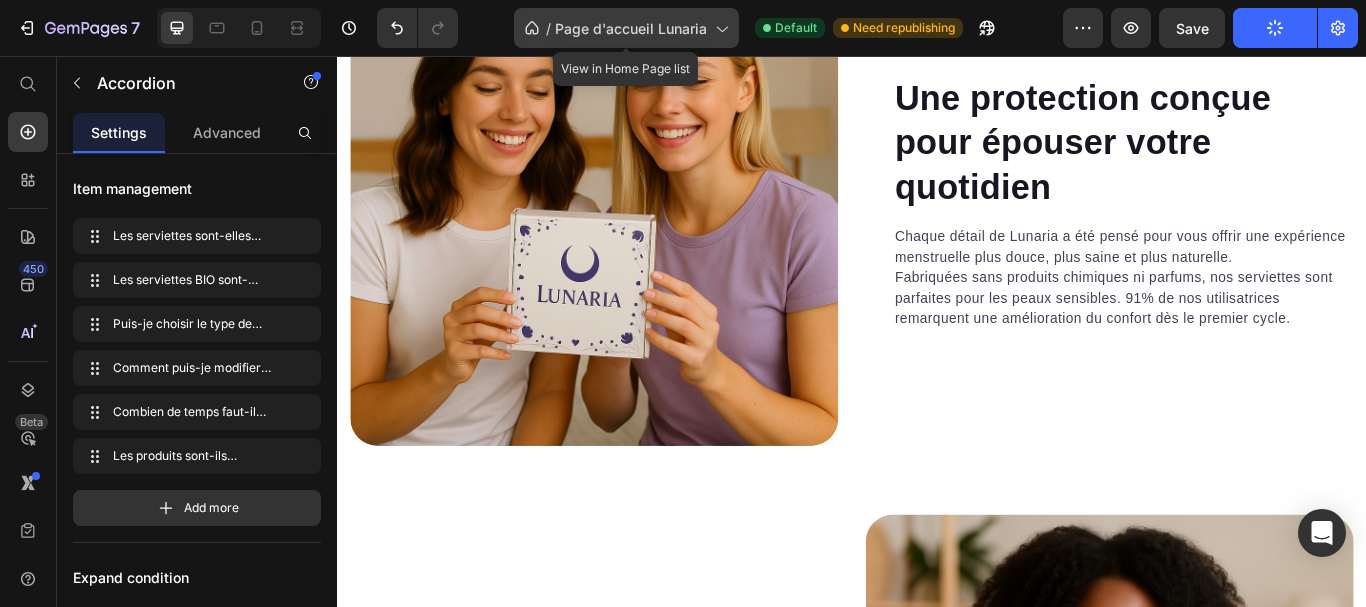 click 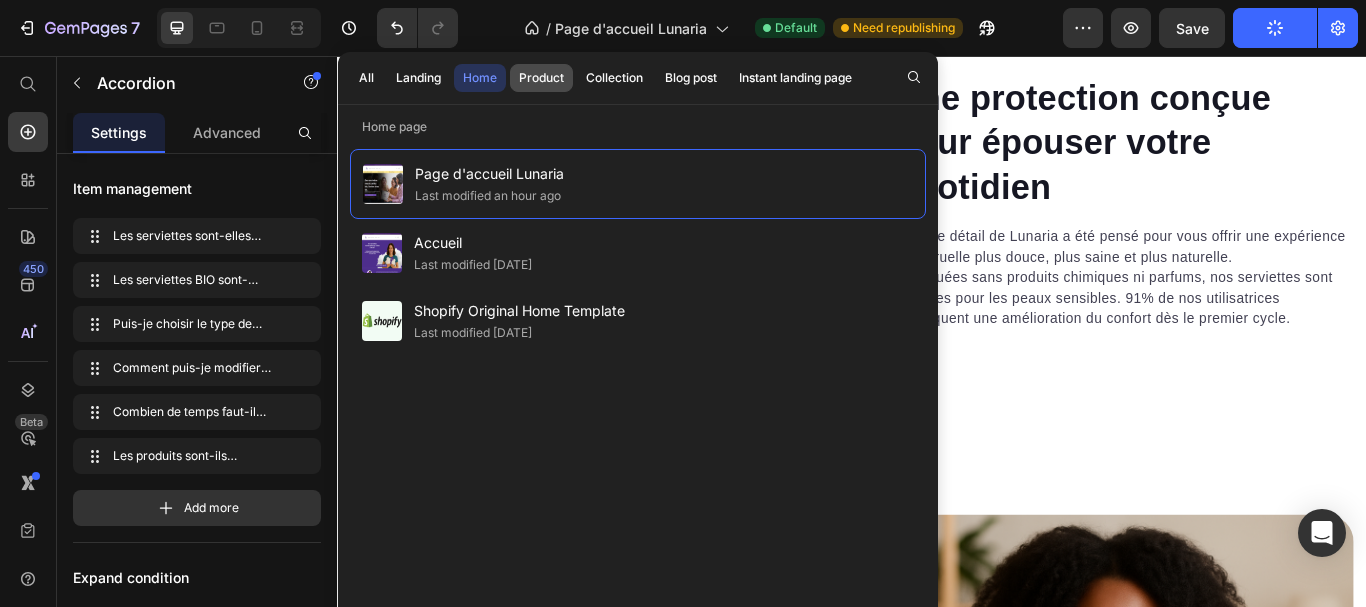 click on "Product" 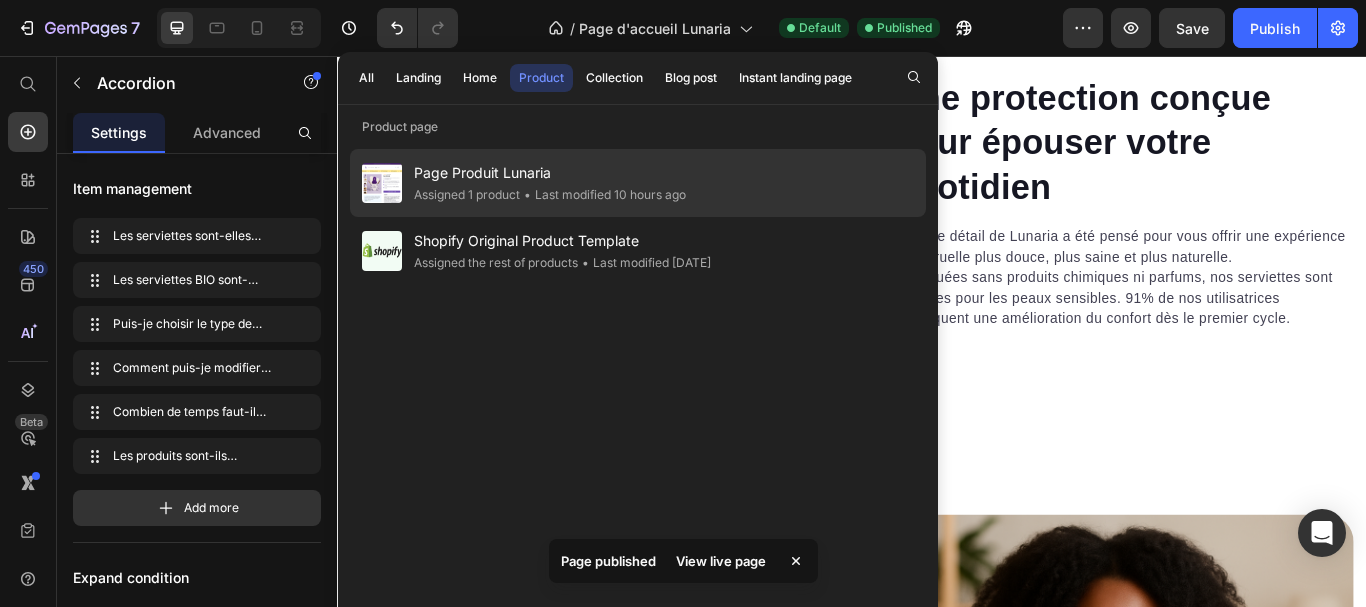 click on "• Last modified 10 hours ago" 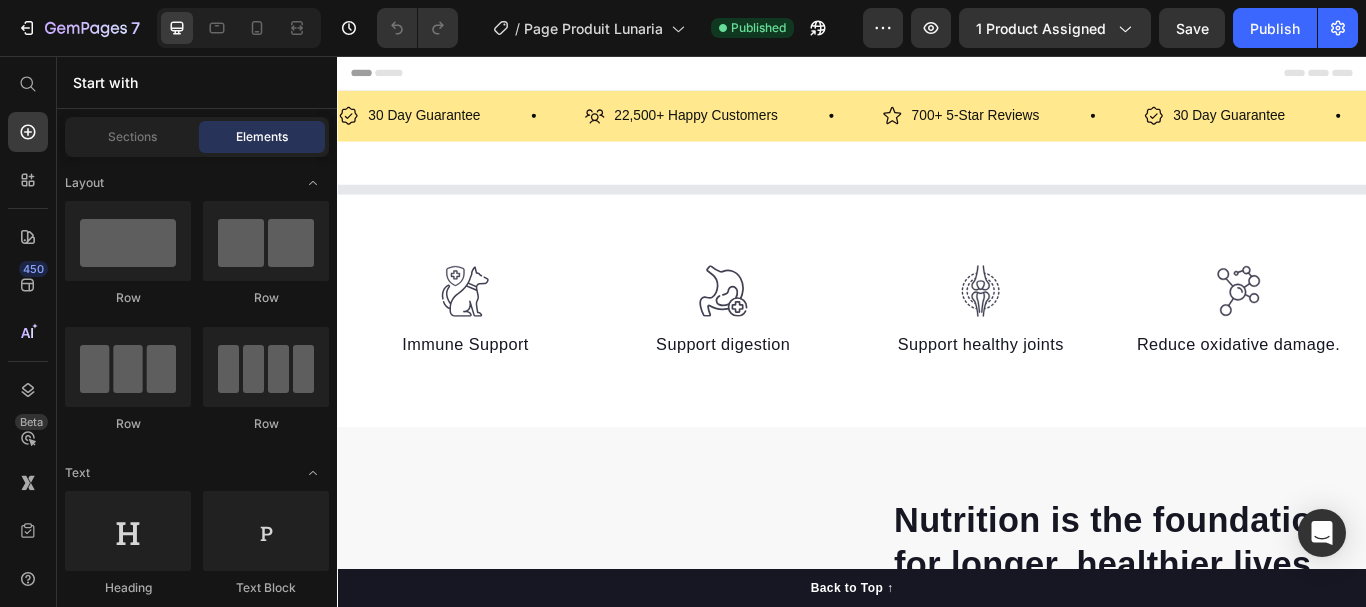 scroll, scrollTop: 0, scrollLeft: 0, axis: both 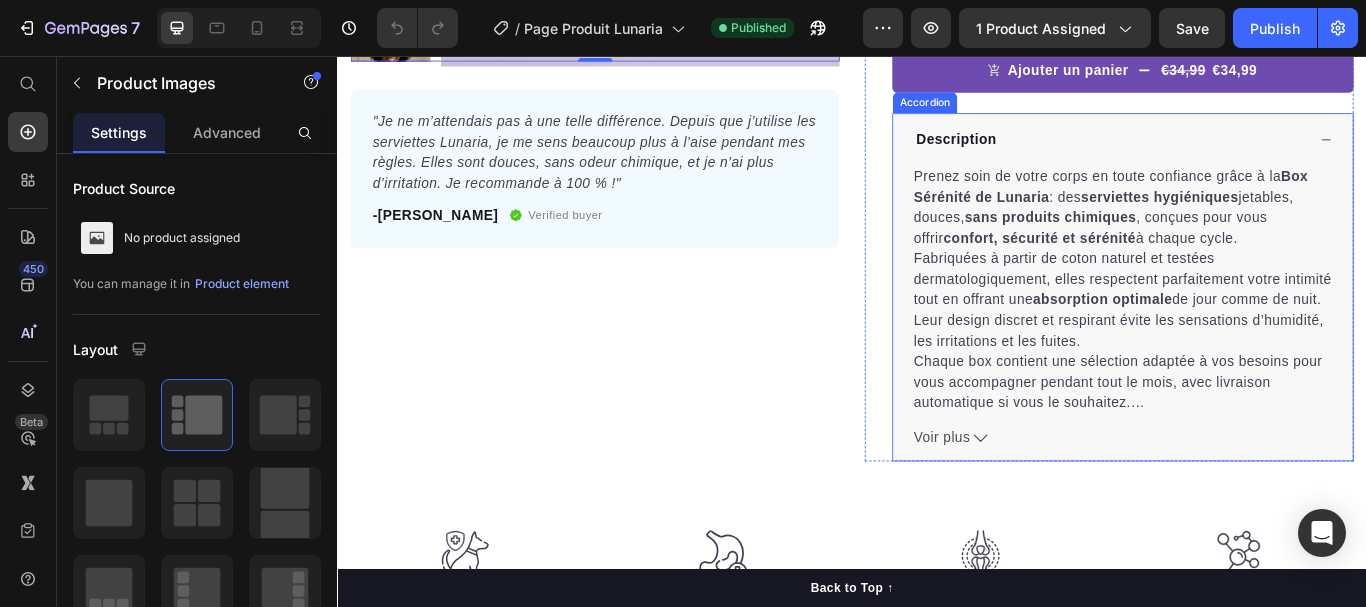 click on "Description" at bounding box center [1253, 154] 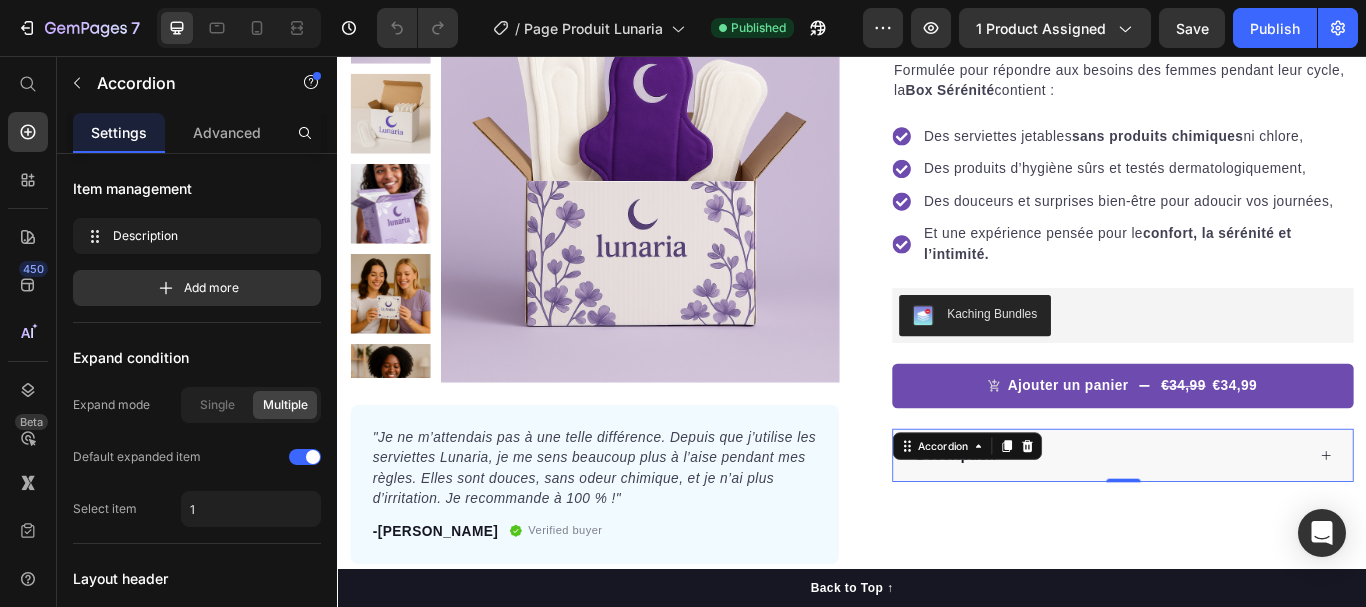 scroll, scrollTop: 0, scrollLeft: 0, axis: both 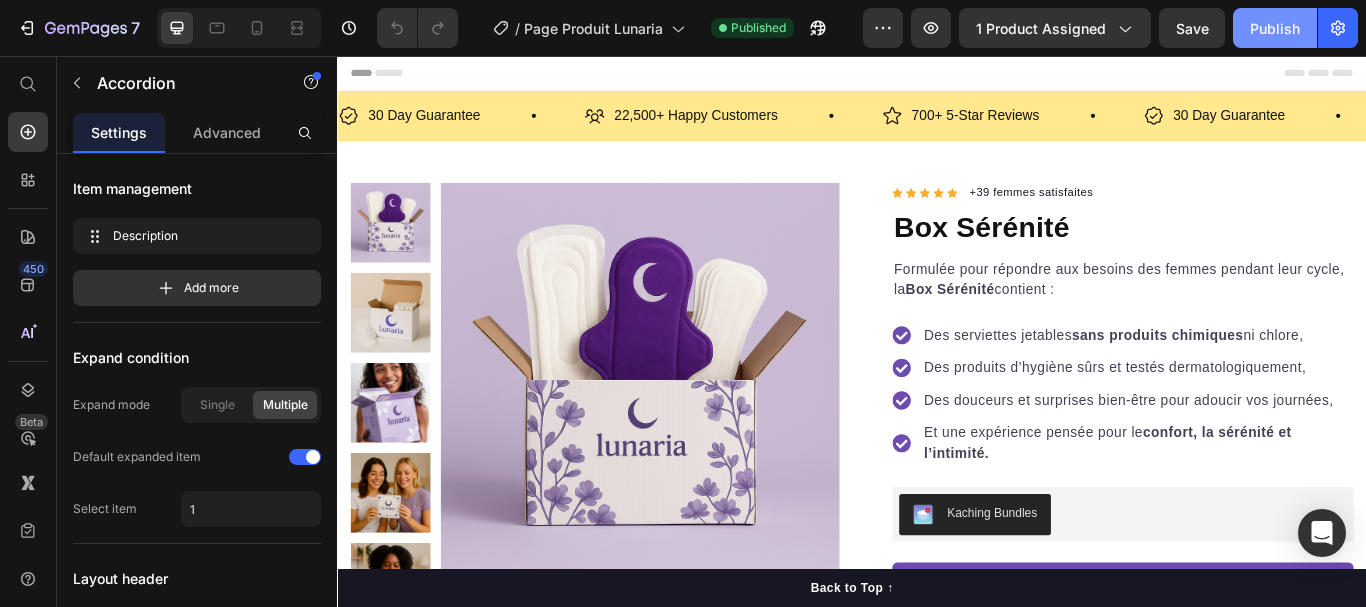 click on "Publish" at bounding box center [1275, 28] 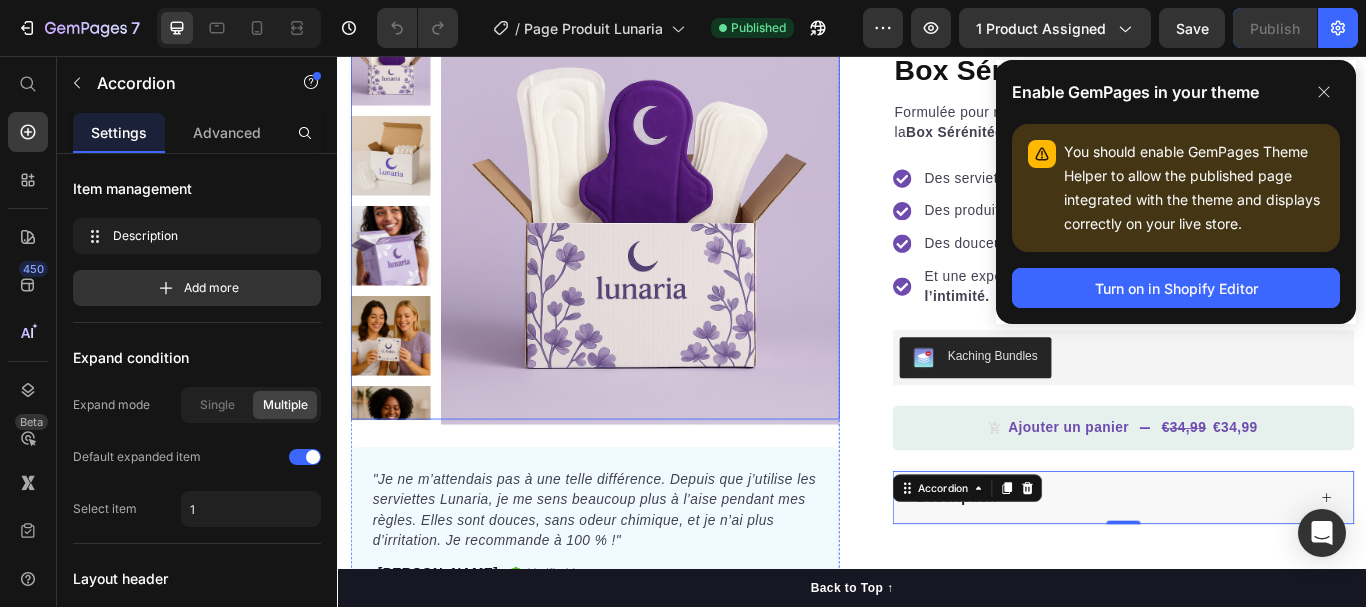 scroll, scrollTop: 200, scrollLeft: 0, axis: vertical 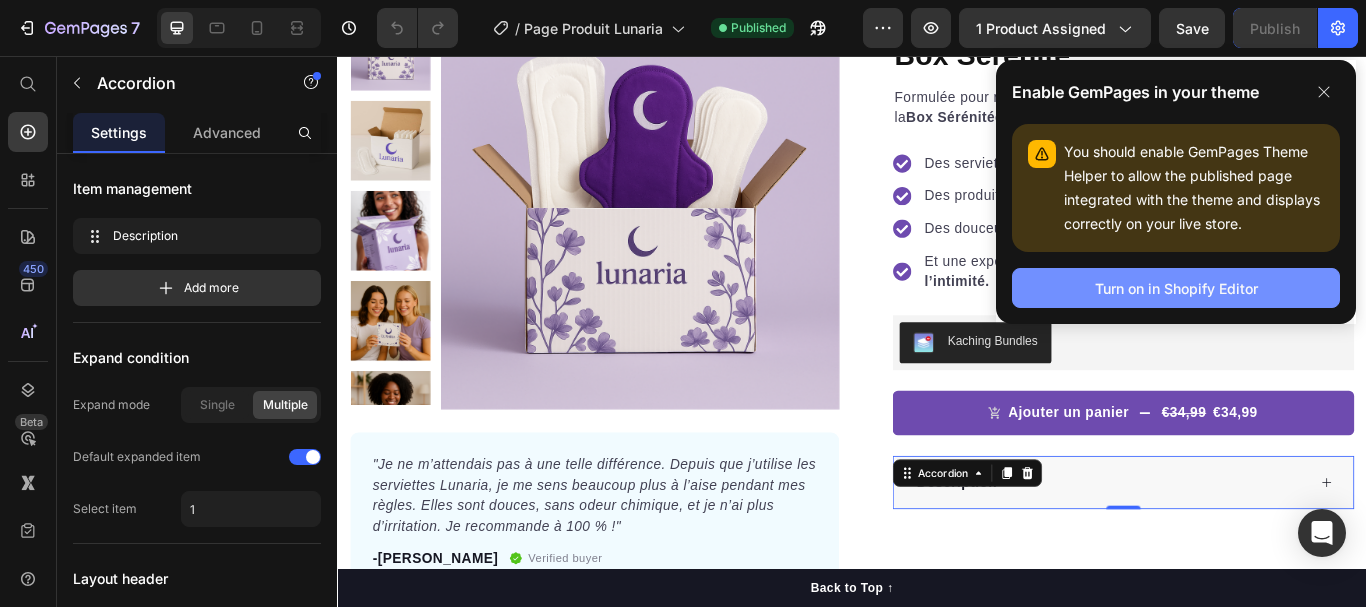click on "Turn on in Shopify Editor" at bounding box center (1176, 288) 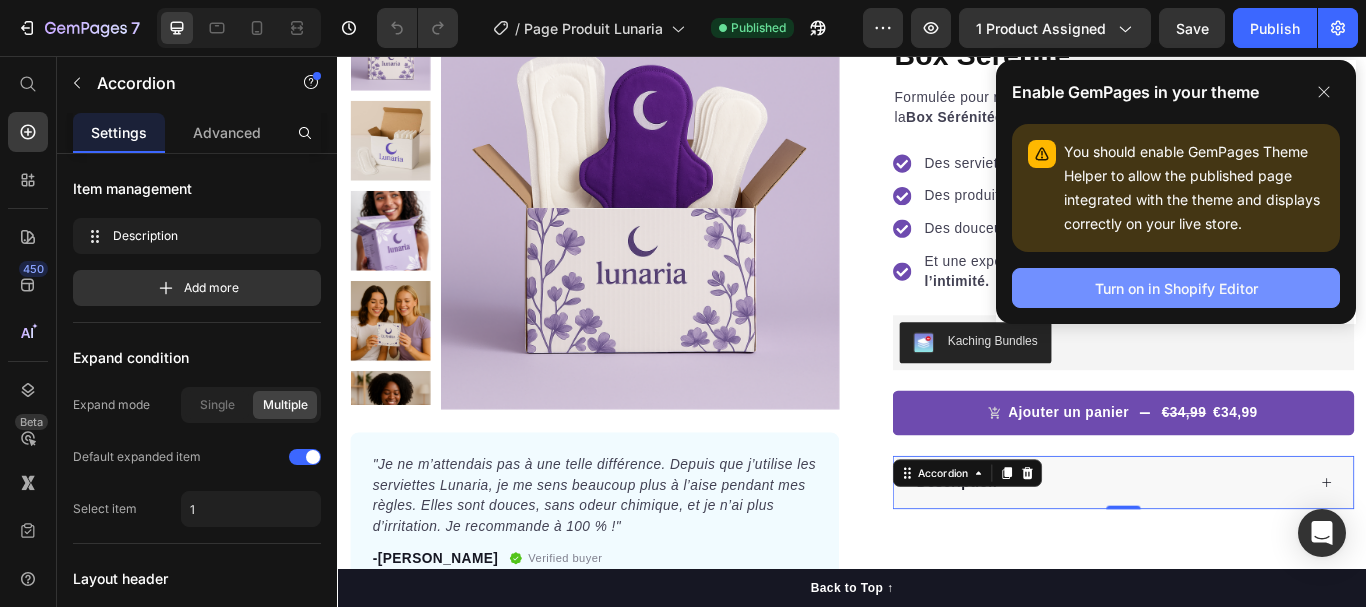 drag, startPoint x: 469, startPoint y: 284, endPoint x: 1195, endPoint y: 419, distance: 738.445 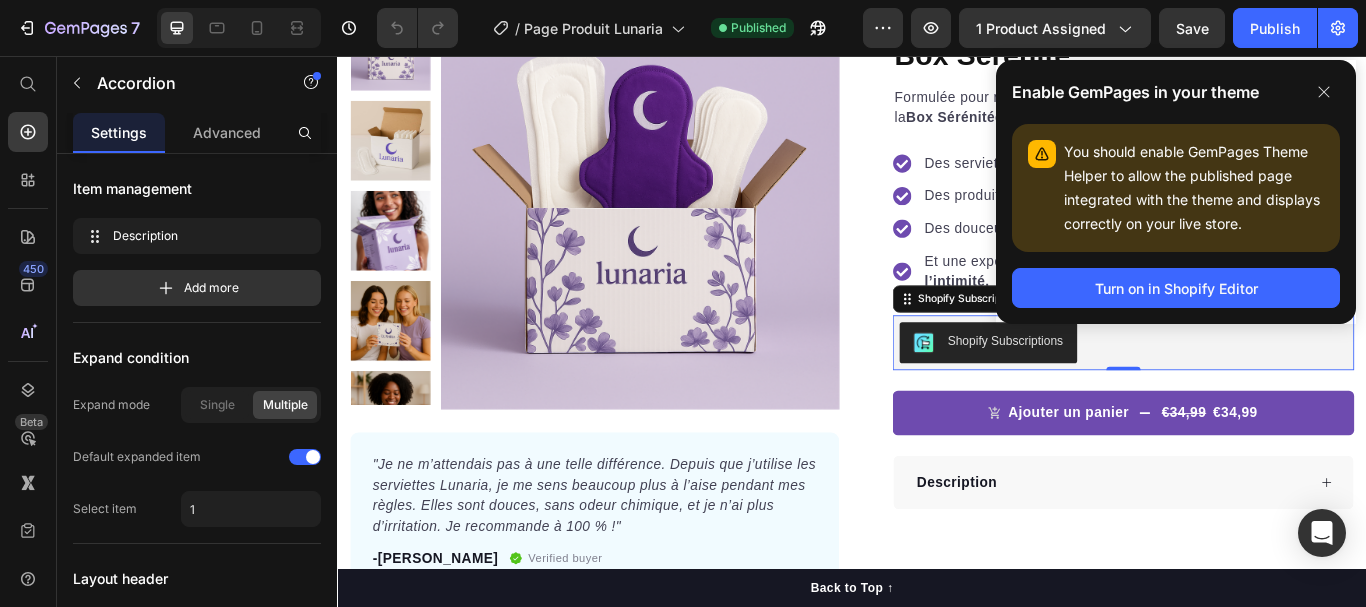 click 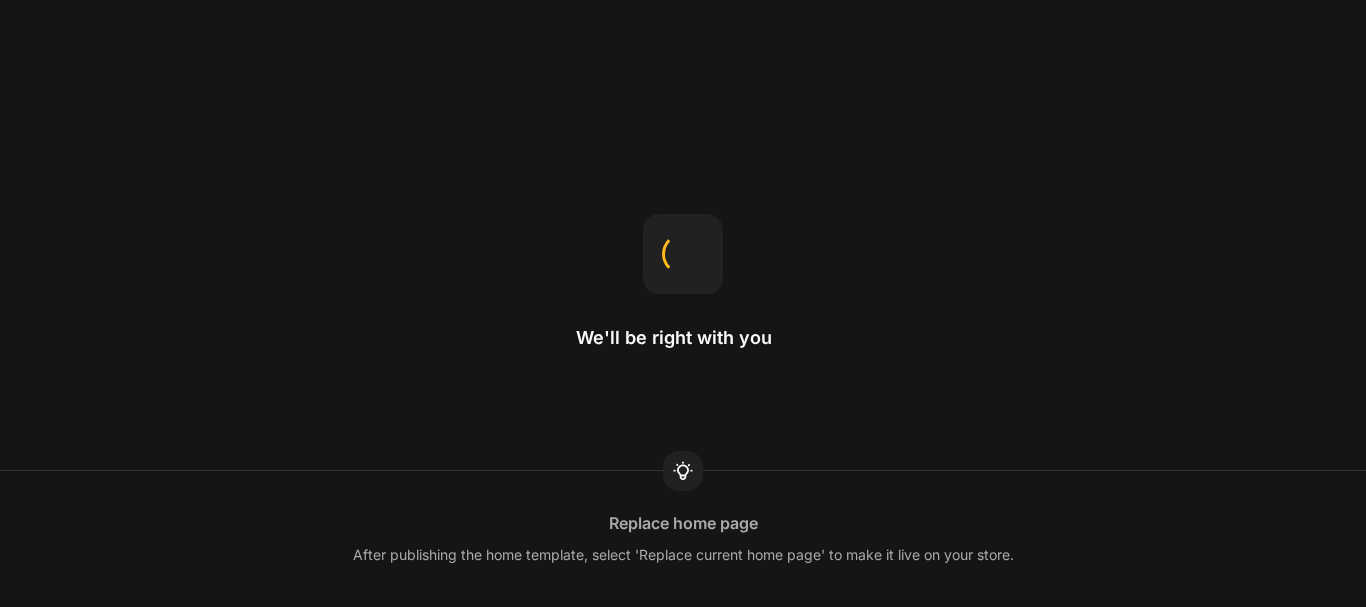 scroll, scrollTop: 0, scrollLeft: 0, axis: both 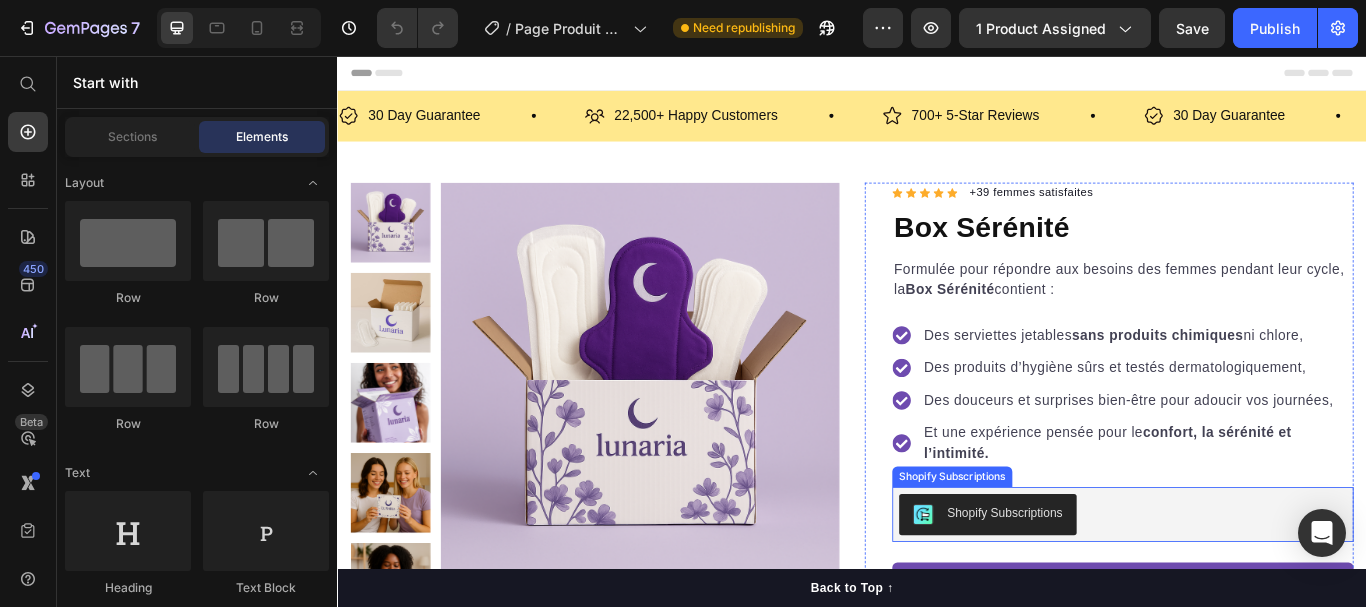 click on "Shopify Subscriptions" at bounding box center [1253, 591] 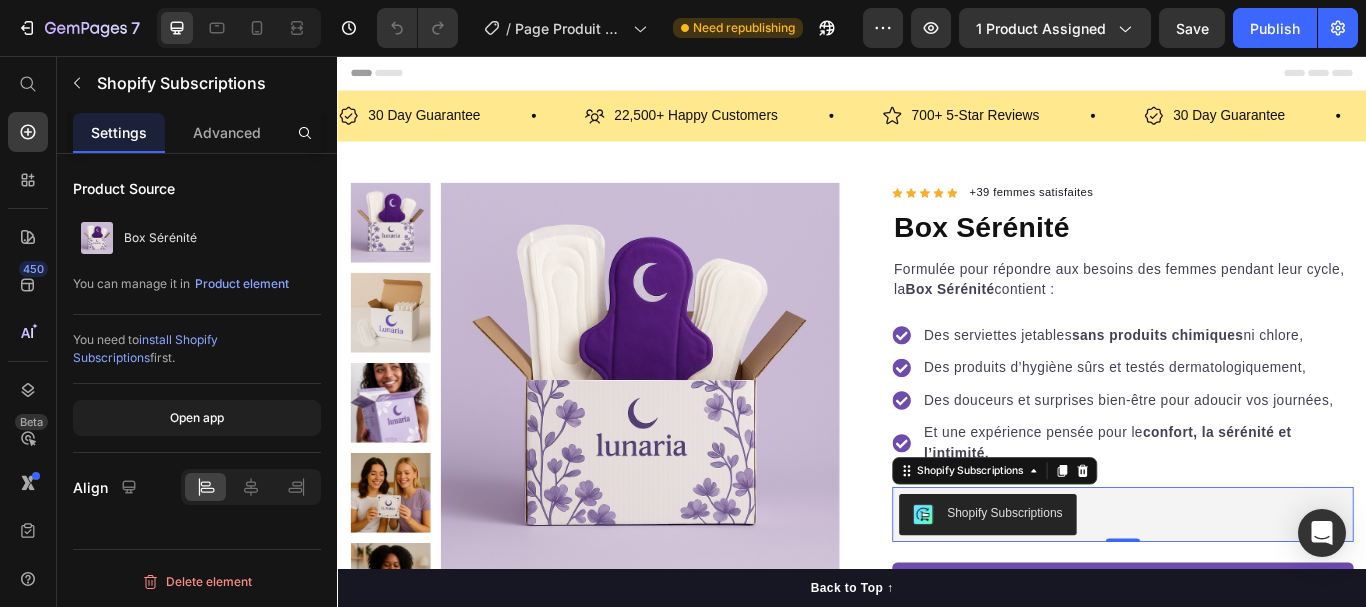 click on "Shopify Subscriptions" at bounding box center (1115, 589) 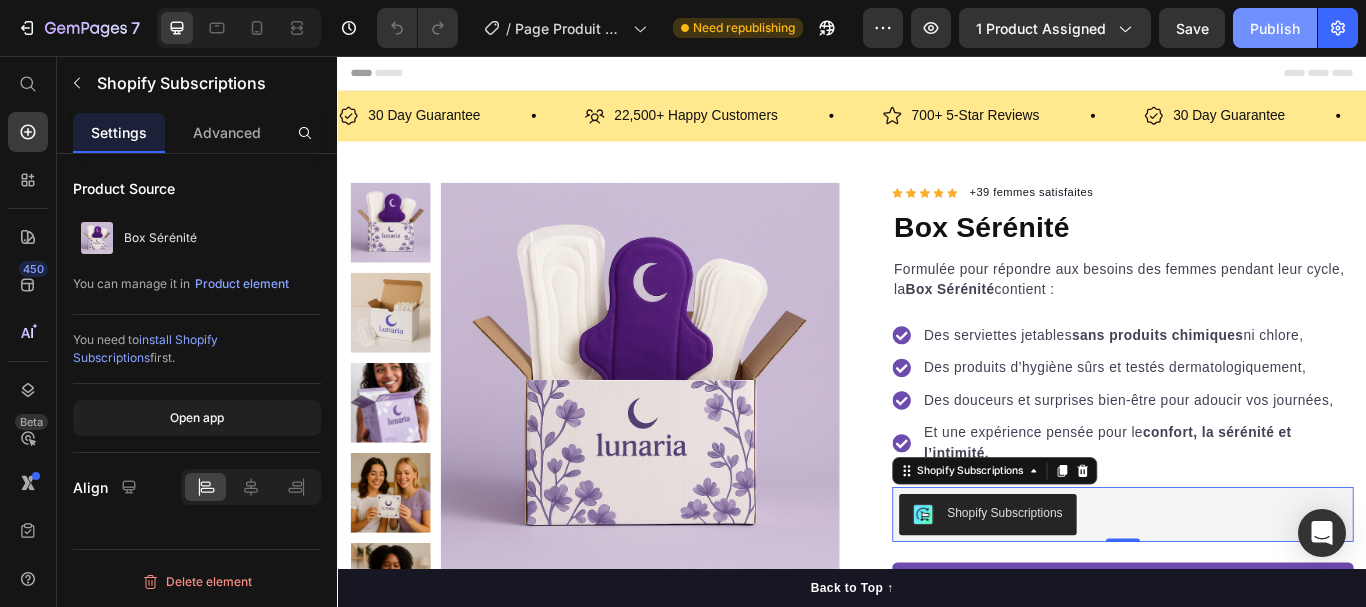 click on "Publish" at bounding box center (1275, 28) 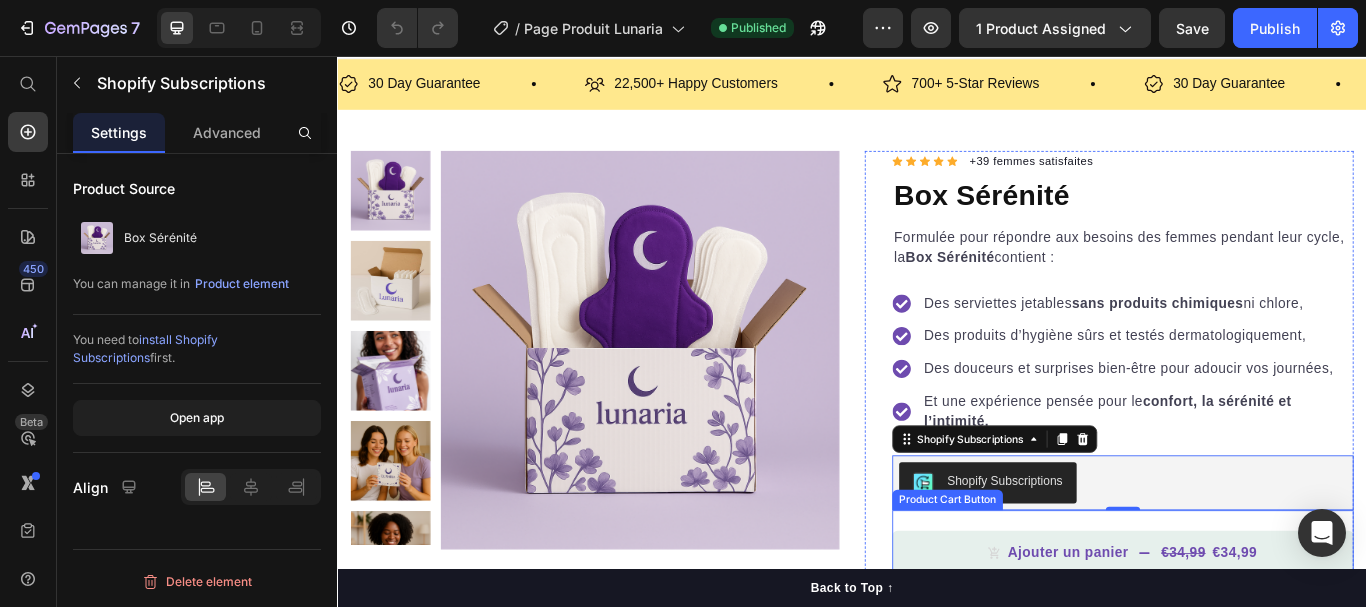 scroll, scrollTop: 200, scrollLeft: 0, axis: vertical 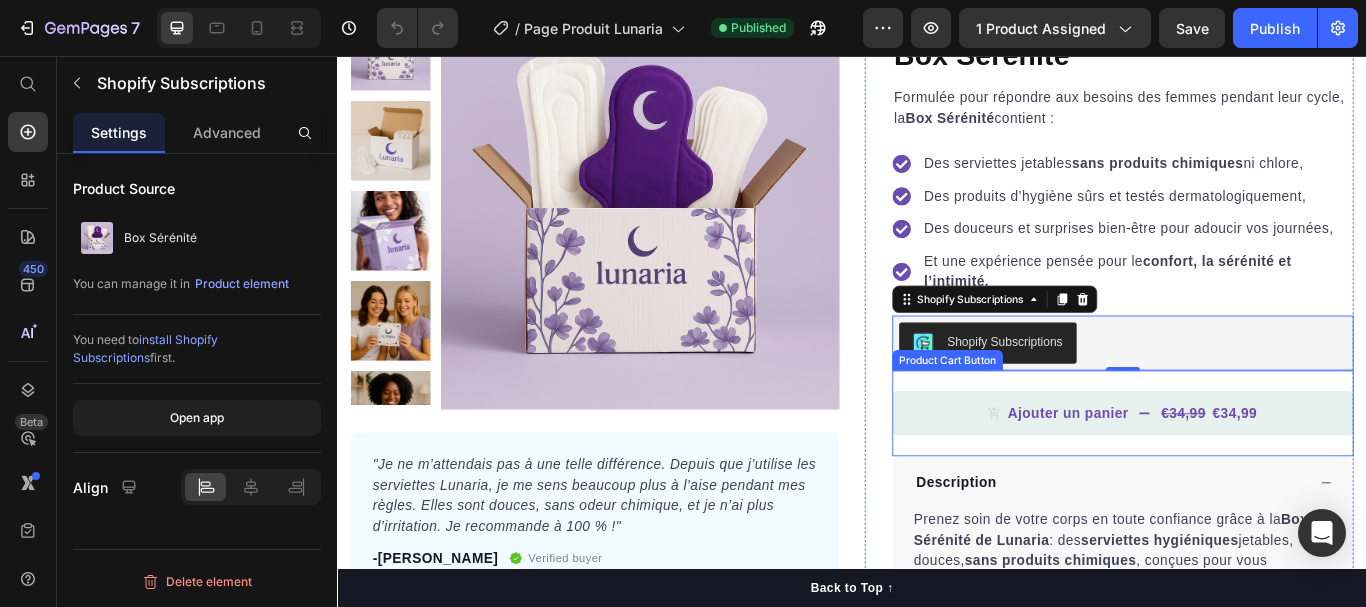click on "Ajouter un panier
€34,99 €34,99" at bounding box center (1253, 473) 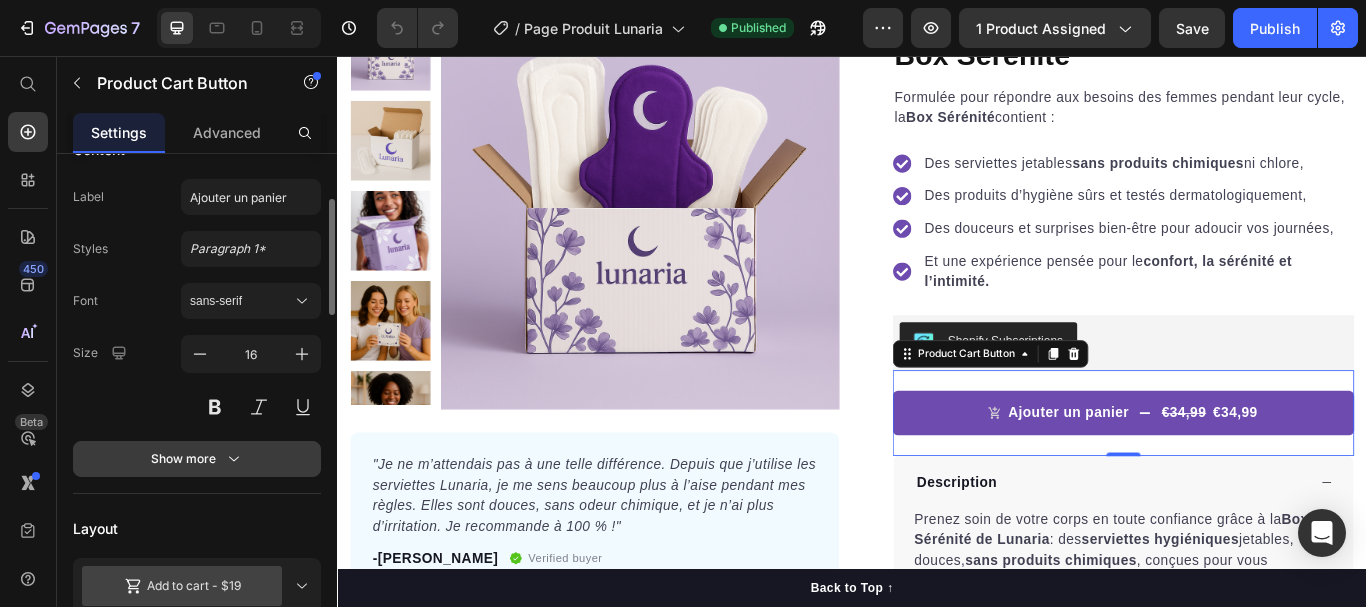 scroll, scrollTop: 300, scrollLeft: 0, axis: vertical 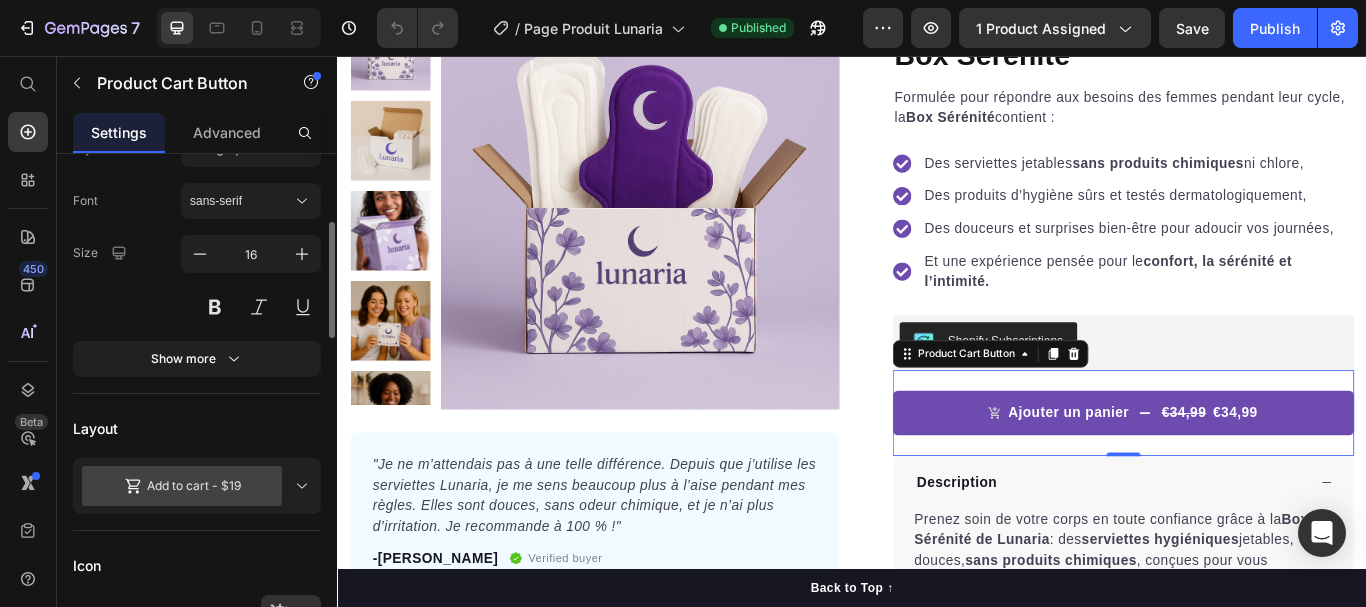 click on "Add to cart  -  $19" at bounding box center [182, 486] 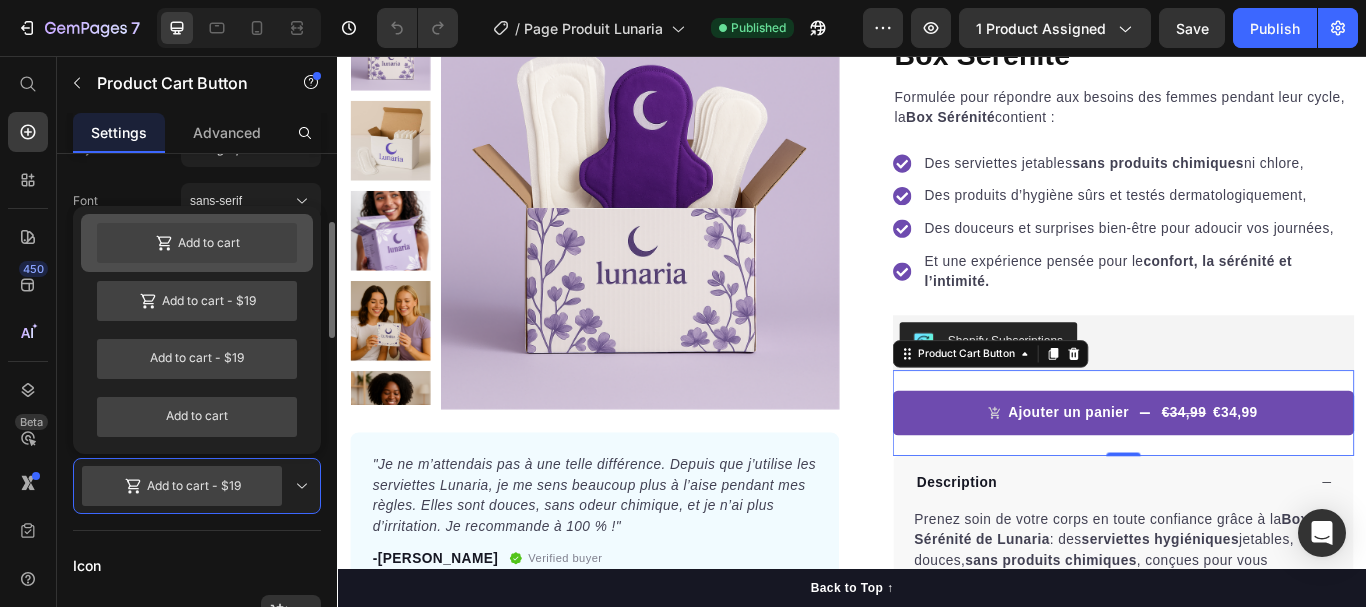 click on "Add to cart" at bounding box center (197, 243) 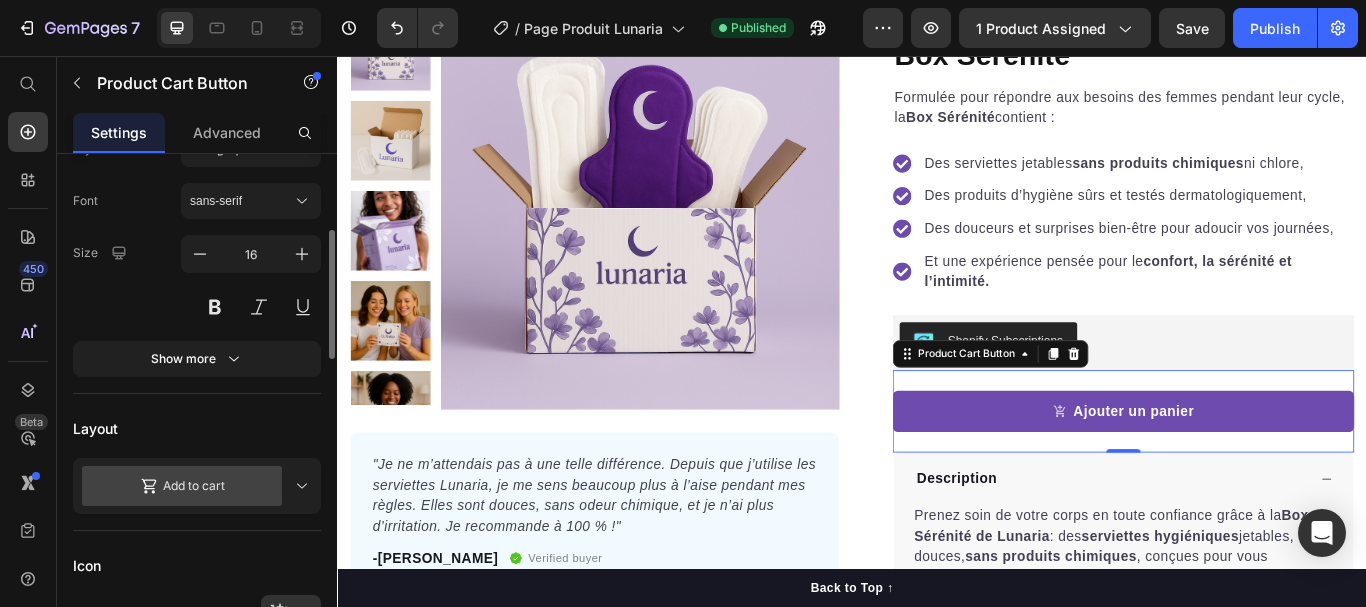 click on "Size 16" at bounding box center (197, 280) 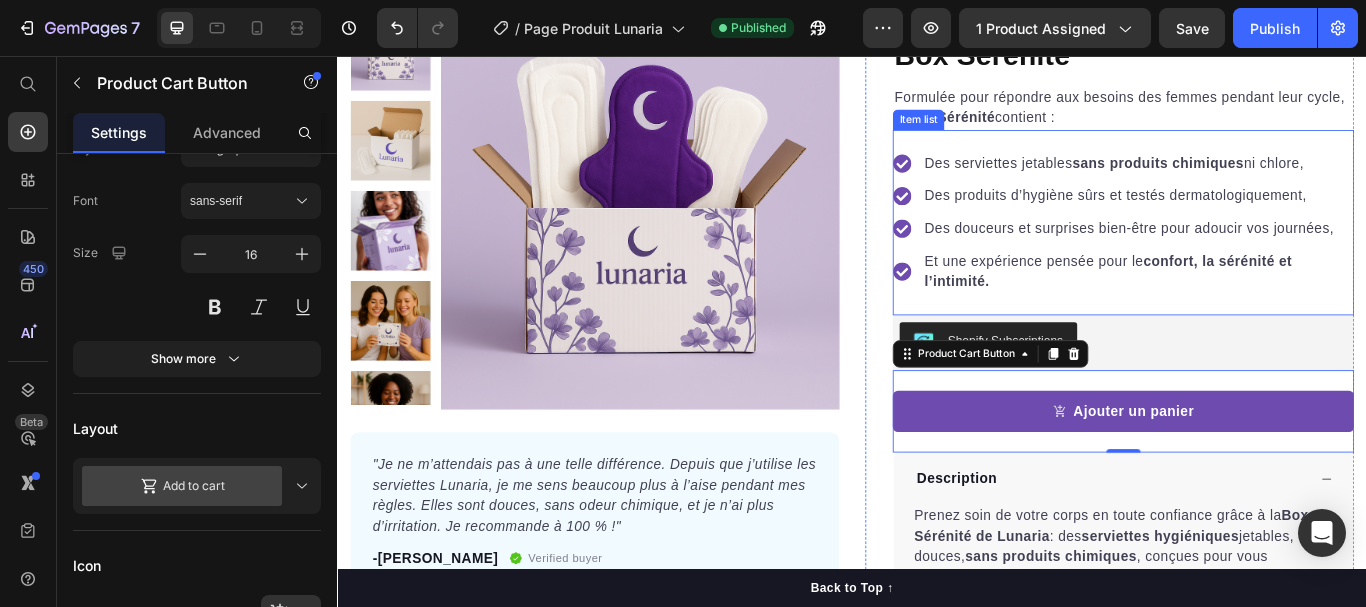 click on "Des serviettes jetables  sans produits chimiques  ni chlore, Des produits d’hygiène sûrs et testés dermatologiquement, Des douceurs et surprises bien-être pour adoucir vos journées, Et une expérience pensée pour le  confort, la sérénité et l’intimité." at bounding box center [1253, 251] 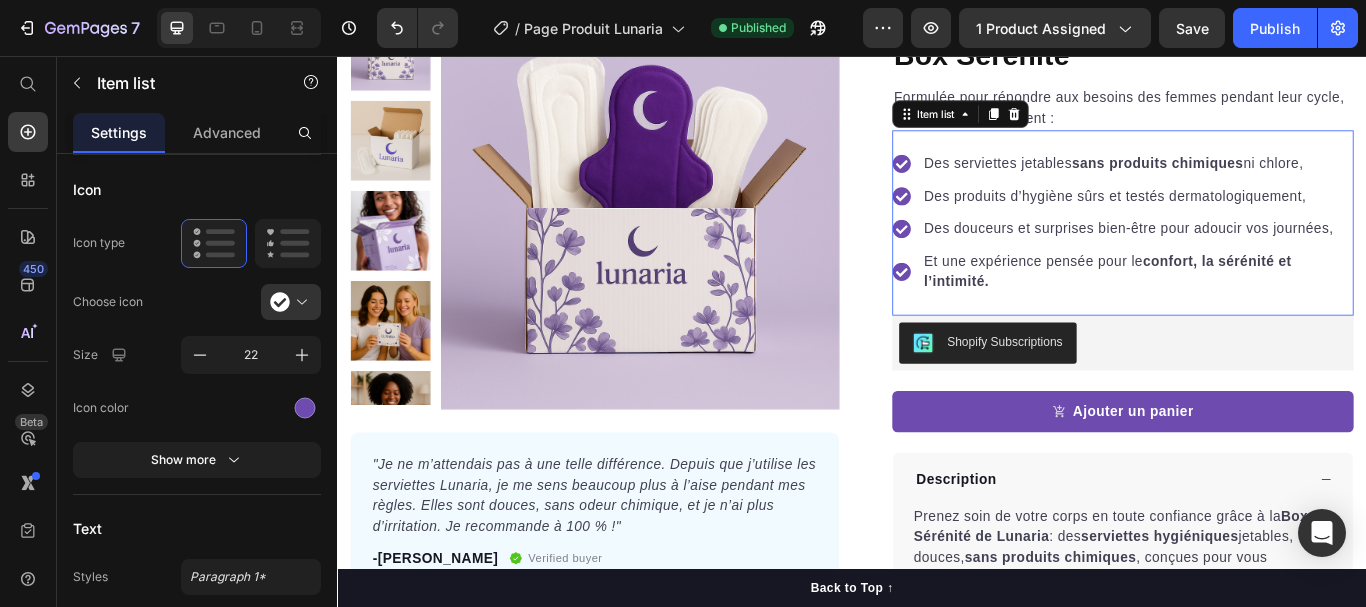 scroll, scrollTop: 0, scrollLeft: 0, axis: both 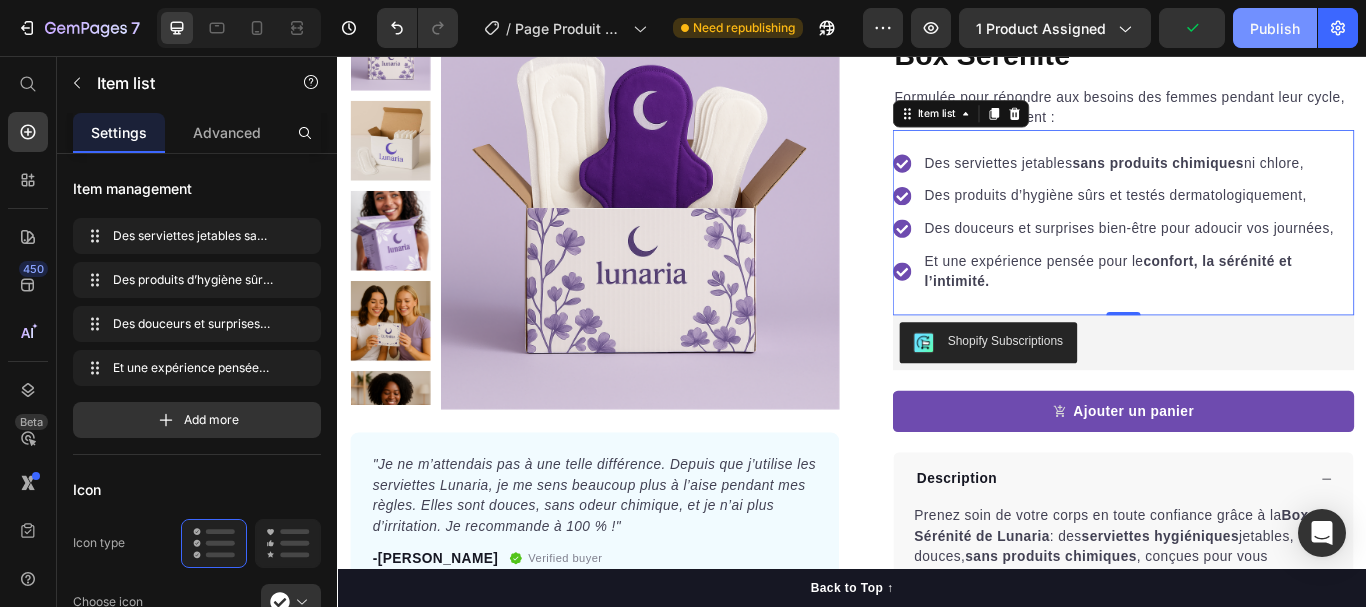 drag, startPoint x: 1269, startPoint y: 39, endPoint x: 1049, endPoint y: 13, distance: 221.53104 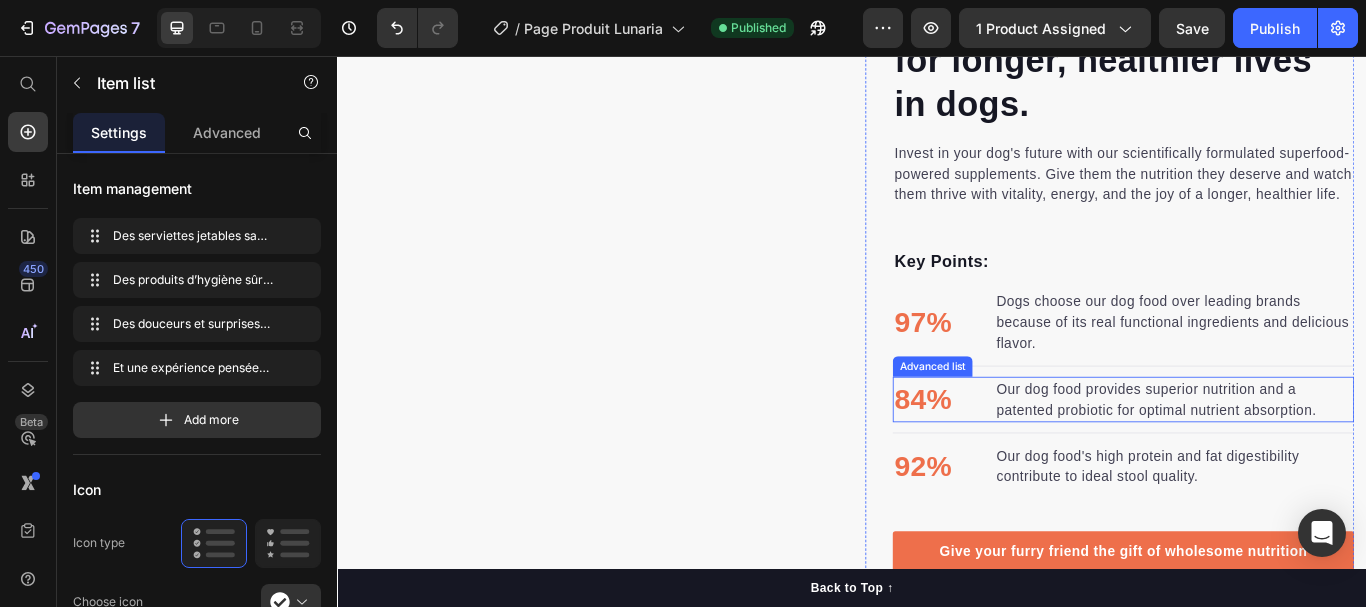 scroll, scrollTop: 1500, scrollLeft: 0, axis: vertical 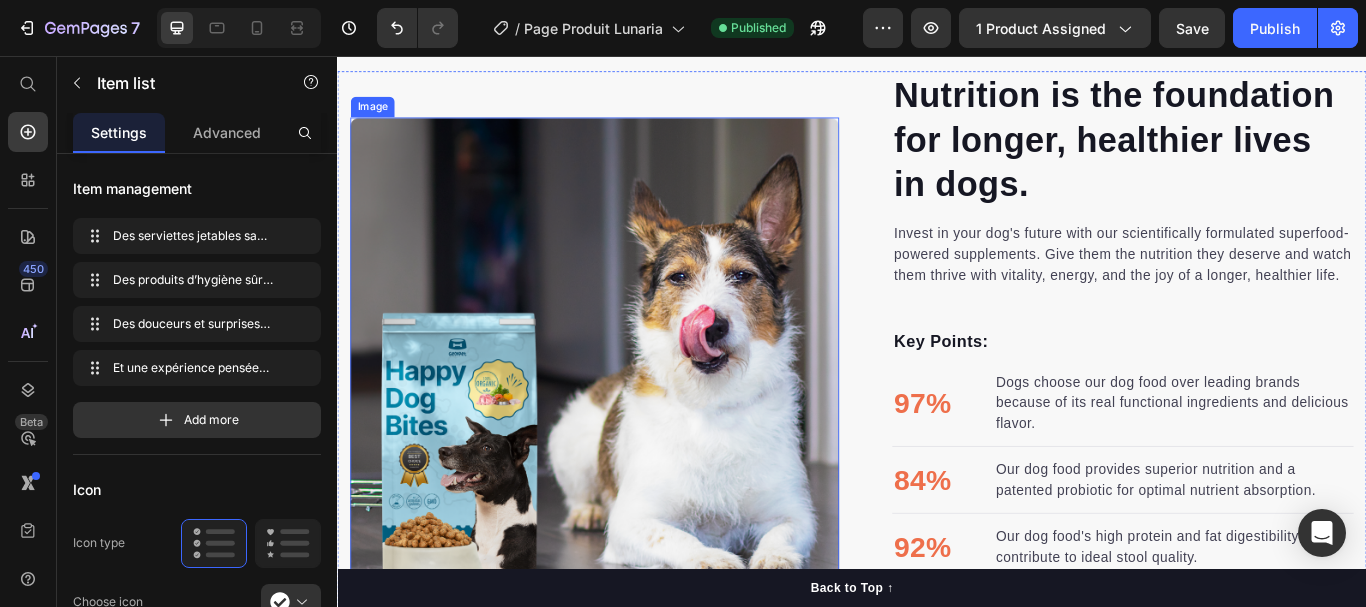 click at bounding box center [637, 413] 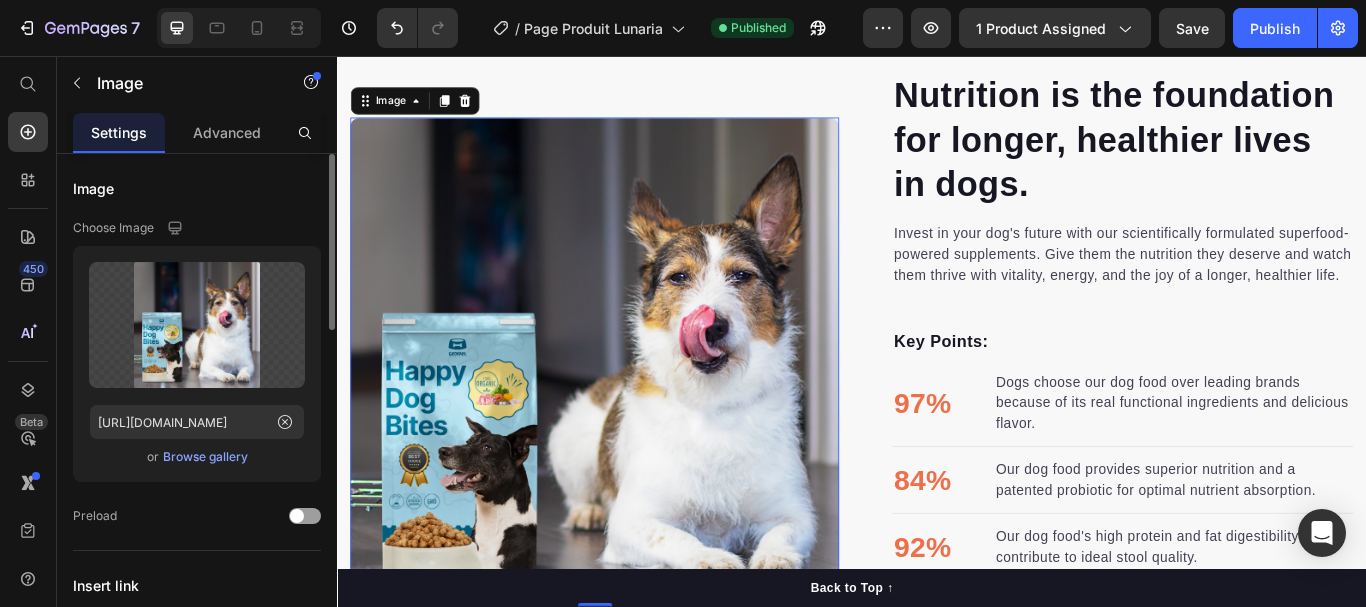 click on "Browse gallery" at bounding box center (205, 457) 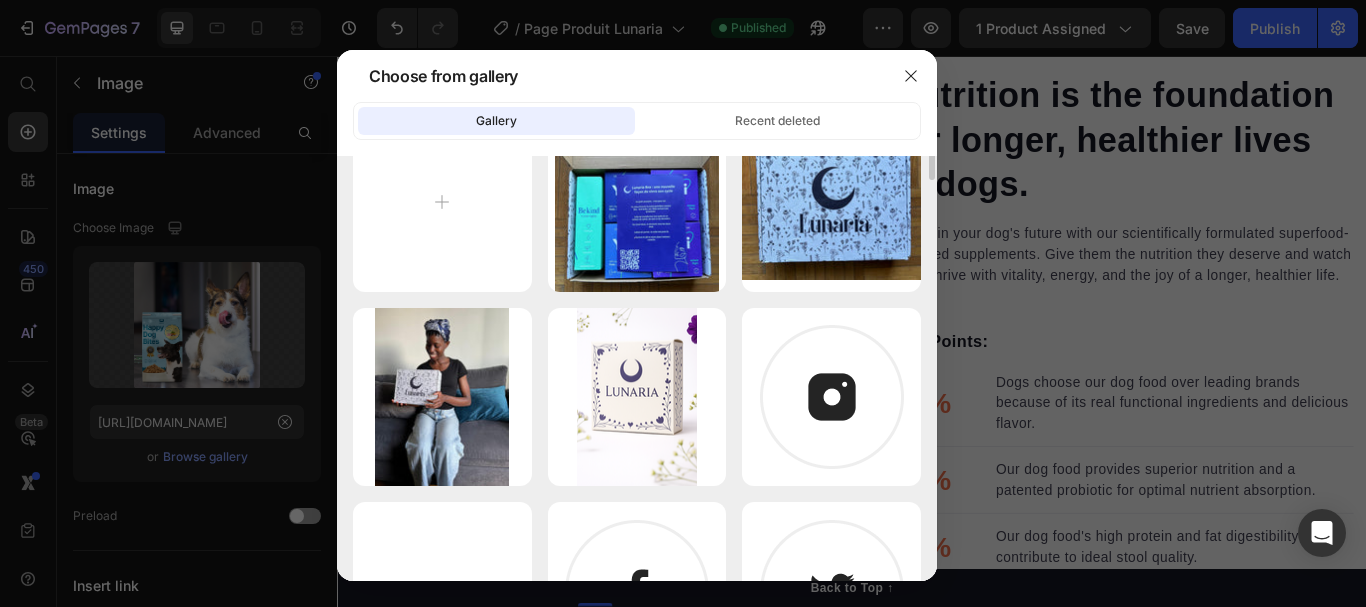 scroll, scrollTop: 0, scrollLeft: 0, axis: both 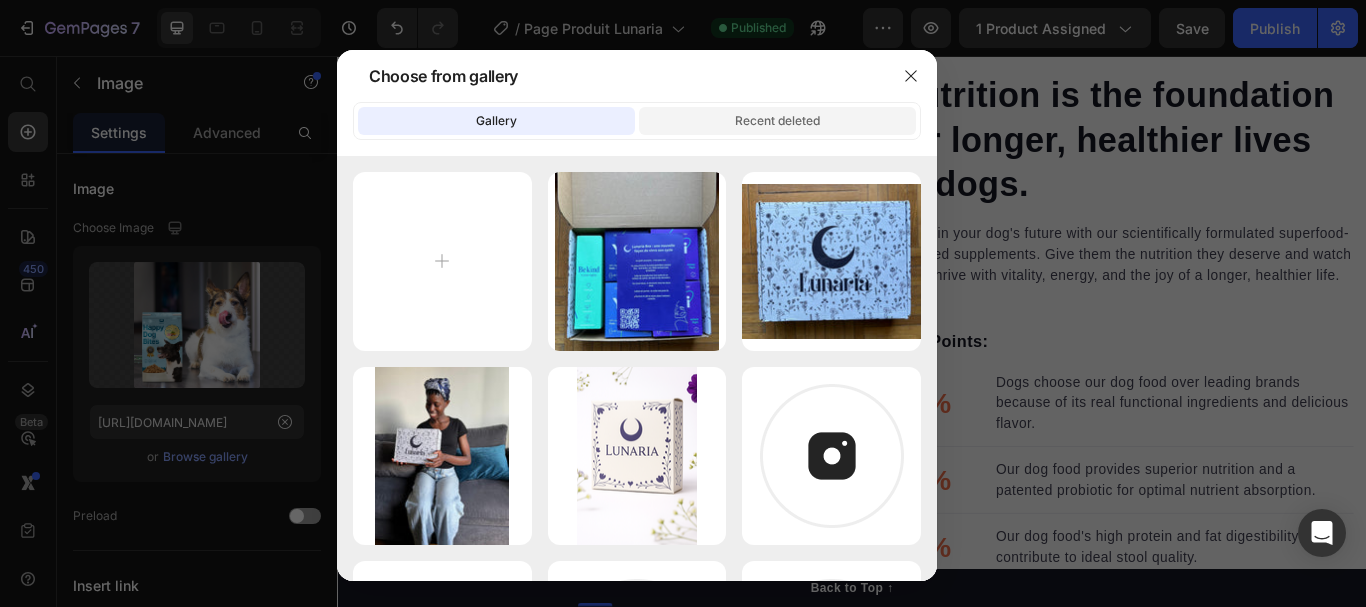 click on "Recent deleted" 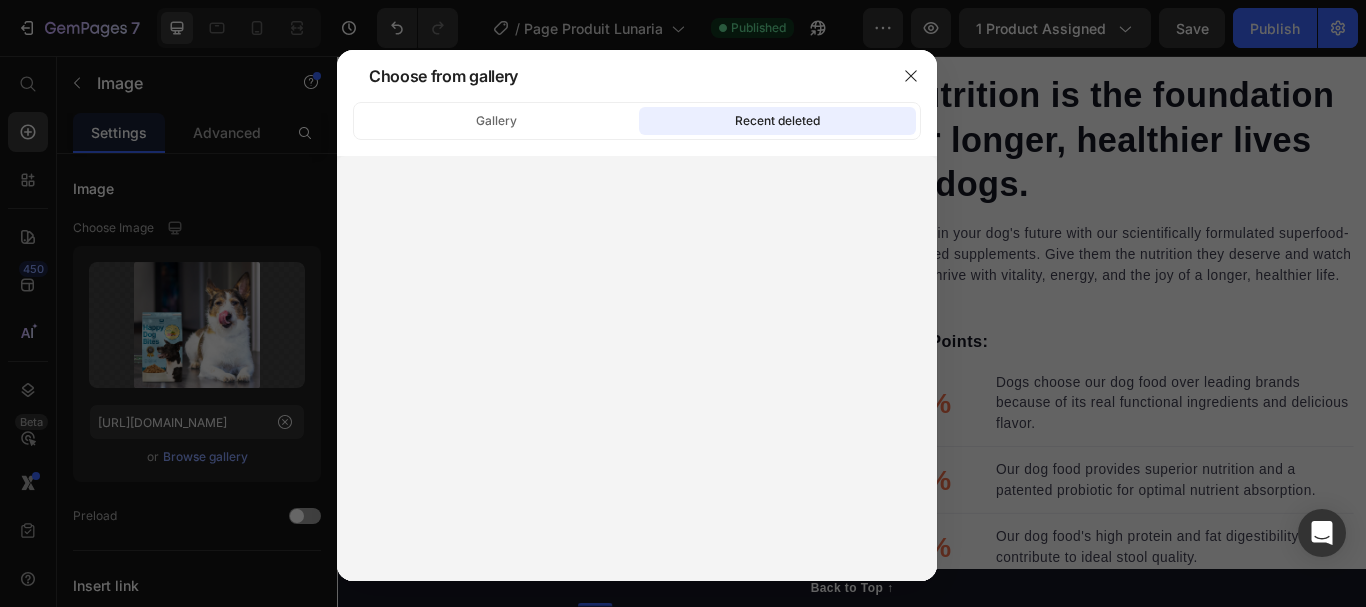 click at bounding box center [637, 368] 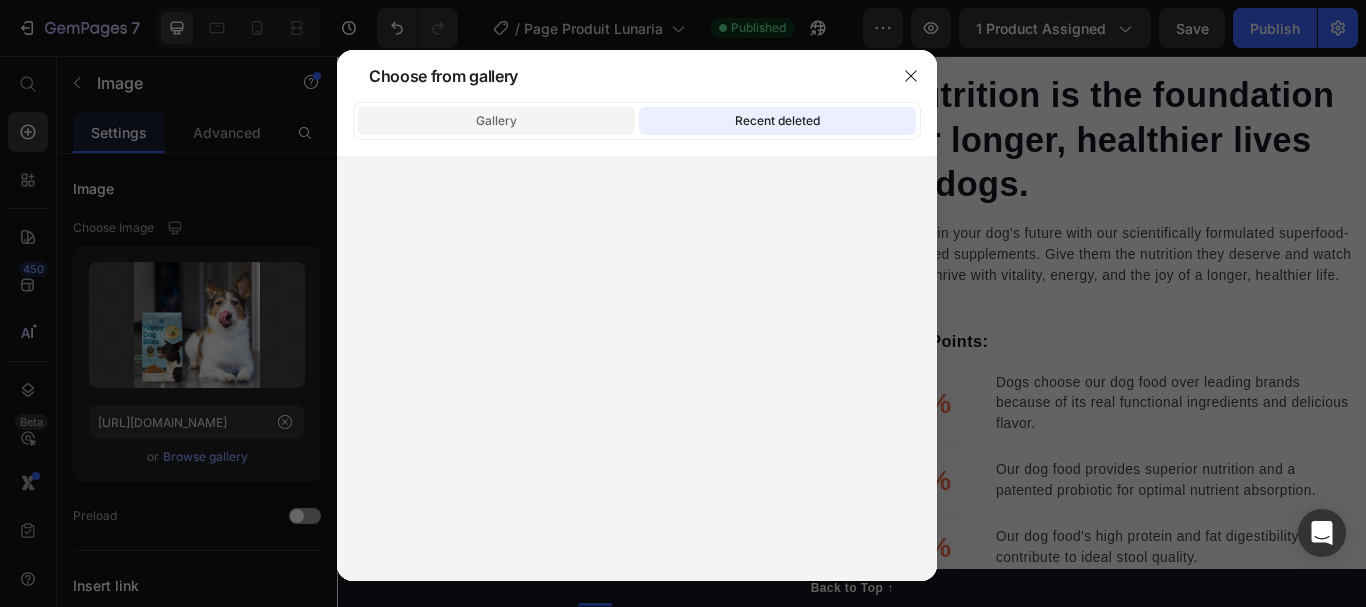 click on "Gallery" 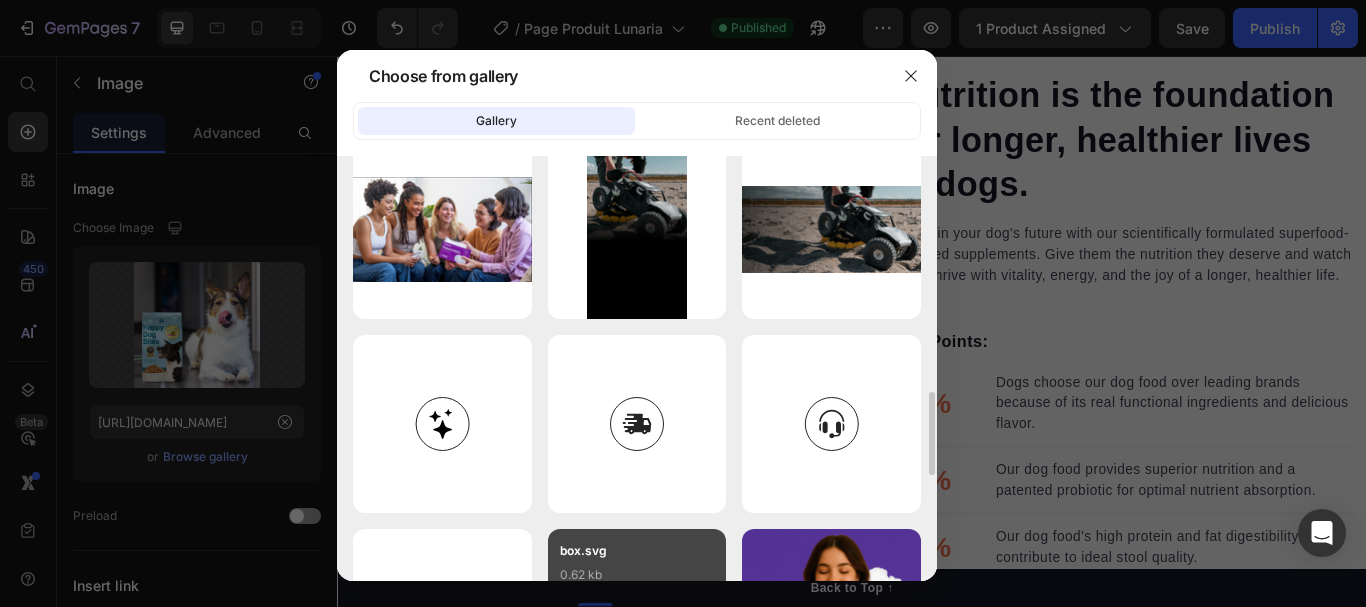 scroll, scrollTop: 1500, scrollLeft: 0, axis: vertical 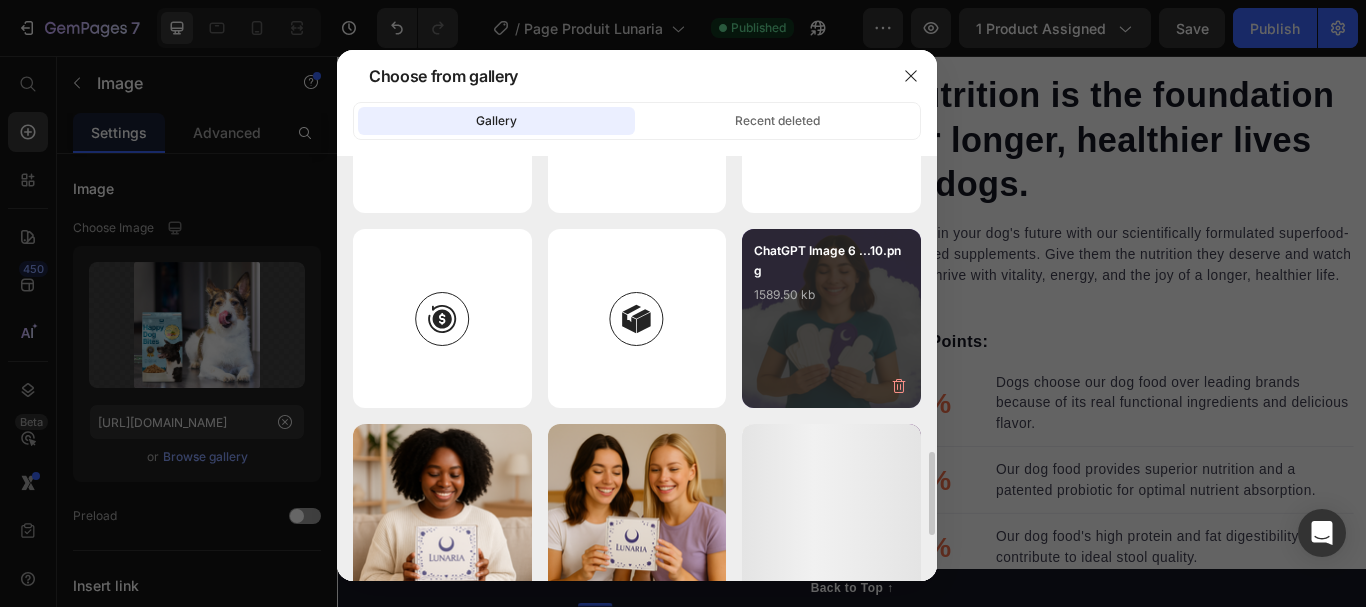 click on "ChatGPT Image 6 ...10.png 1589.50 kb" at bounding box center [831, 281] 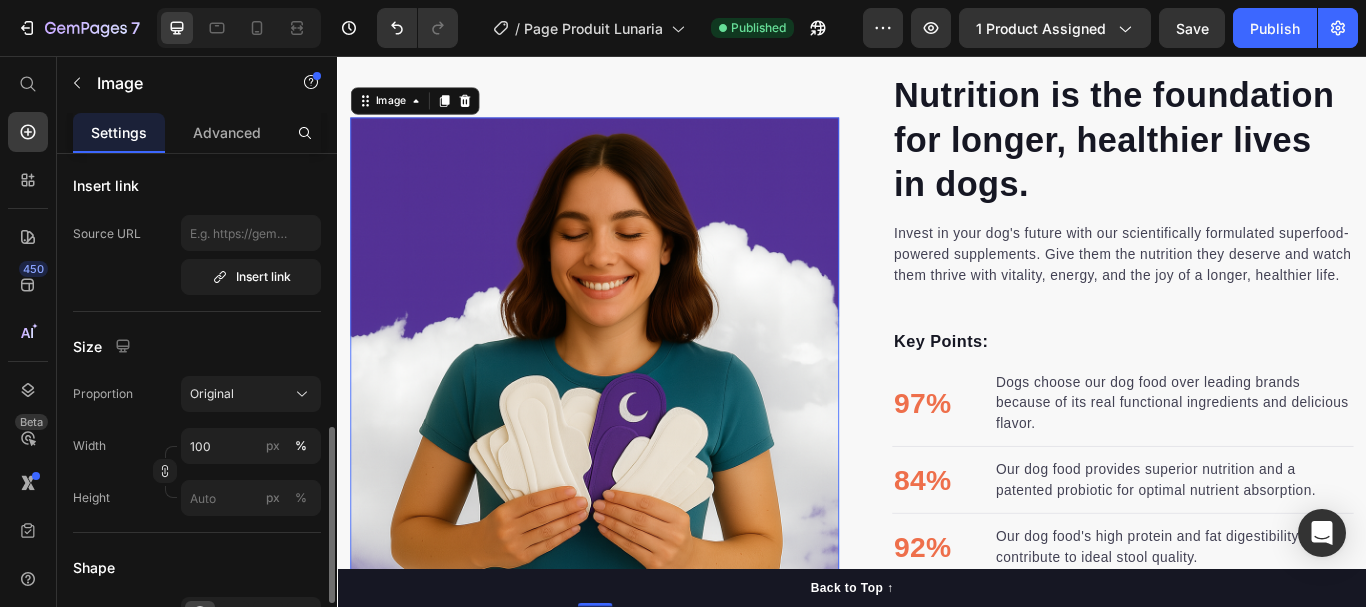 scroll, scrollTop: 500, scrollLeft: 0, axis: vertical 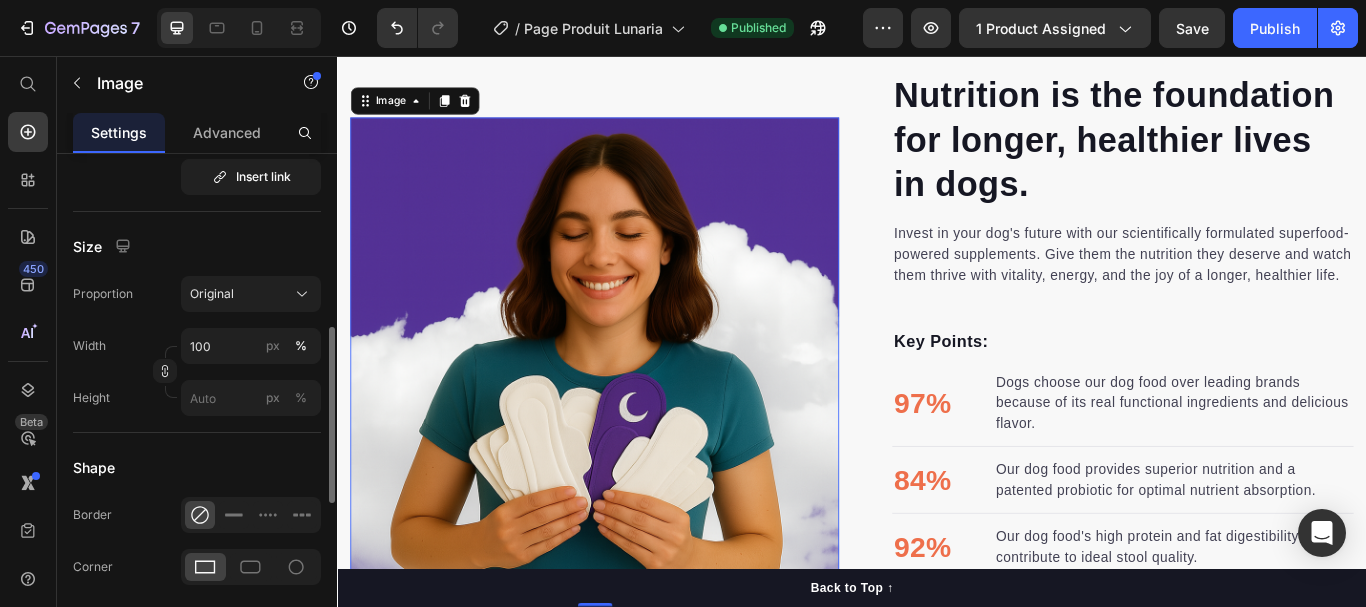 click 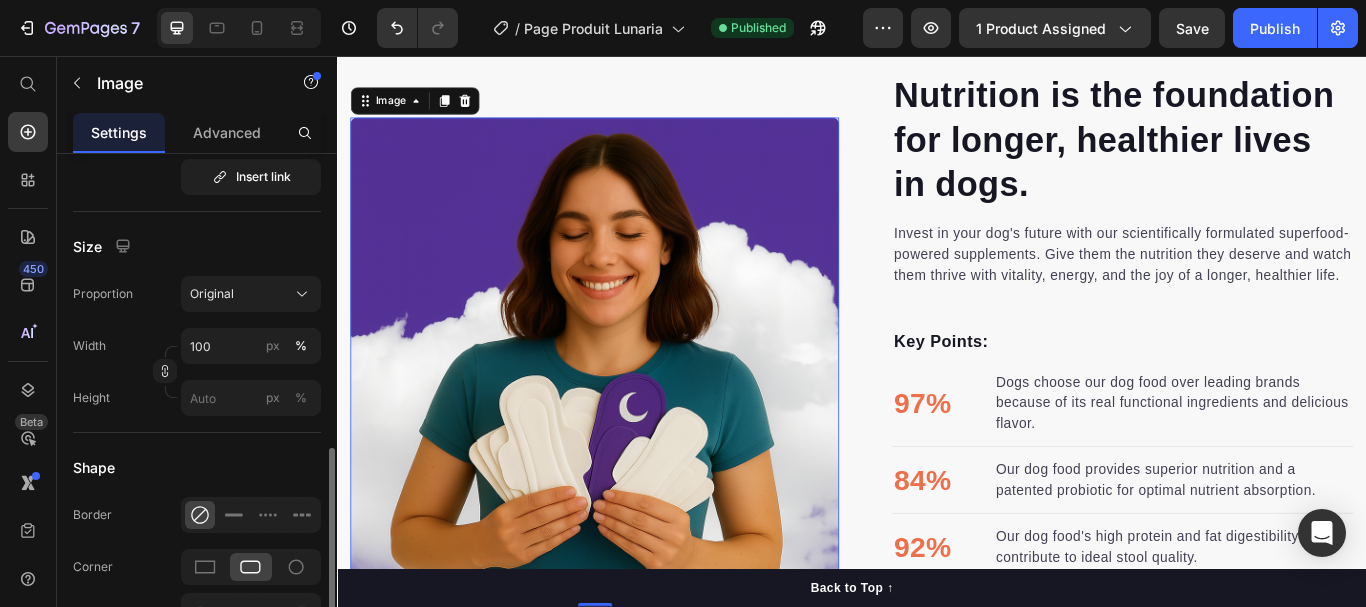 scroll, scrollTop: 700, scrollLeft: 0, axis: vertical 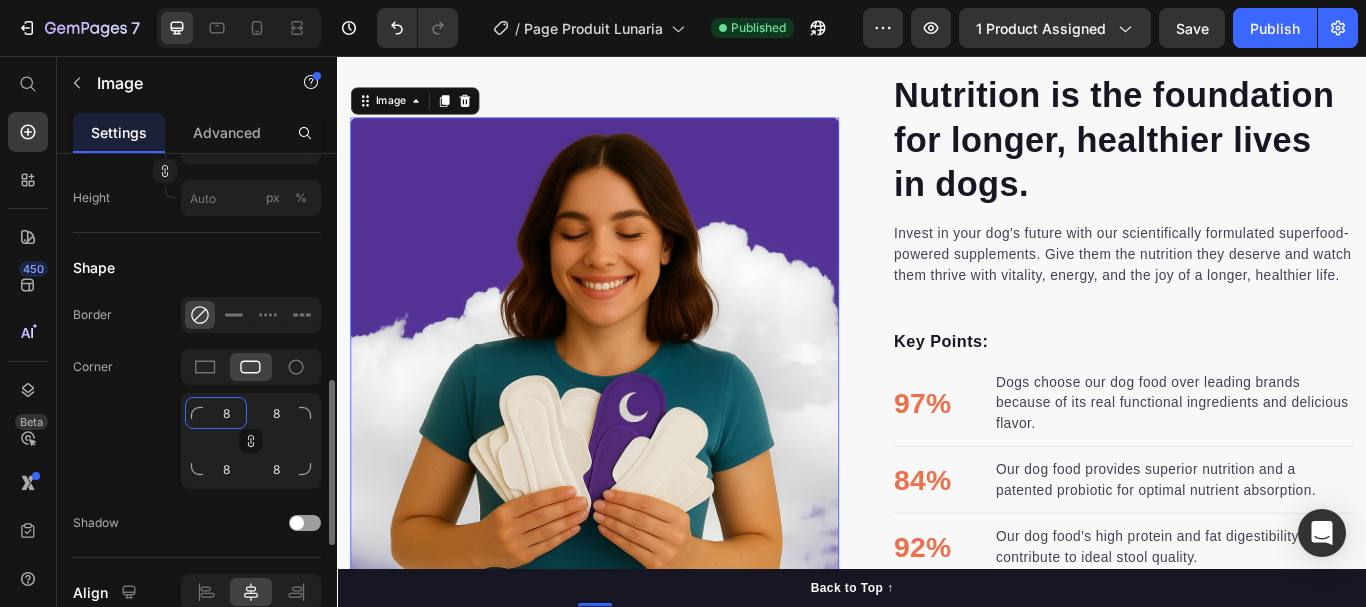 click on "8" 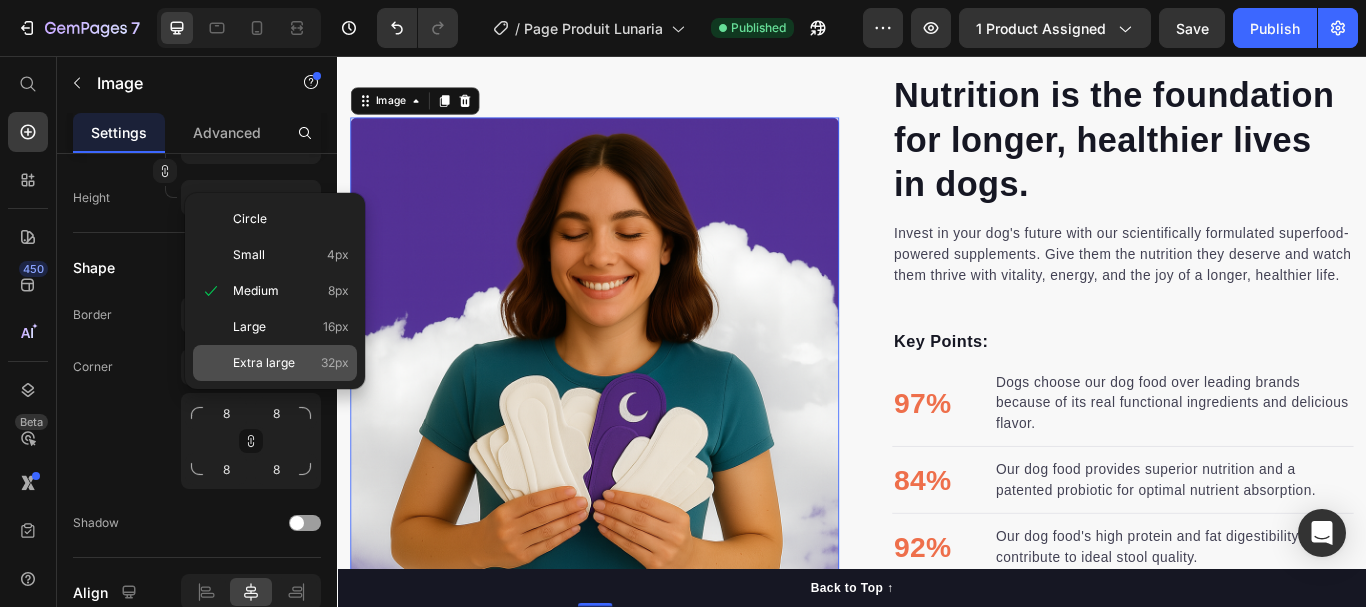 click on "Extra large 32px" 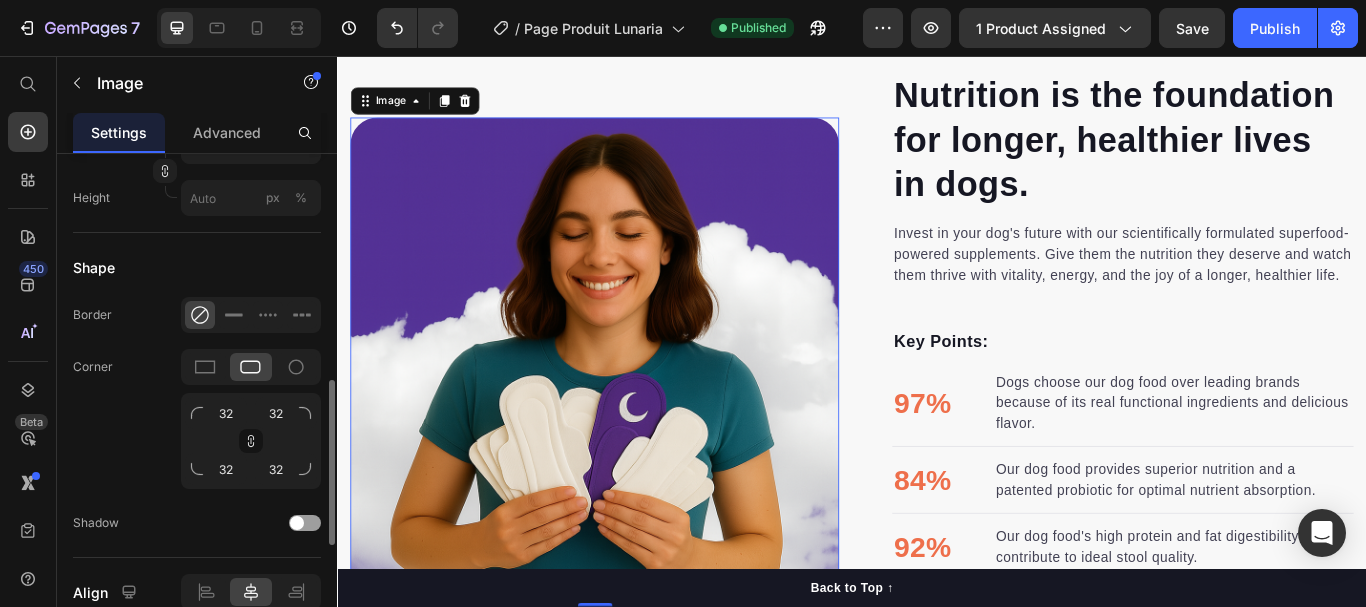 click on "Shape" at bounding box center (197, 267) 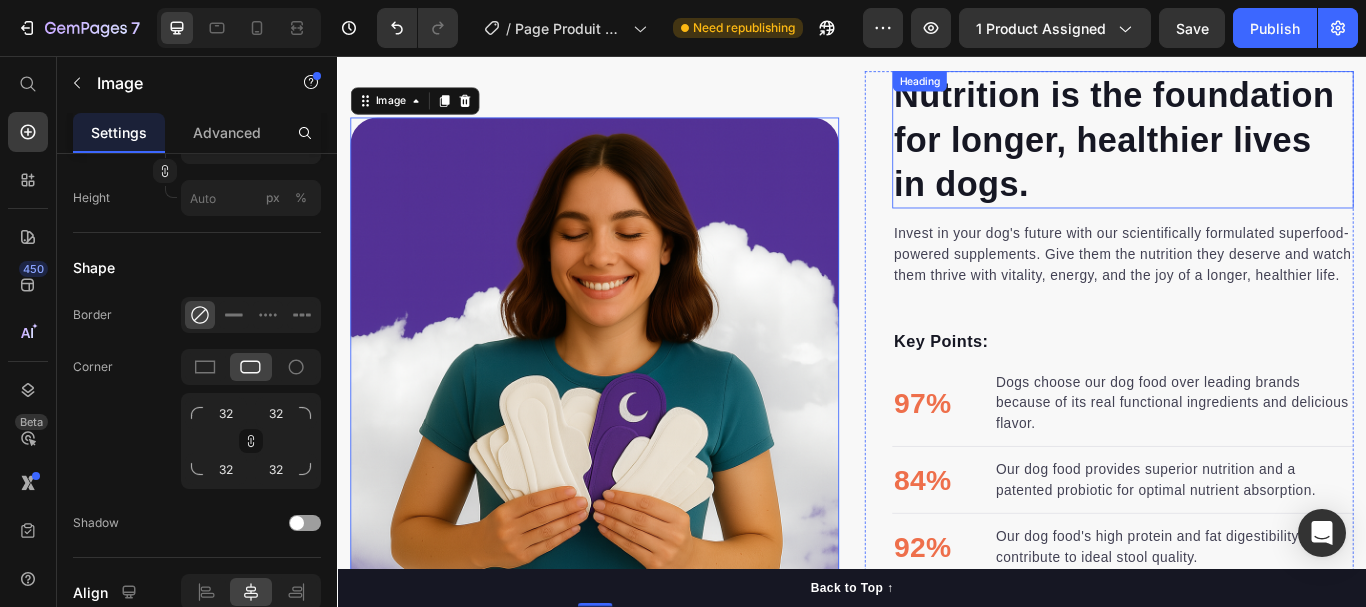 click on "Nutrition is the foundation for longer, healthier lives in dogs." at bounding box center (1253, 154) 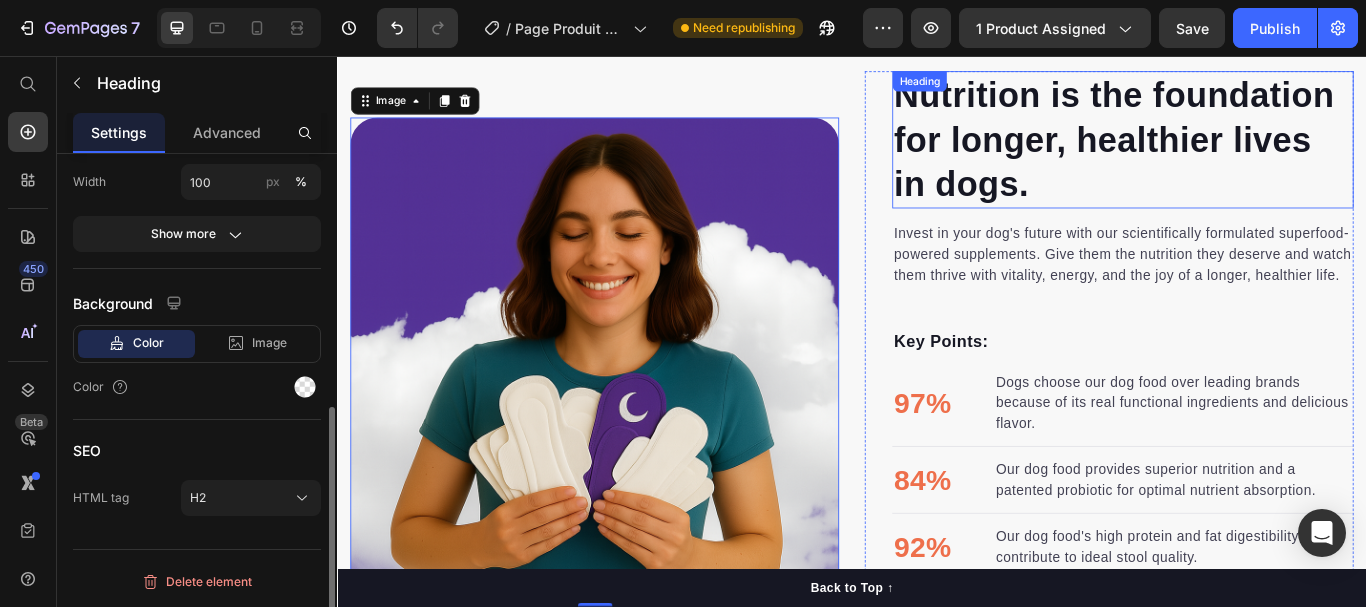 click on "Nutrition is the foundation for longer, healthier lives in dogs." at bounding box center [1253, 154] 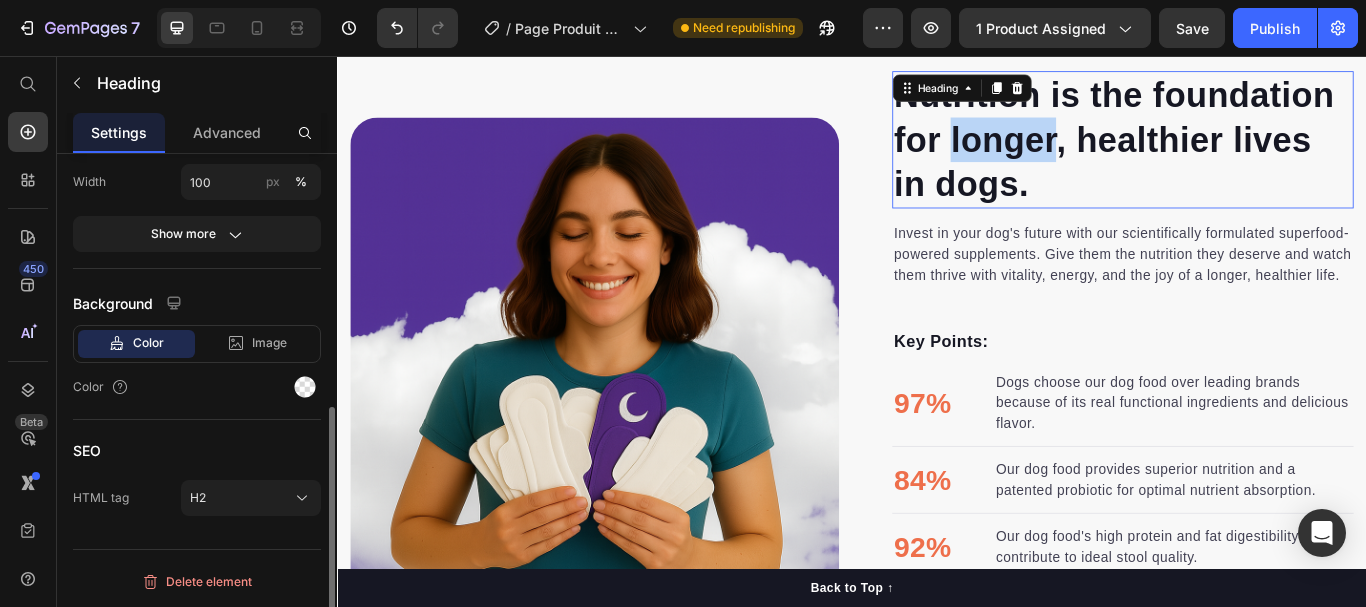 scroll, scrollTop: 0, scrollLeft: 0, axis: both 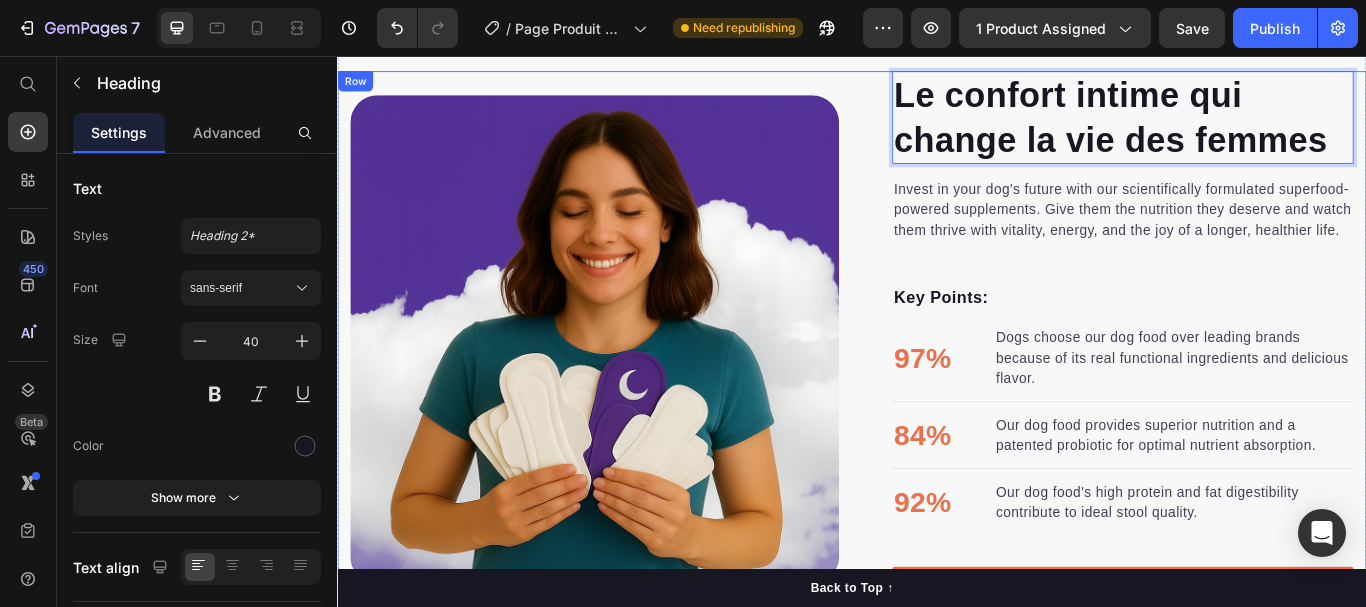 click on "Invest in your dog's future with our scientifically formulated superfood-powered supplements. Give them the nutrition they deserve and watch them thrive with vitality, energy, and the joy of a longer, healthier life." at bounding box center (1253, 236) 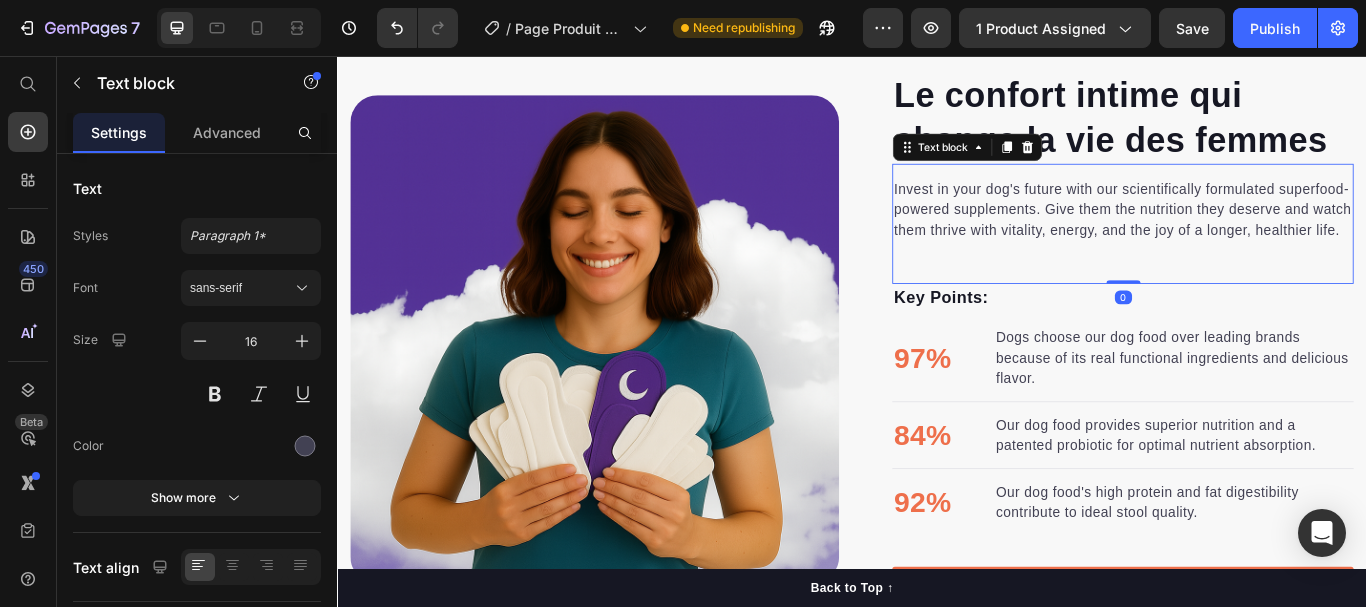 click on "Invest in your dog's future with our scientifically formulated superfood-powered supplements. Give them the nutrition they deserve and watch them thrive with vitality, energy, and the joy of a longer, healthier life." at bounding box center [1253, 236] 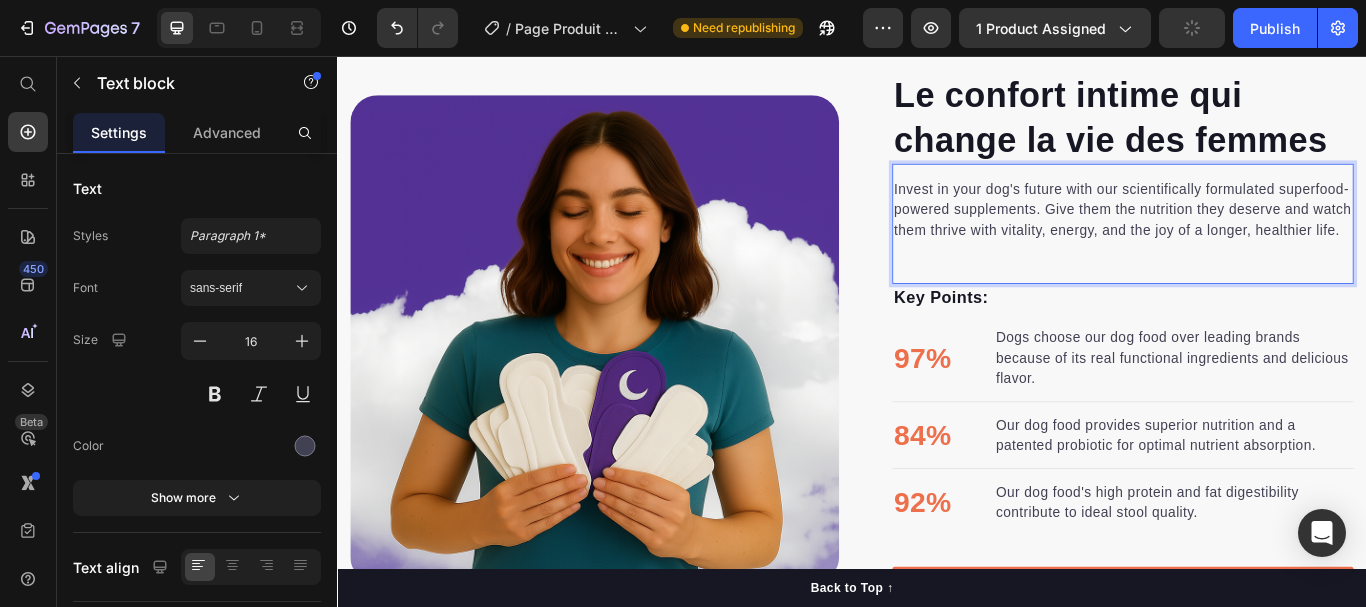 click on "Invest in your dog's future with our scientifically formulated superfood-powered supplements. Give them the nutrition they deserve and watch them thrive with vitality, energy, and the joy of a longer, healthier life." at bounding box center (1253, 236) 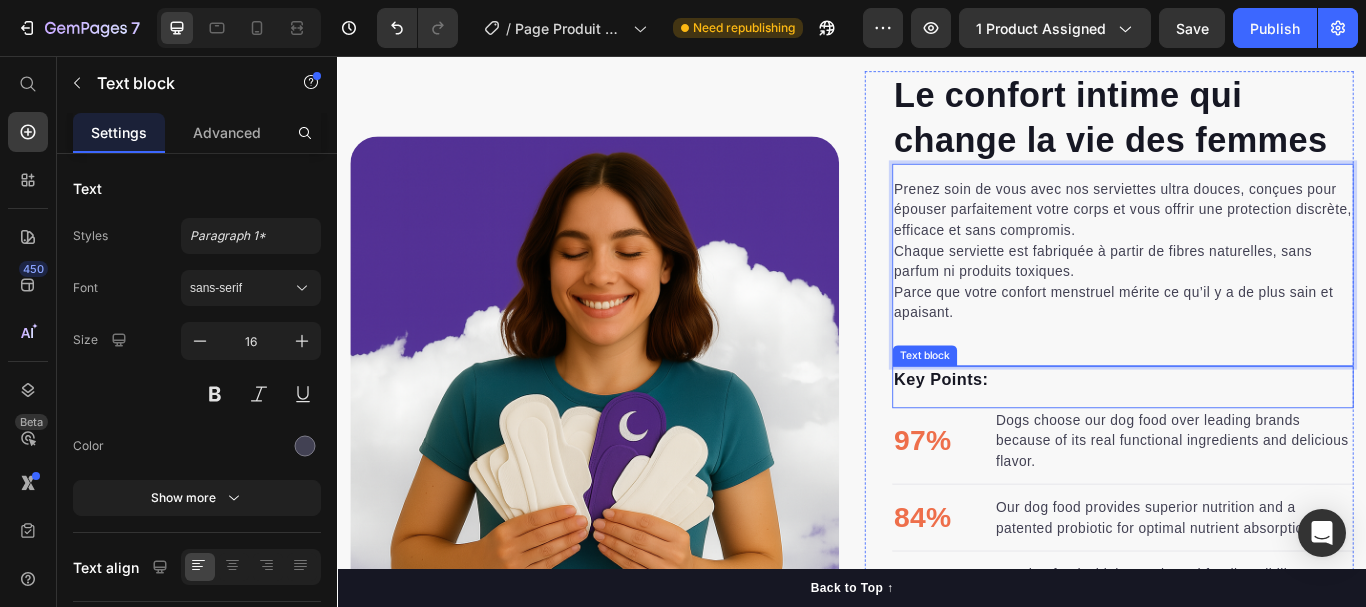 click on "Key Points:" at bounding box center (1253, 434) 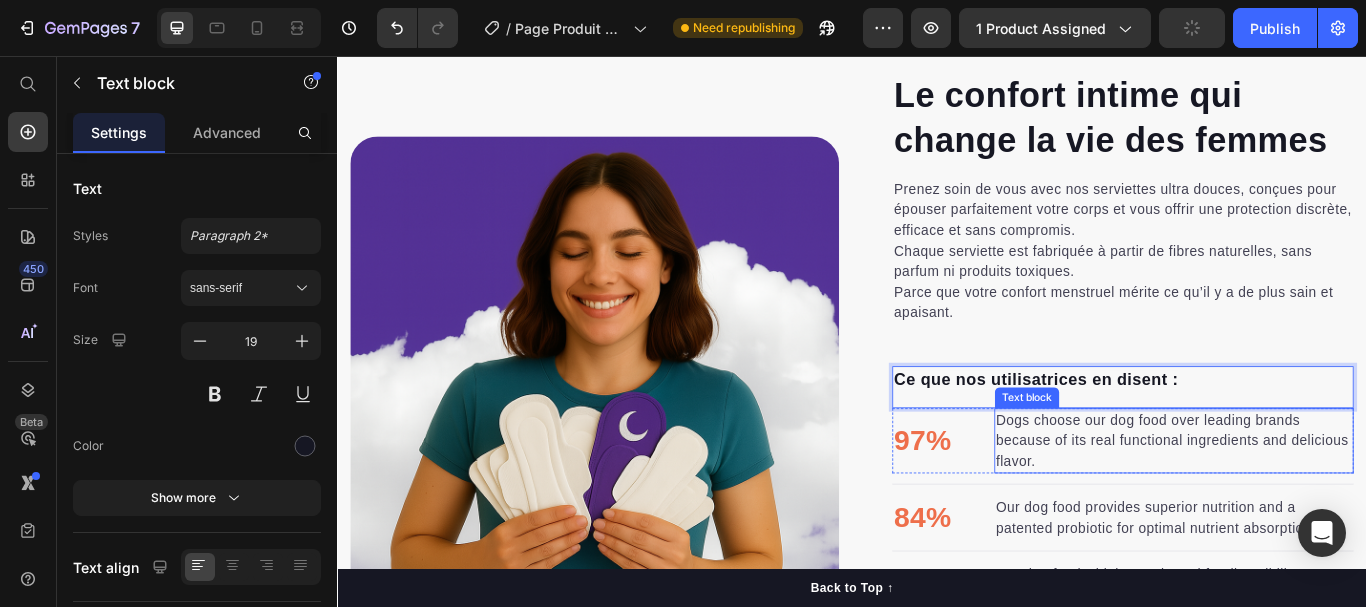 click on "Dogs choose our dog food over leading brands because of its real functional ingredients and delicious flavor." at bounding box center [1312, 505] 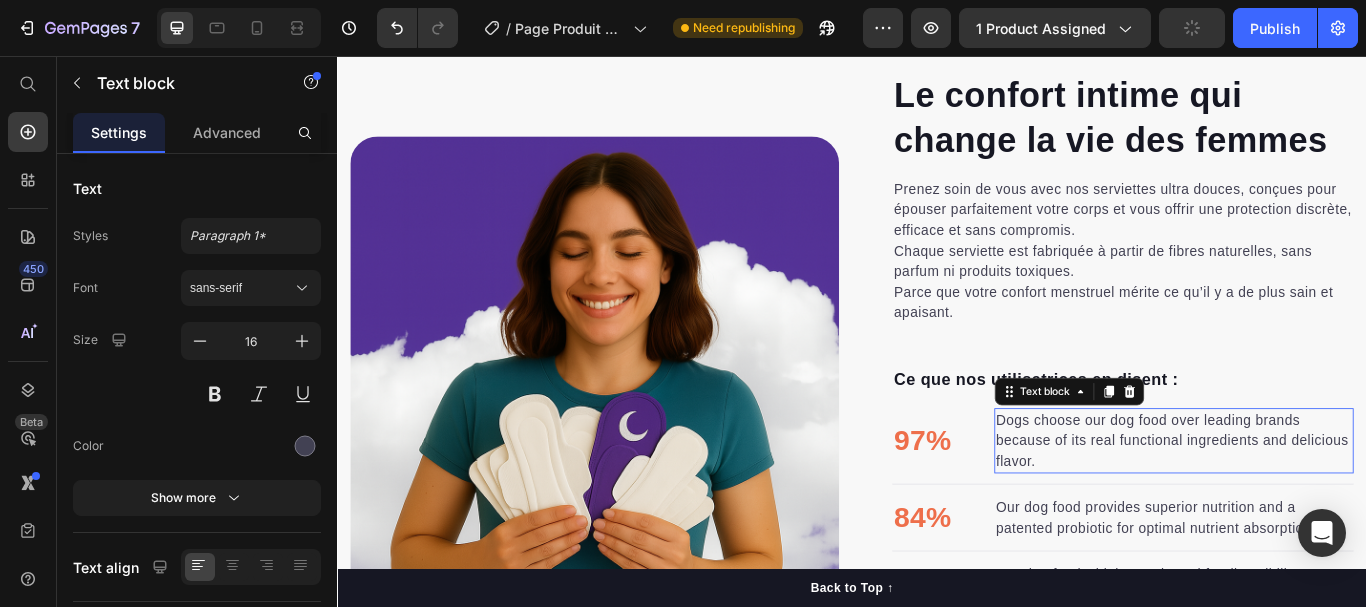 click on "Dogs choose our dog food over leading brands because of its real functional ingredients and delicious flavor." at bounding box center (1312, 505) 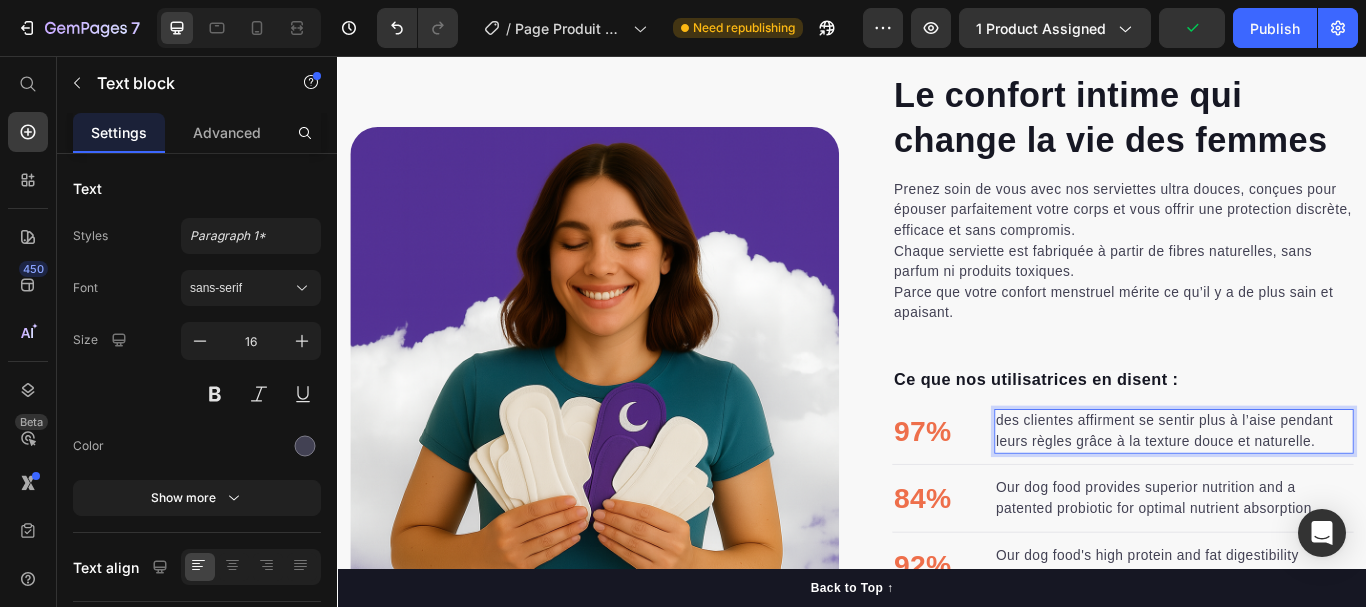 scroll, scrollTop: 1401, scrollLeft: 0, axis: vertical 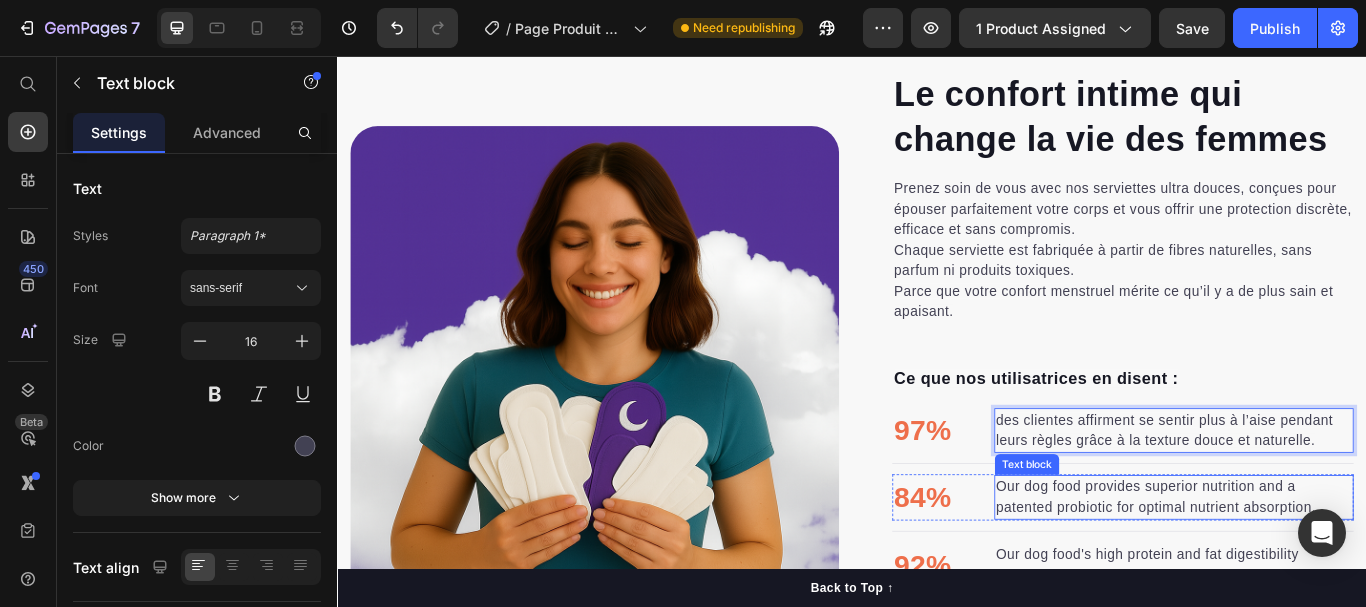 click on "Our dog food provides superior nutrition and a patented probiotic for optimal nutrient absorption." at bounding box center [1312, 571] 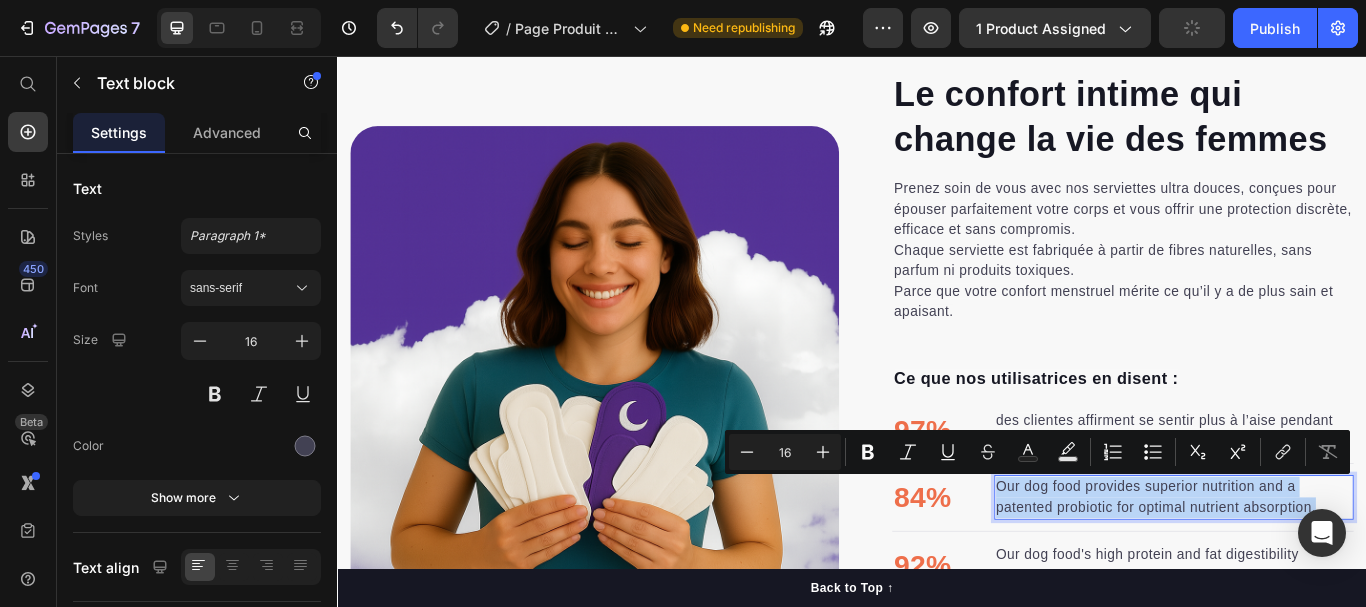 scroll, scrollTop: 4, scrollLeft: 0, axis: vertical 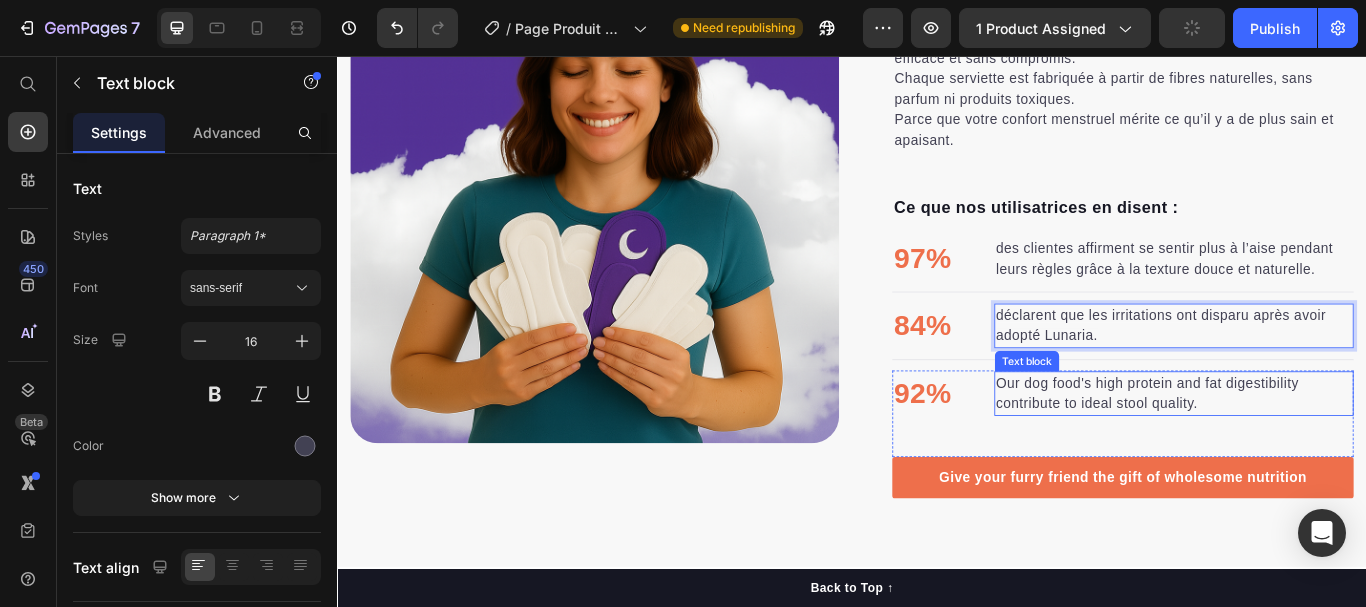 click on "Our dog food's high protein and fat digestibility contribute to ideal stool quality." at bounding box center (1312, 450) 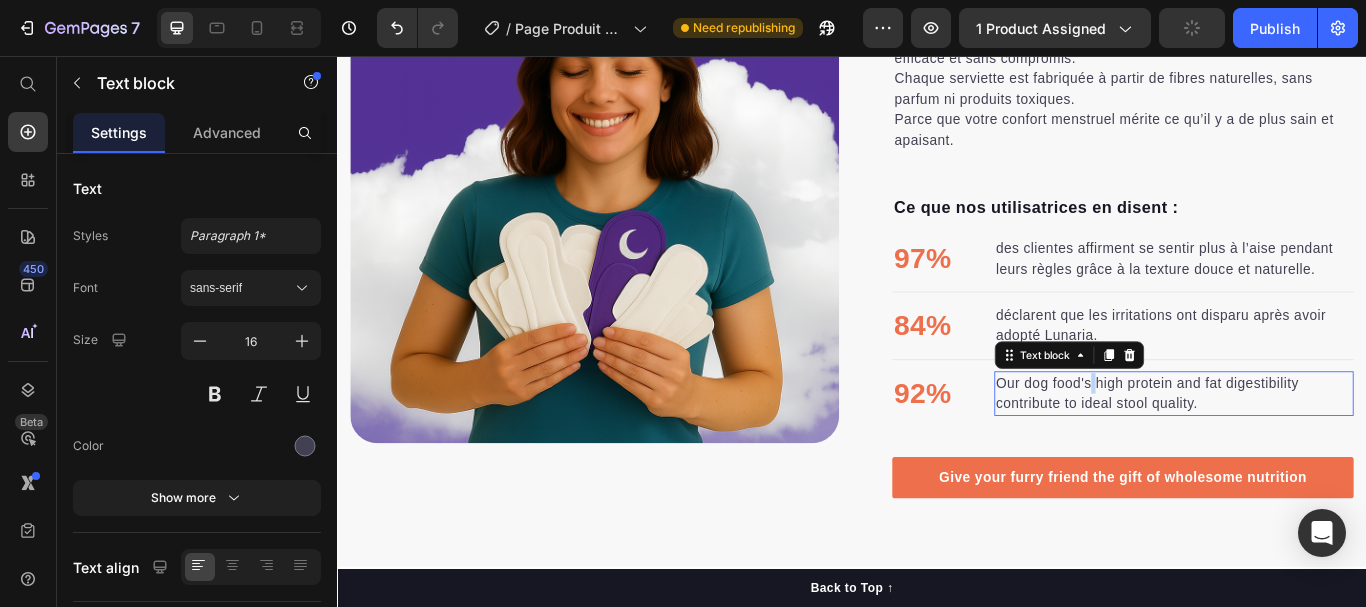 scroll, scrollTop: 0, scrollLeft: 0, axis: both 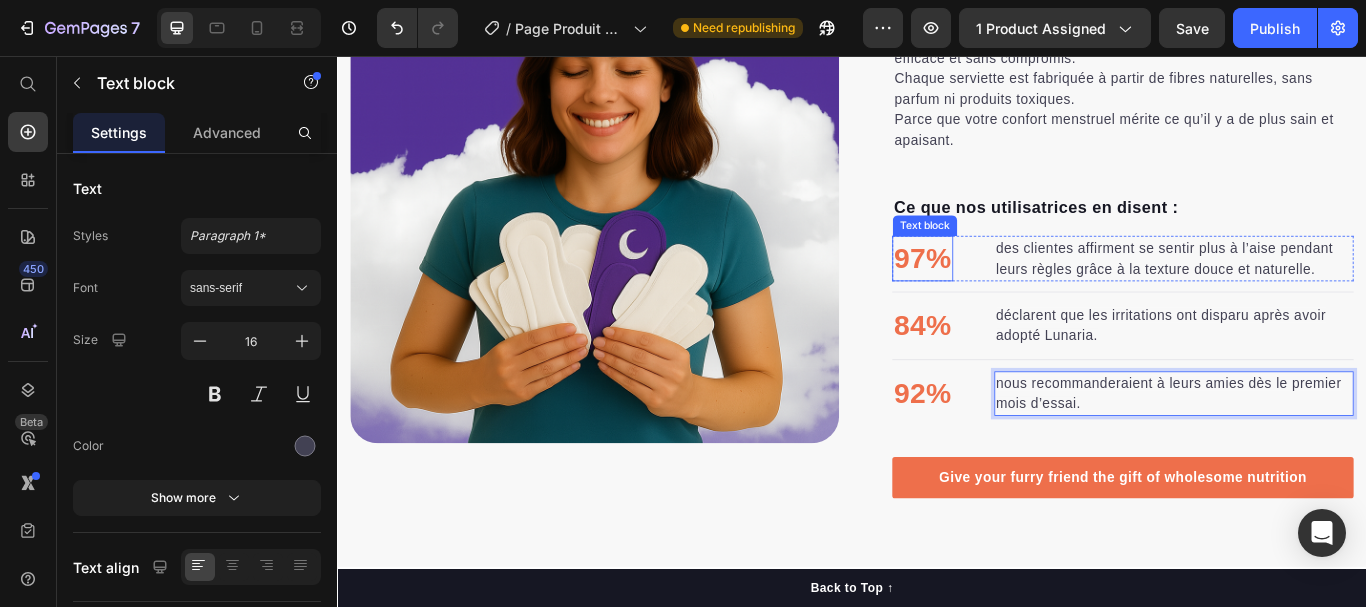 click on "97%" at bounding box center [1019, 293] 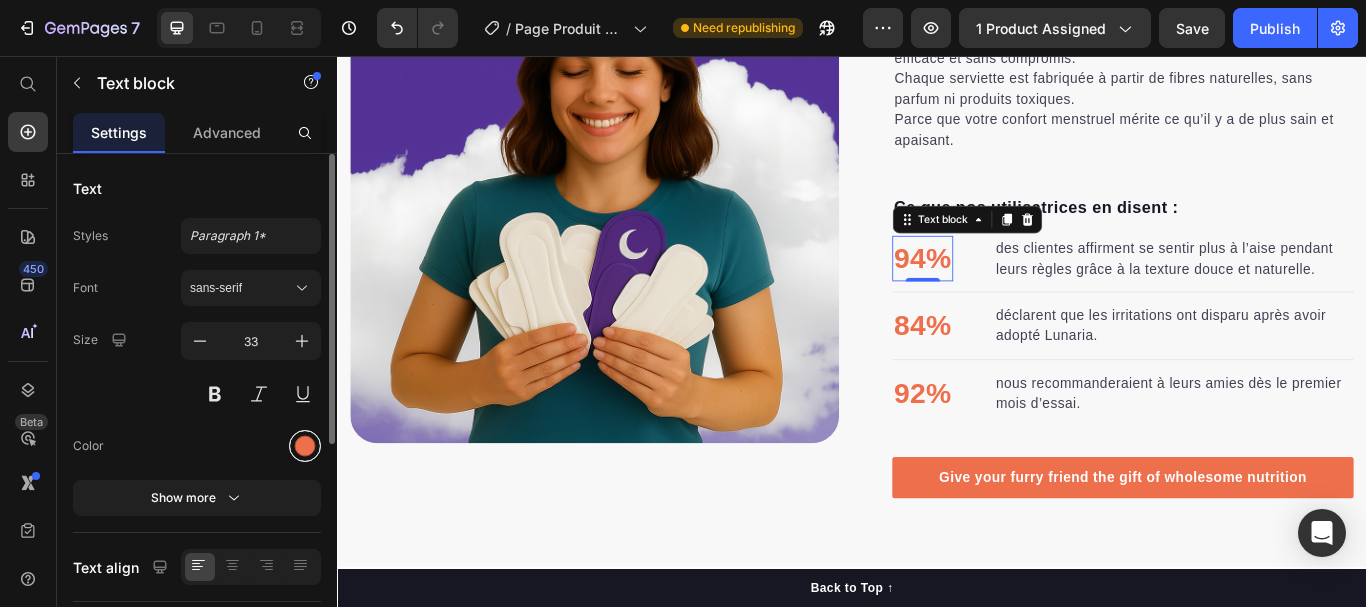 click at bounding box center (305, 446) 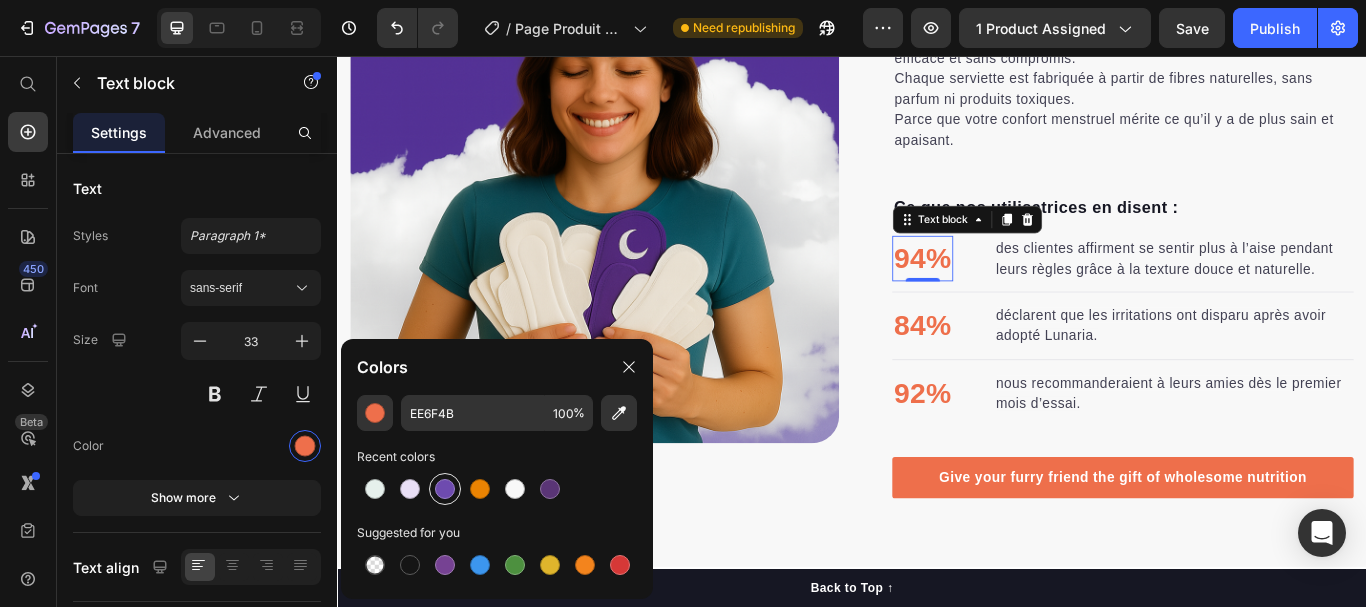 click at bounding box center (445, 489) 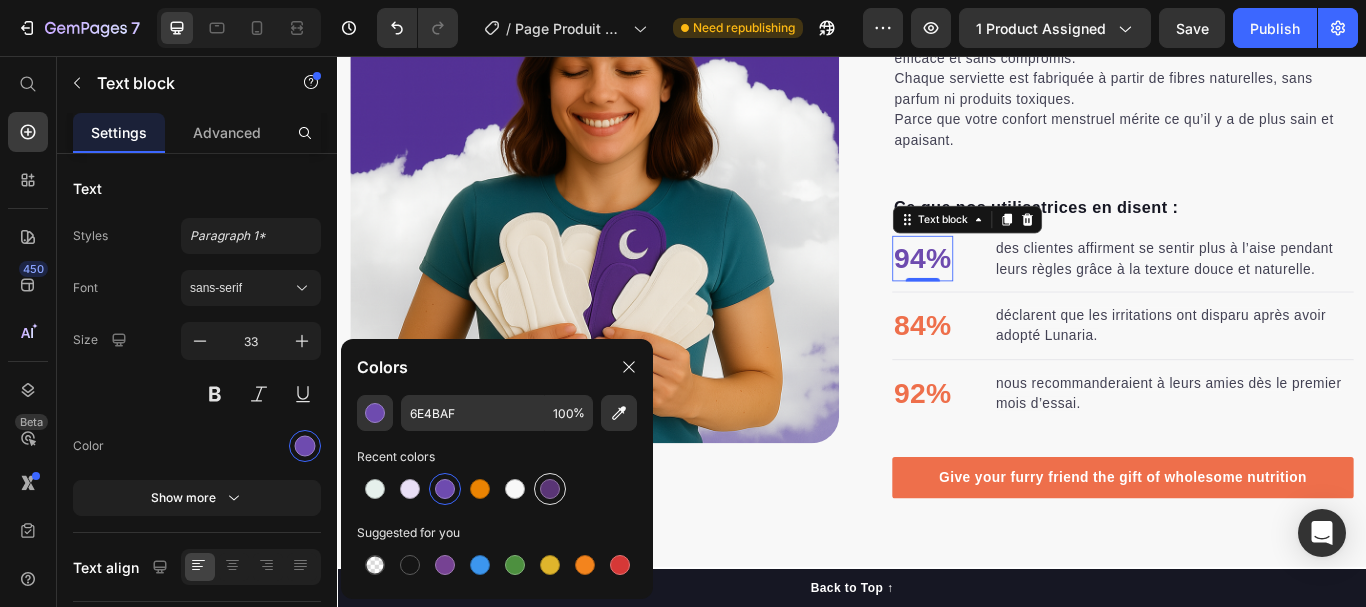 click at bounding box center [550, 489] 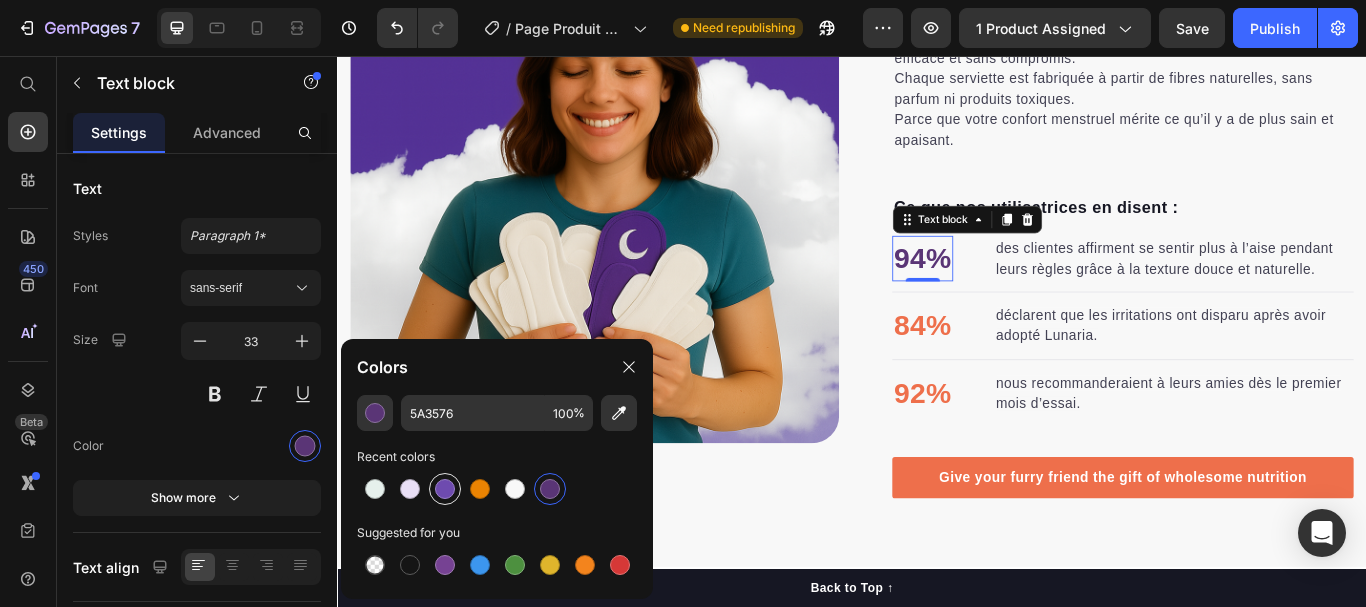 click at bounding box center (445, 489) 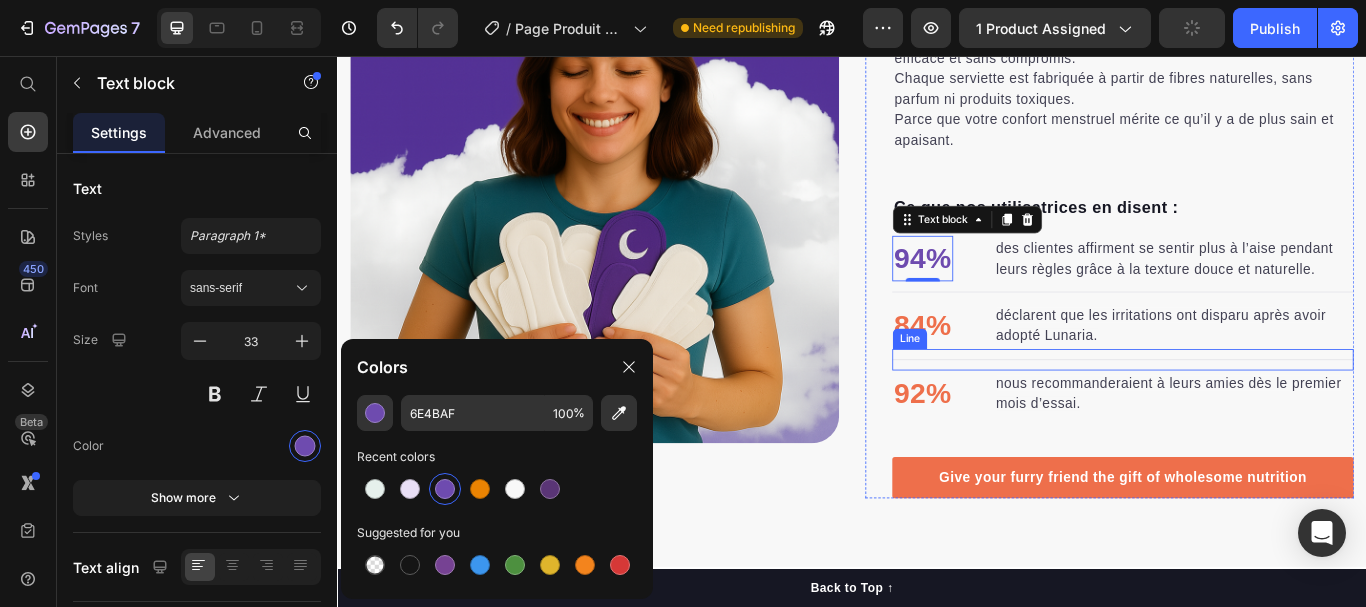 click on "84%" at bounding box center [1019, 371] 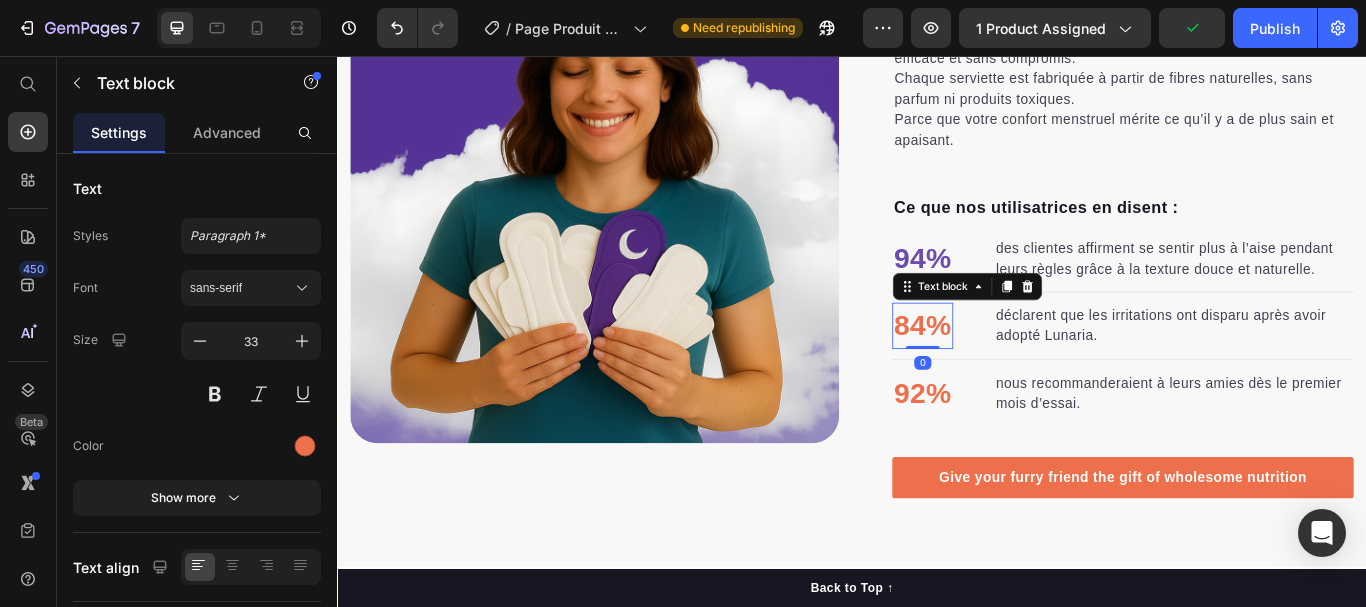 click on "84%" at bounding box center [1019, 371] 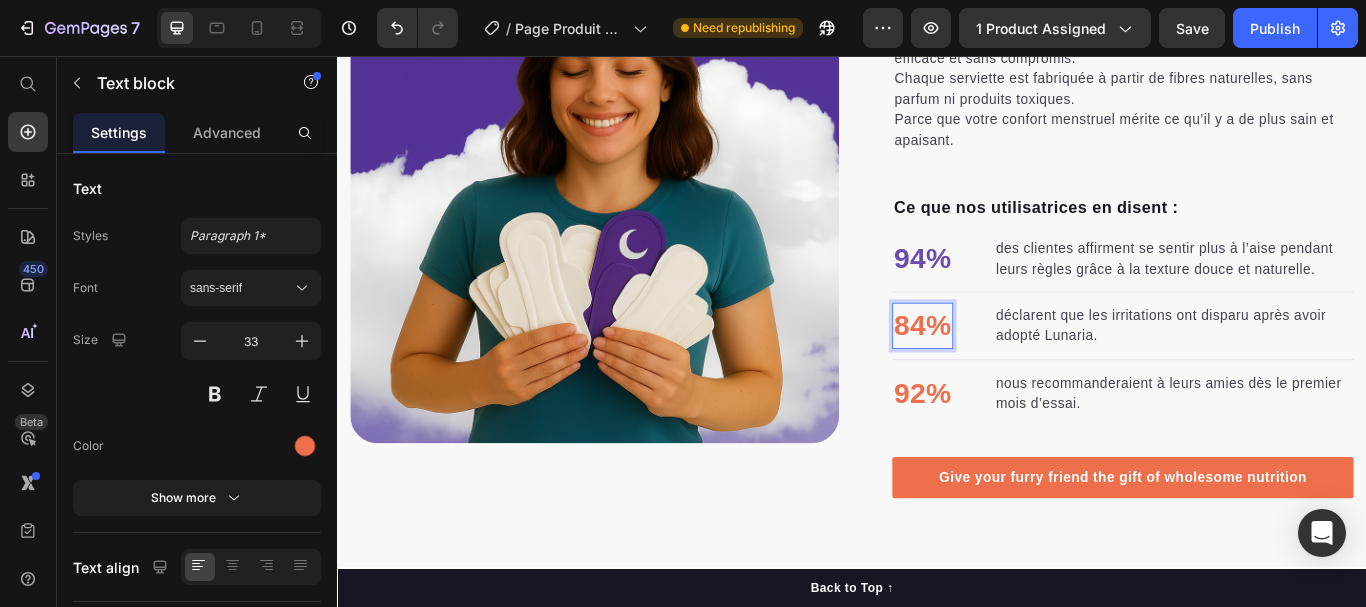 click on "84%" at bounding box center [1019, 371] 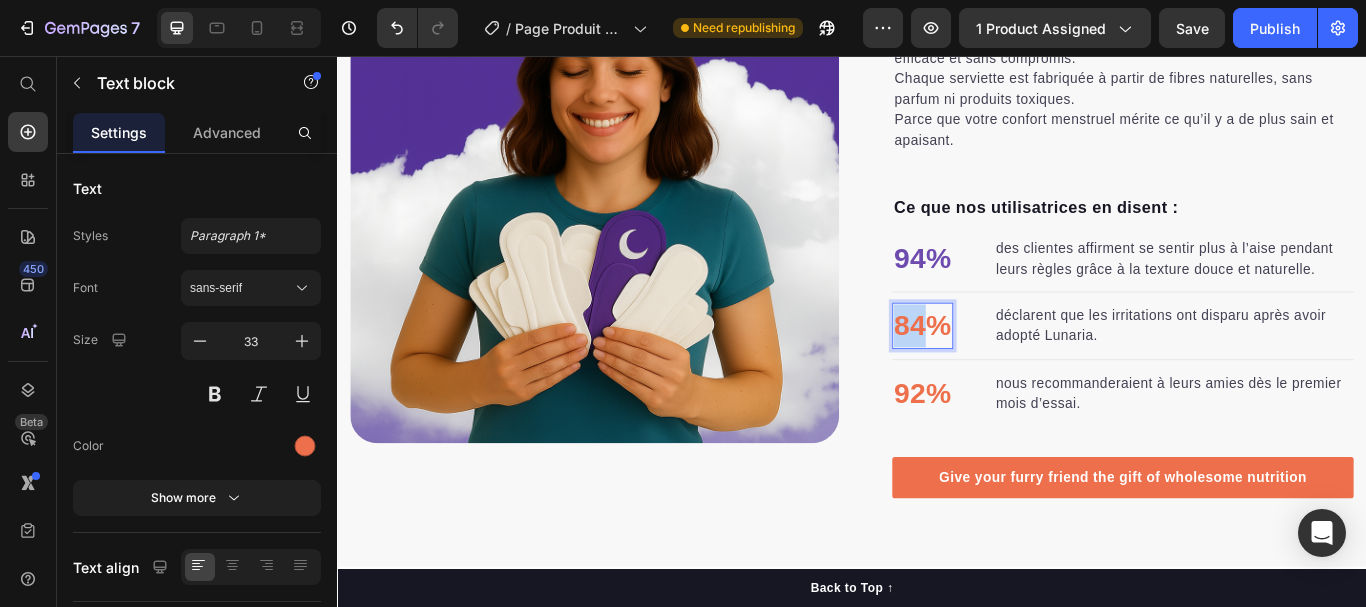 click on "84%" at bounding box center [1019, 371] 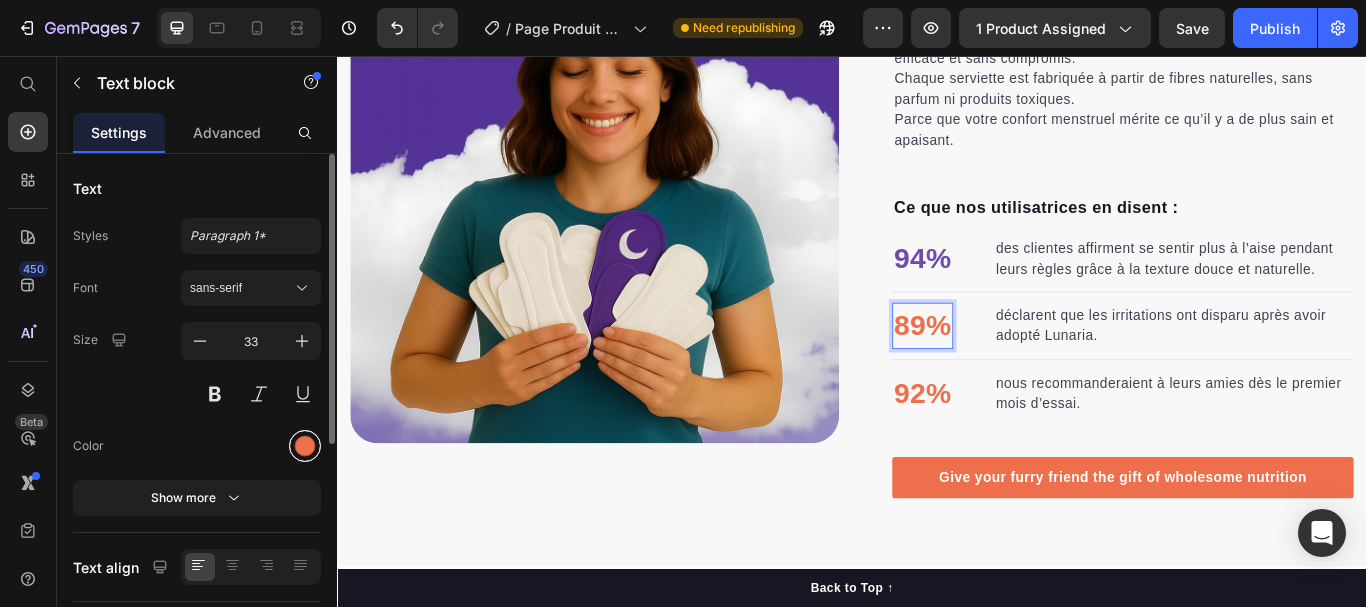 click at bounding box center (305, 446) 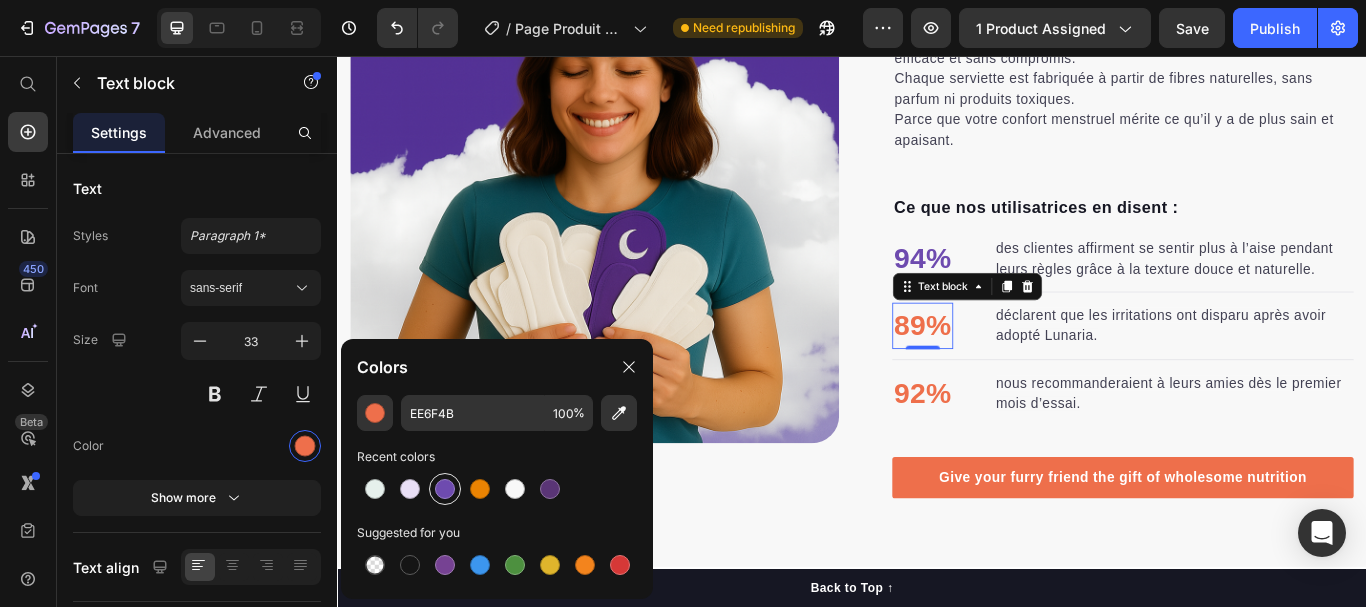 click at bounding box center [445, 489] 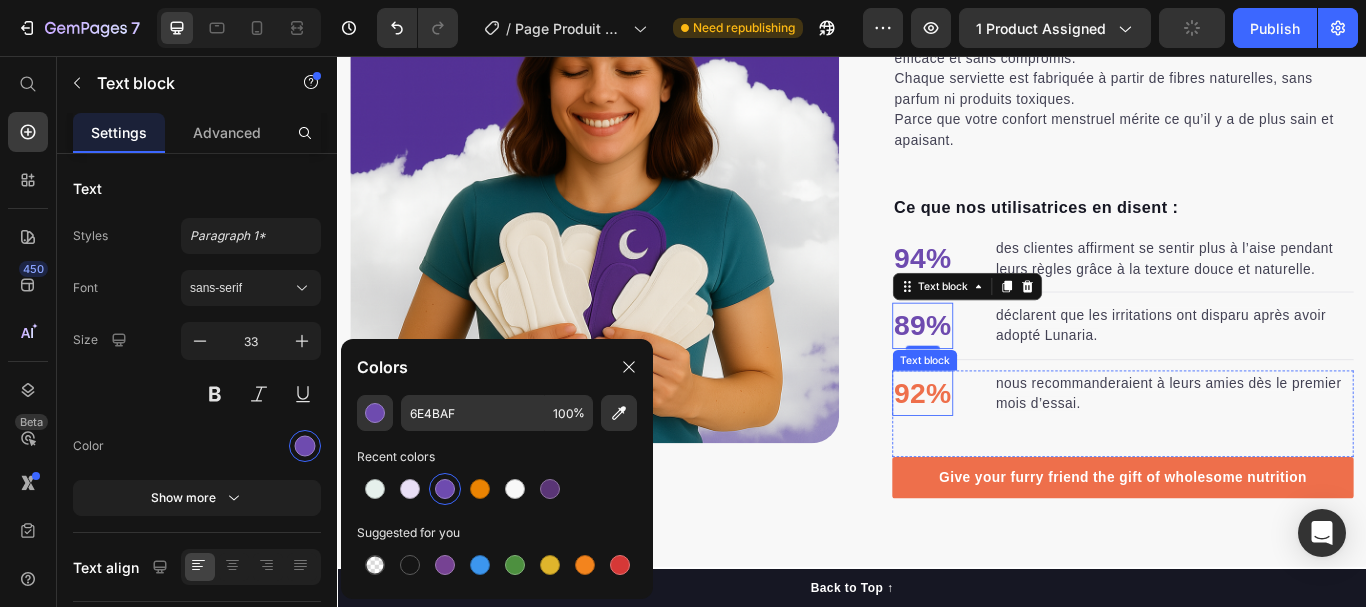 click on "92%" at bounding box center (1019, 450) 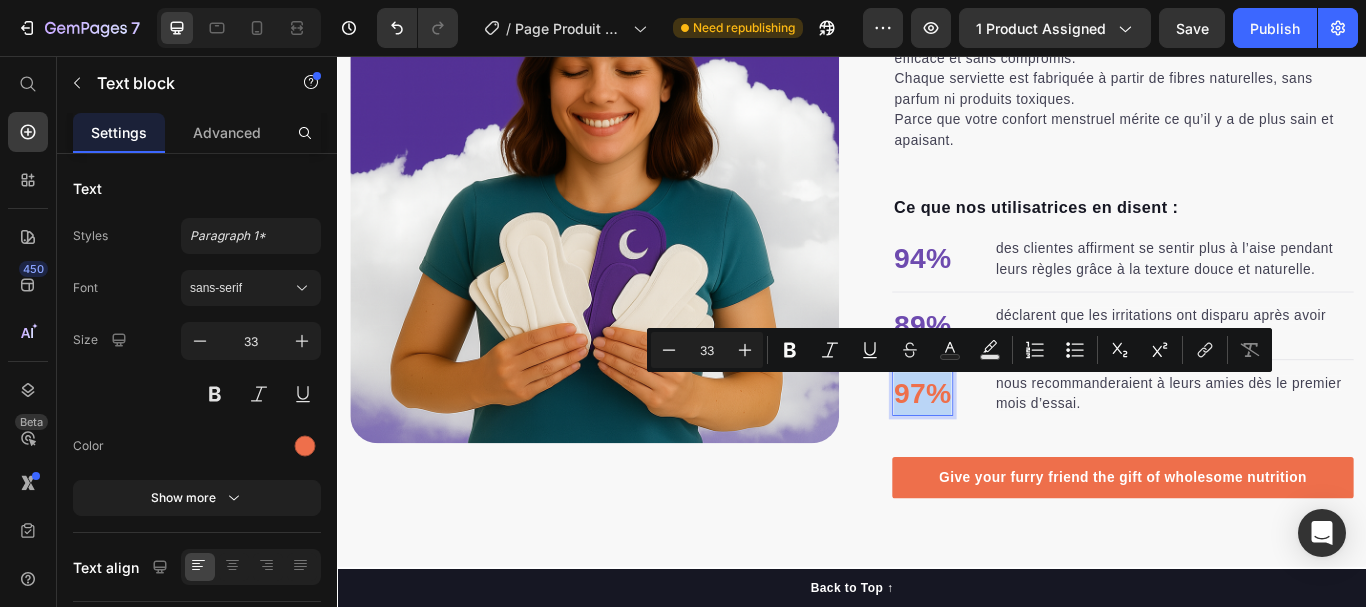 click on "97%" at bounding box center [1019, 450] 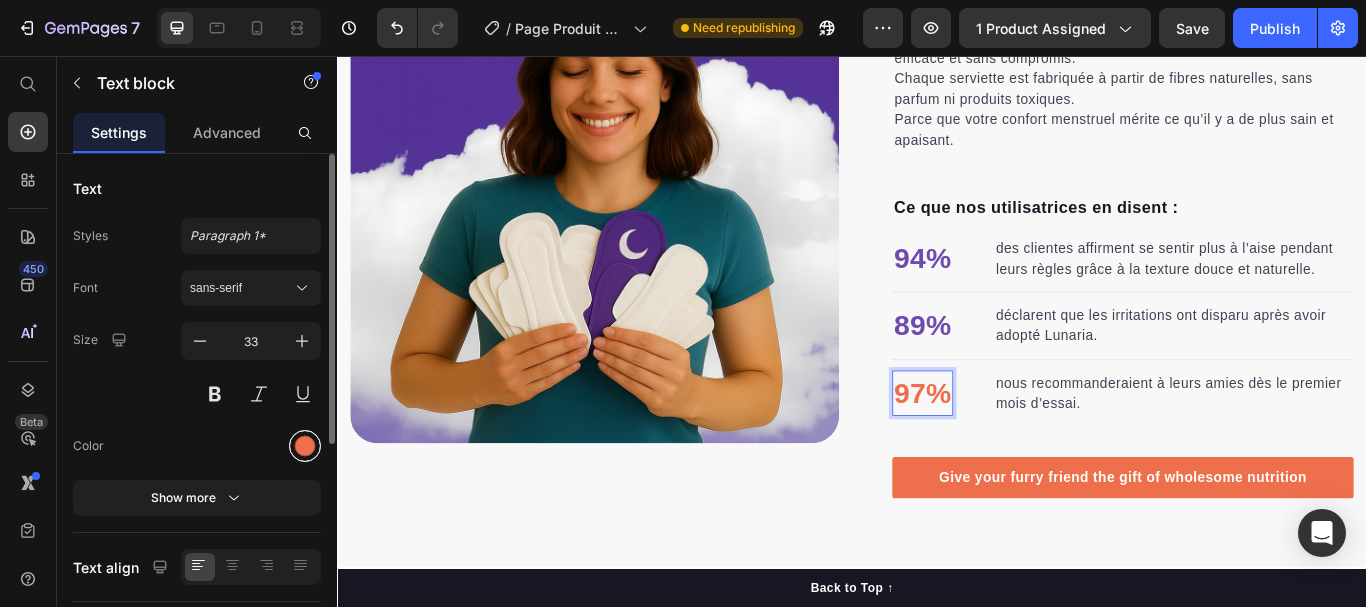 click at bounding box center (305, 446) 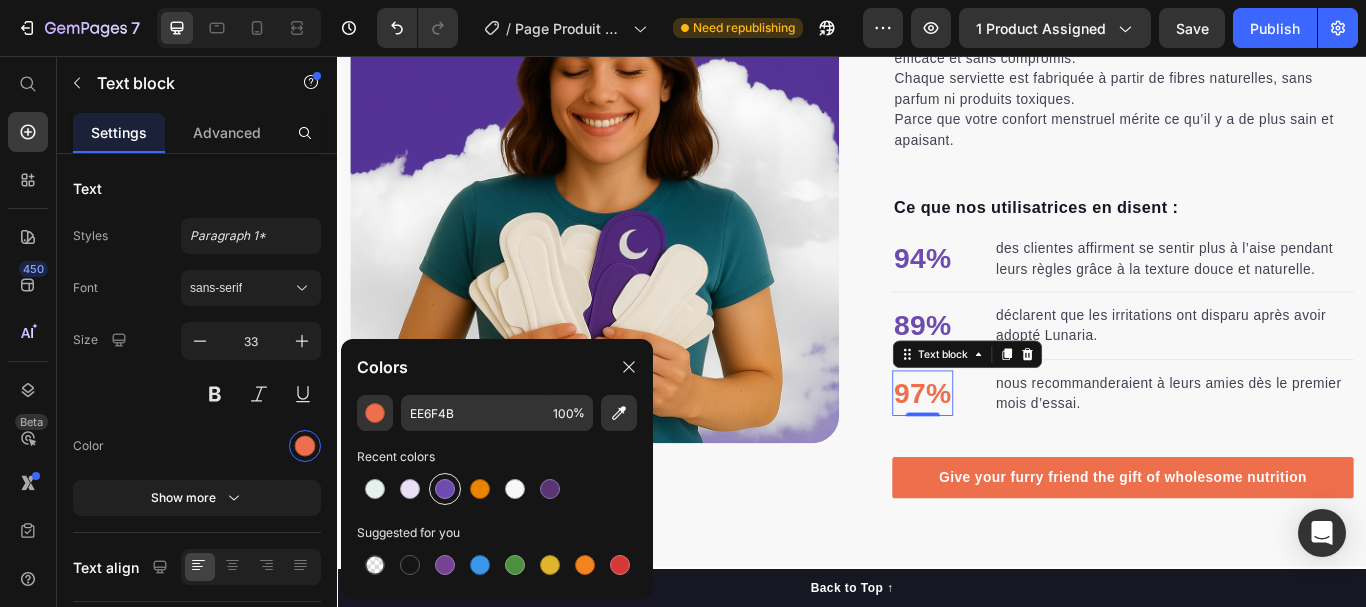 drag, startPoint x: 448, startPoint y: 492, endPoint x: 622, endPoint y: 459, distance: 177.10167 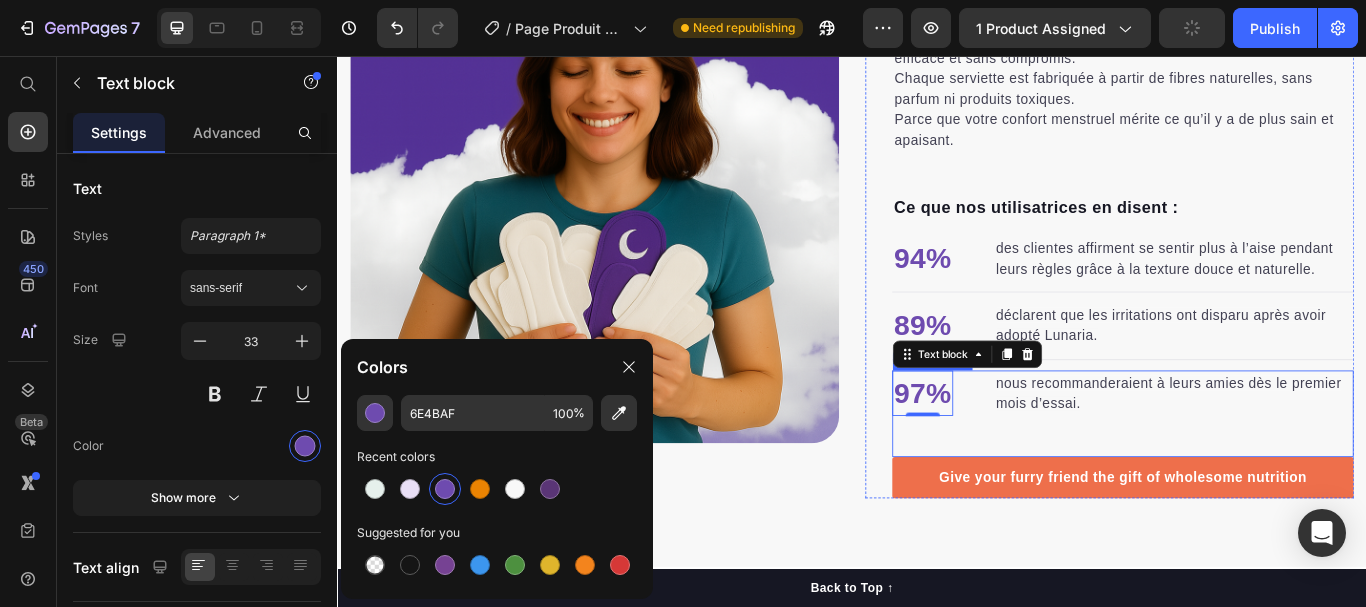 click on "97% Text block   0 nous recommanderaient à leurs amies dès le premier mois d’essai. Text block" at bounding box center (1253, 474) 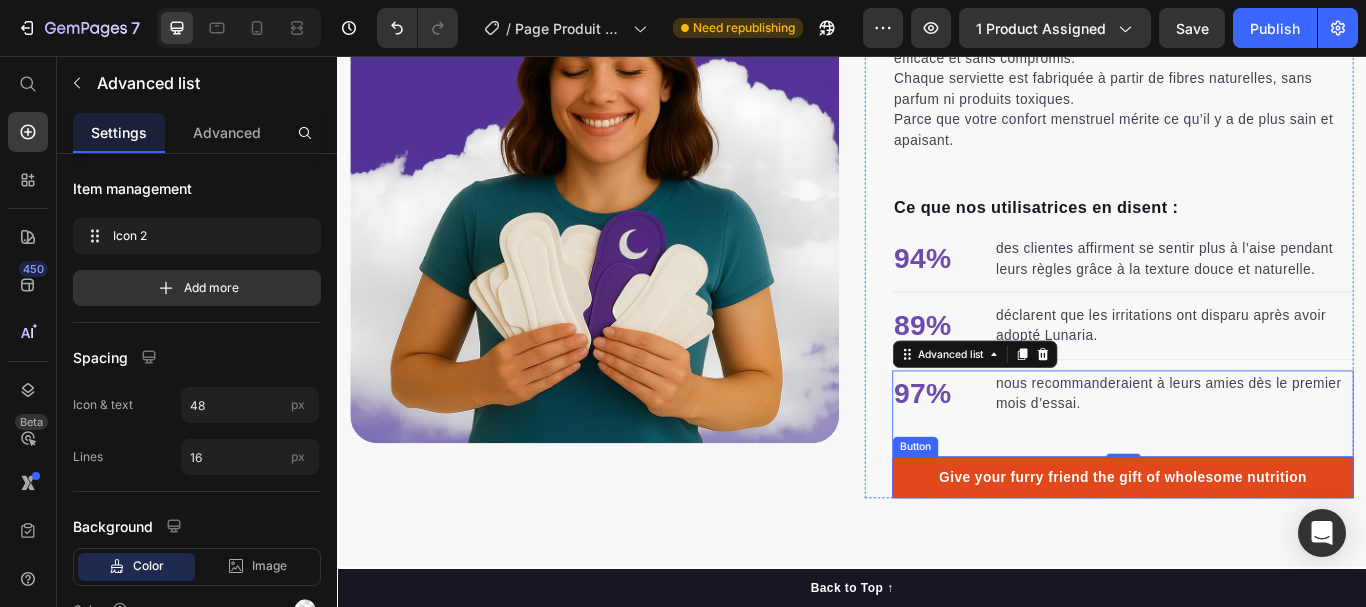 click on "Give your furry friend the gift of wholesome nutrition" at bounding box center (1253, 548) 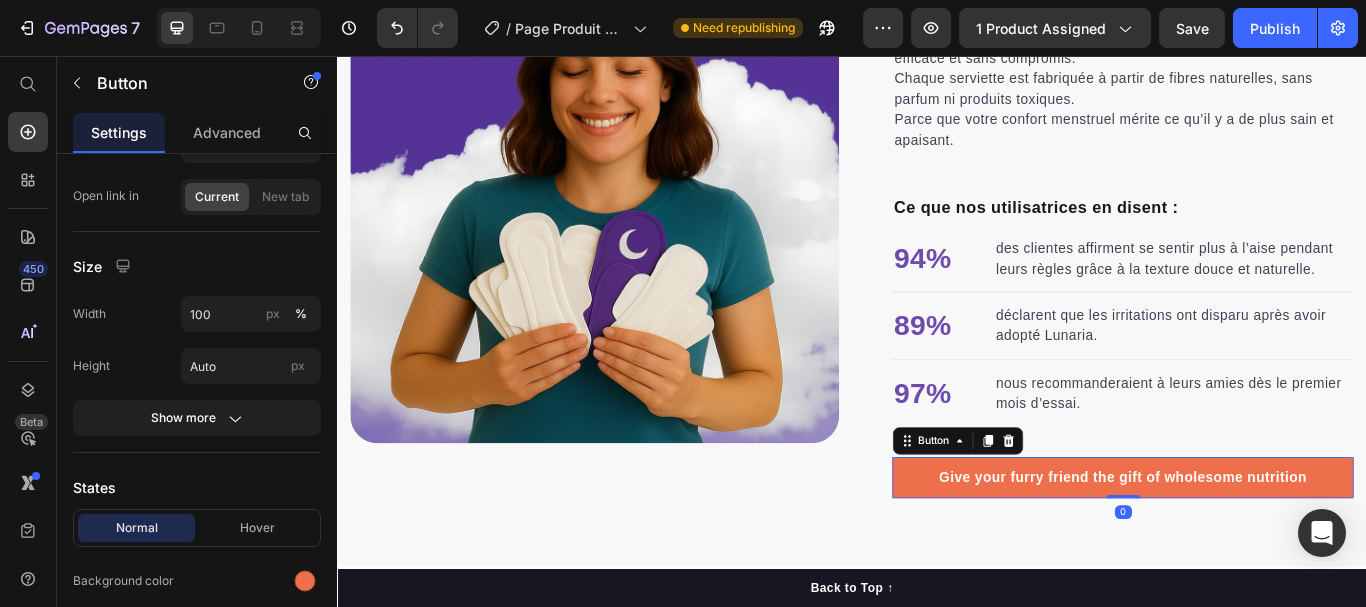 scroll, scrollTop: 0, scrollLeft: 0, axis: both 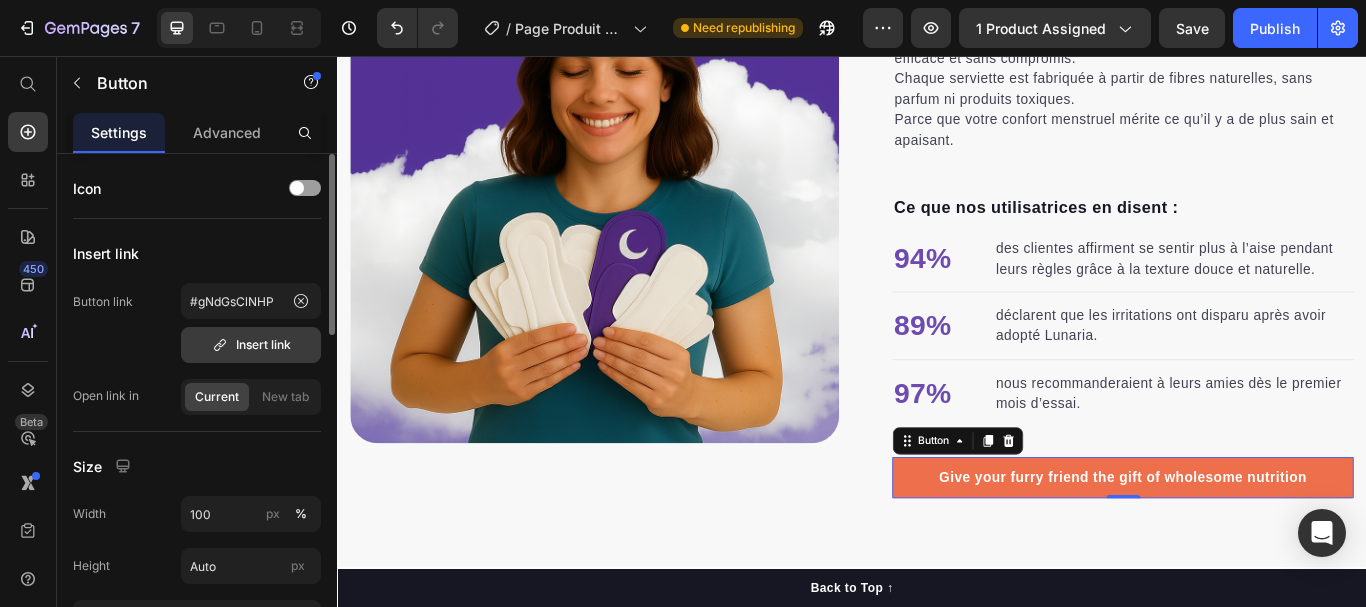 click on "Insert link" at bounding box center (251, 345) 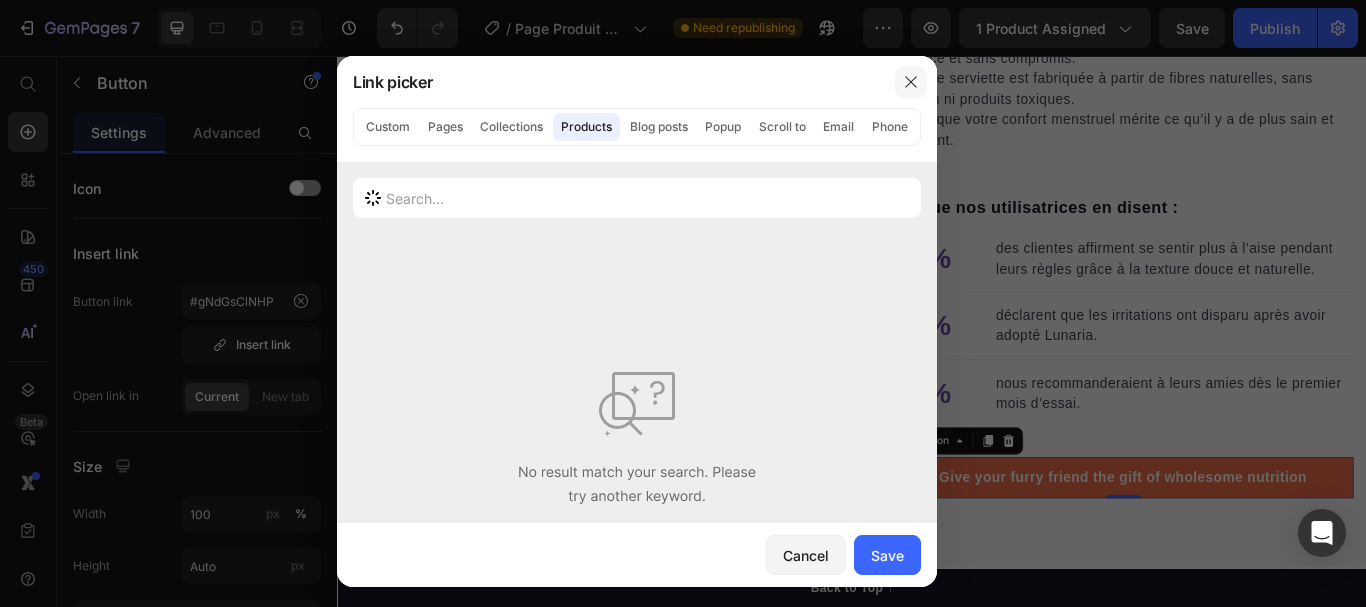 click 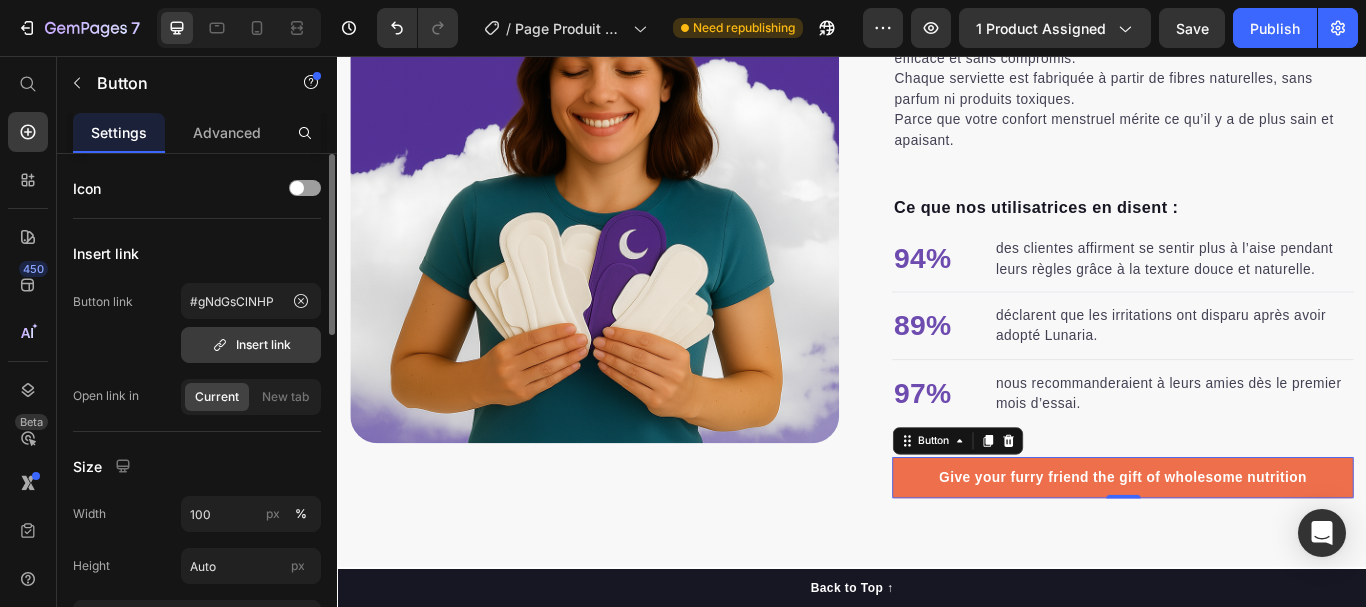 click on "Insert link" at bounding box center (251, 345) 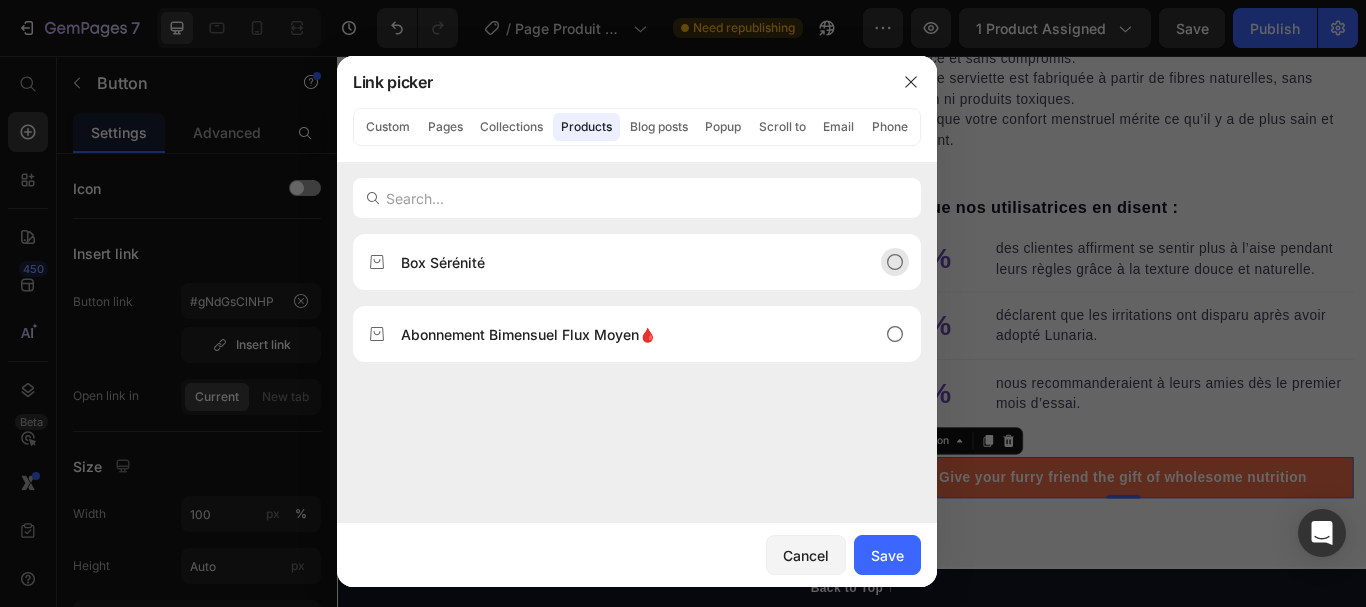 click on "Box Sérénité" 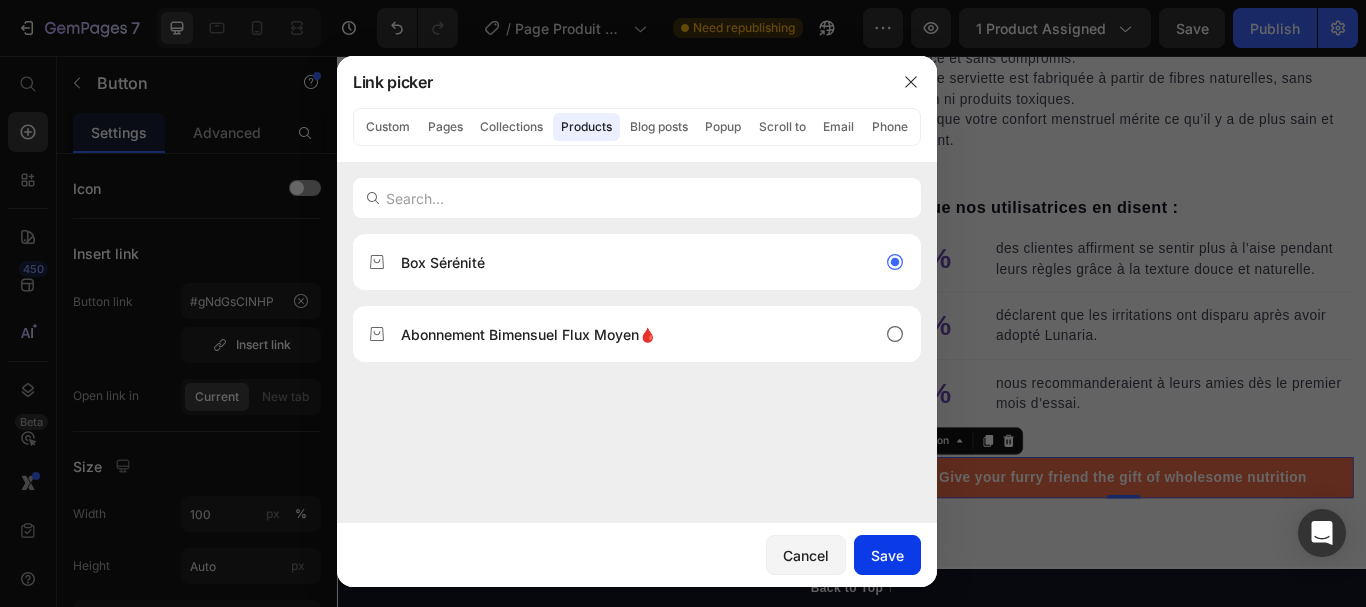 drag, startPoint x: 640, startPoint y: 572, endPoint x: 886, endPoint y: 547, distance: 247.26706 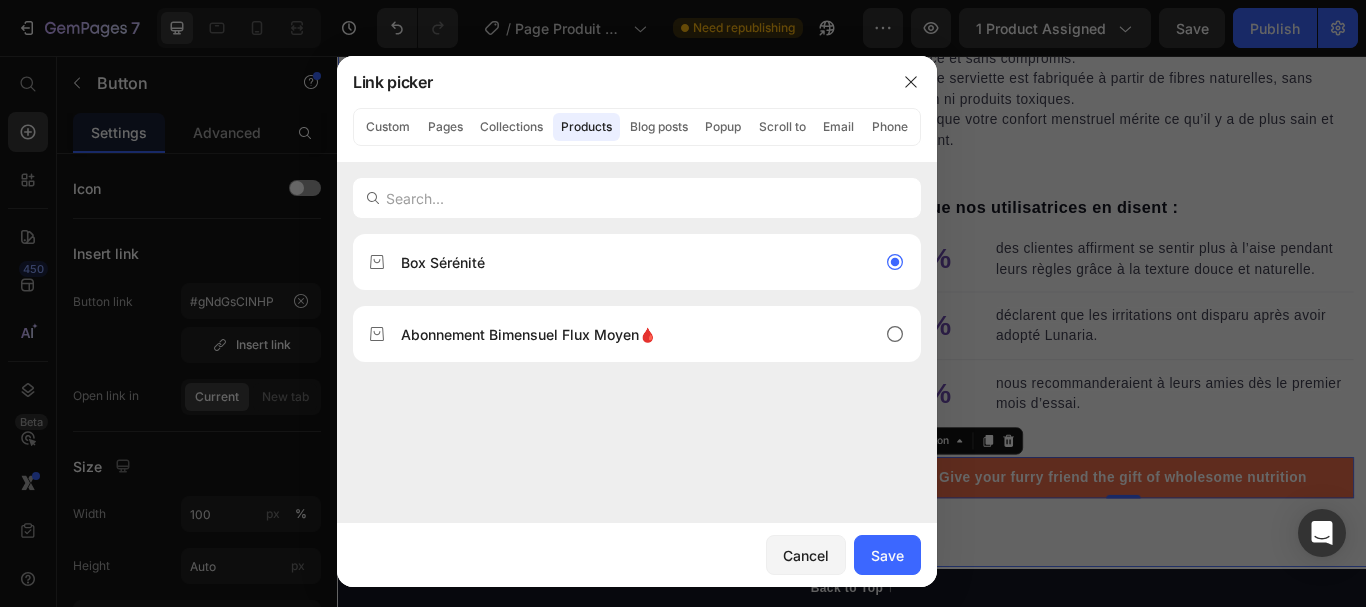 type on "/products/abonnement-bimensuel-flux-abondant" 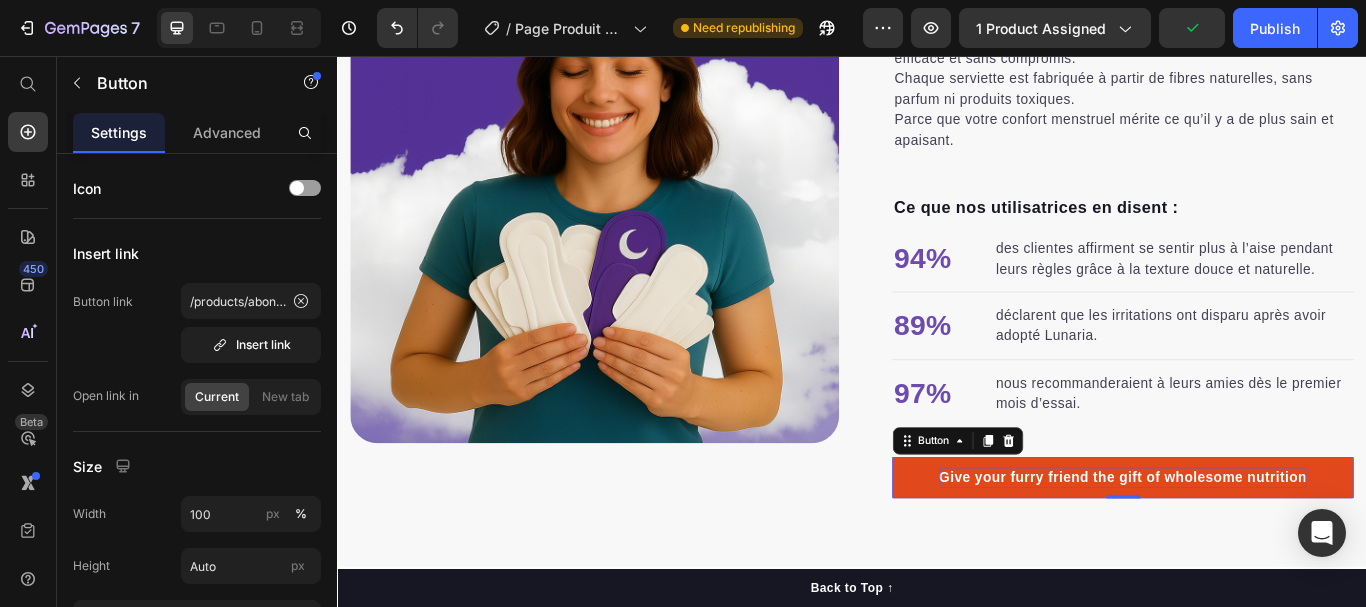 click on "Give your furry friend the gift of wholesome nutrition" at bounding box center [1253, 548] 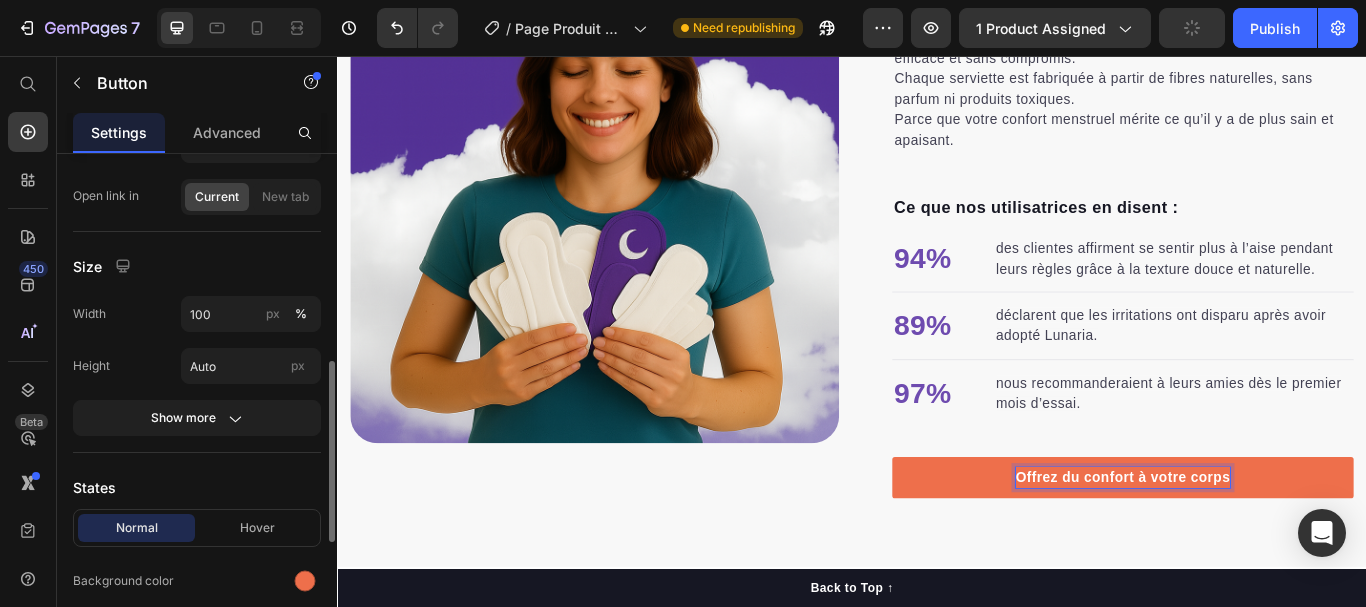 scroll, scrollTop: 400, scrollLeft: 0, axis: vertical 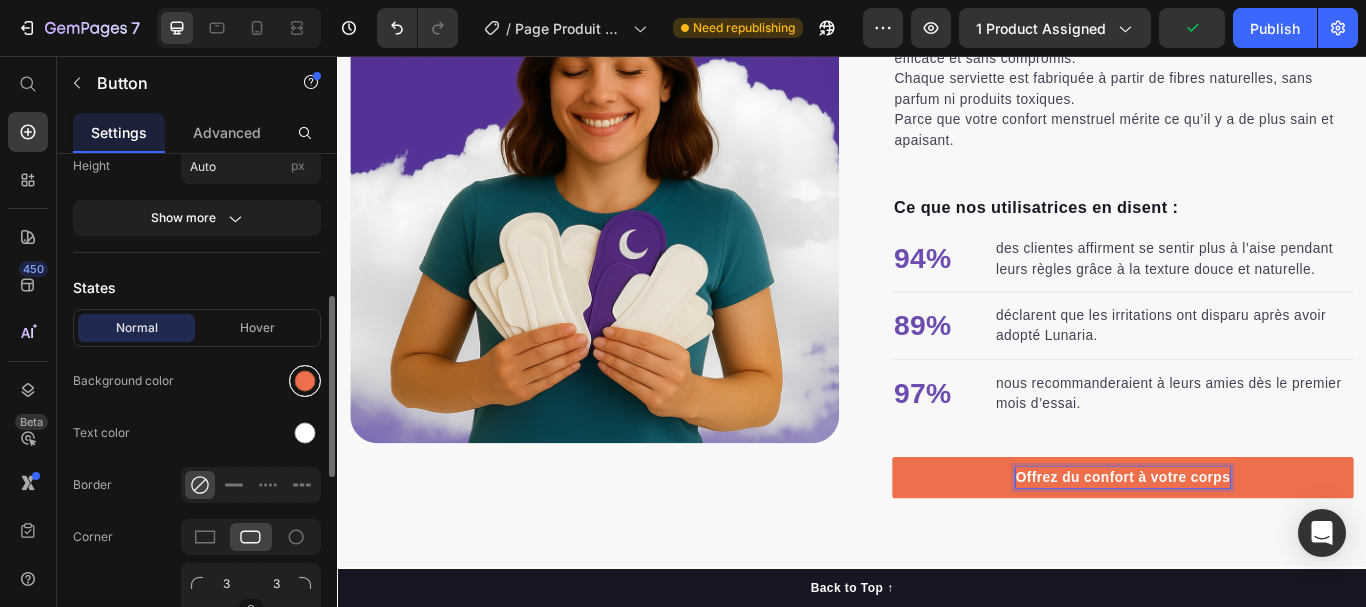 click at bounding box center (305, 381) 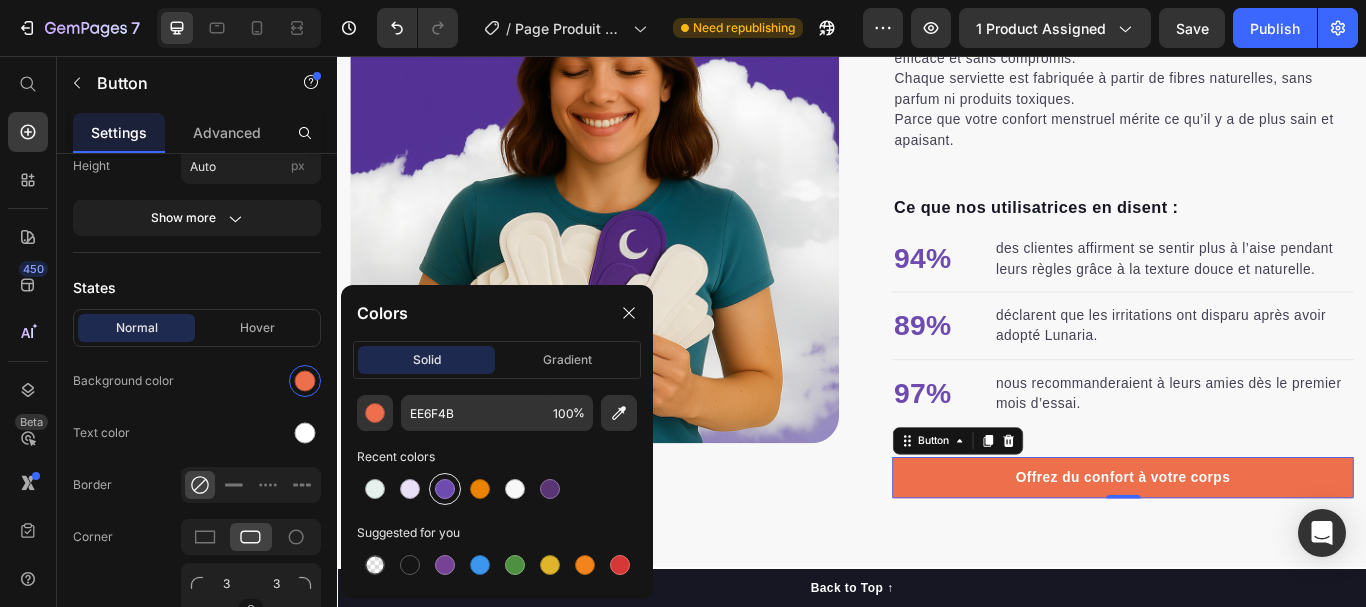 click at bounding box center [445, 489] 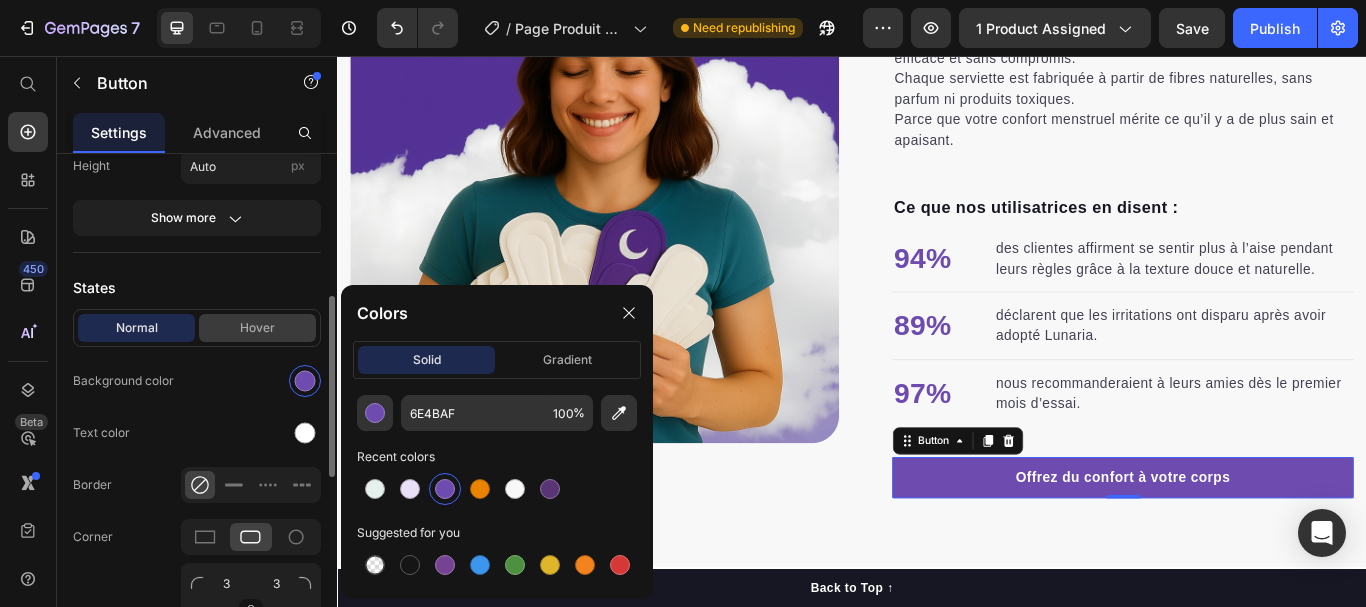 click on "Hover" at bounding box center [257, 328] 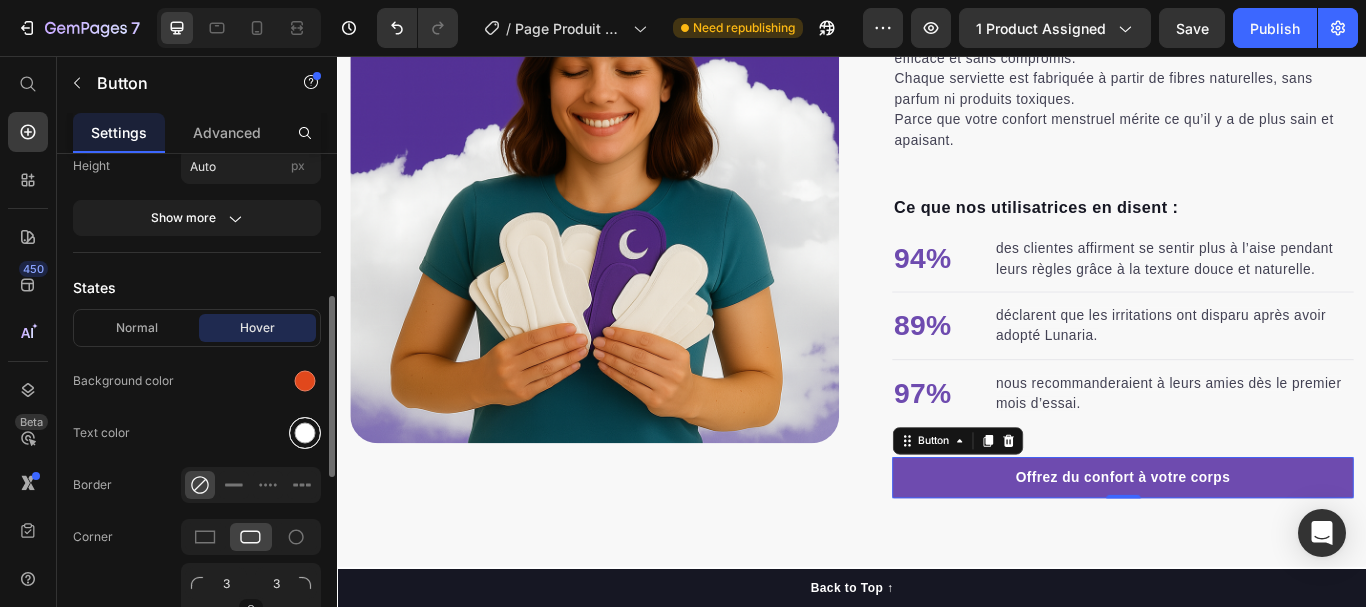 click at bounding box center [305, 433] 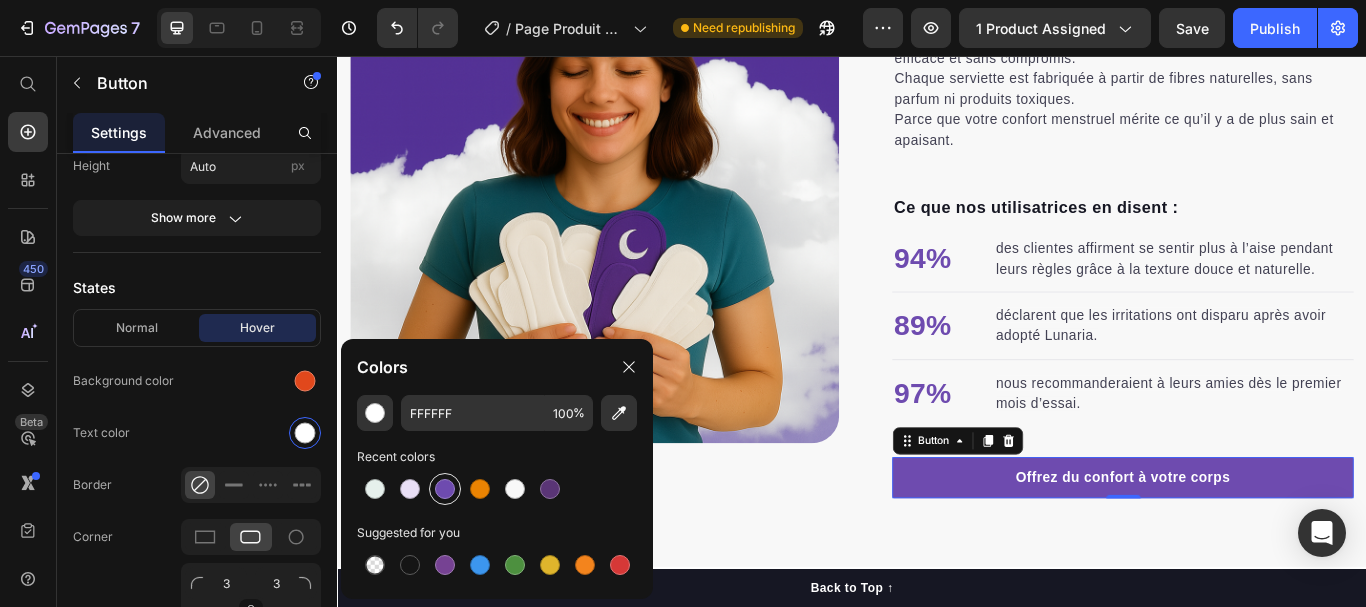 click at bounding box center [445, 489] 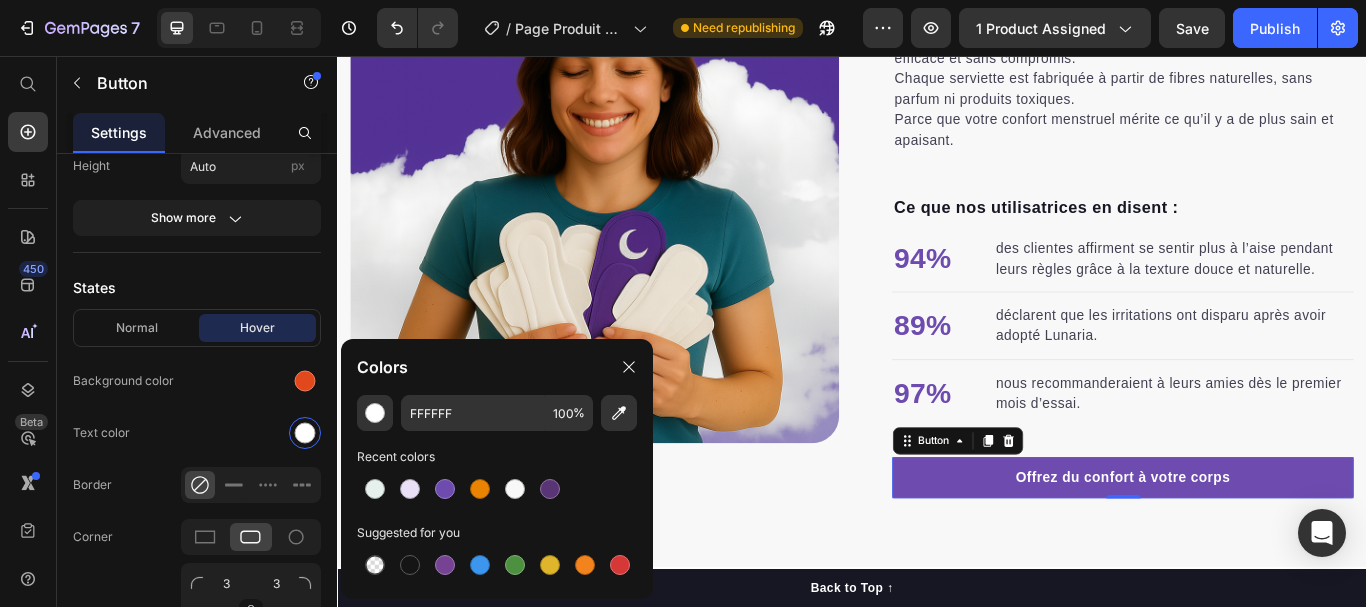 type on "6E4BAF" 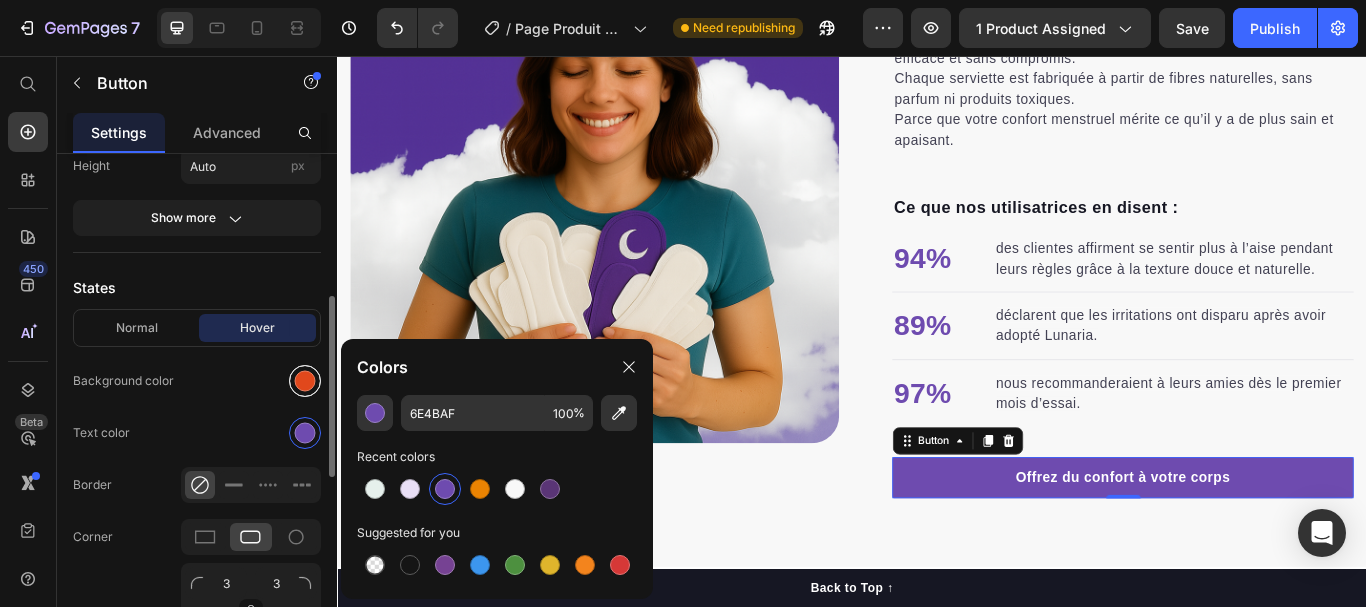 click at bounding box center (305, 381) 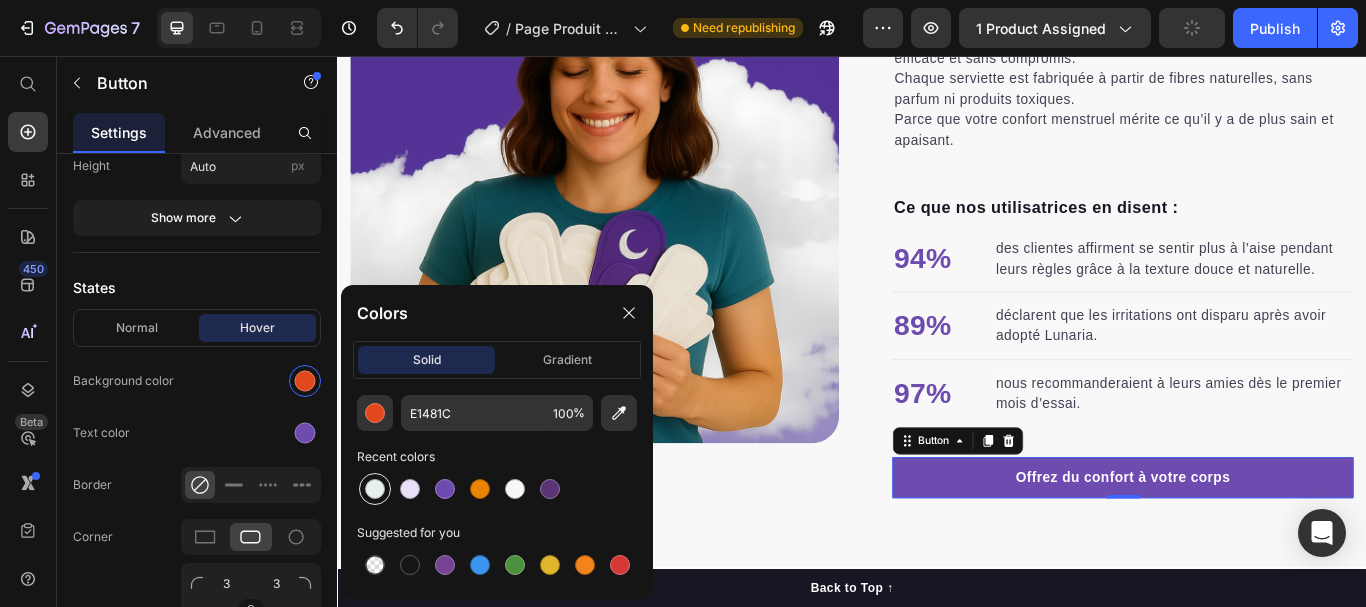 click at bounding box center (375, 489) 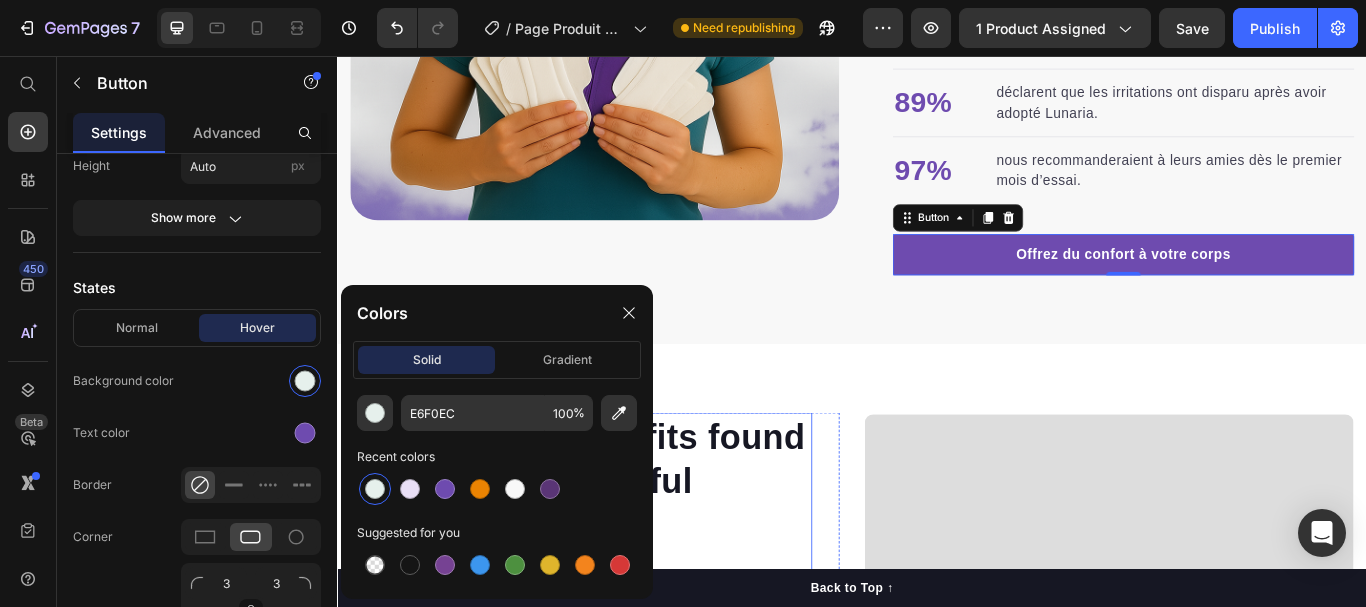 scroll, scrollTop: 1901, scrollLeft: 0, axis: vertical 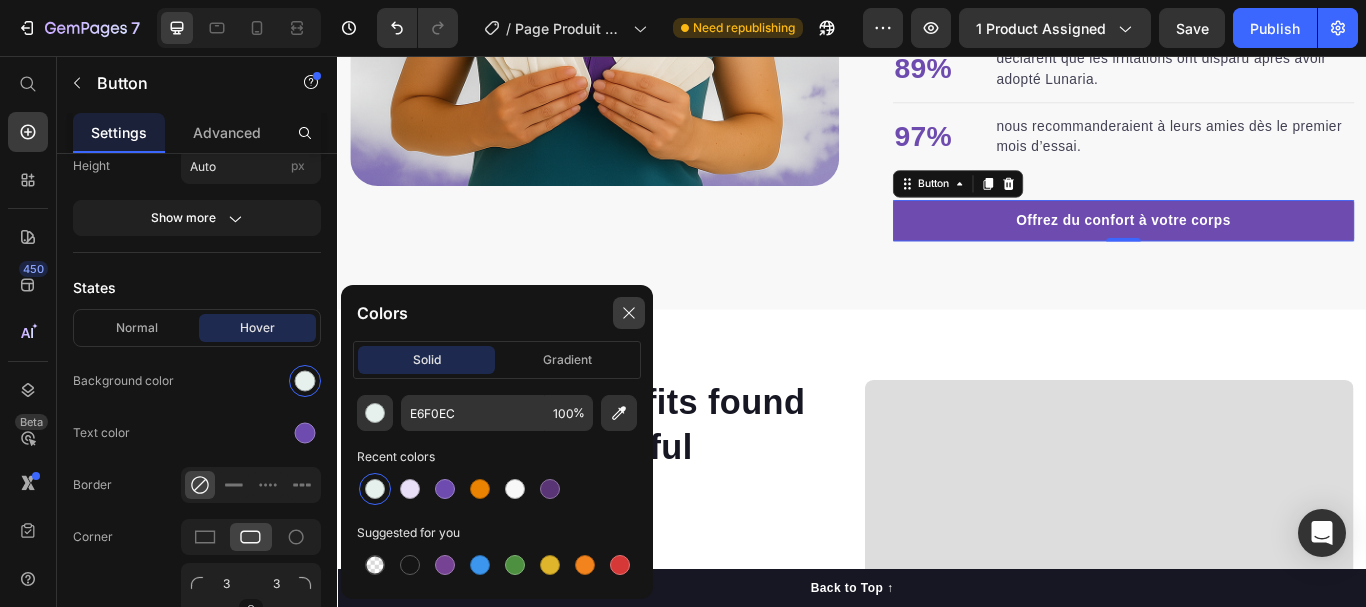 click at bounding box center [629, 313] 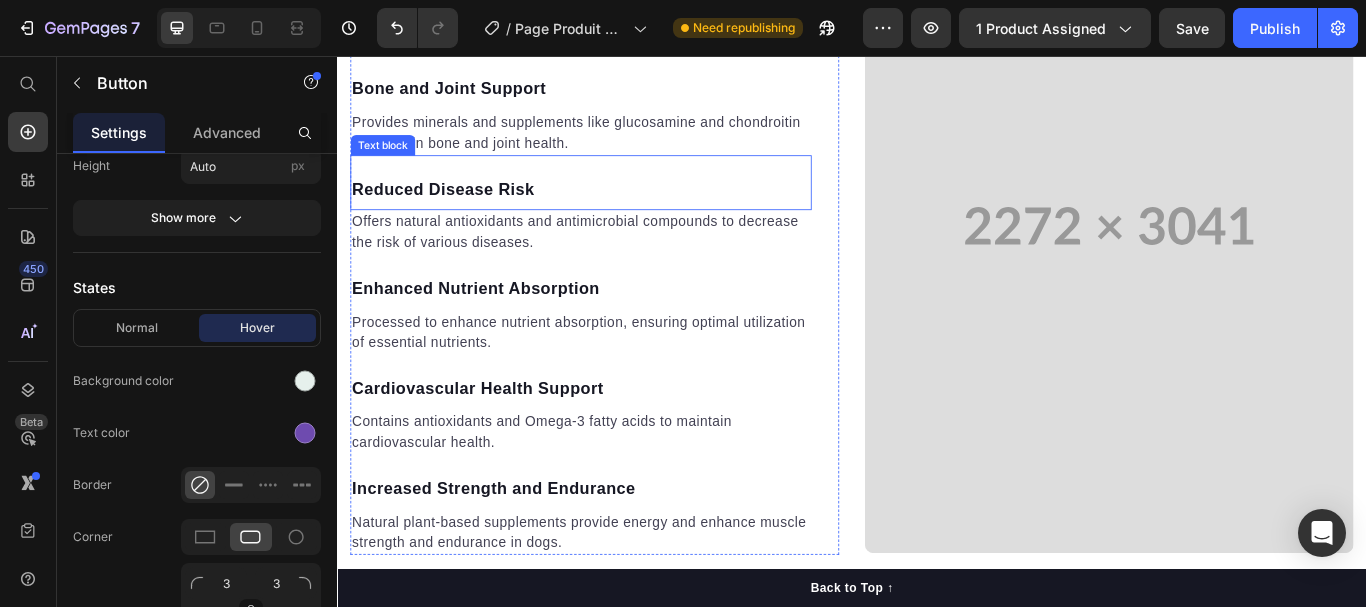 scroll, scrollTop: 2501, scrollLeft: 0, axis: vertical 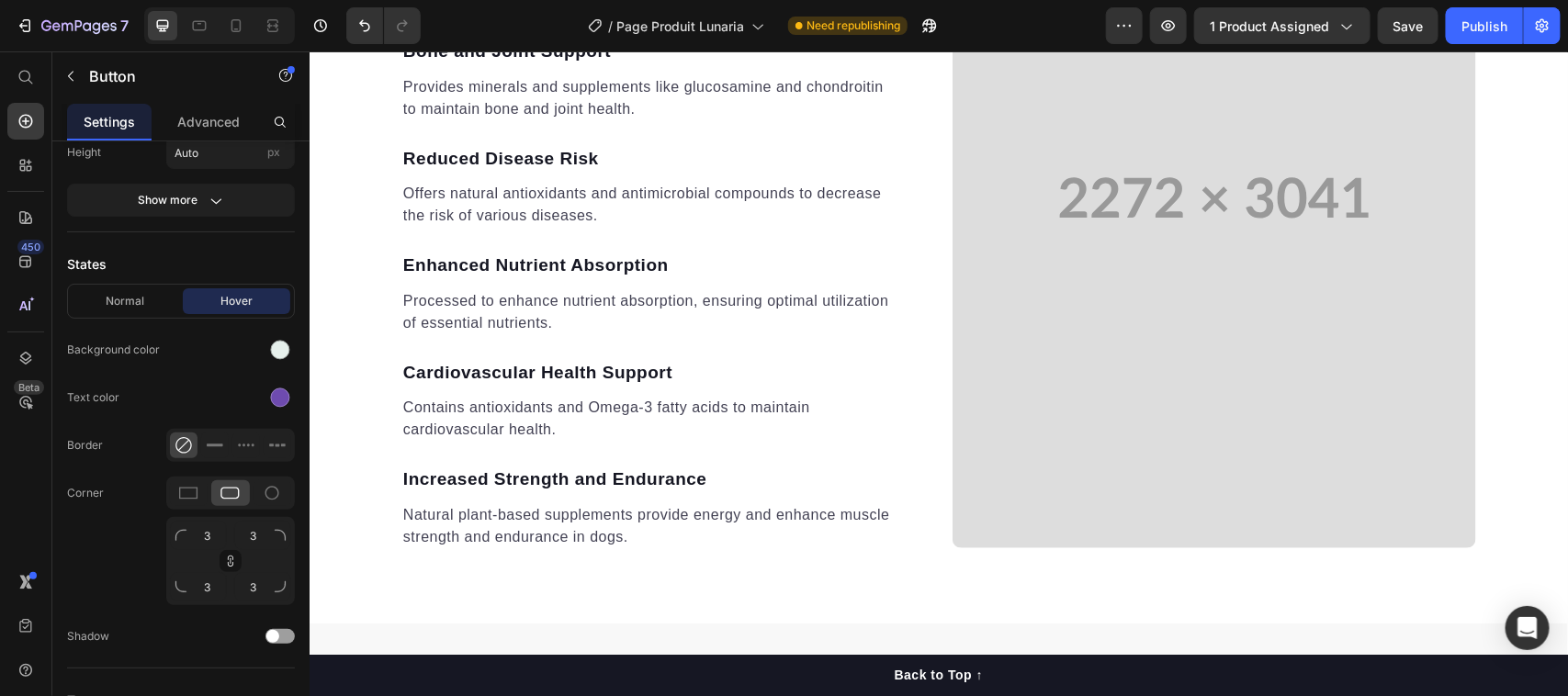 drag, startPoint x: 1543, startPoint y: 51, endPoint x: 811, endPoint y: 562, distance: 892.7178 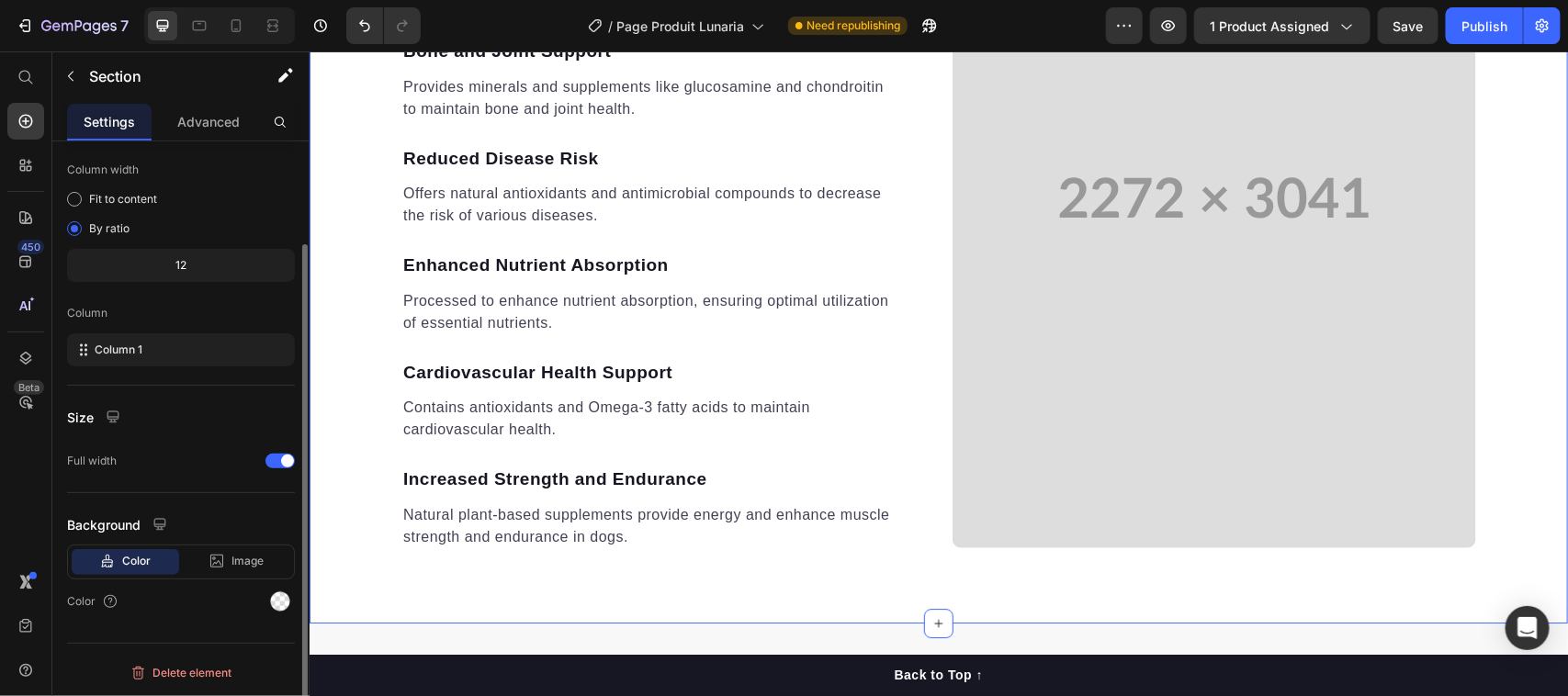 scroll, scrollTop: 0, scrollLeft: 0, axis: both 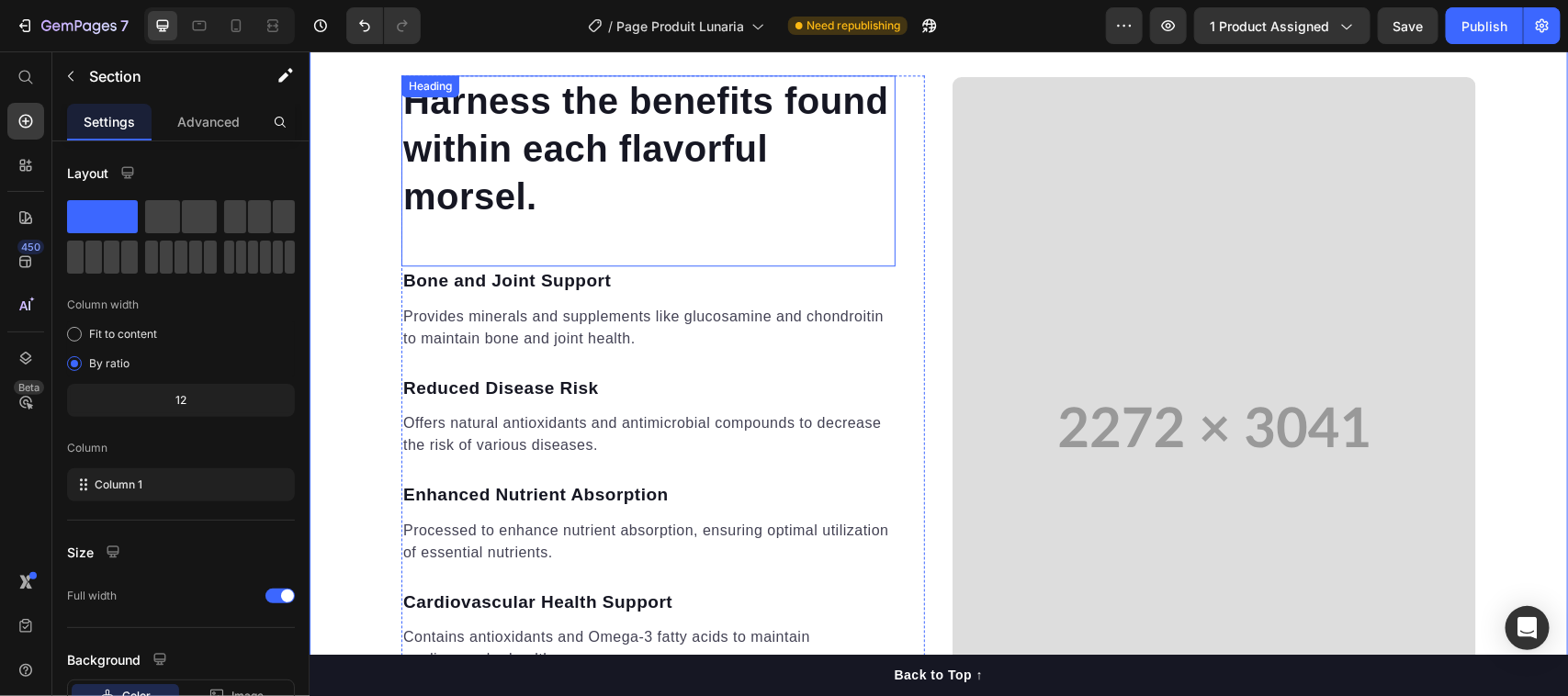 click on "Harness the benefits found within each flavorful morsel." at bounding box center [648, 148] 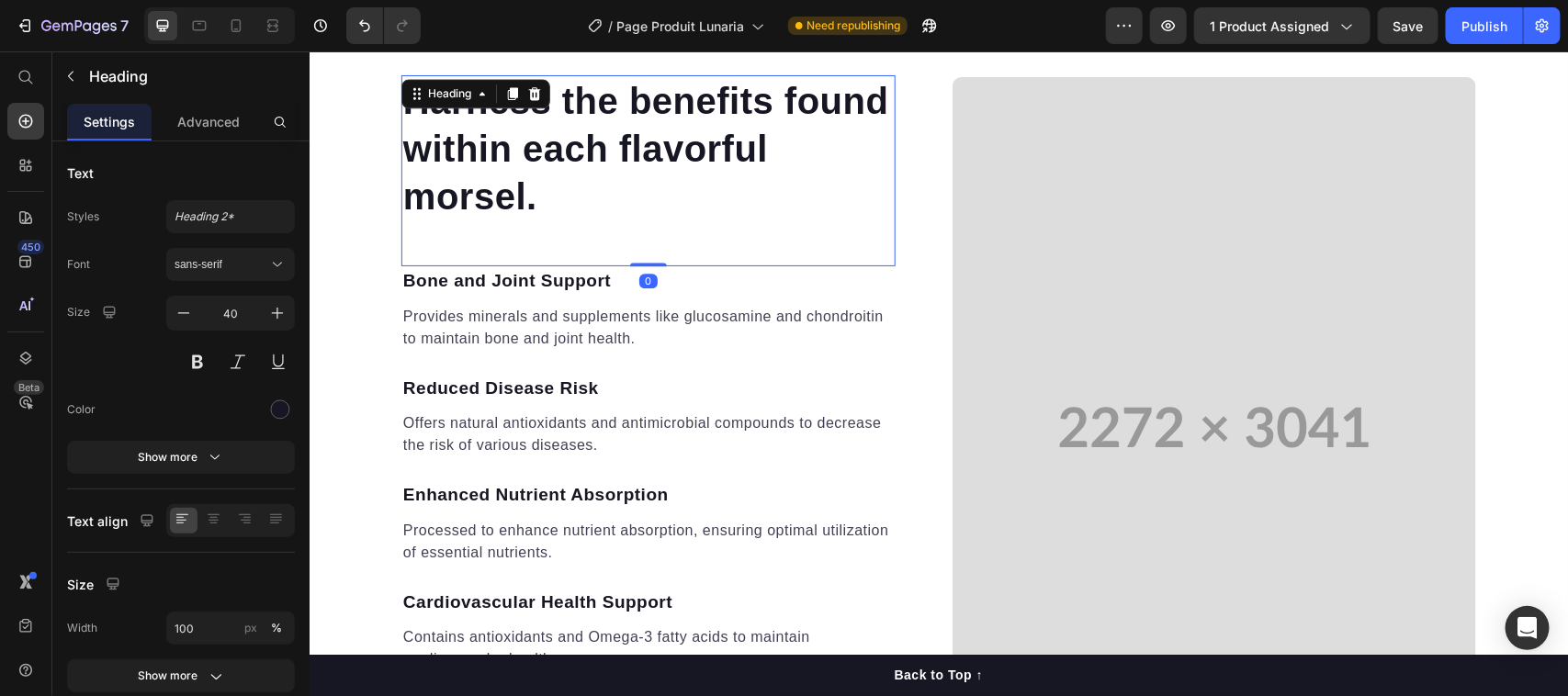 click on "Harness the benefits found within each flavorful morsel." at bounding box center (648, 148) 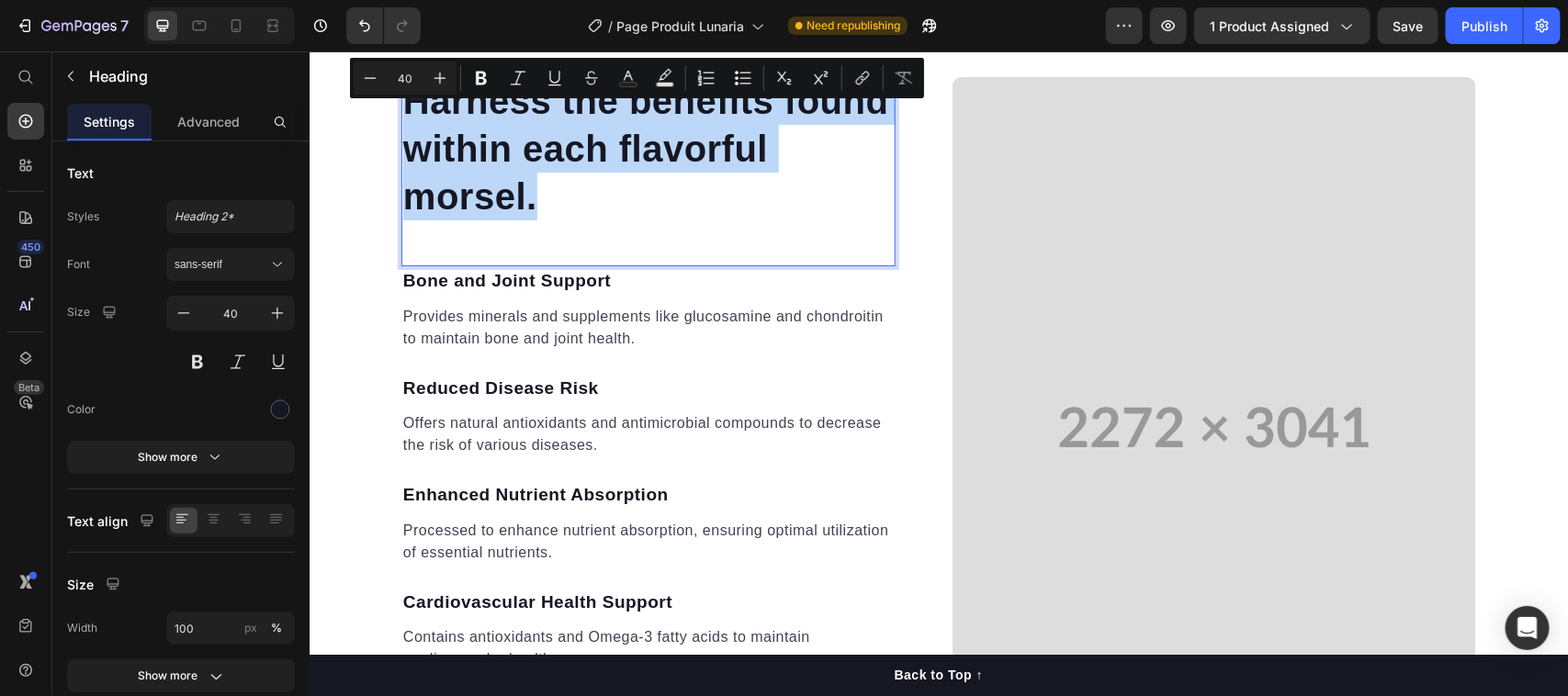 scroll, scrollTop: 2090, scrollLeft: 0, axis: vertical 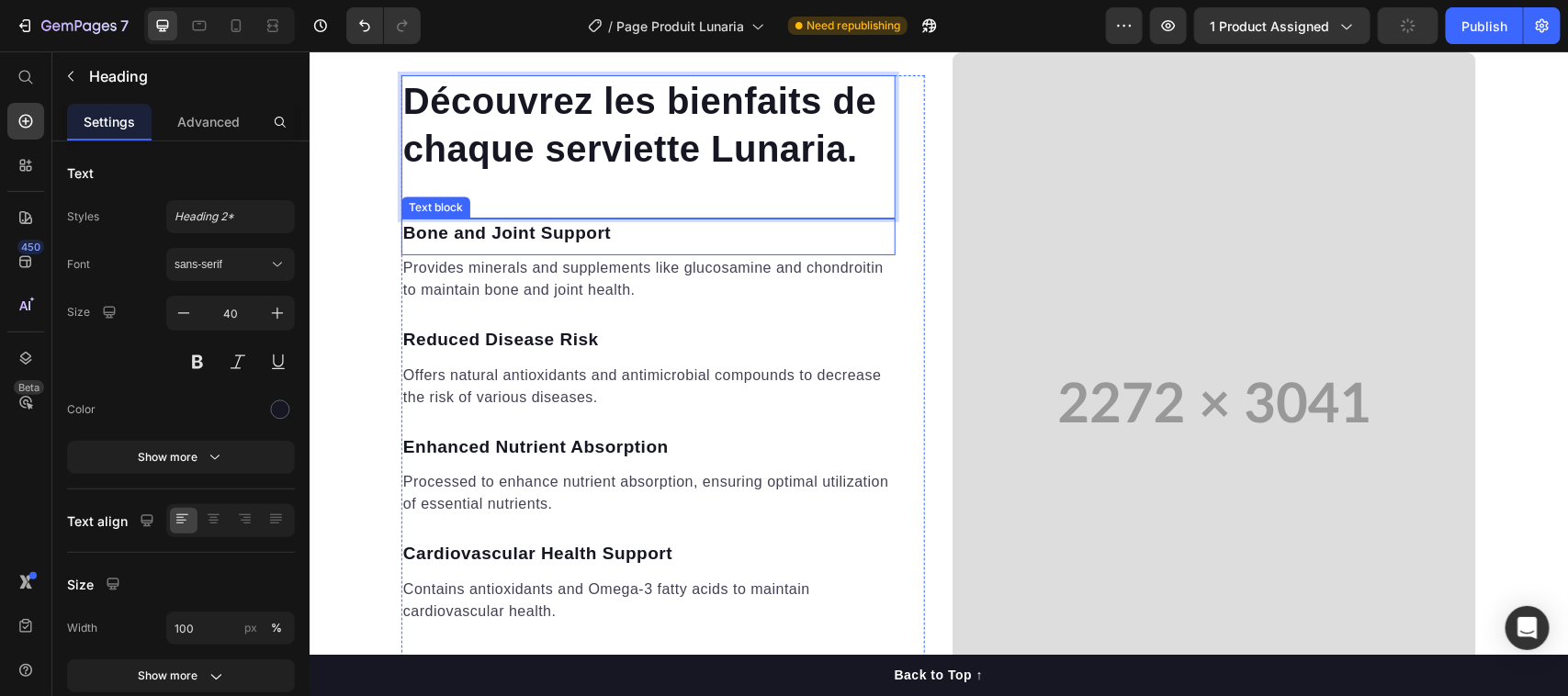 click on "Bone and Joint Support" at bounding box center (648, 232) 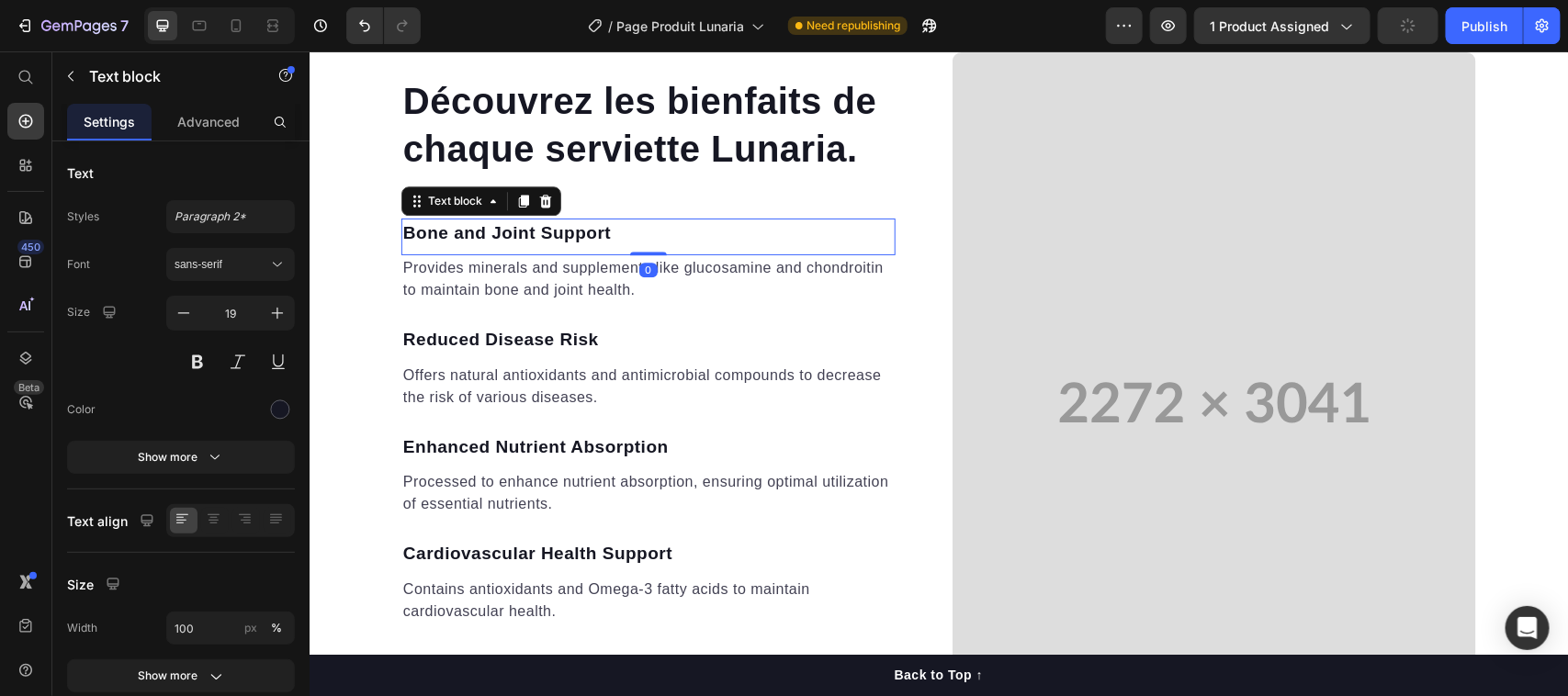 click on "Bone and Joint Support" at bounding box center (648, 232) 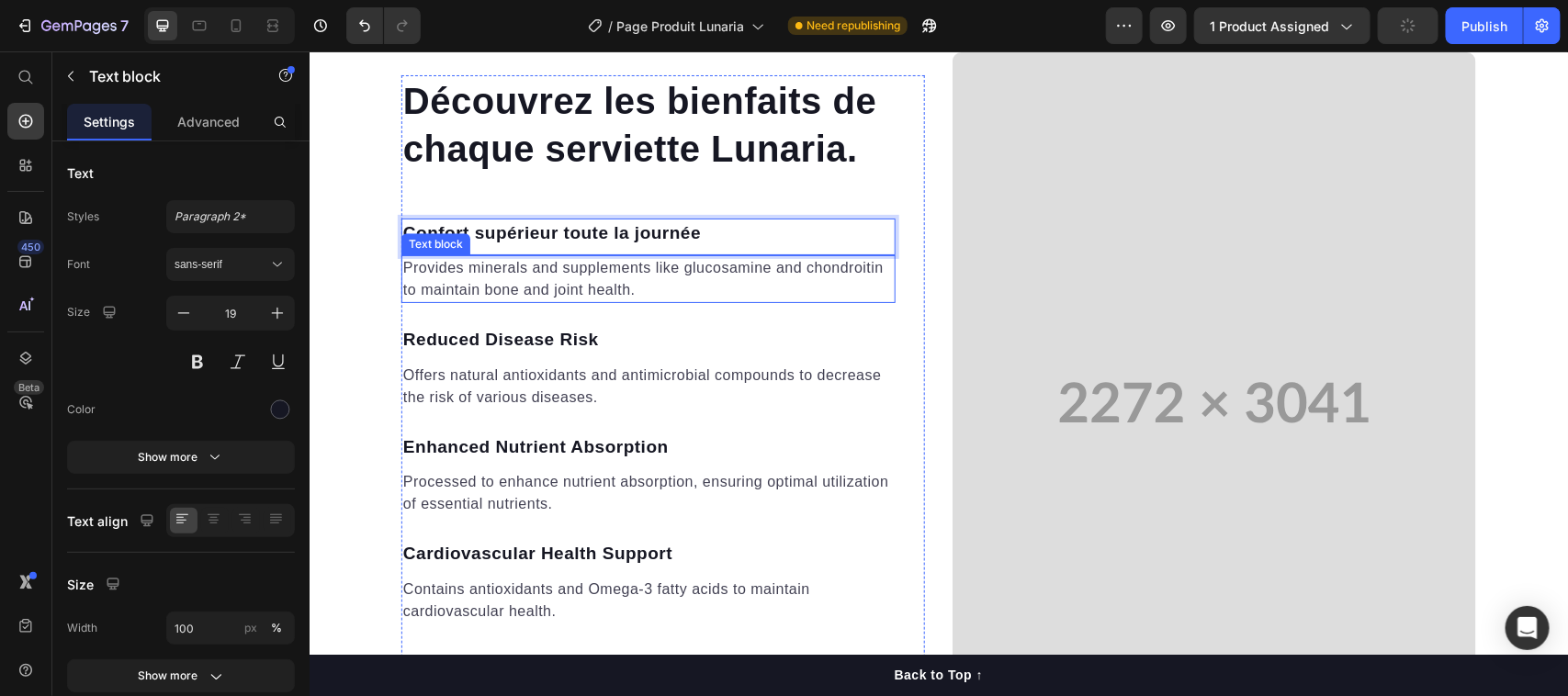 click on "Provides minerals and supplements like glucosamine and chondroitin to maintain bone and joint health." at bounding box center [648, 278] 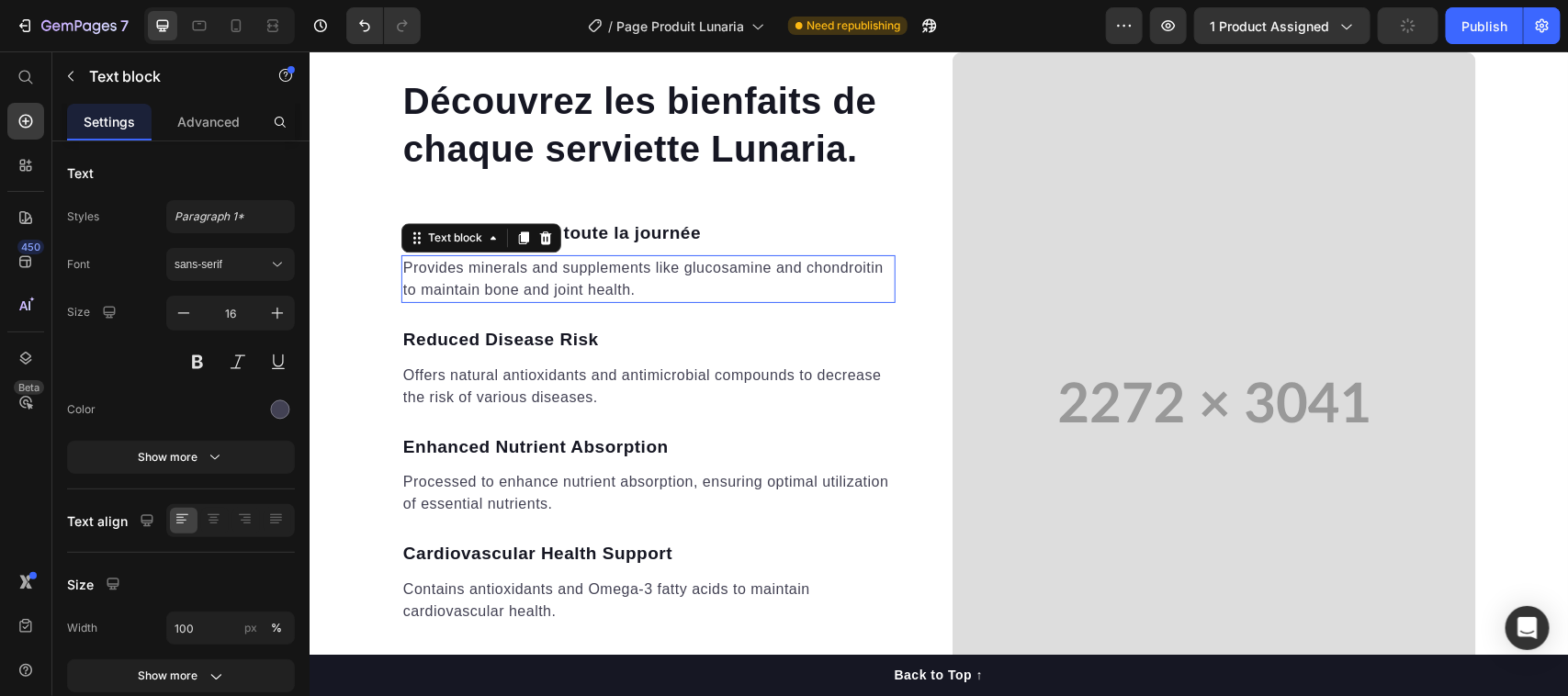 click on "Provides minerals and supplements like glucosamine and chondroitin to maintain bone and joint health." at bounding box center (648, 278) 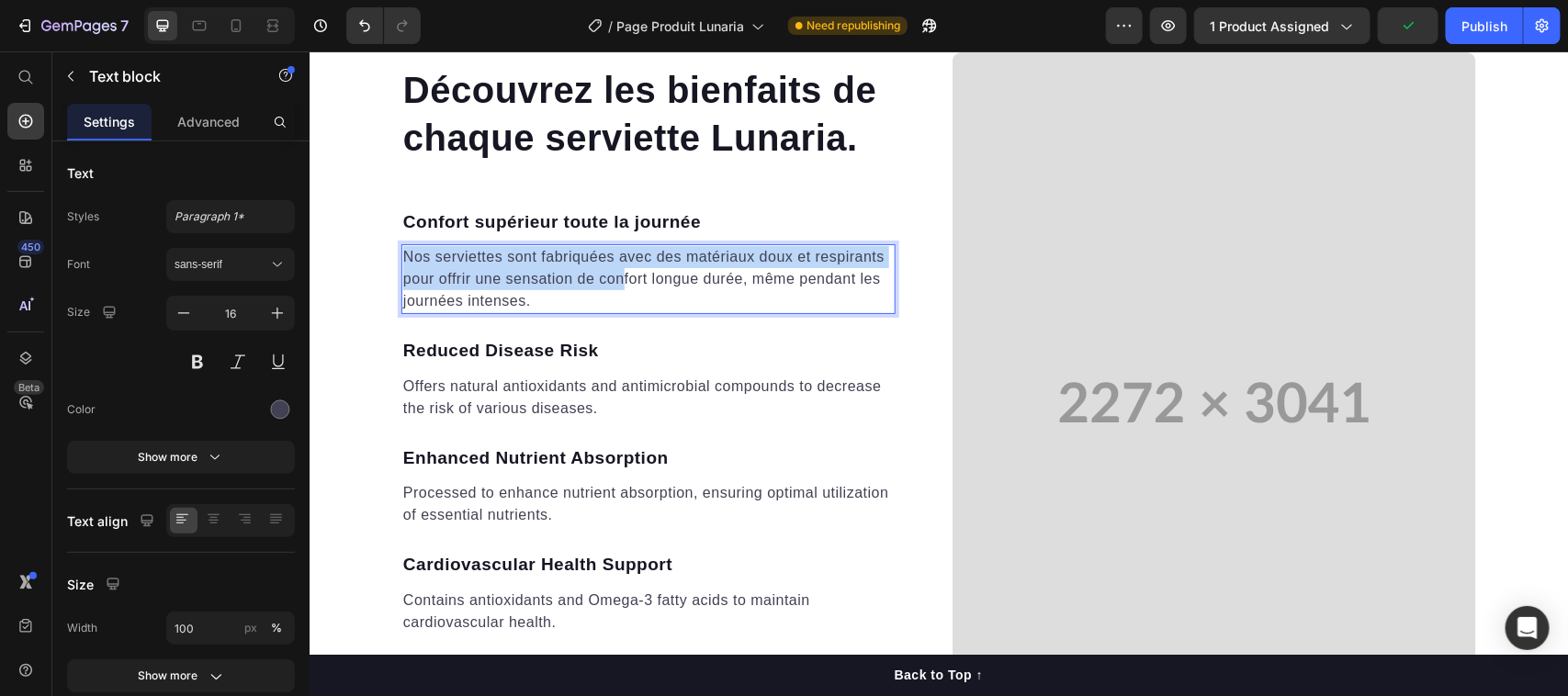 scroll, scrollTop: 2078, scrollLeft: 0, axis: vertical 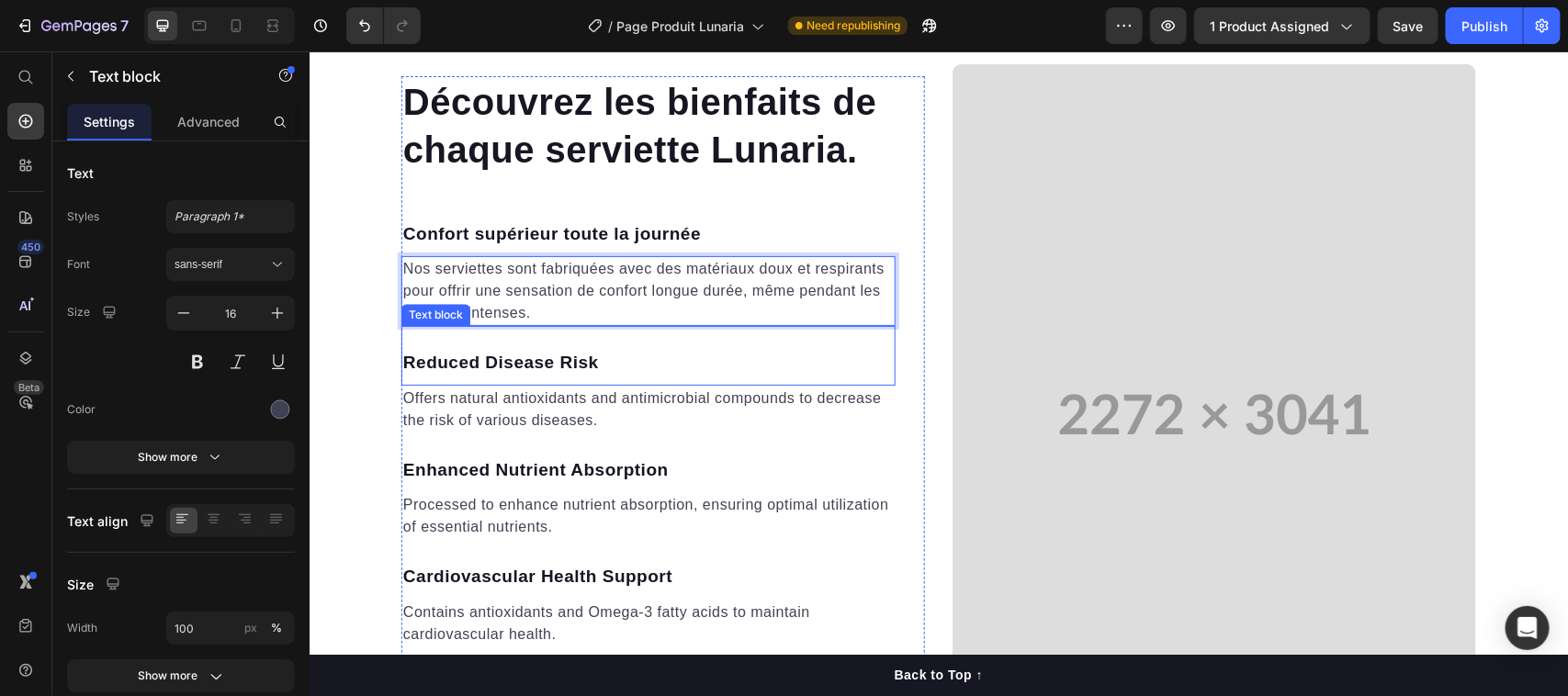 click on "Reduced Disease Risk" at bounding box center [648, 362] 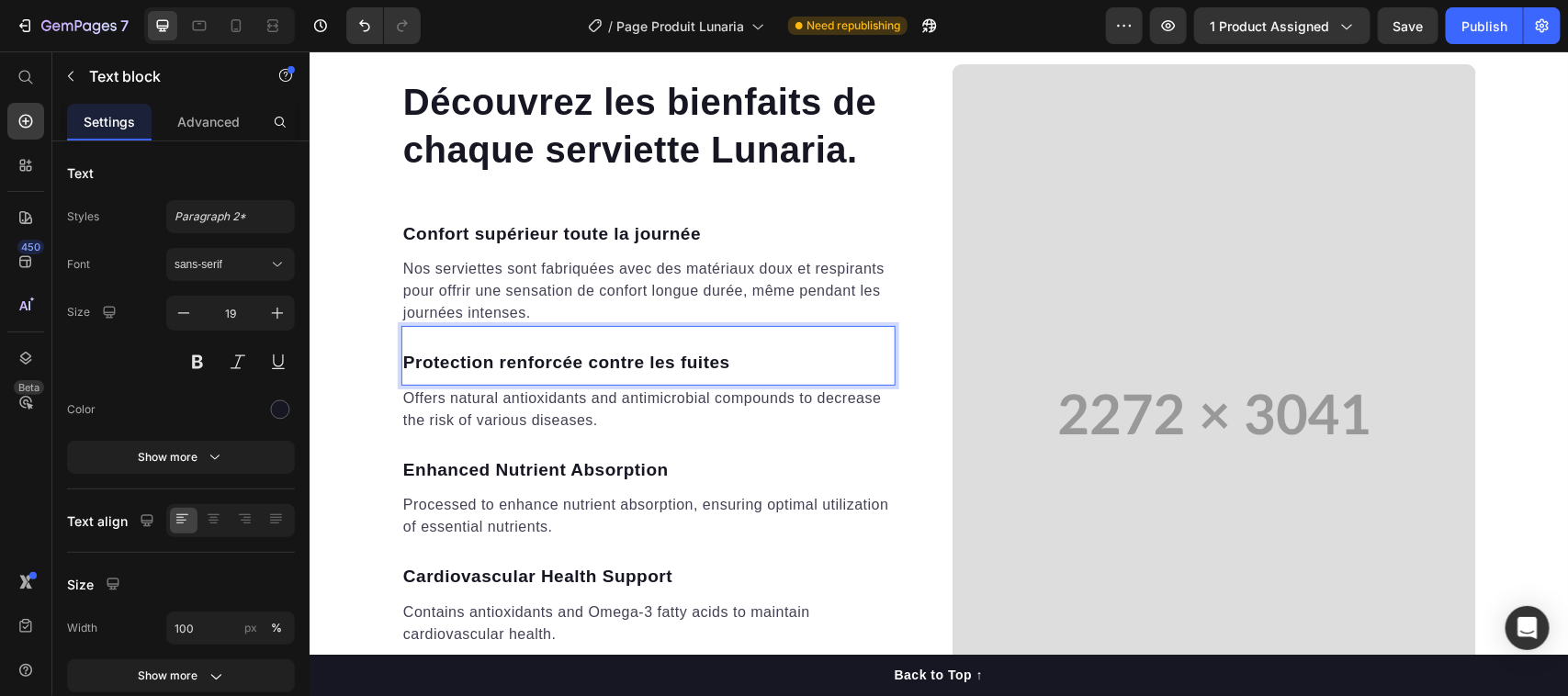 click on "Offers natural antioxidants and antimicrobial compounds to decrease the risk of various diseases." at bounding box center (648, 409) 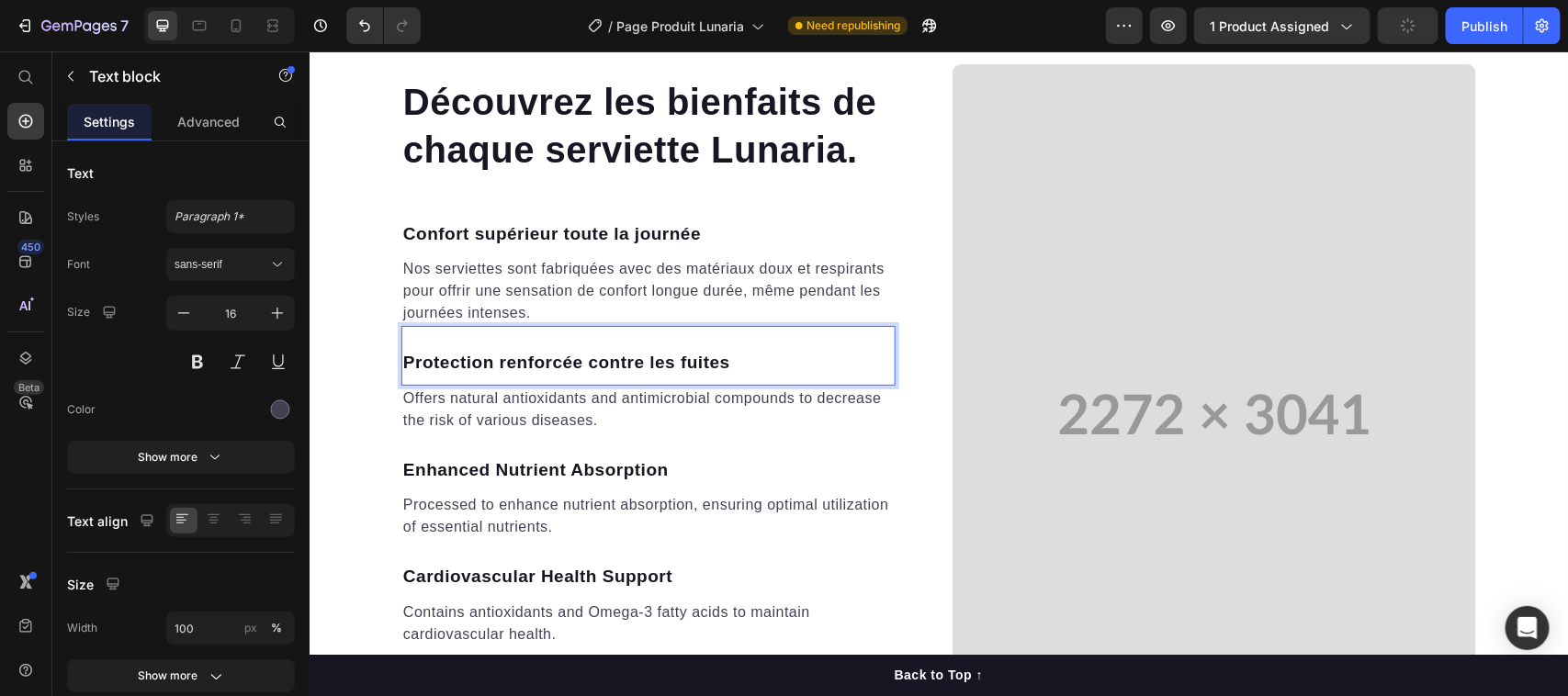 click on "Offers natural antioxidants and antimicrobial compounds to decrease the risk of various diseases." at bounding box center (648, 409) 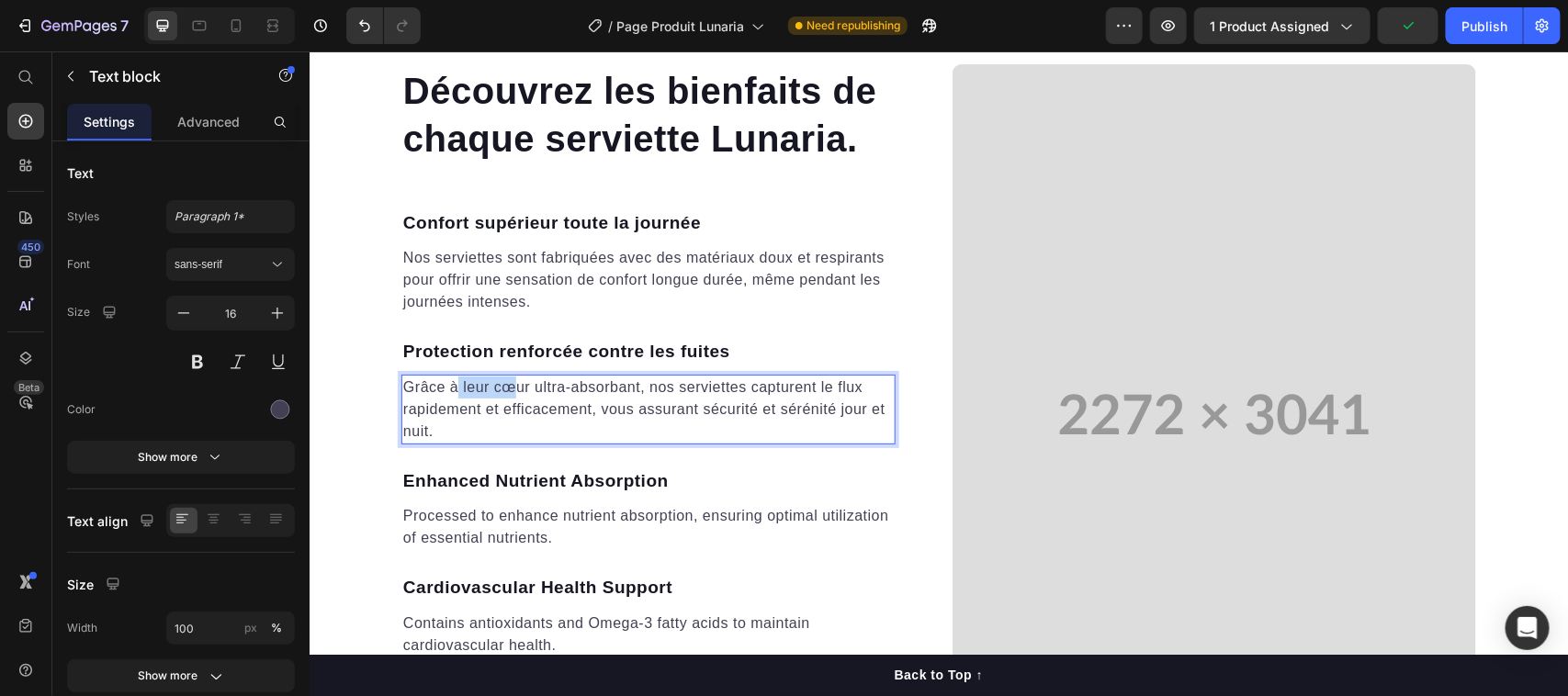 scroll, scrollTop: 2067, scrollLeft: 0, axis: vertical 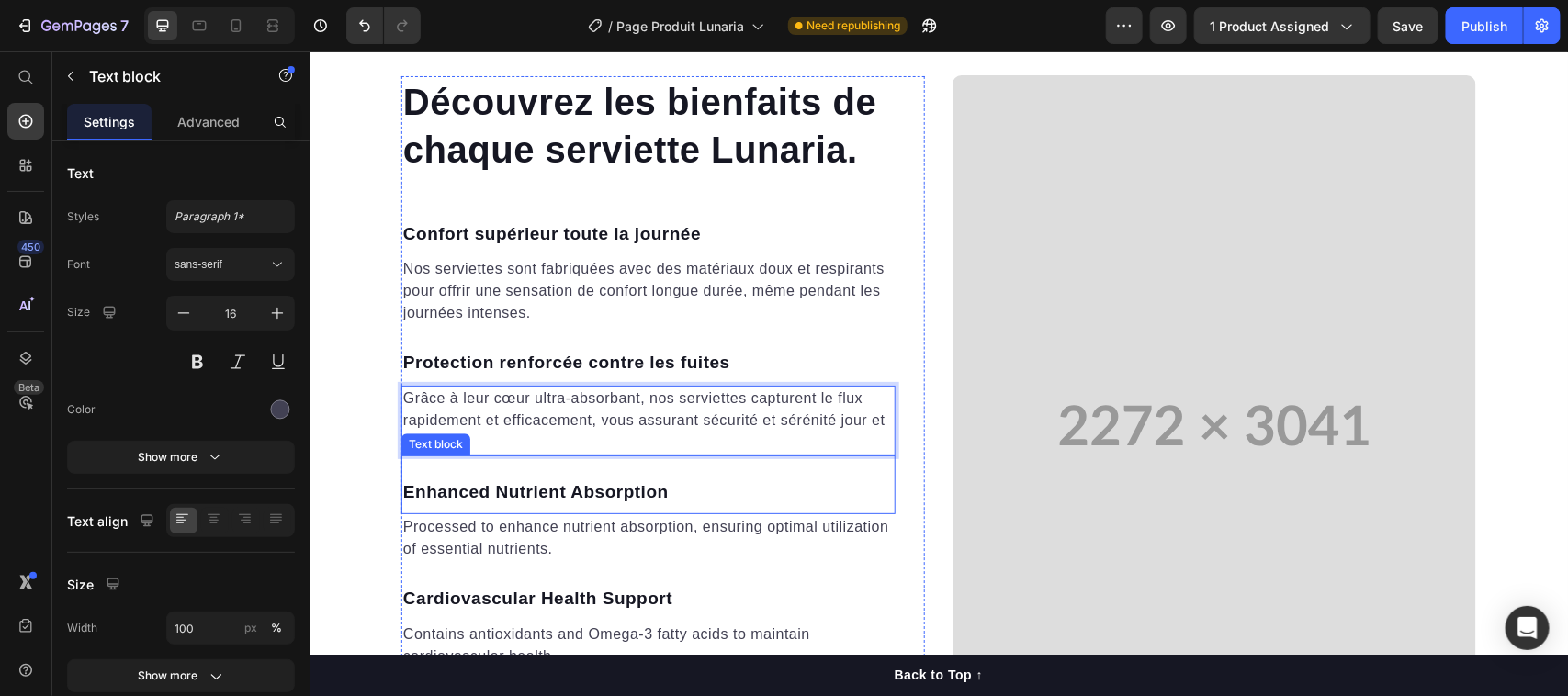click on "Enhanced Nutrient Absorption" at bounding box center (648, 491) 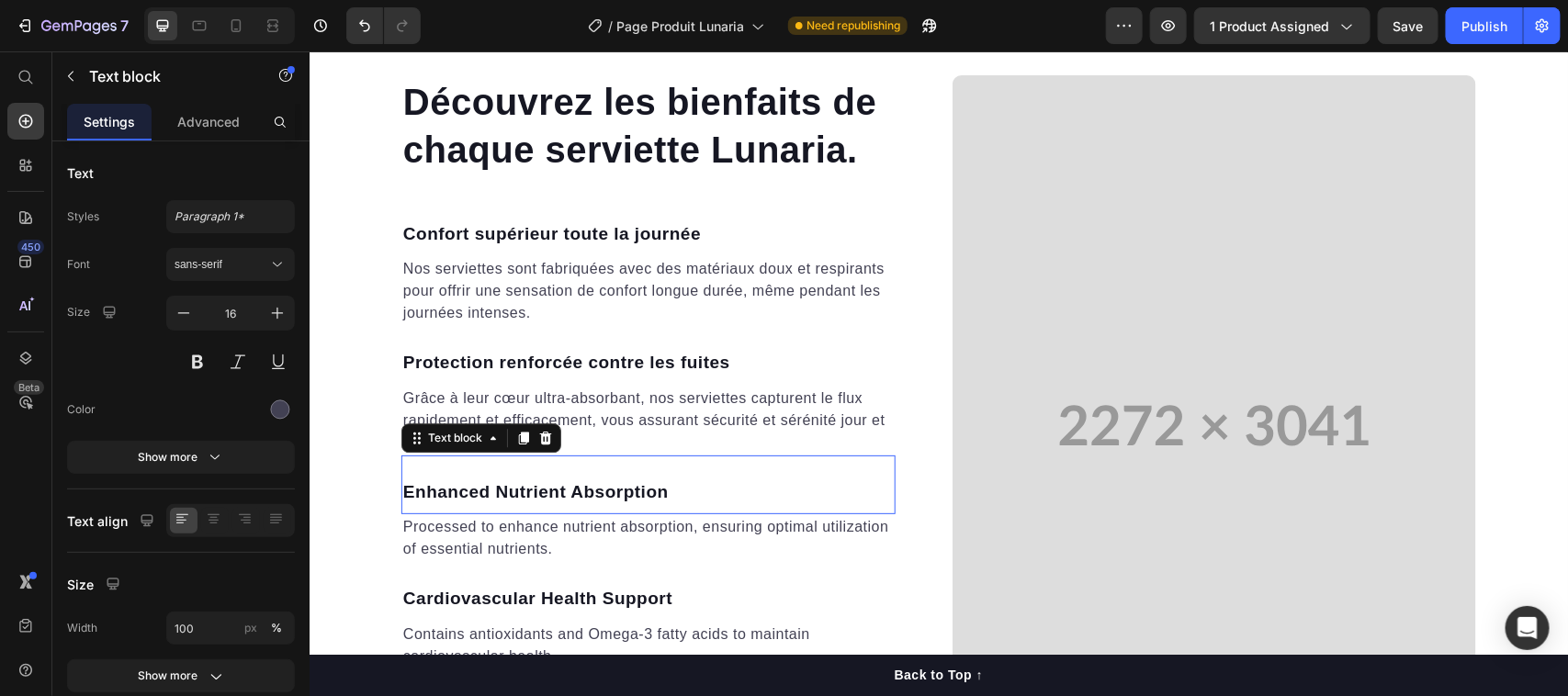 click on "Enhanced Nutrient Absorption" at bounding box center (648, 491) 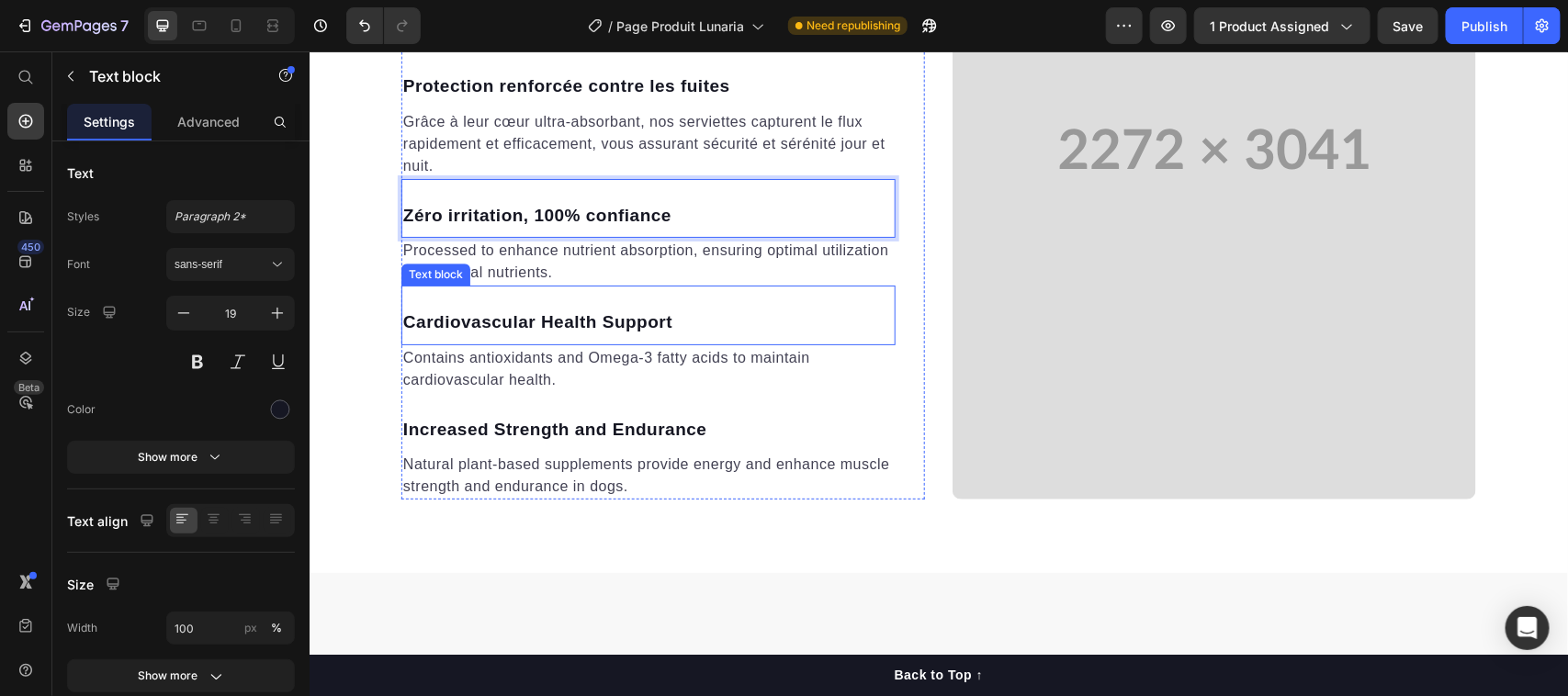 scroll, scrollTop: 2411, scrollLeft: 0, axis: vertical 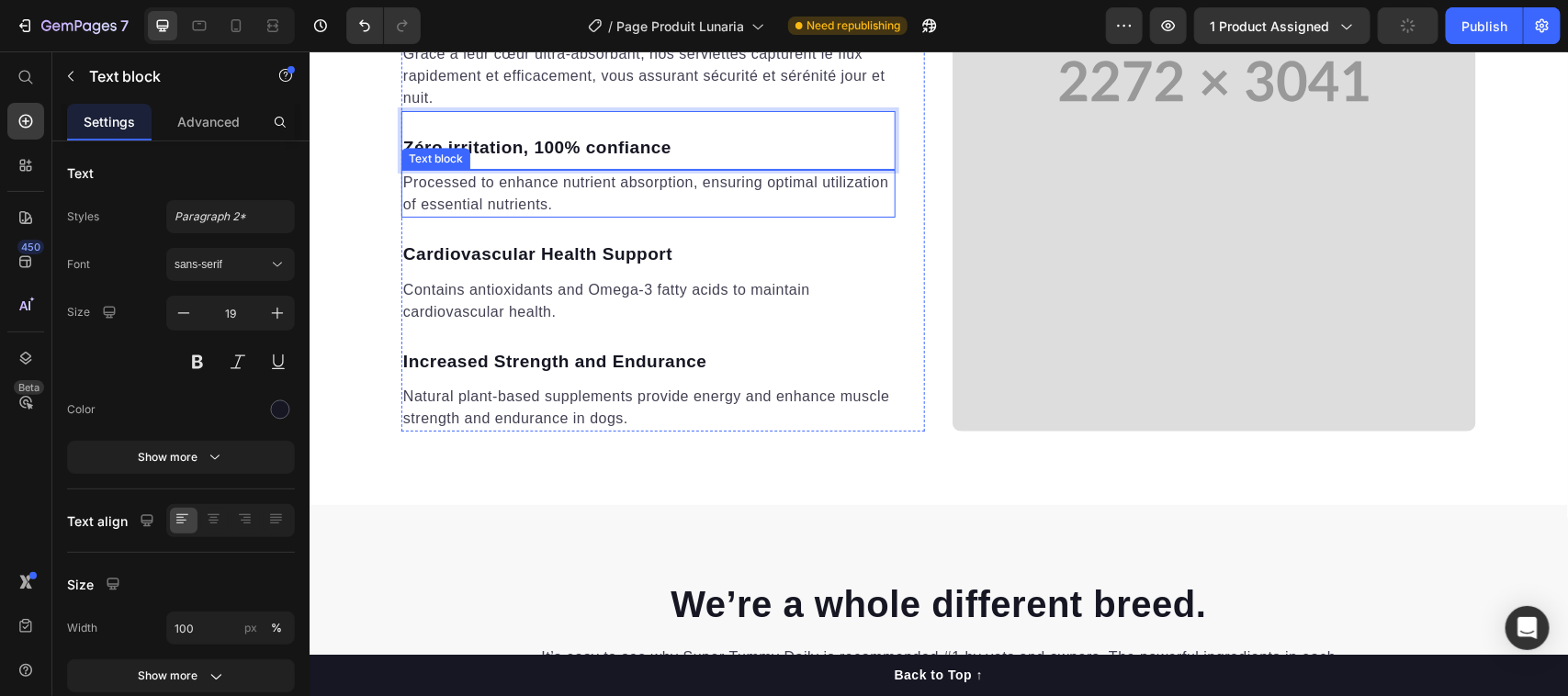 click on "Processed to enhance nutrient absorption, ensuring optimal utilization of essential nutrients." at bounding box center (648, 193) 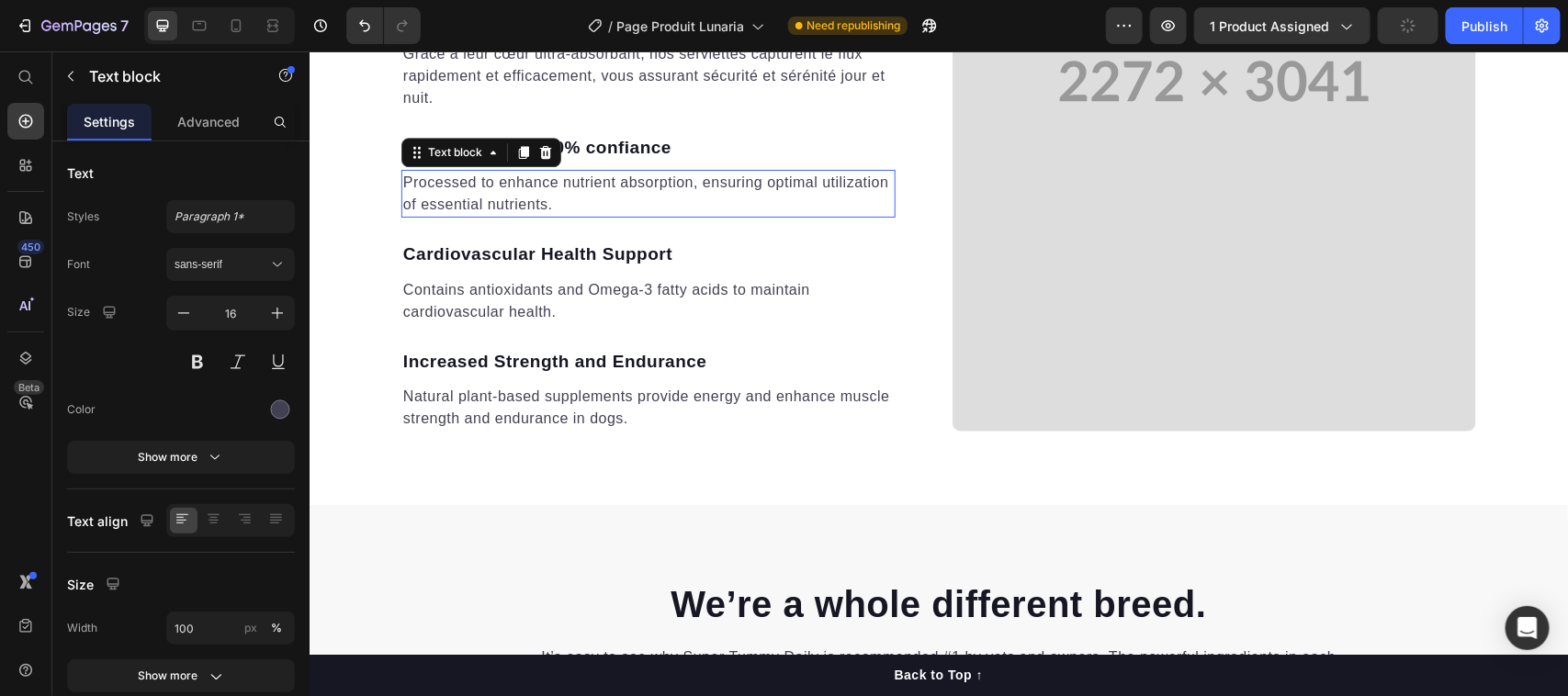 click on "Processed to enhance nutrient absorption, ensuring optimal utilization of essential nutrients." at bounding box center (648, 193) 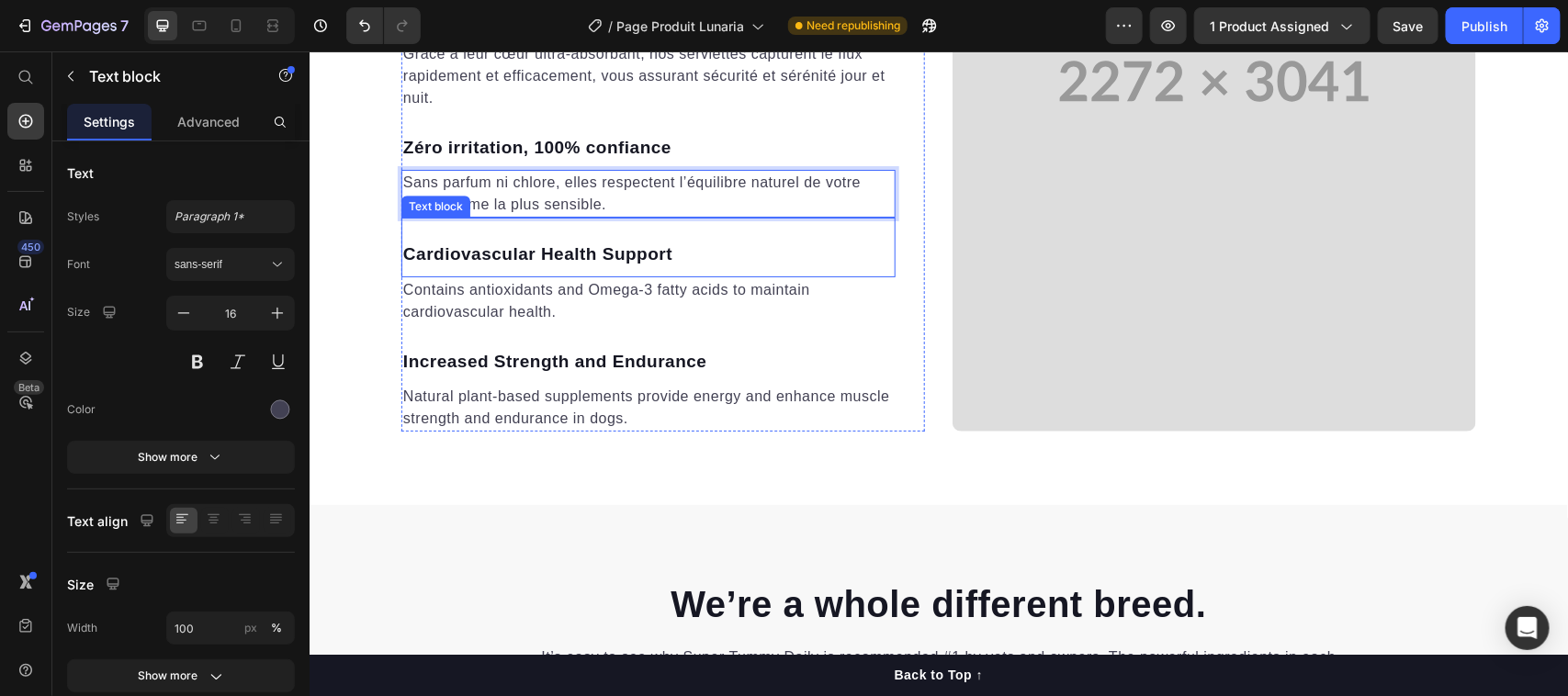 click on "Cardiovascular Health Support" at bounding box center [648, 253] 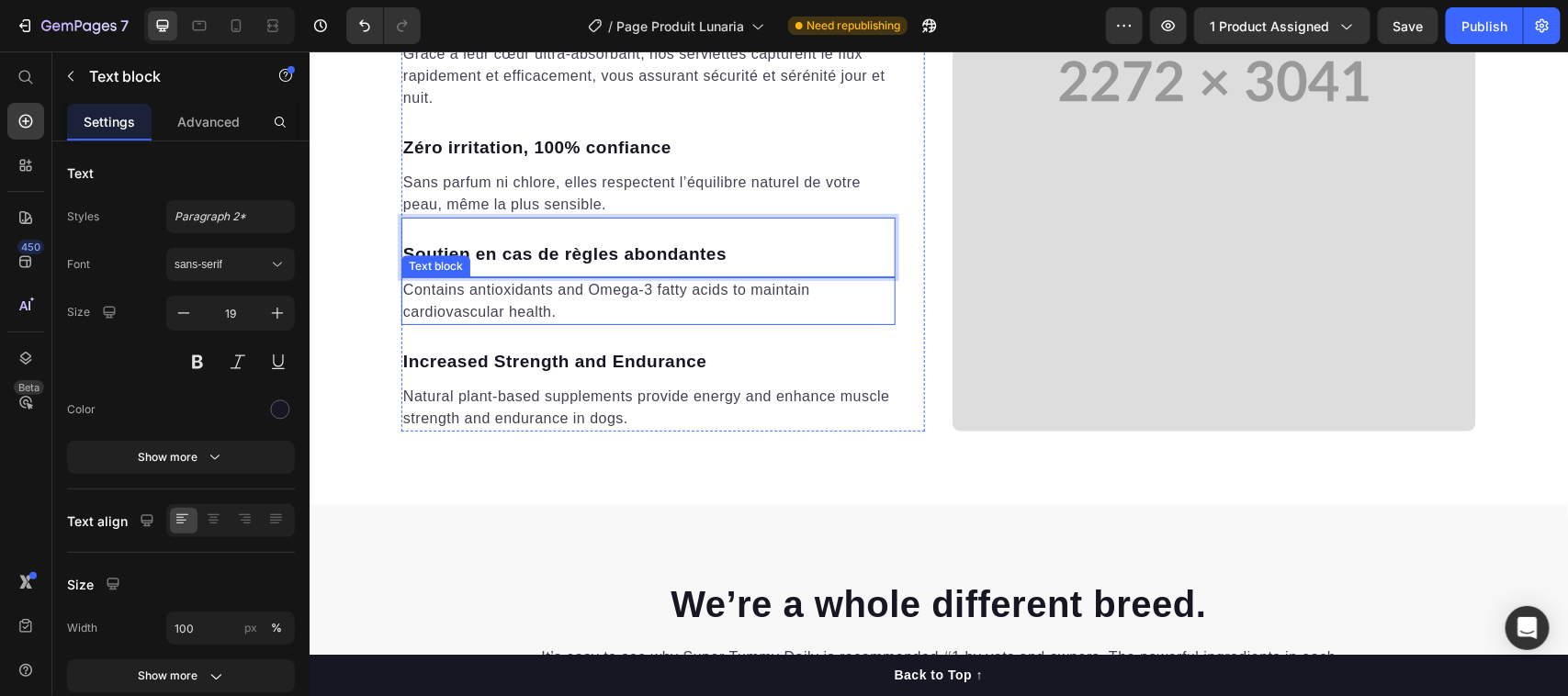 click on "Contains antioxidants and Omega-3 fatty acids to maintain cardiovascular health." at bounding box center [648, 300] 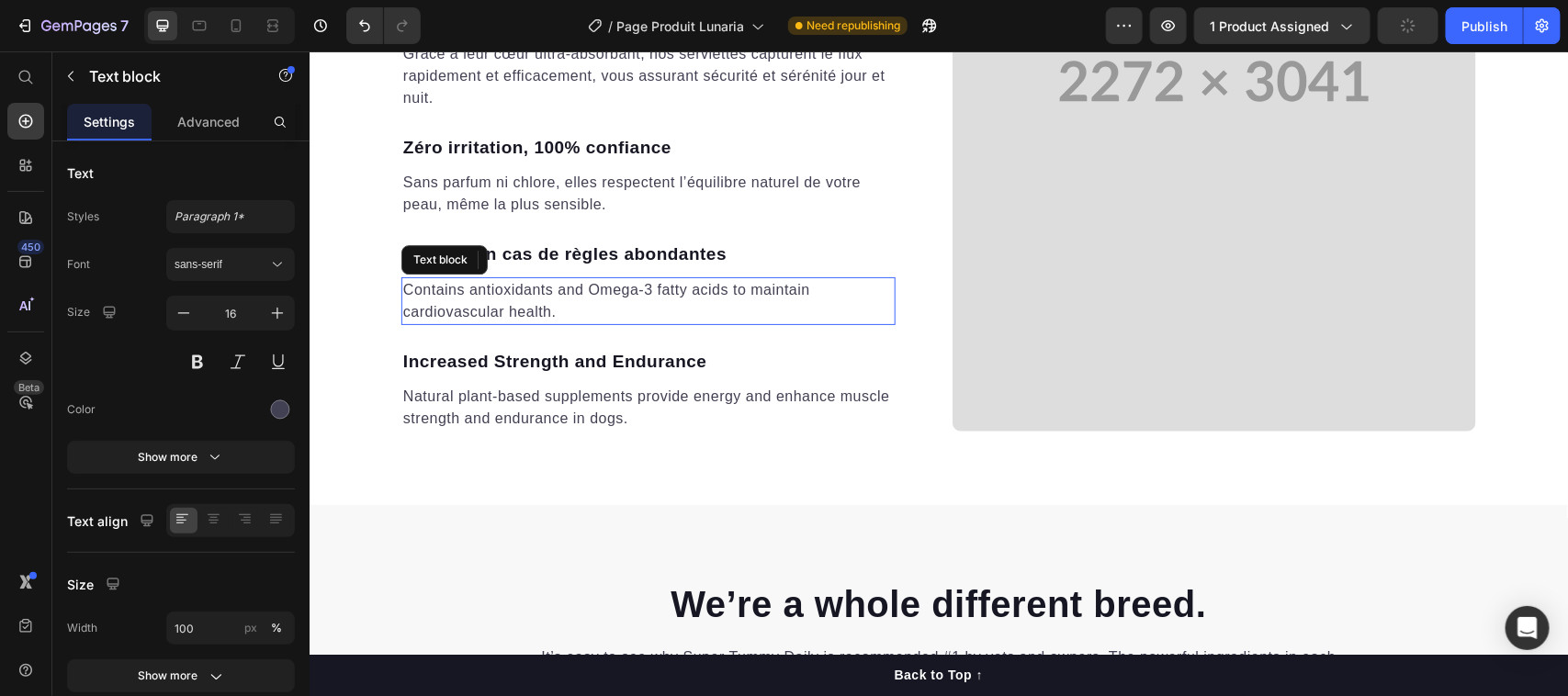 click on "Contains antioxidants and Omega-3 fatty acids to maintain cardiovascular health." at bounding box center [648, 300] 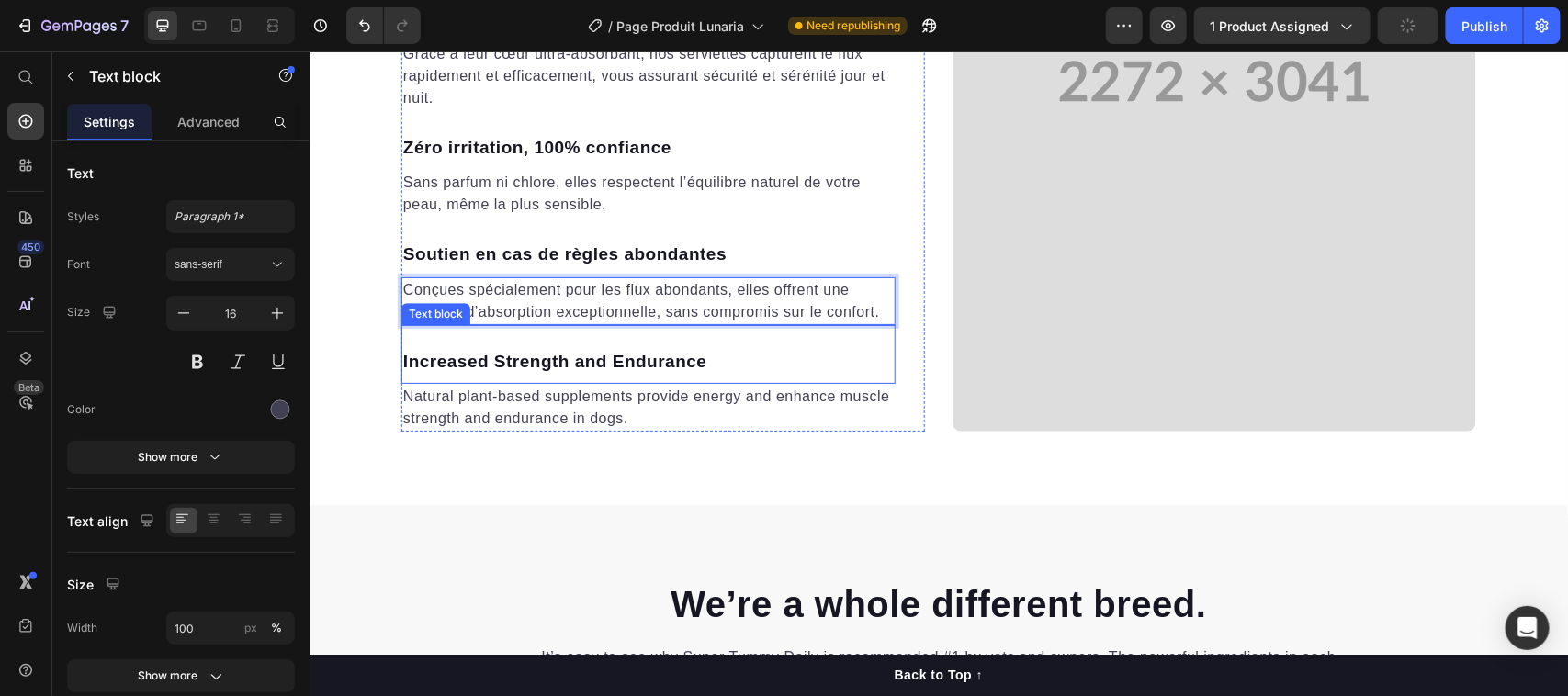 click on "Increased Strength and Endurance" at bounding box center (648, 361) 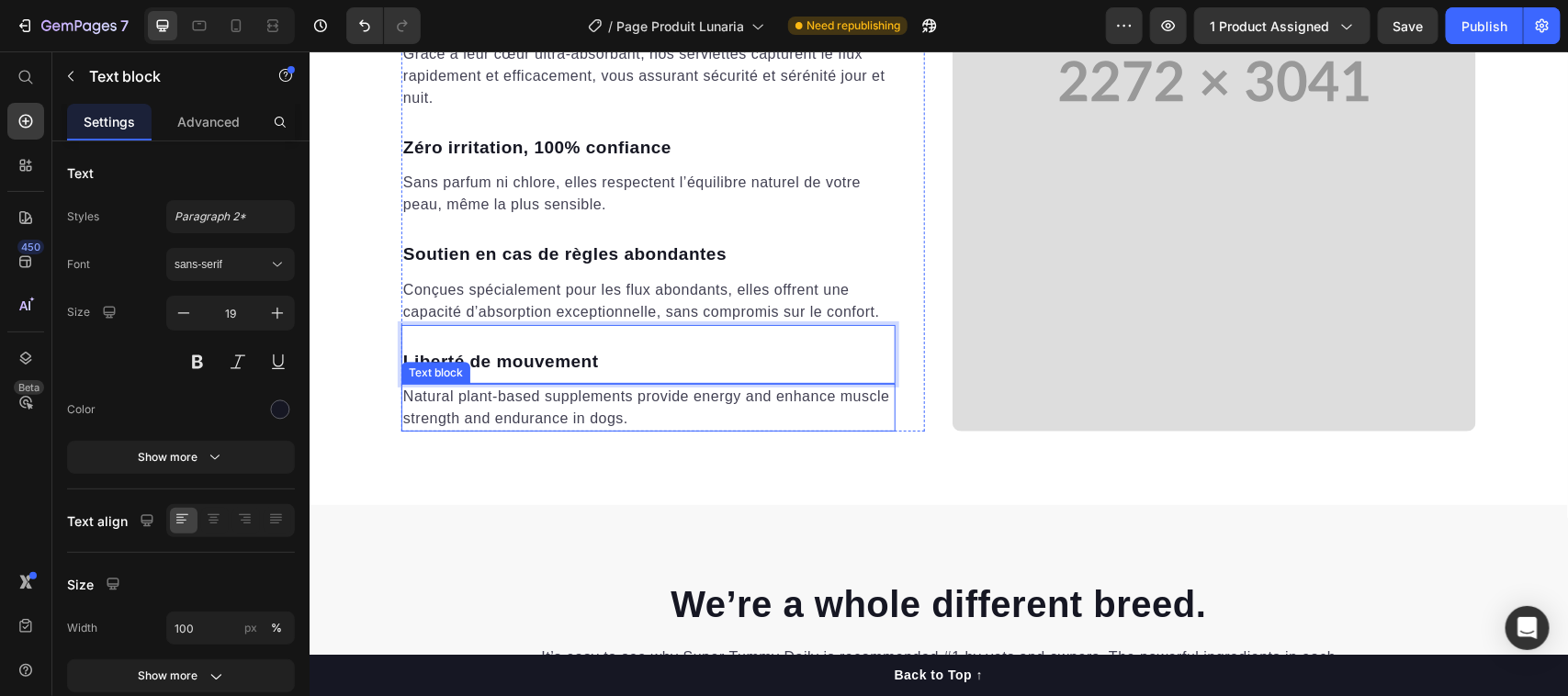 click on "Natural plant-based supplements provide energy and enhance muscle strength and endurance in dogs." at bounding box center [648, 407] 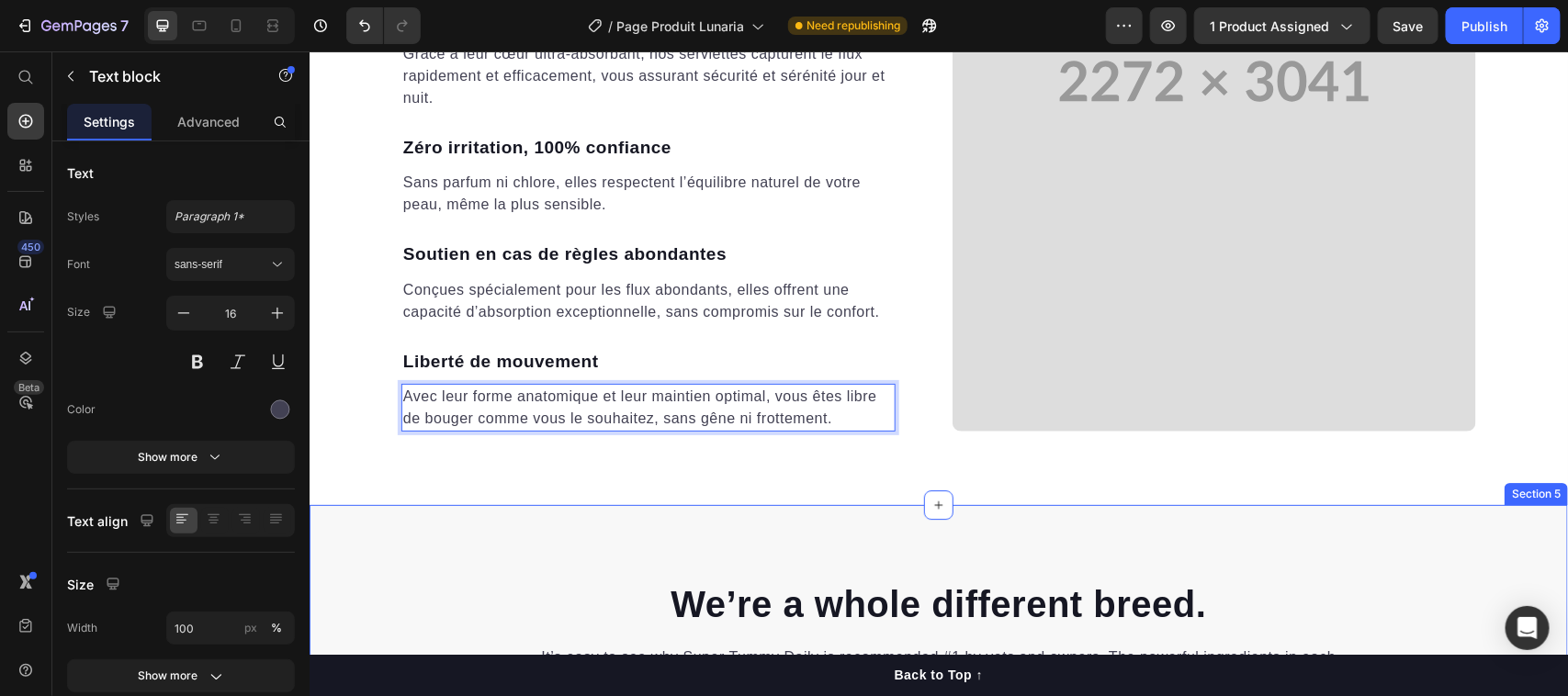 click on "We’re a whole different breed. Heading It’s easy to see why Super Tummy Daily is recommended #1 by vets and owners. The powerful ingredients in each tasty scoop can support your dog’s digestive system, leaving them to live a comfortable, healthy, and active lifestyle Text block Row
Drop element here Image Happy Dog Bites Text block Row Image Other Brand Text block Row Tailored nutrition Text block
Icon Row
Icon Row Irresistible taste Text block
Icon Row
Icon Row Natural, whole ingredients Text block
Icon Row
Icon Row Optimal palatability Text block
Icon Row
Icon Row Pet-loving formulation Text block
Icon Row
Icon Row High digestibility Text block
Icon Row
Icon Row Row Start baking doggy delights Button *100% satisfaction. No fuss, 30-day money-back guarantee Text block Row Section 5" at bounding box center [938, 1009] 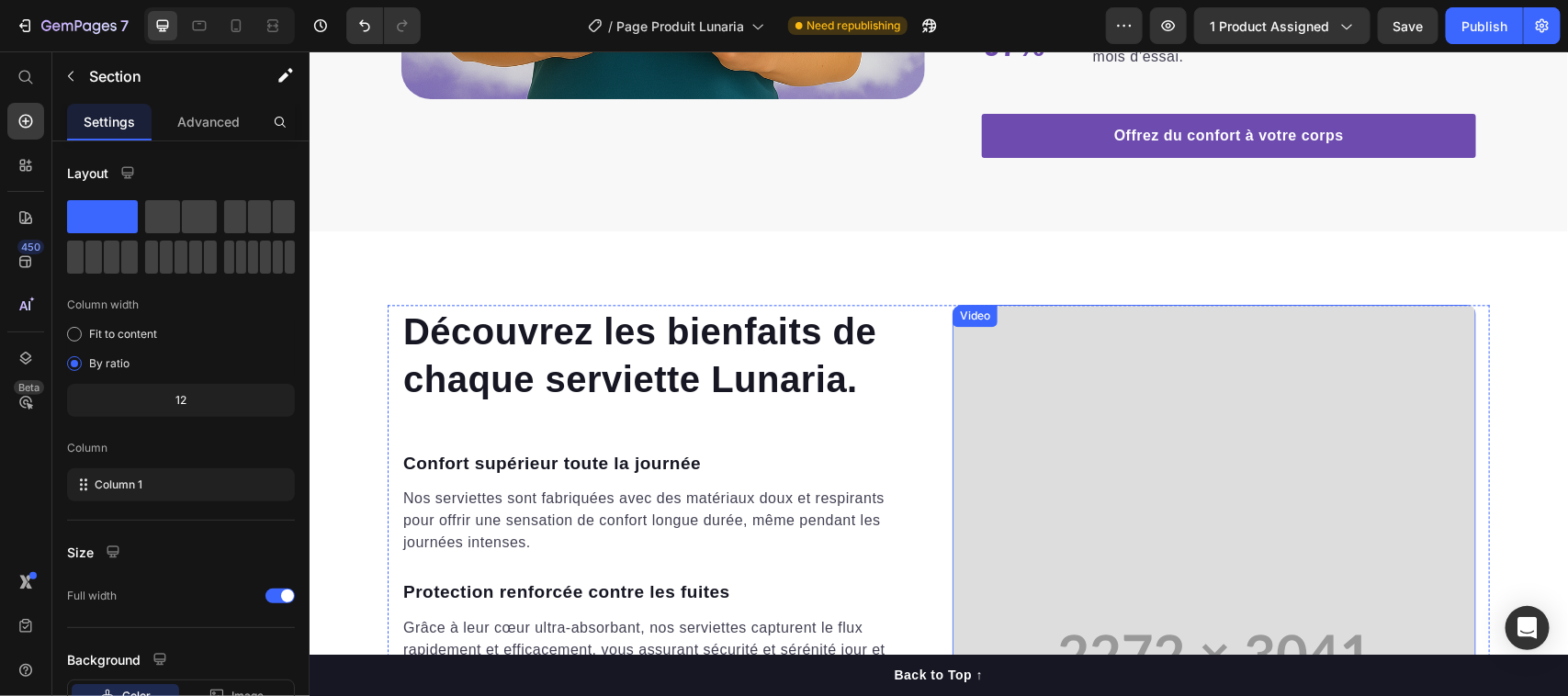 scroll, scrollTop: 2067, scrollLeft: 0, axis: vertical 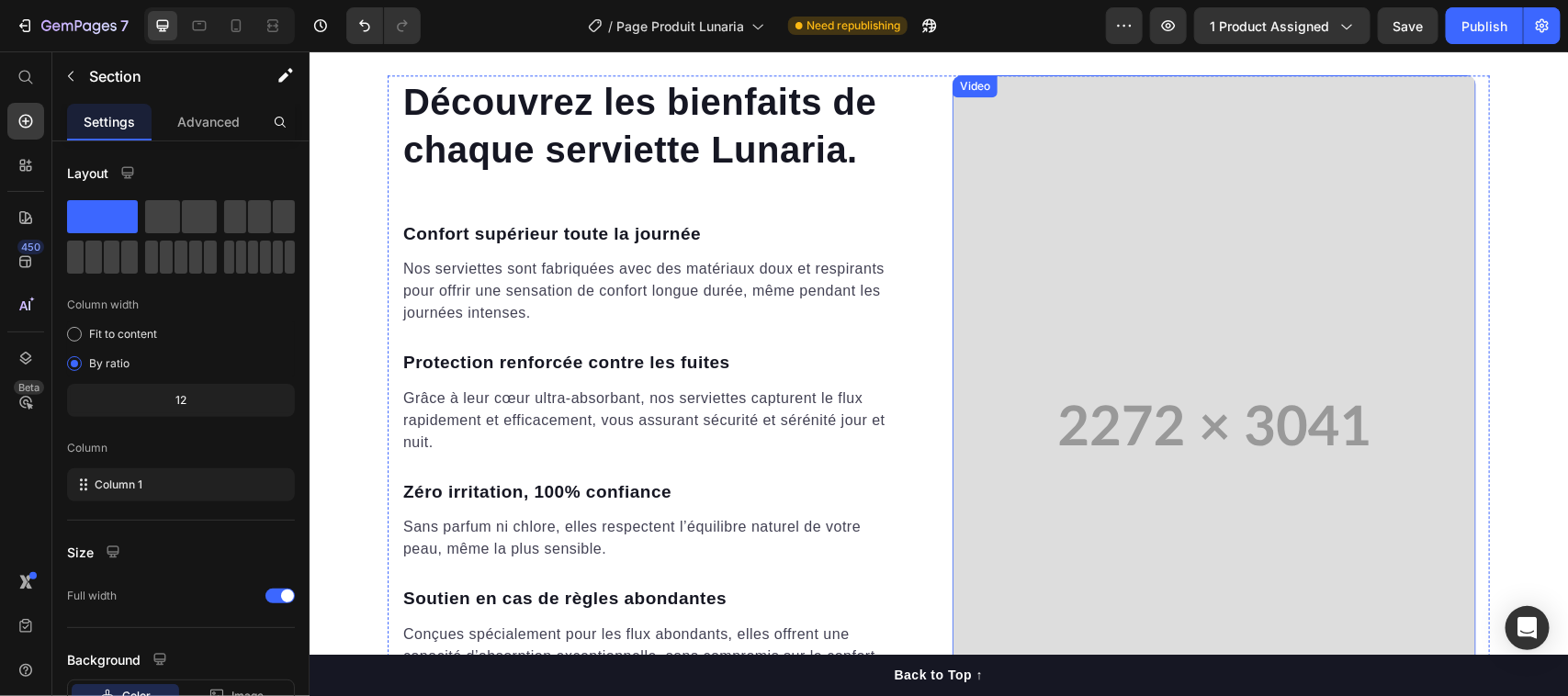 click at bounding box center [1213, 424] 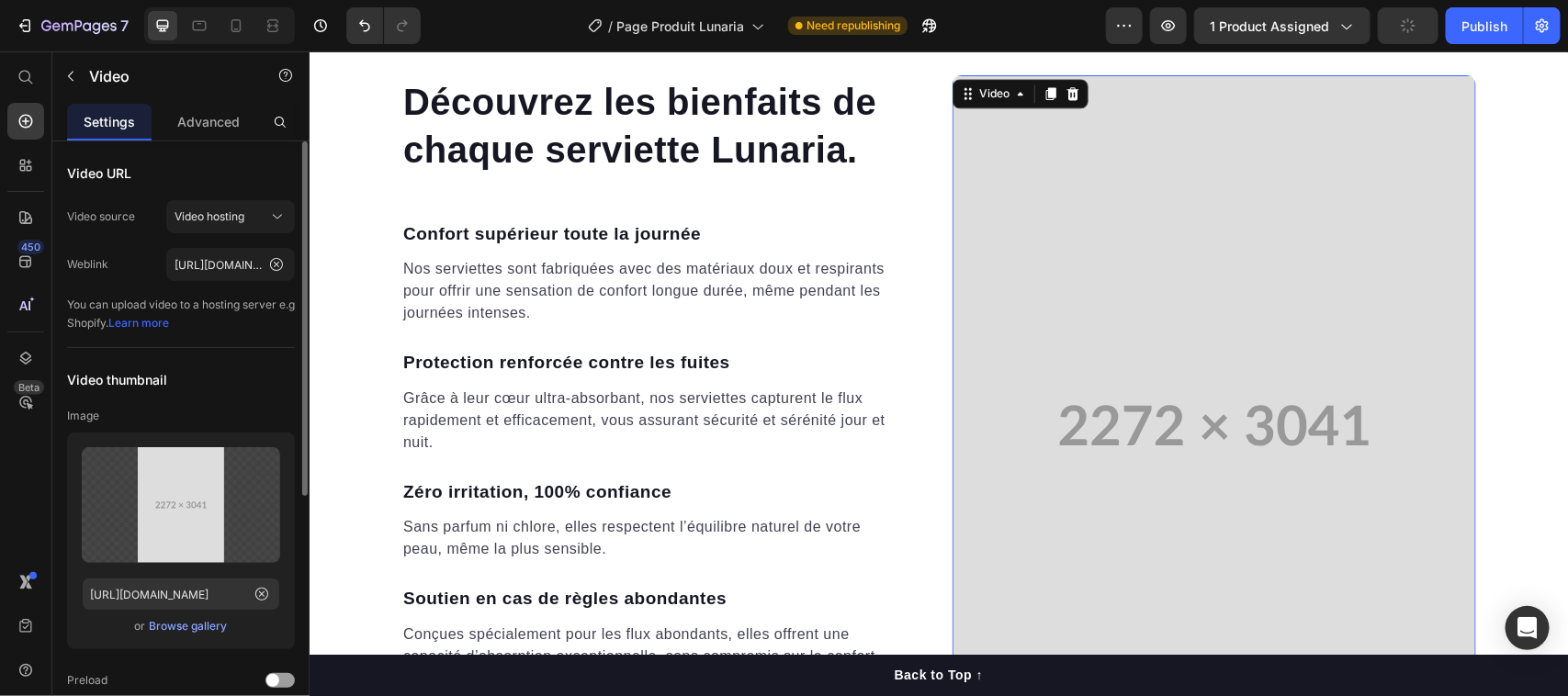 click on "Browse gallery" at bounding box center (188, 626) 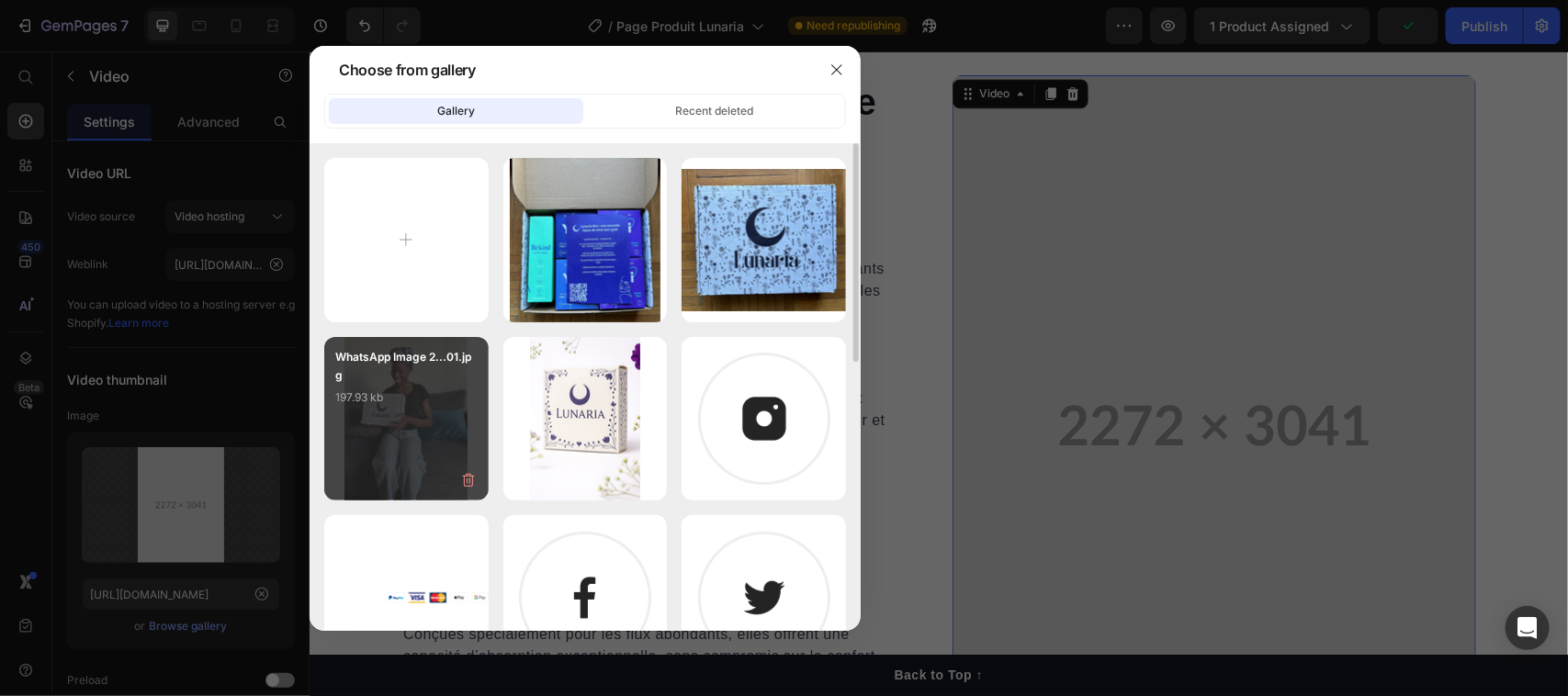 click on "WhatsApp Image 2...01.jpg 197.93 kb" at bounding box center (406, 385) 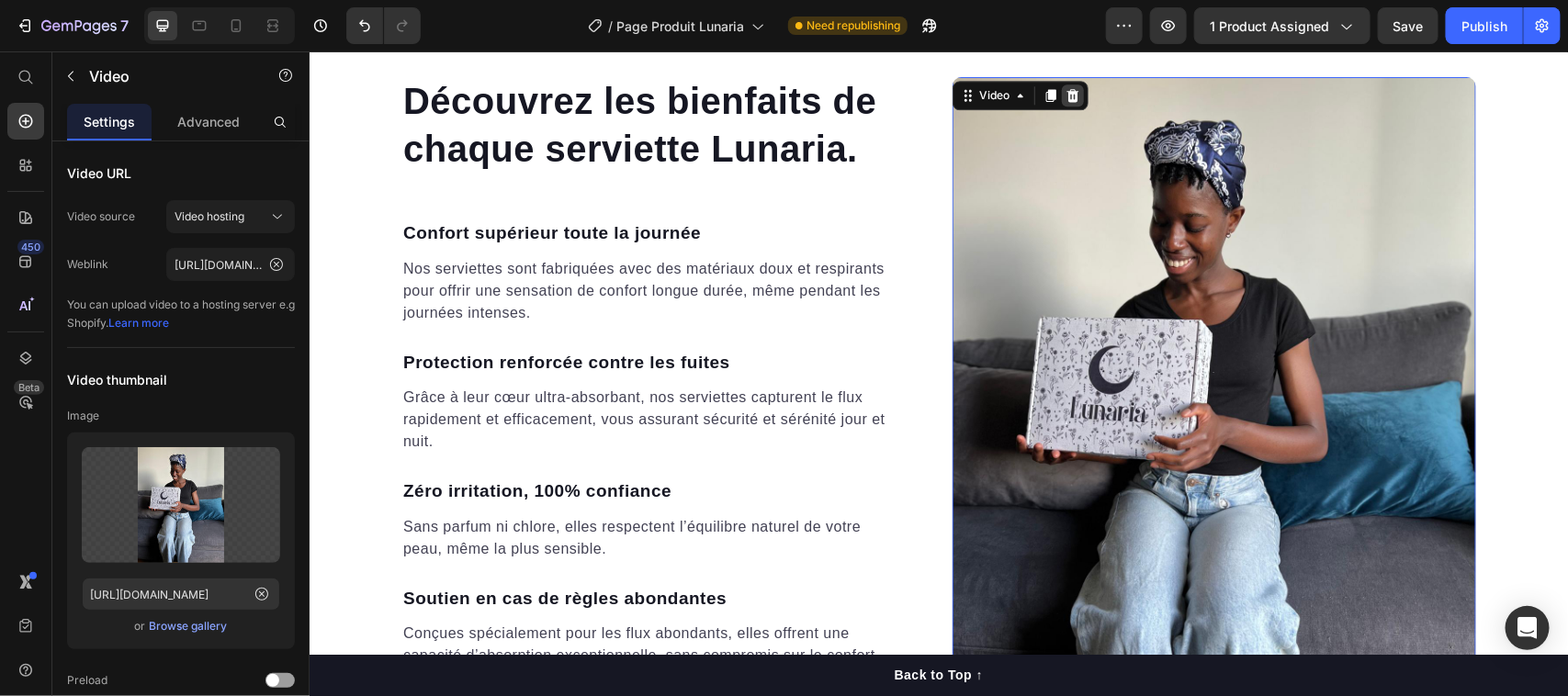 click at bounding box center (1072, 95) 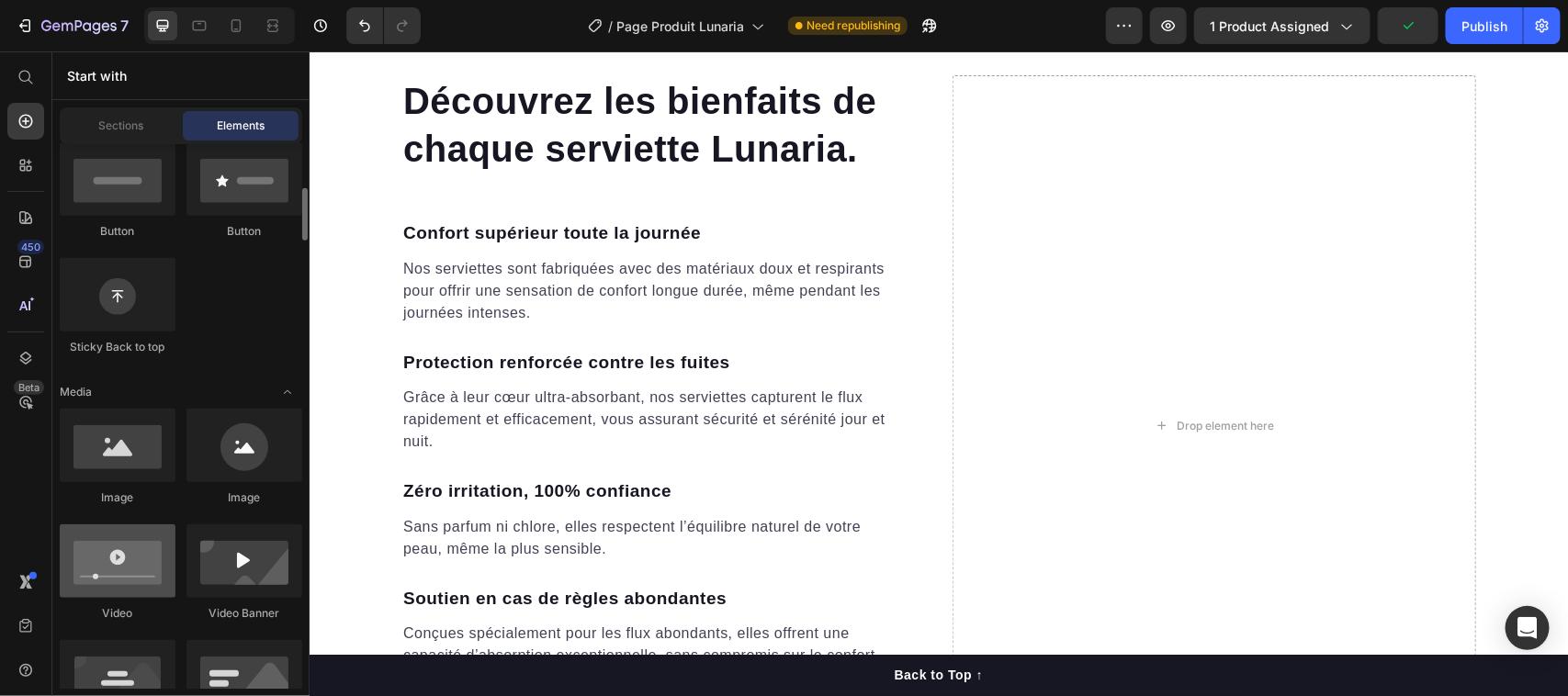 scroll, scrollTop: 574, scrollLeft: 0, axis: vertical 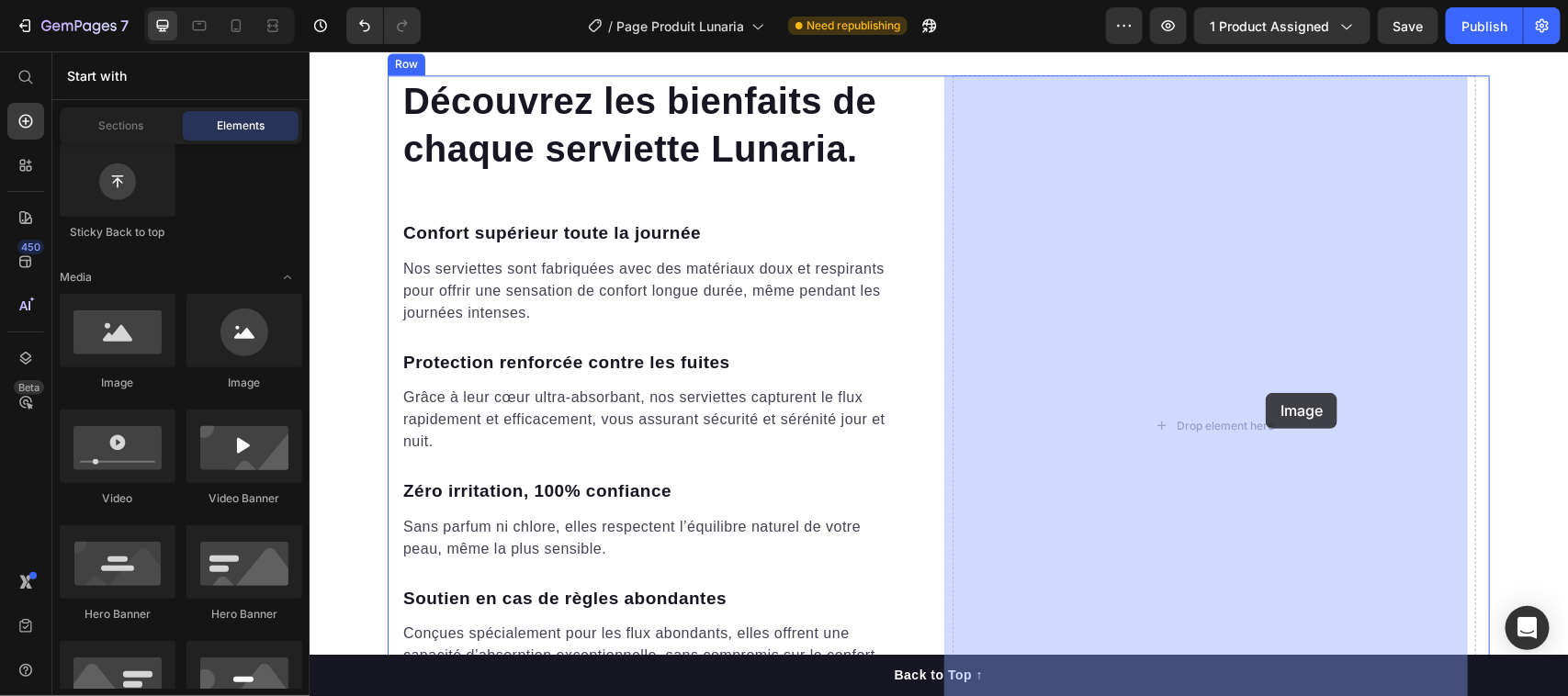 drag, startPoint x: 527, startPoint y: 400, endPoint x: 1265, endPoint y: 392, distance: 738.0434 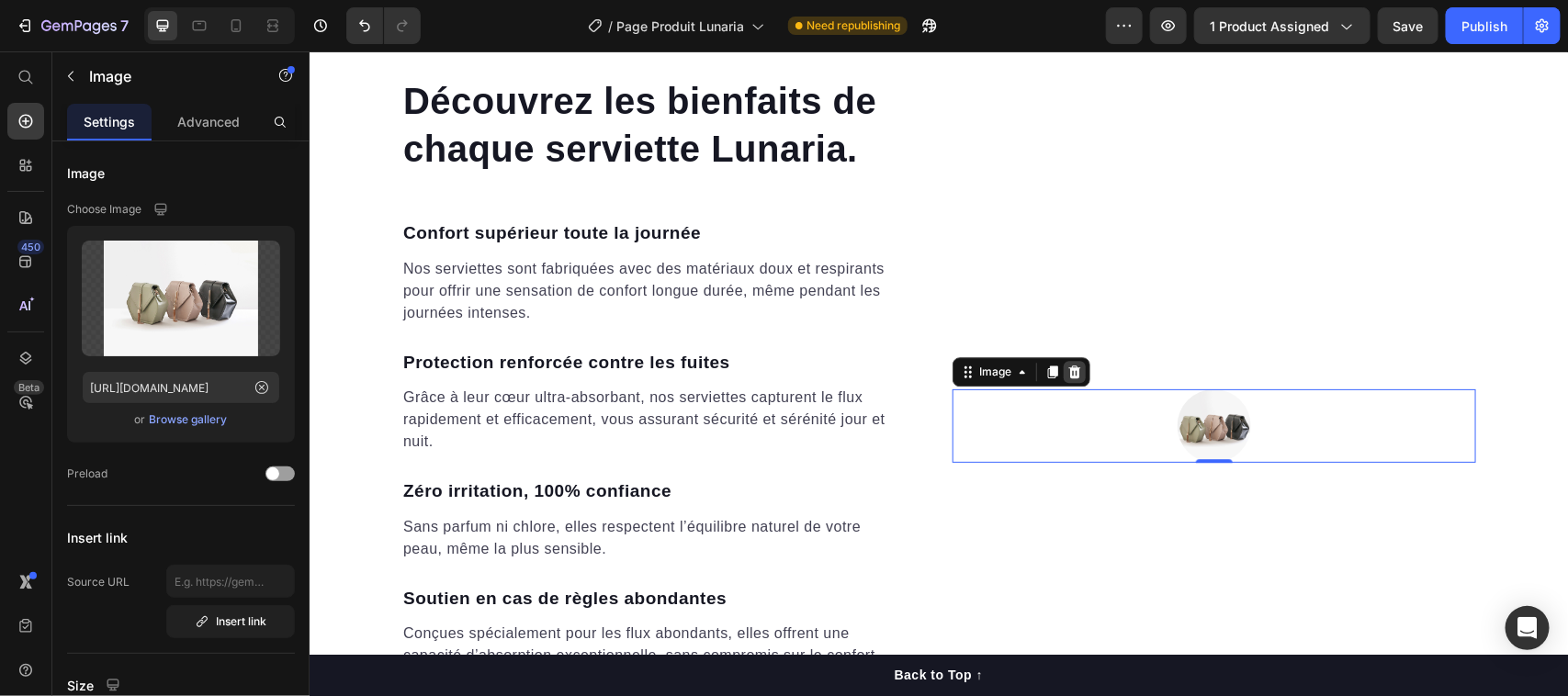 click 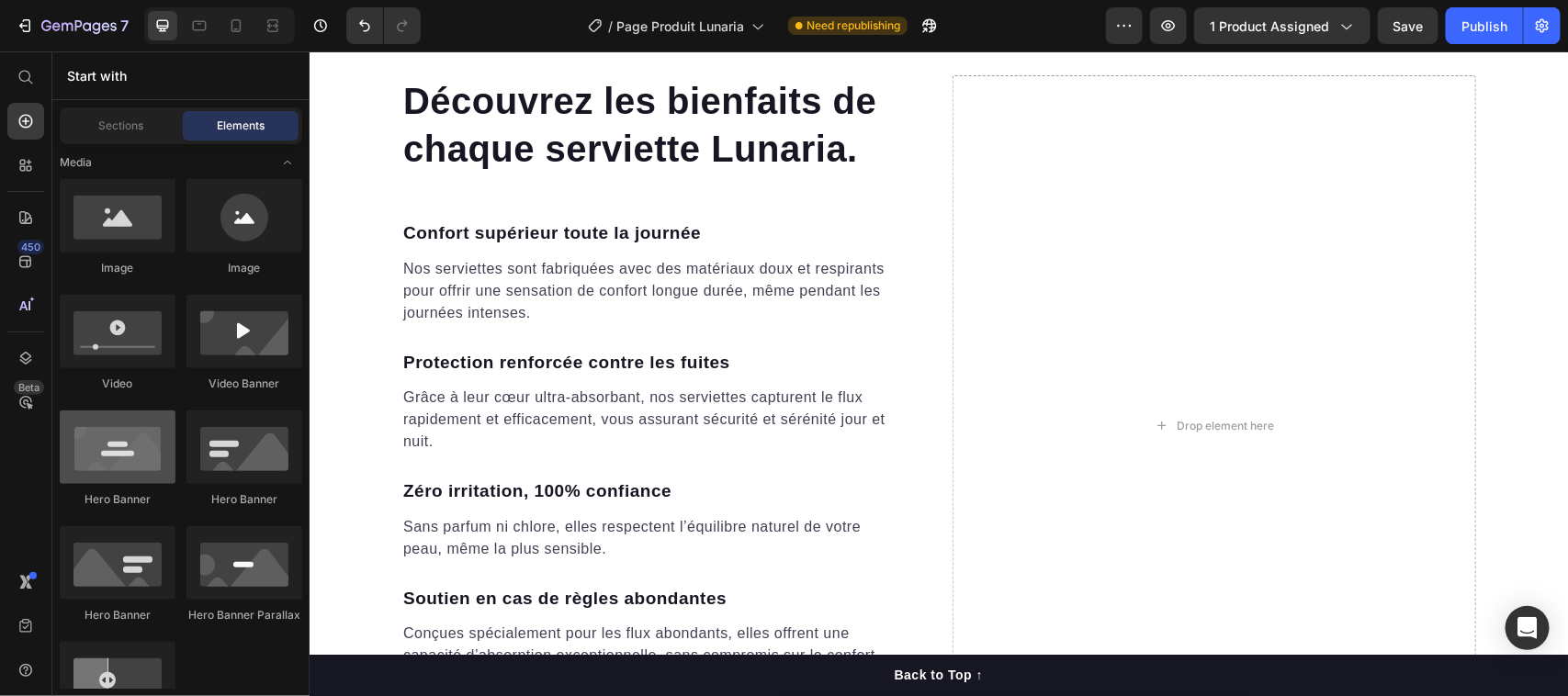 scroll, scrollTop: 574, scrollLeft: 0, axis: vertical 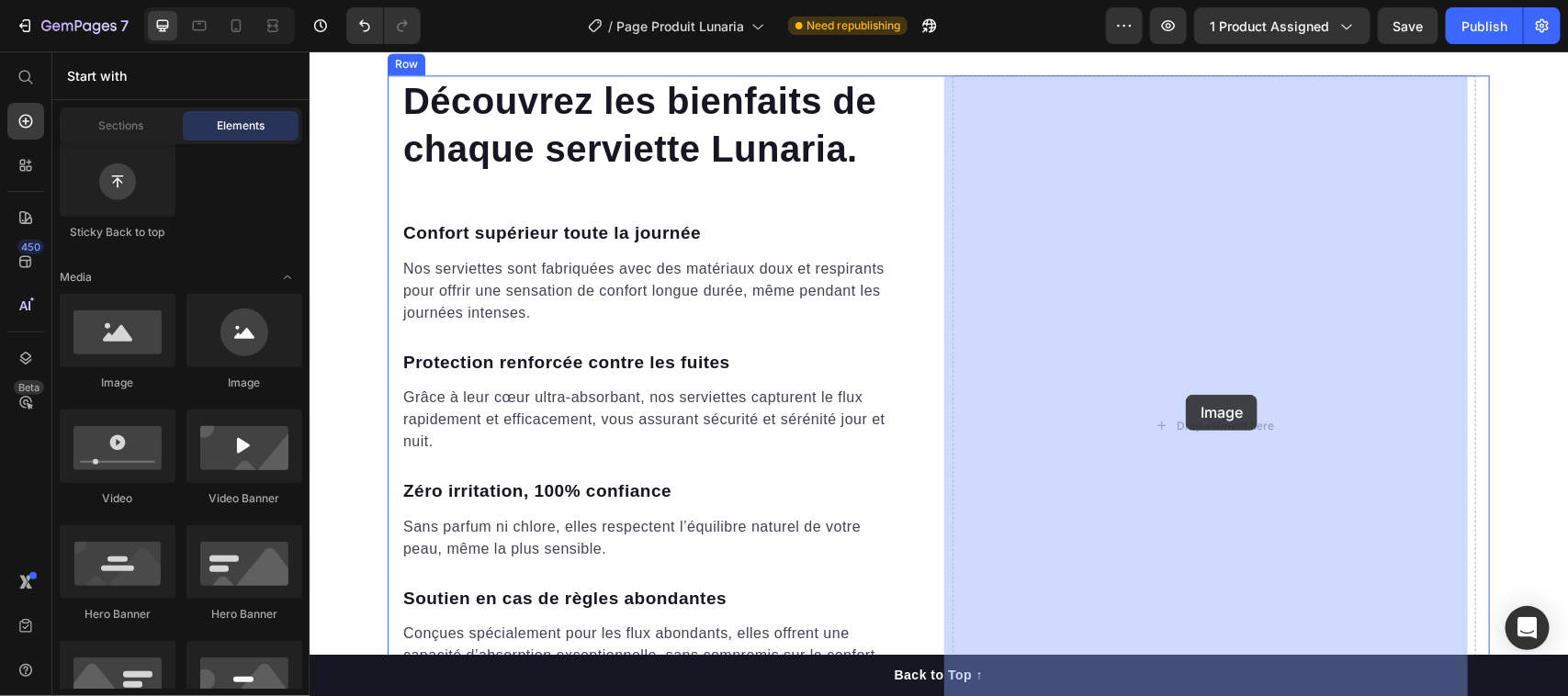 drag, startPoint x: 429, startPoint y: 401, endPoint x: 1185, endPoint y: 394, distance: 756.0324 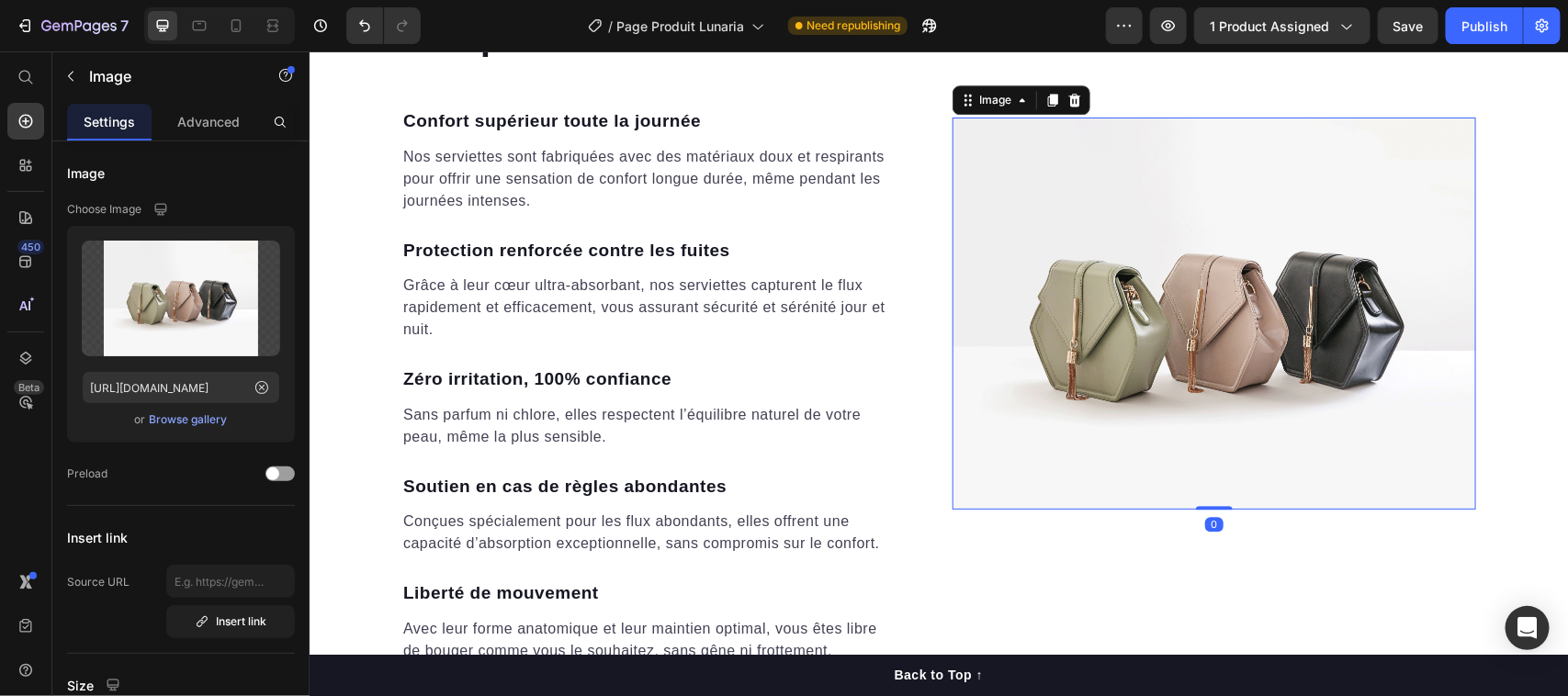 scroll, scrollTop: 2182, scrollLeft: 0, axis: vertical 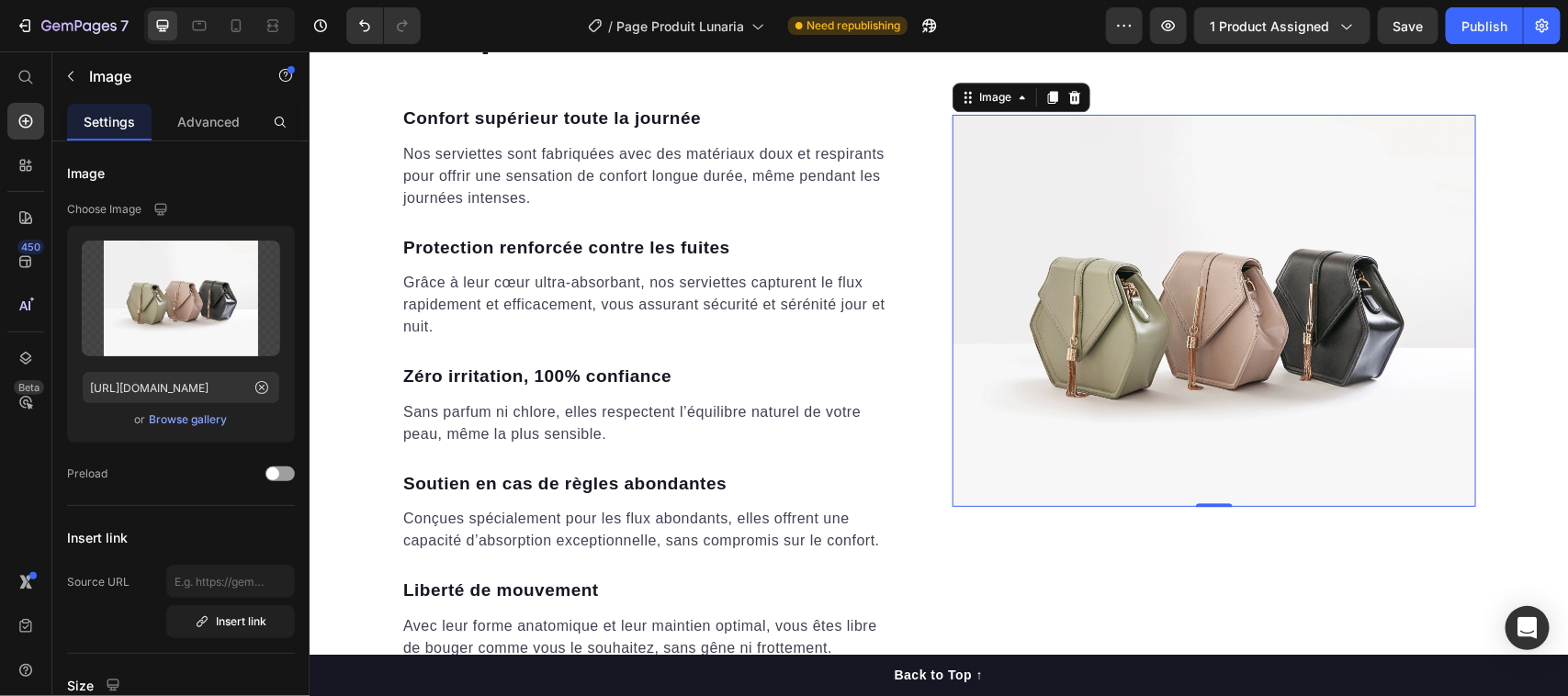 click at bounding box center (1213, 310) 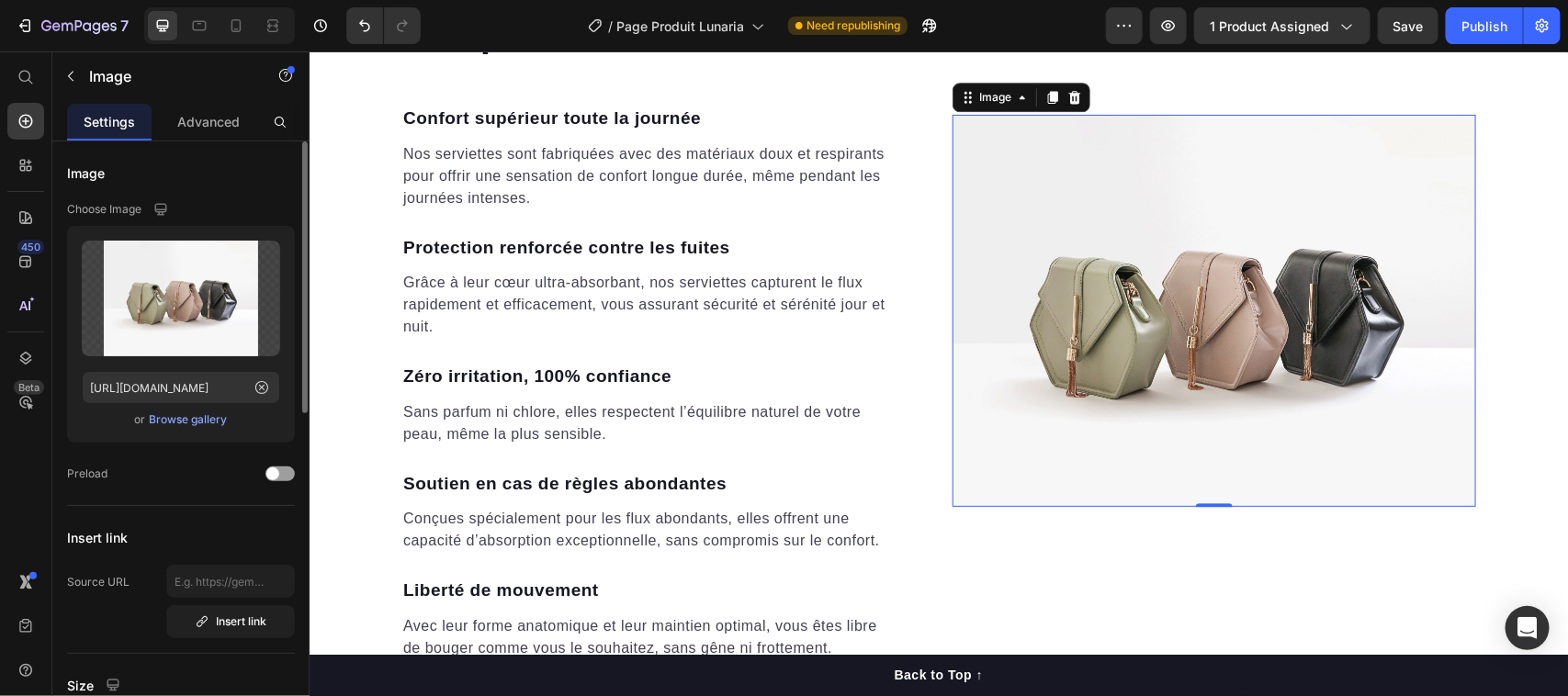 click on "Browse gallery" at bounding box center [188, 420] 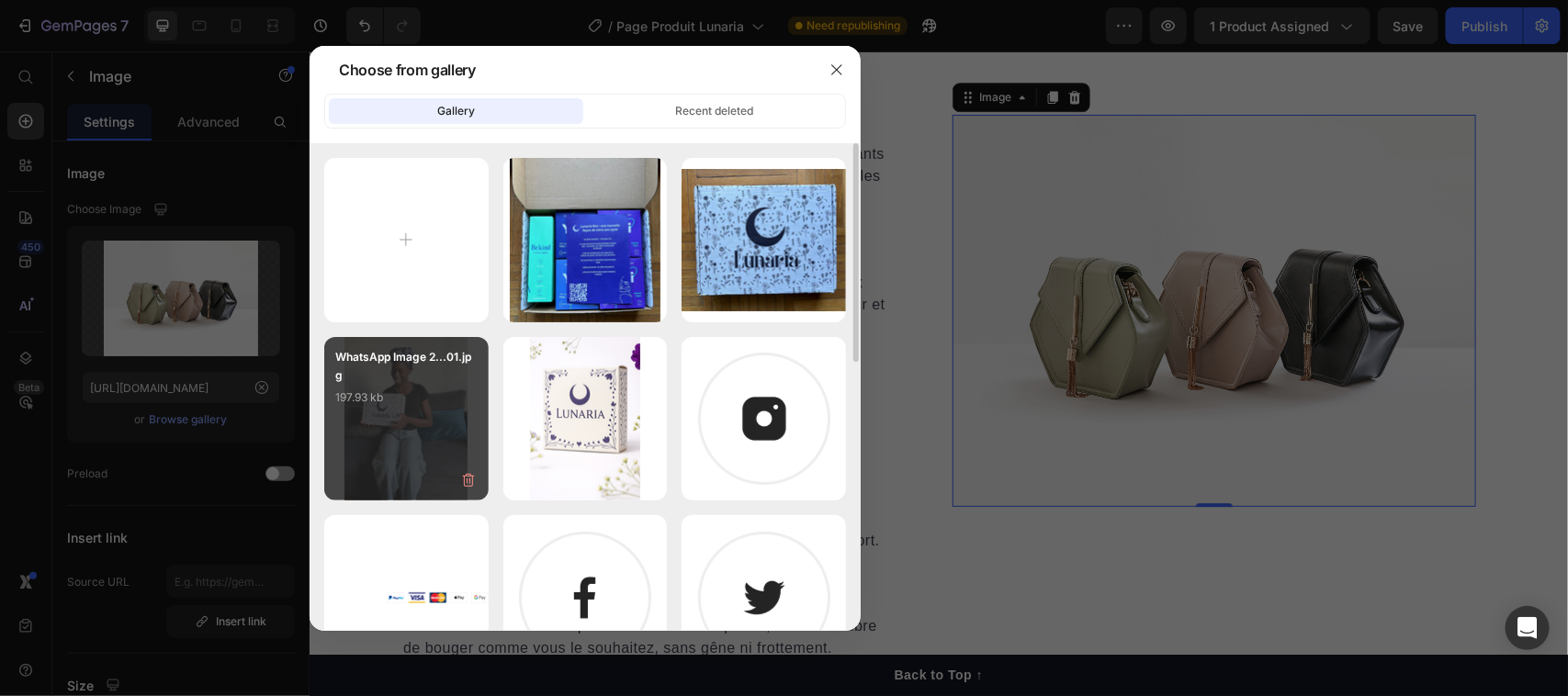 click on "WhatsApp Image 2...01.jpg 197.93 kb" at bounding box center (406, 385) 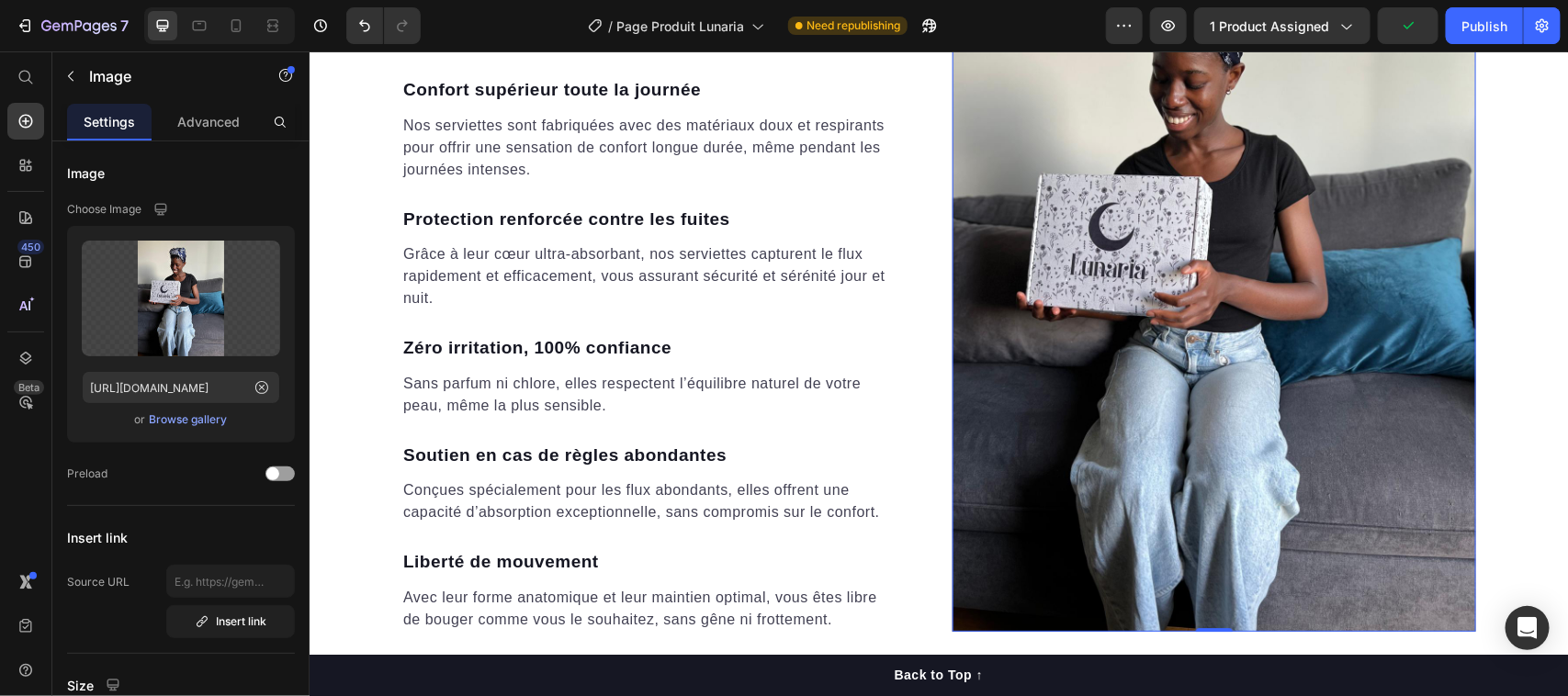 scroll, scrollTop: 2526, scrollLeft: 0, axis: vertical 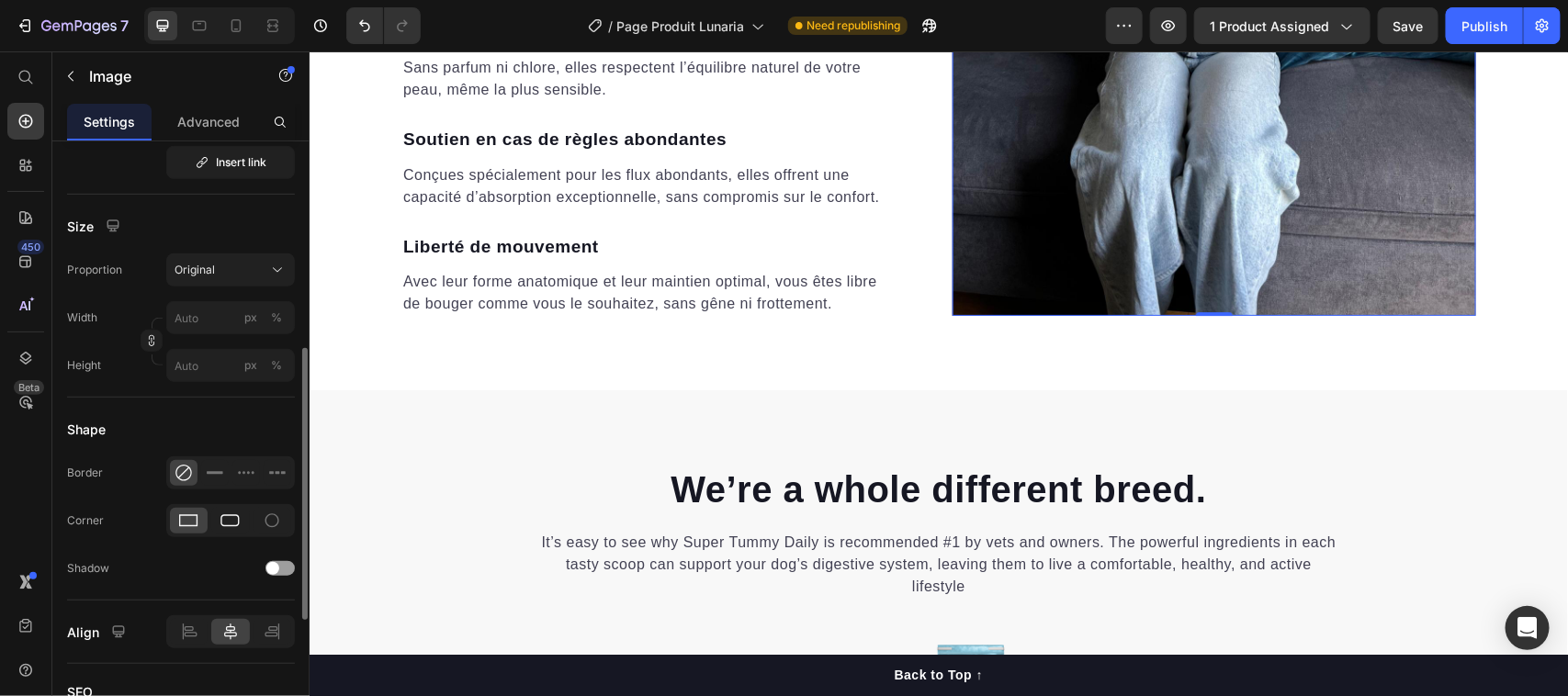 click 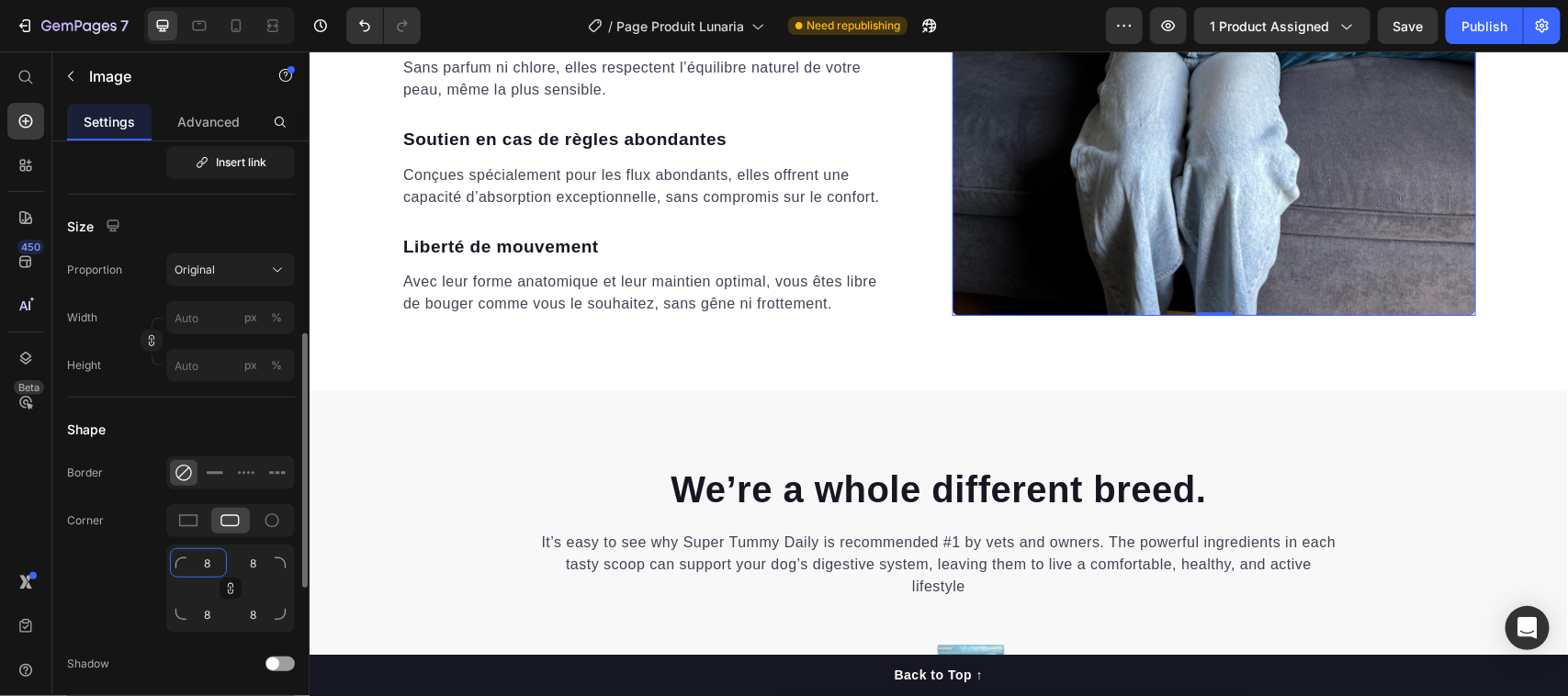 click on "8" 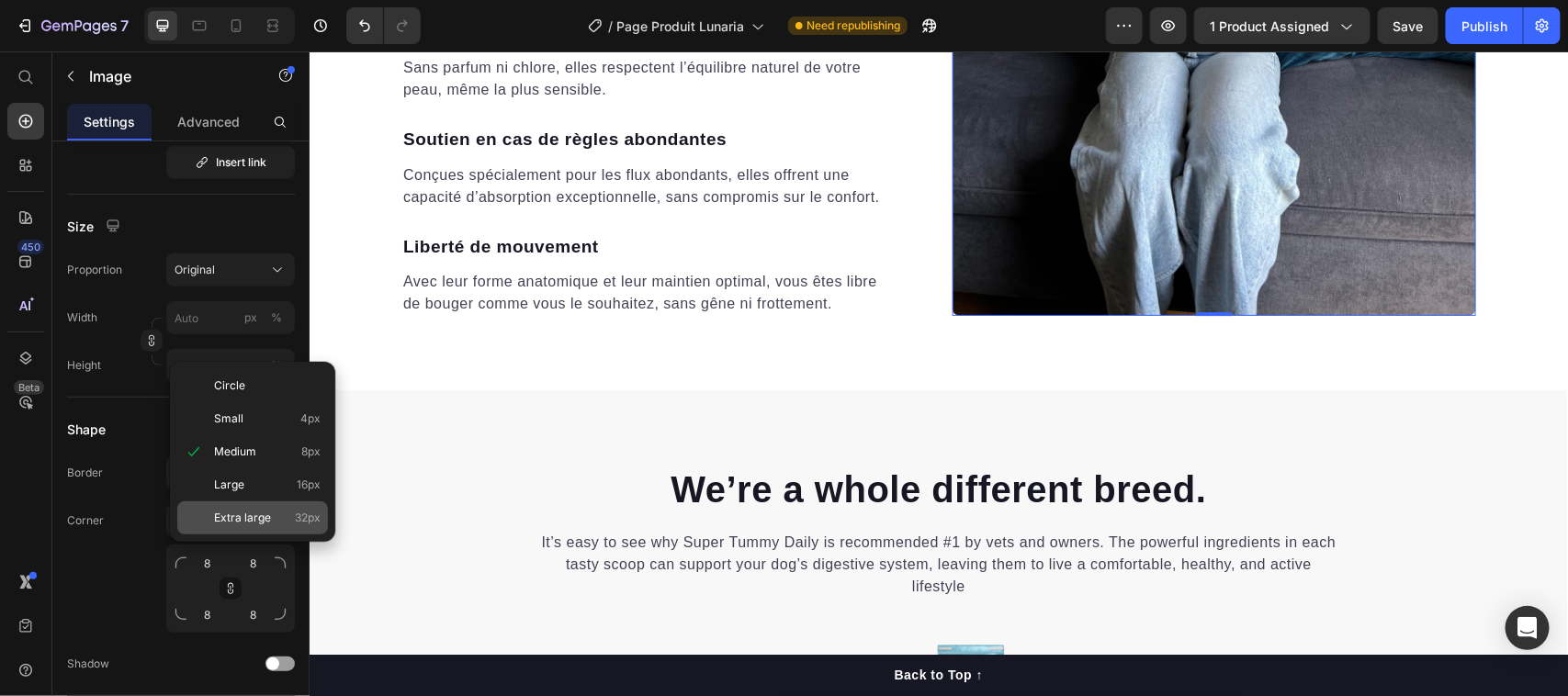 click on "Extra large" at bounding box center [243, 518] 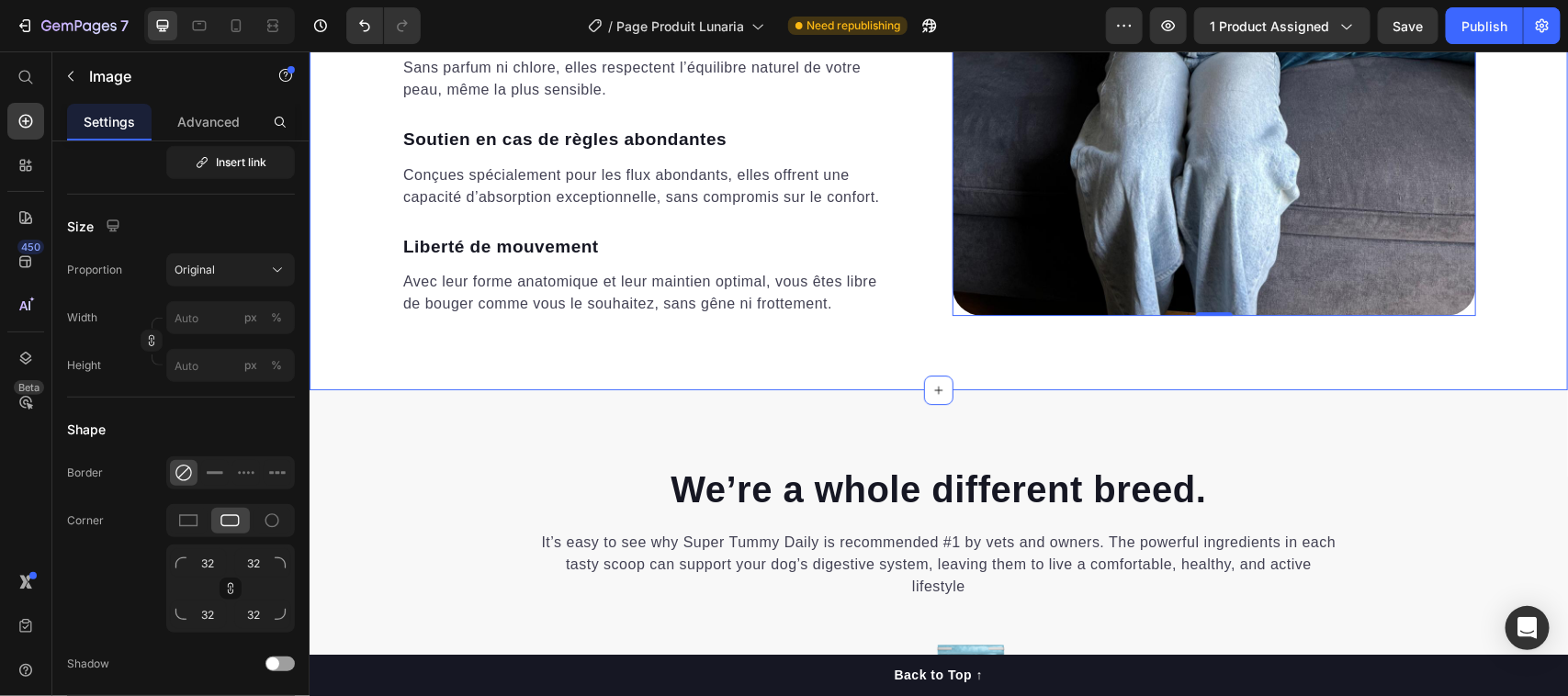 click on "Découvrez les bienfaits de chaque serviette Lunaria. Heading Confort supérieur toute la journée Text block Nos serviettes sont fabriquées avec des matériaux doux et respirants pour offrir une sensation de confort longue durée, même pendant les journées intenses. Text block Protection renforcée contre les fuites Text block Grâce à leur cœur ultra-absorbant, nos serviettes capturent le flux rapidement et efficacement, vous assurant sécurité et sérénité jour et nuit. Text block Zéro irritation, 100% confiance Text block Sans parfum ni chlore, elles respectent l’équilibre naturel de votre peau, même la plus sensible. Text block Soutien en cas de règles abondantes Text block Conçues spécialement pour les flux abondants, elles offrent une capacité d’absorption exceptionnelle, sans compromis sur le confort. Text block Liberté de mouvement Text block Avec leur forme anatomique et leur maintien optimal, vous êtes libre de bouger comme vous le souhaitez, sans gêne ni frottement. Row Image" at bounding box center (938, -34) 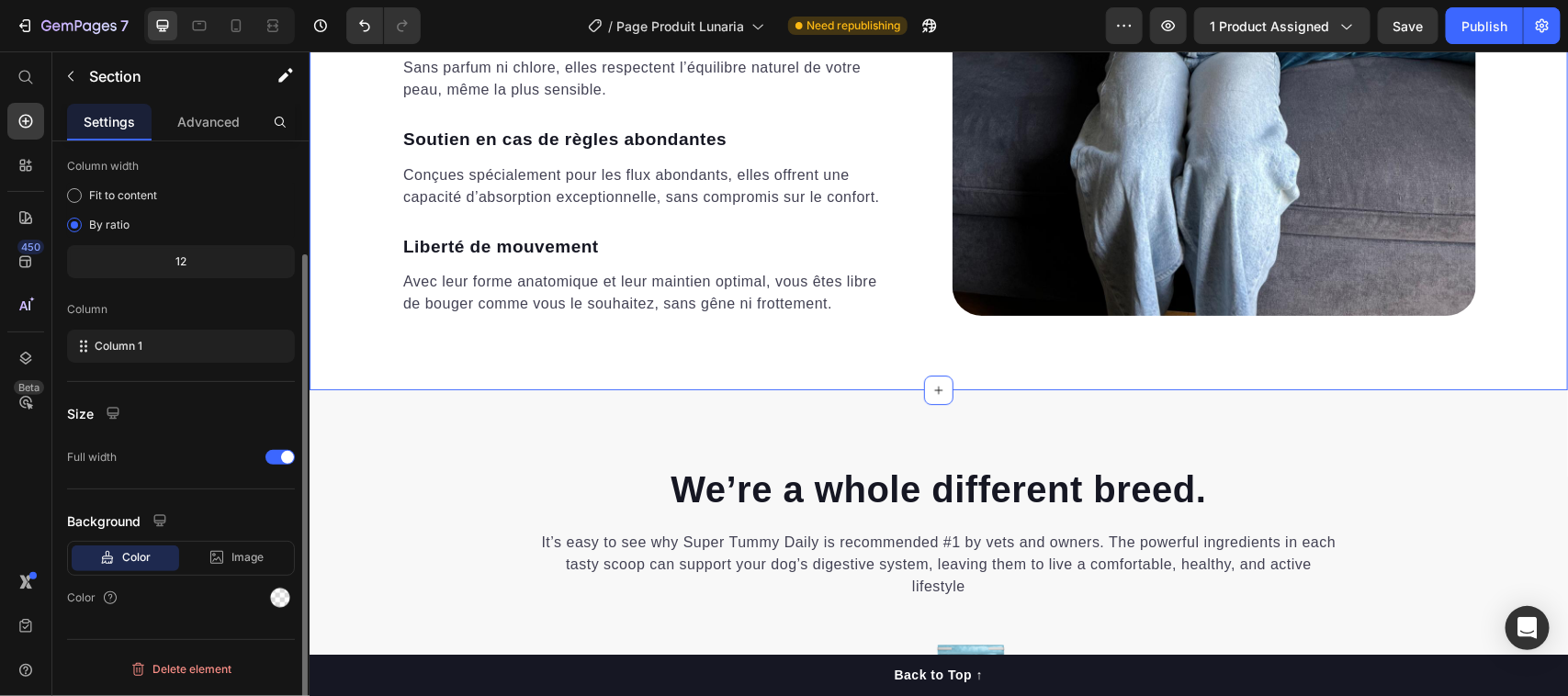 scroll, scrollTop: 0, scrollLeft: 0, axis: both 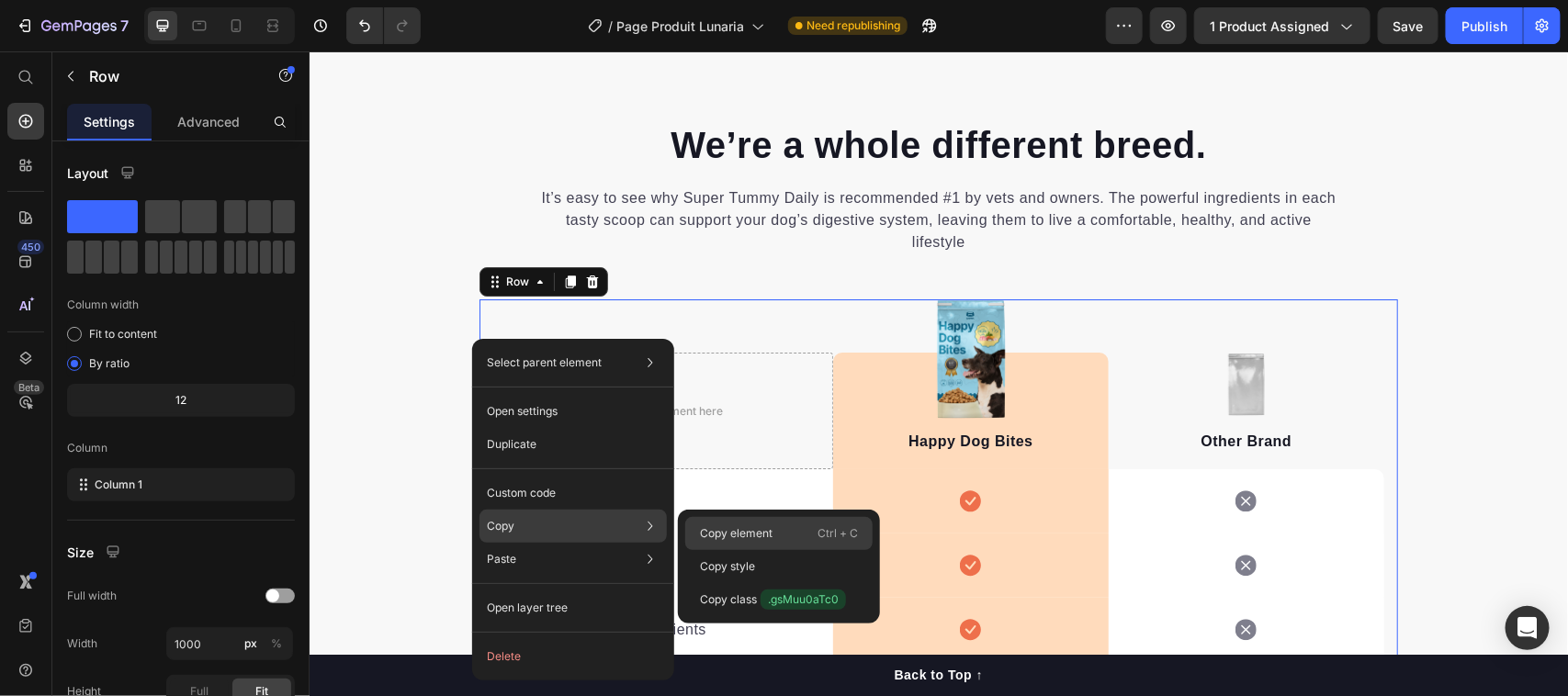 click on "Copy element" at bounding box center (736, 533) 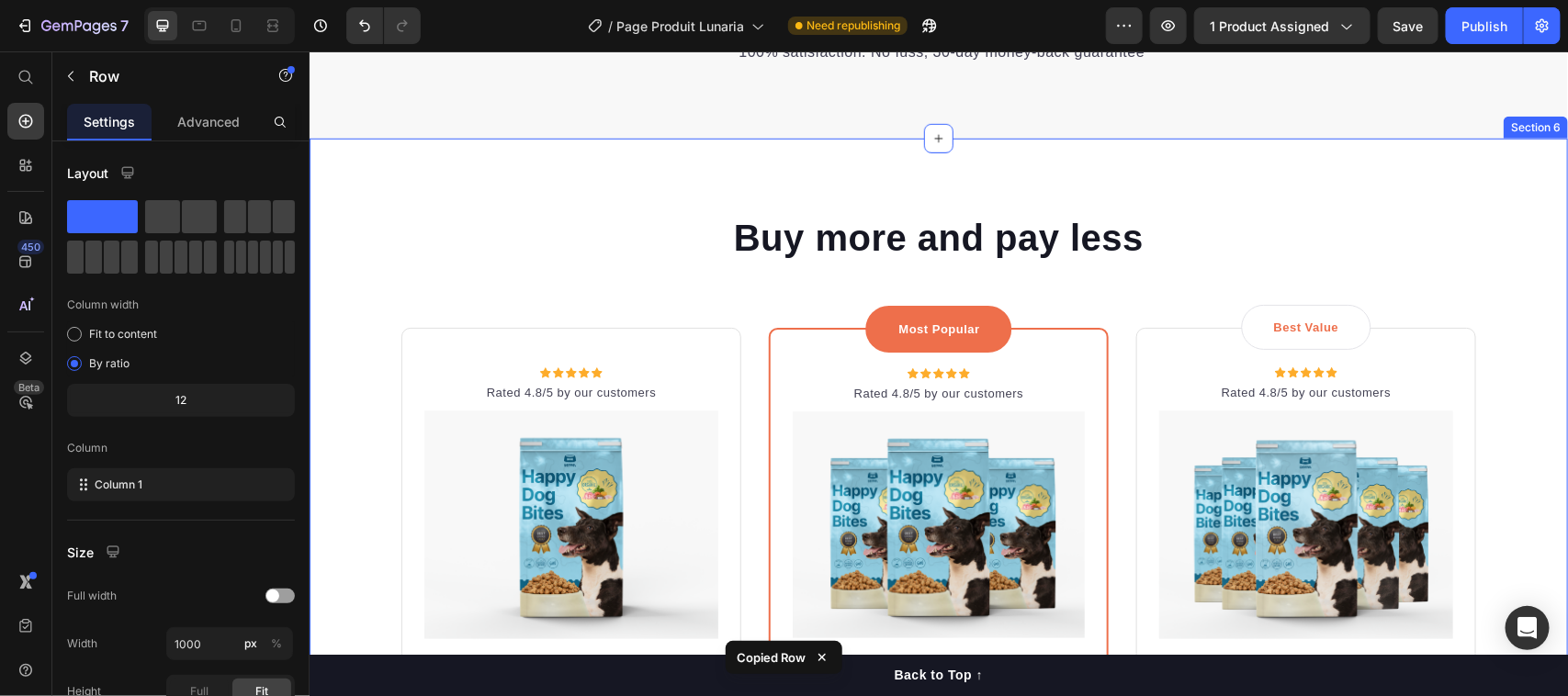 scroll, scrollTop: 3674, scrollLeft: 0, axis: vertical 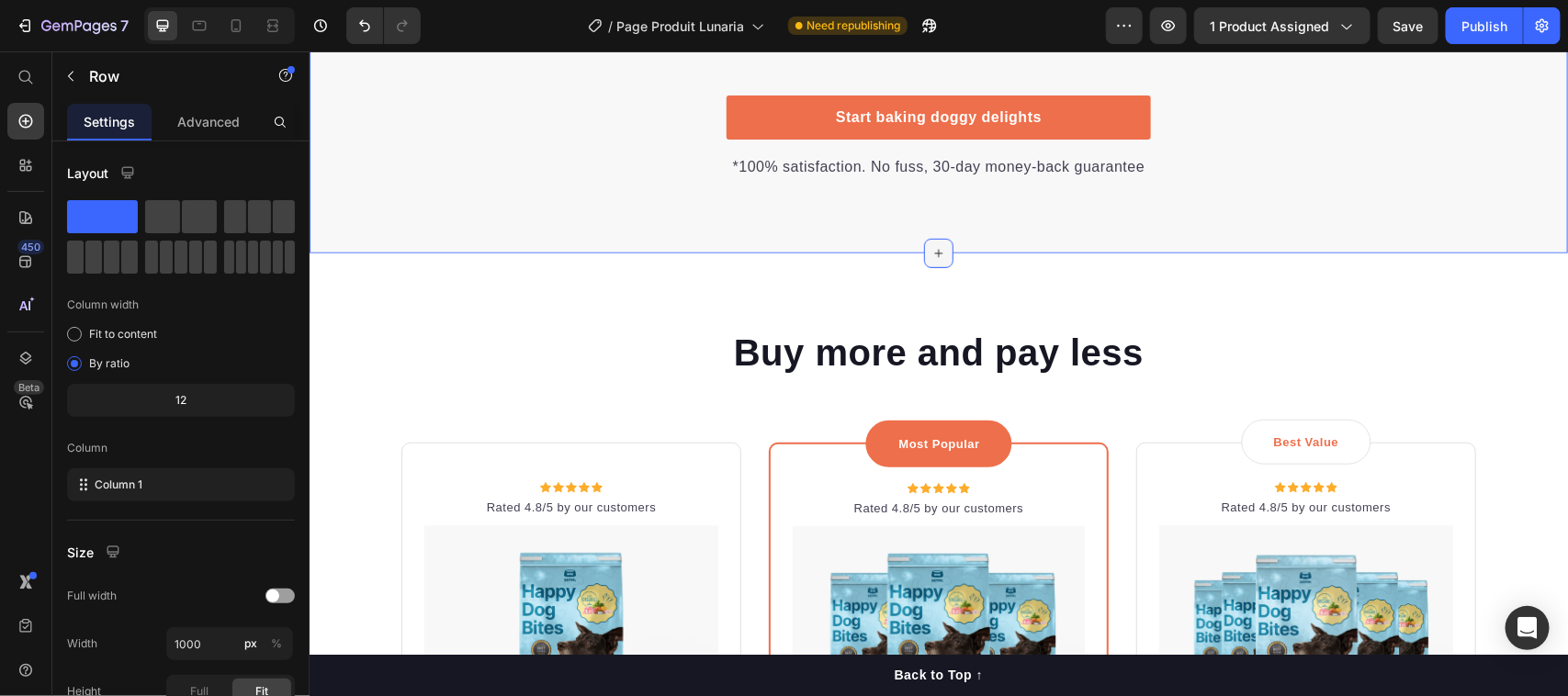 drag, startPoint x: 408, startPoint y: 262, endPoint x: 916, endPoint y: 242, distance: 508.3935 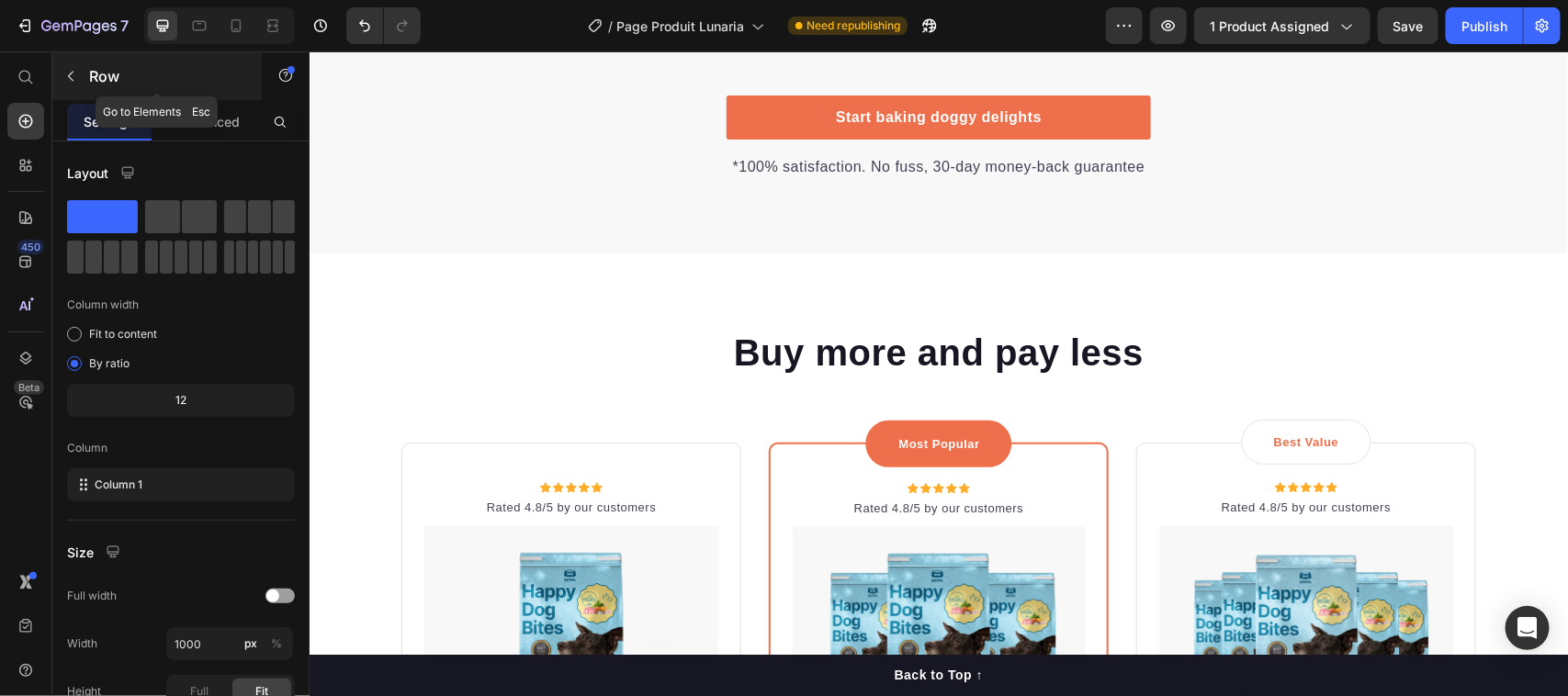 click 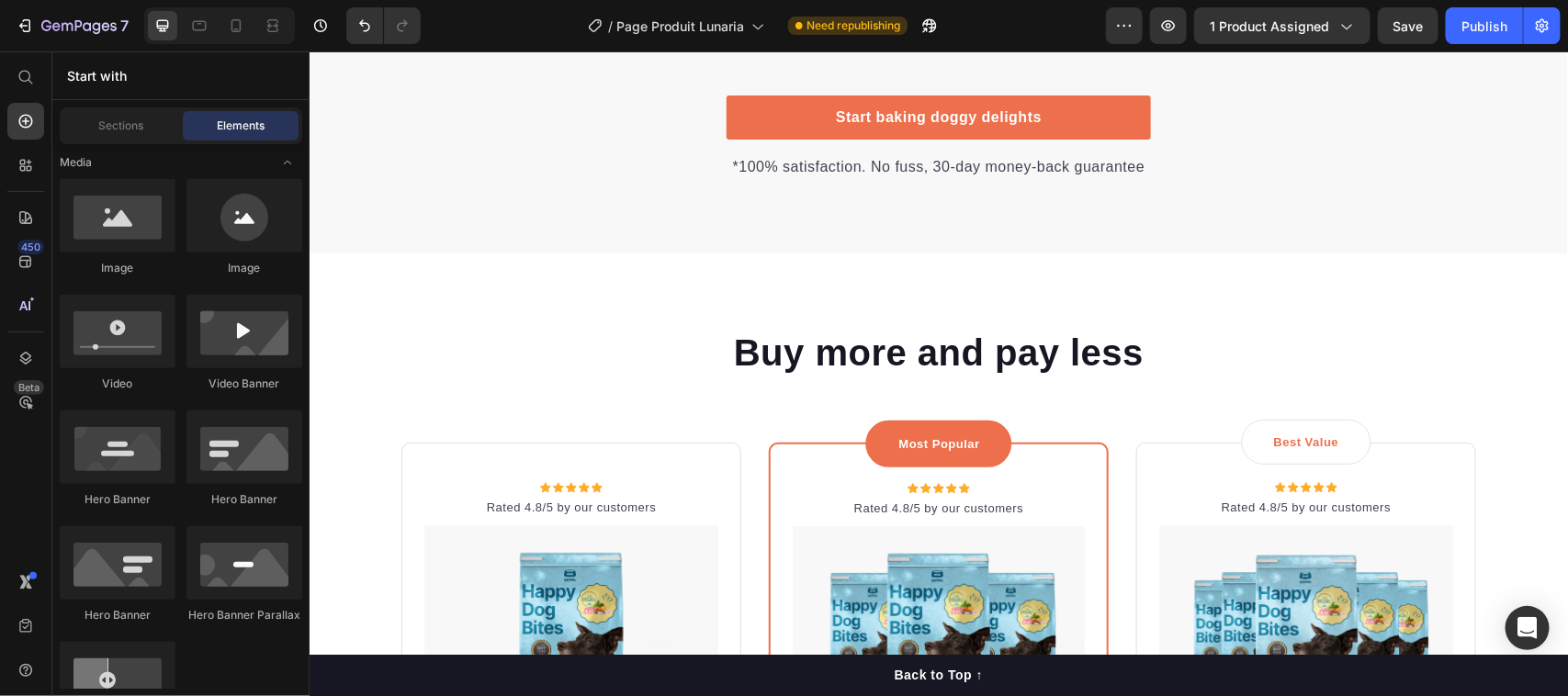 scroll, scrollTop: 344, scrollLeft: 0, axis: vertical 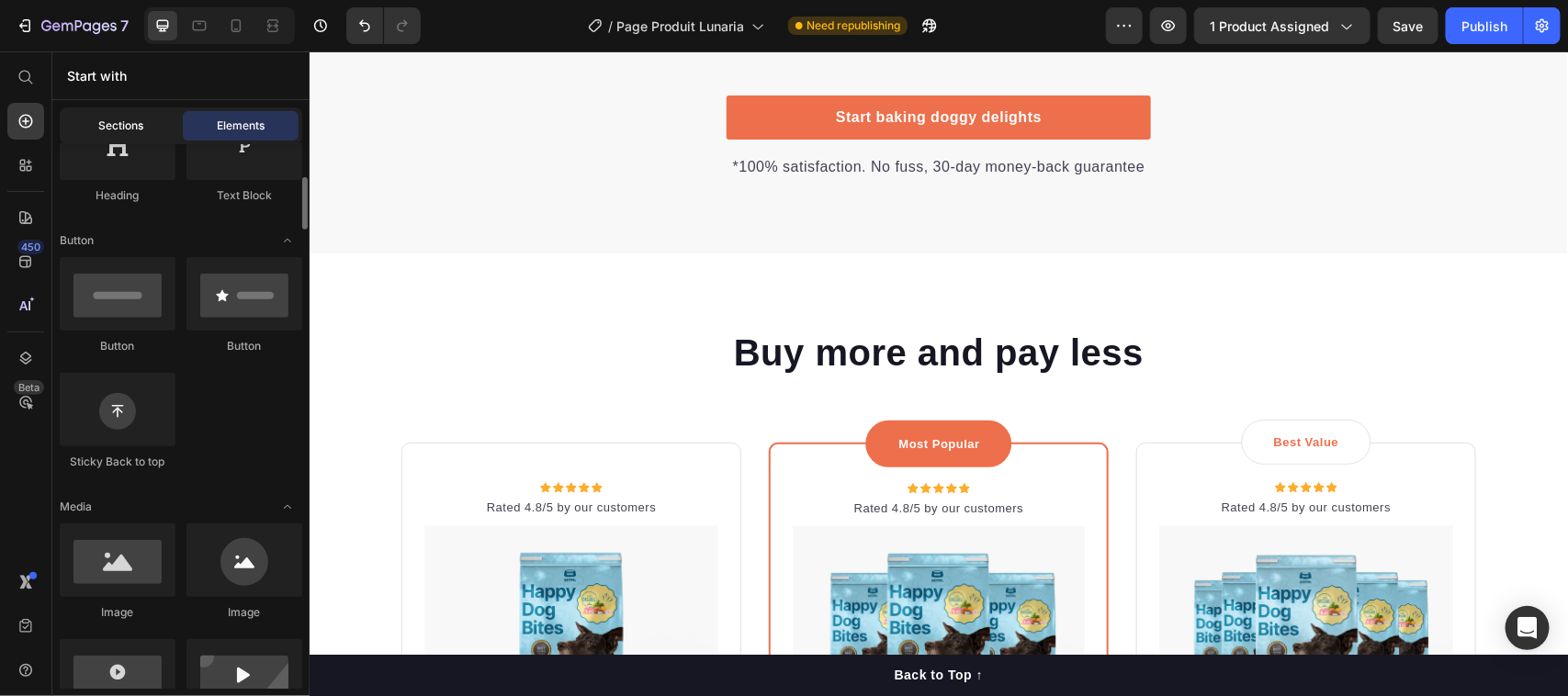 click on "Sections" at bounding box center [121, 126] 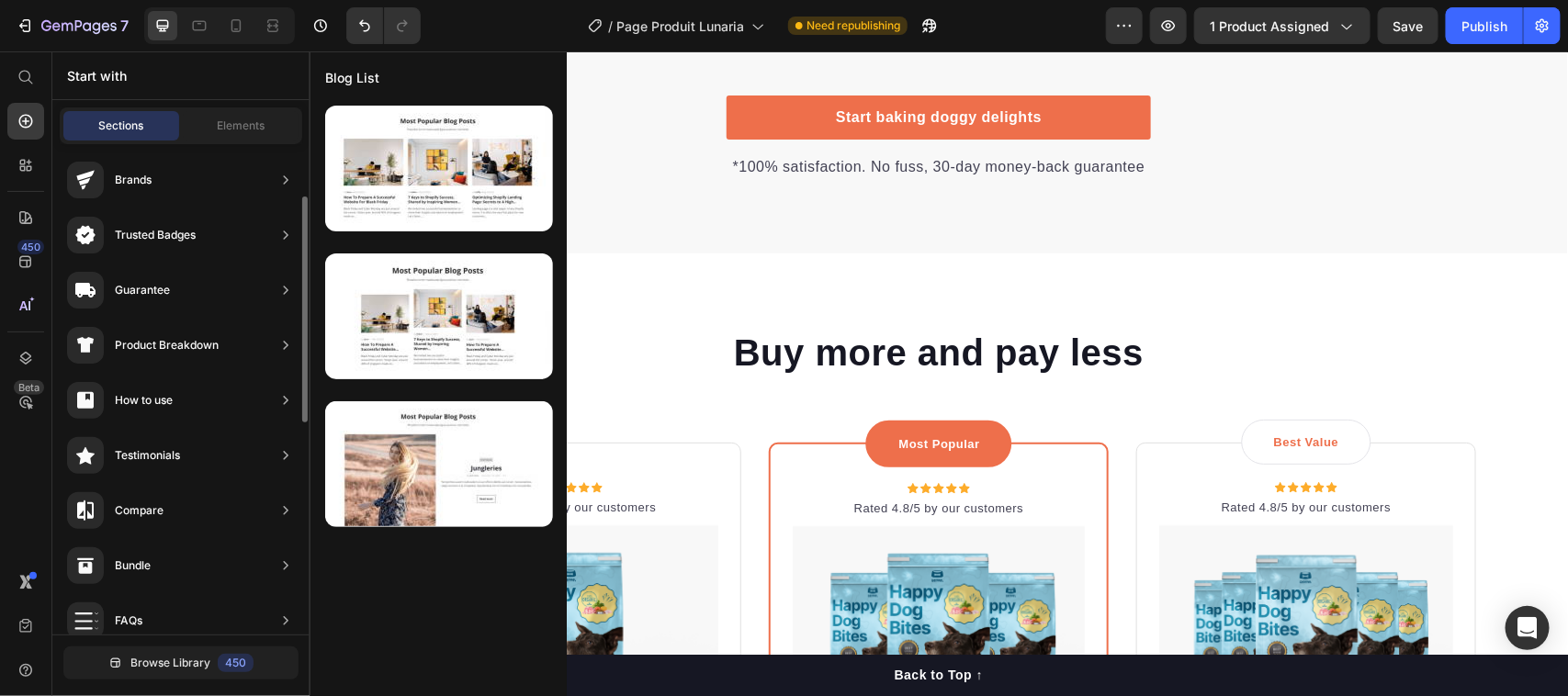 scroll, scrollTop: 0, scrollLeft: 0, axis: both 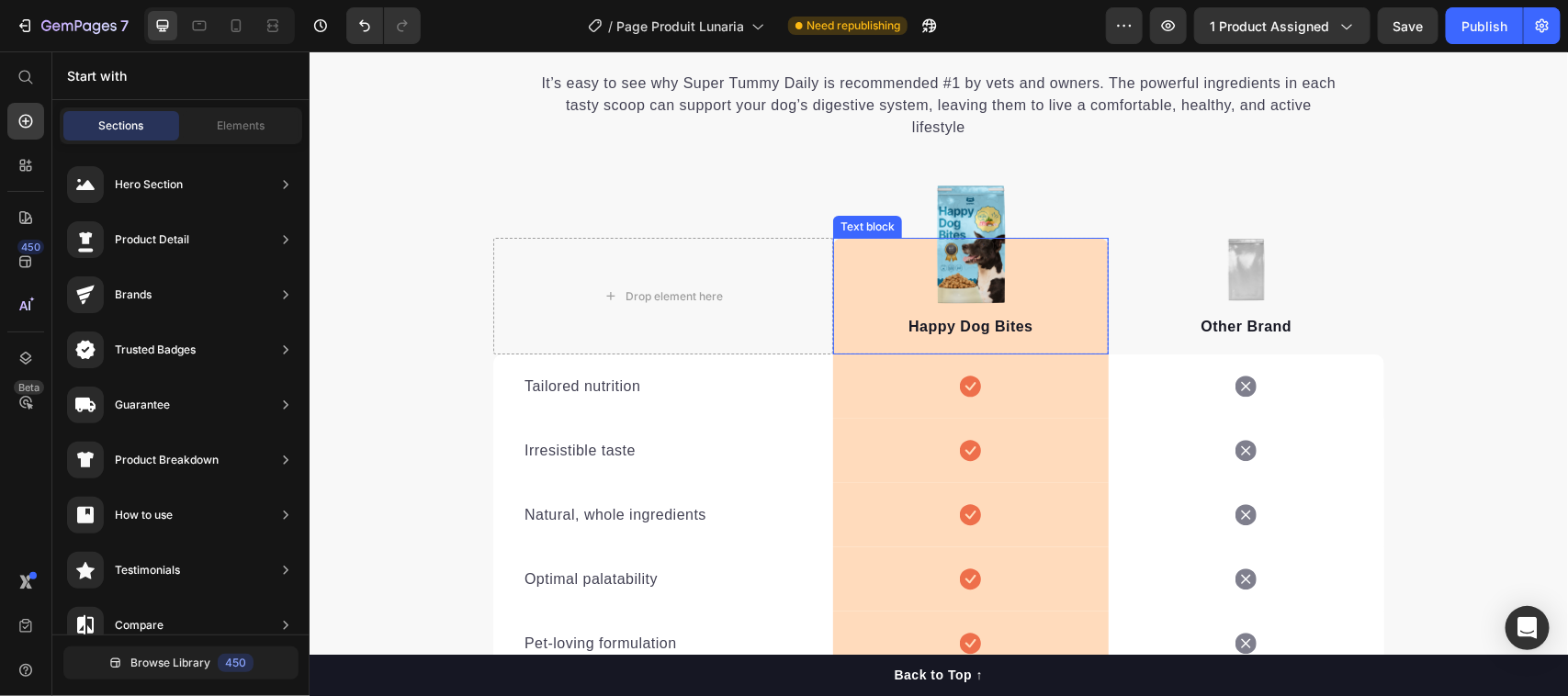 click on "Happy Dog Bites Text block" at bounding box center [970, 295] 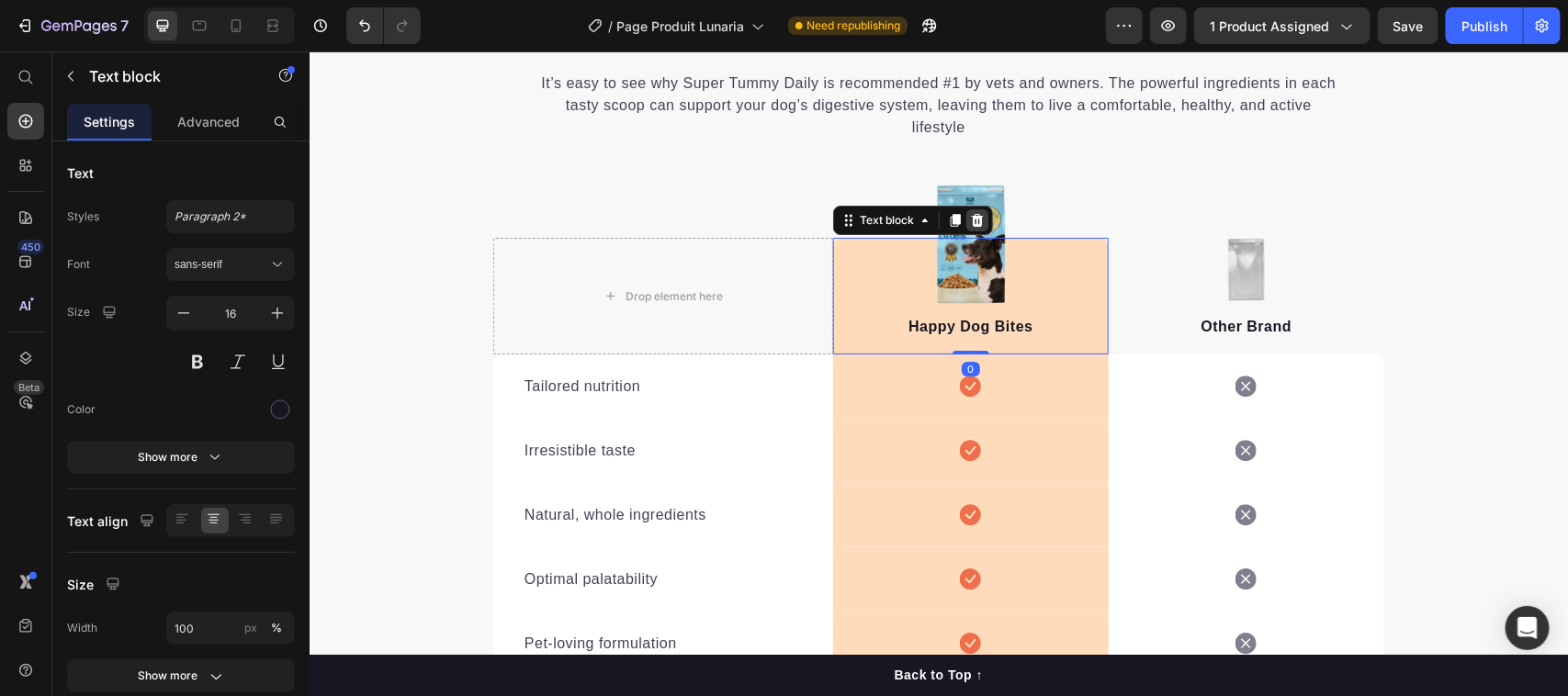 click 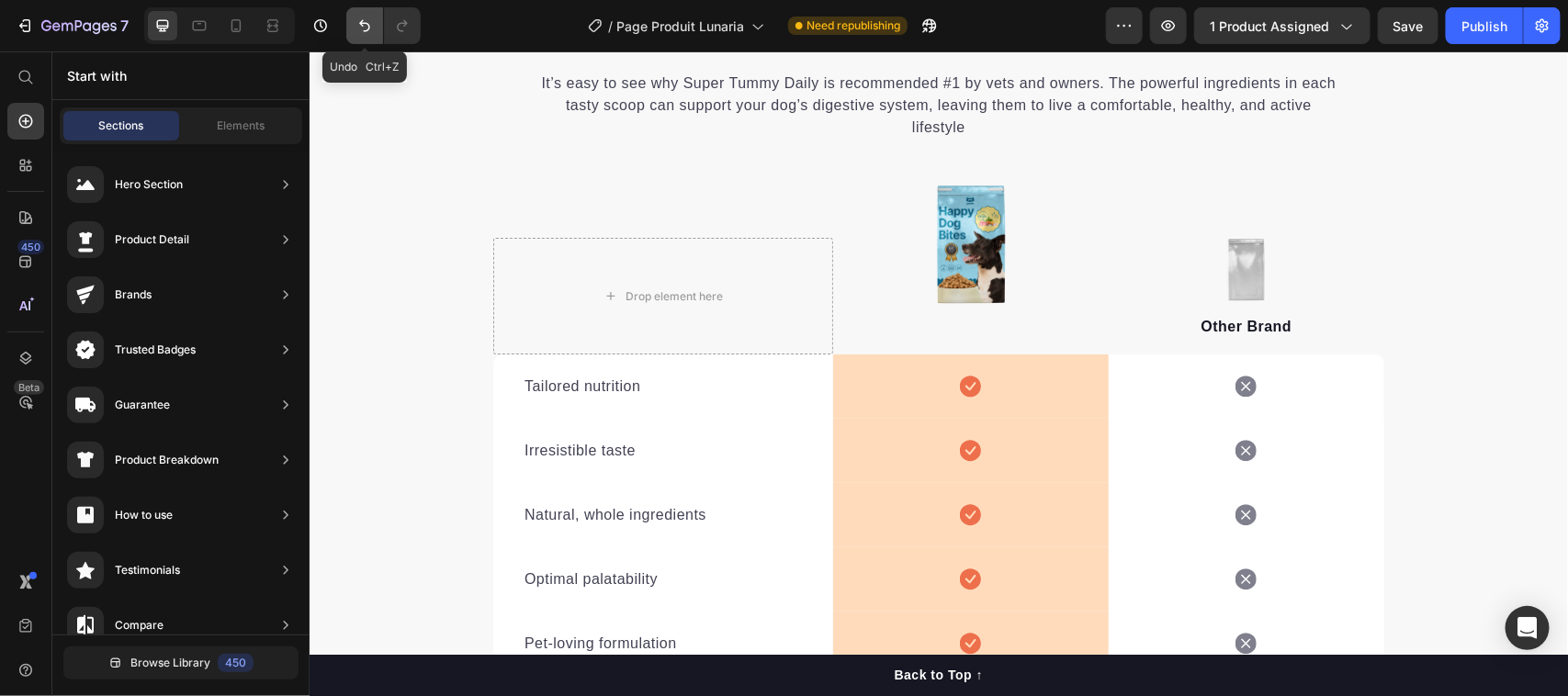 click 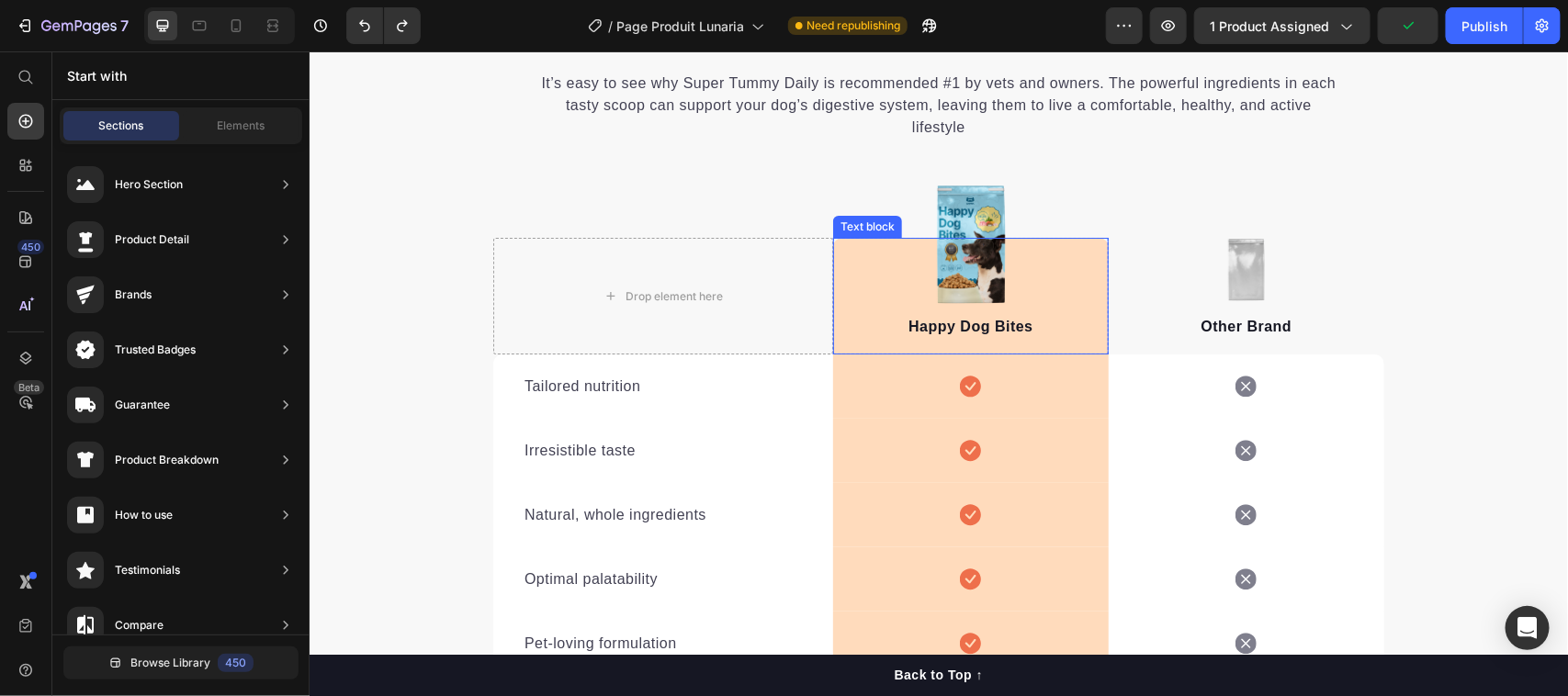 click on "Happy Dog Bites Text block" at bounding box center [970, 295] 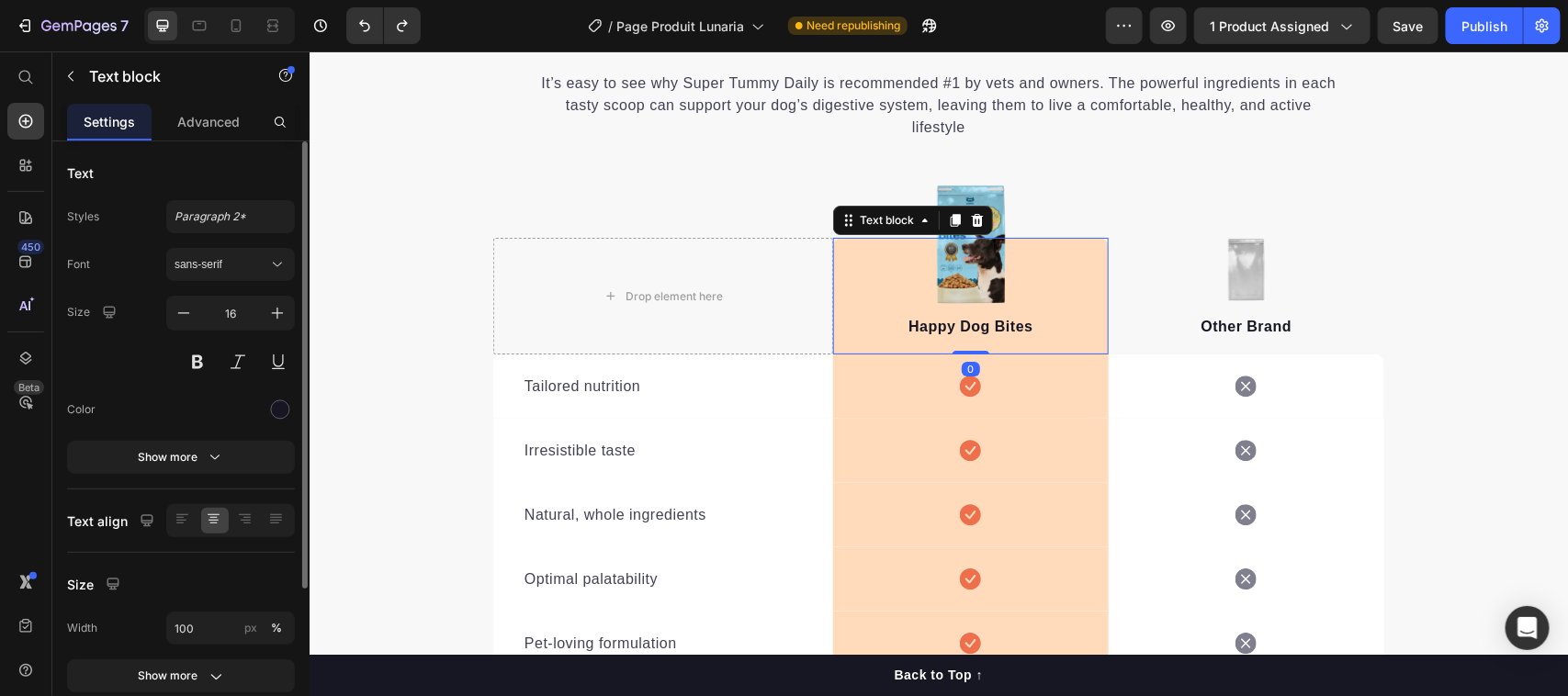 scroll, scrollTop: 216, scrollLeft: 0, axis: vertical 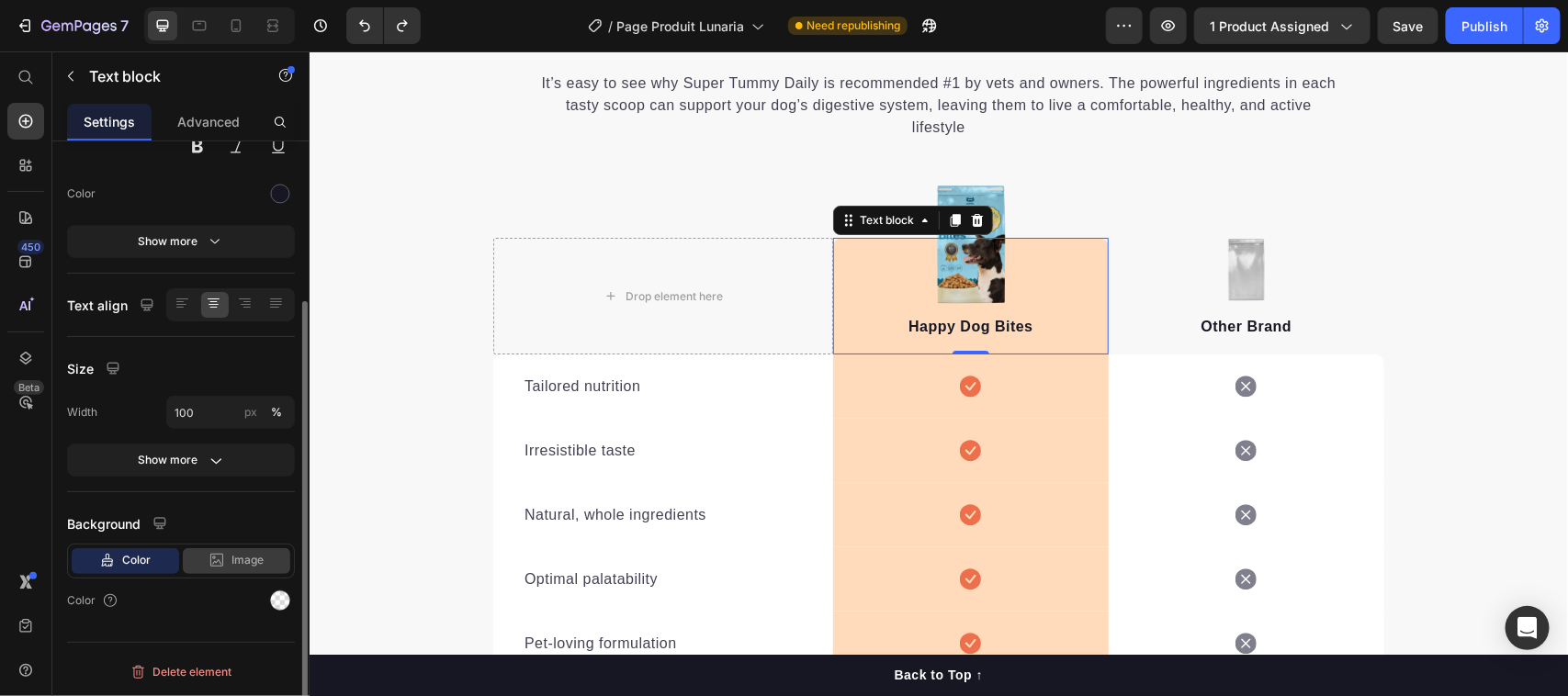 click 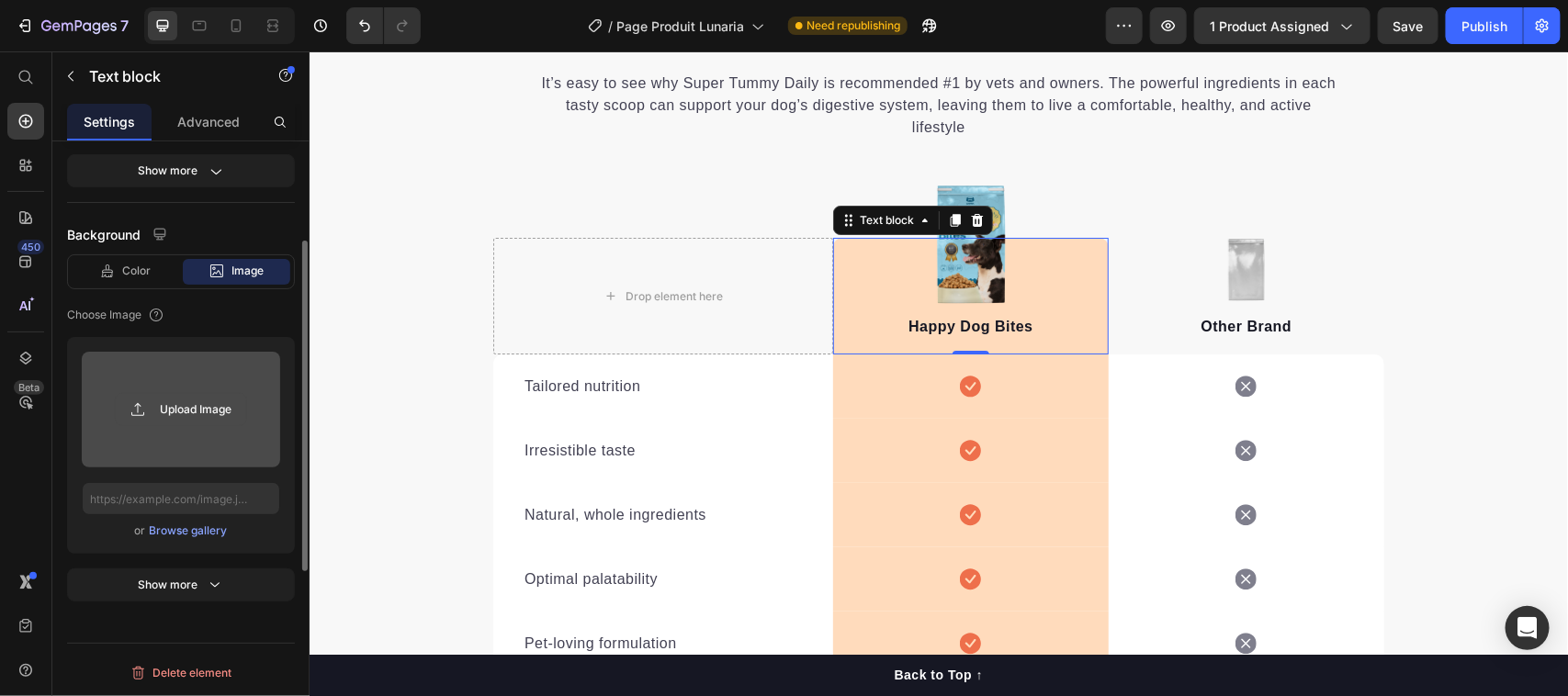 scroll, scrollTop: 276, scrollLeft: 0, axis: vertical 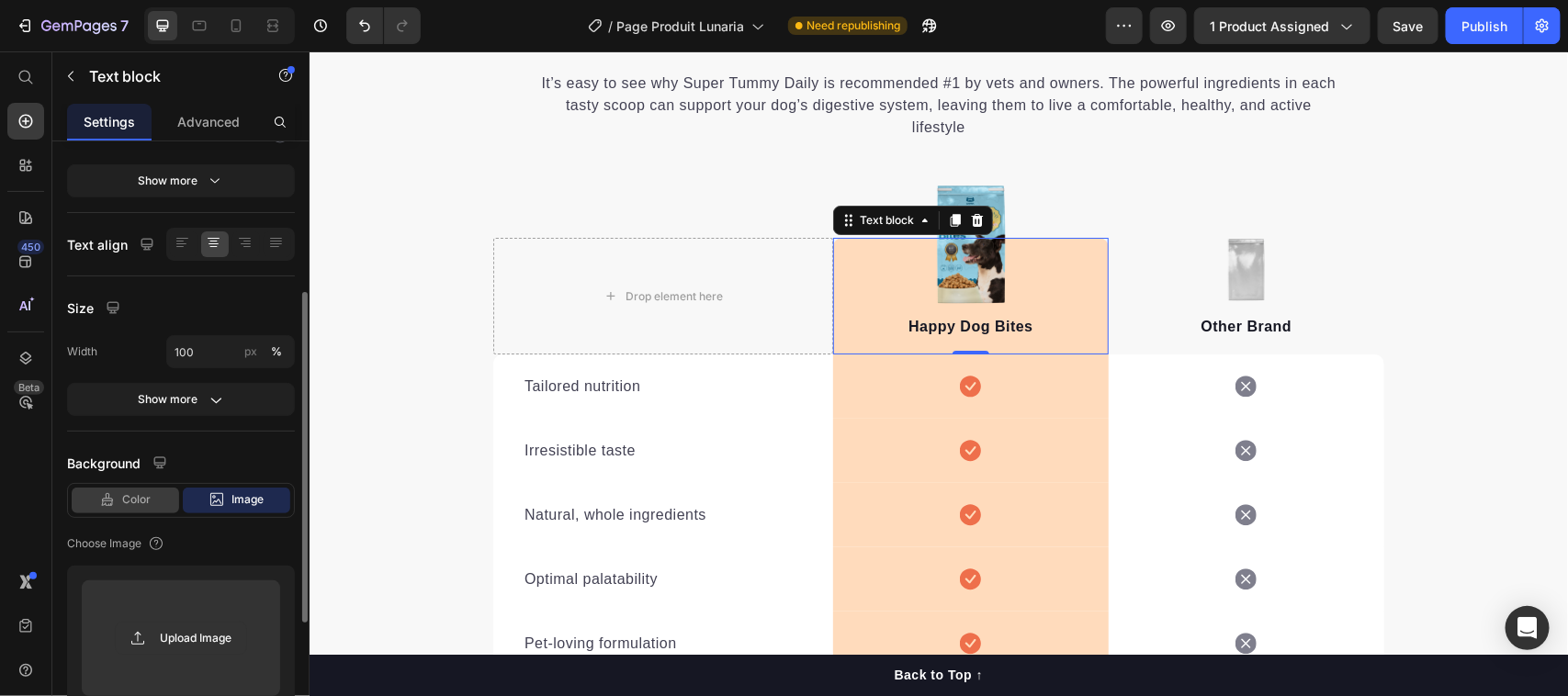 click on "Color" at bounding box center [136, 500] 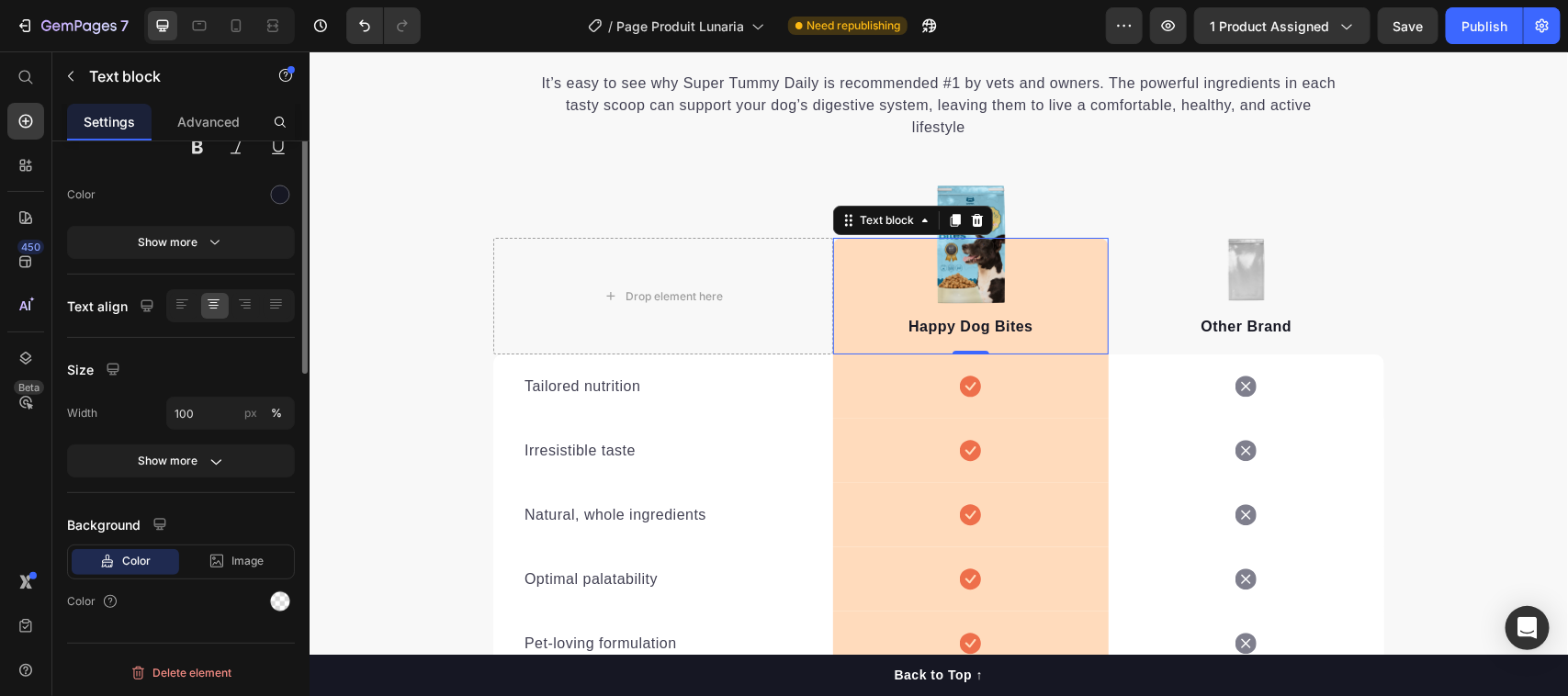 scroll, scrollTop: 0, scrollLeft: 0, axis: both 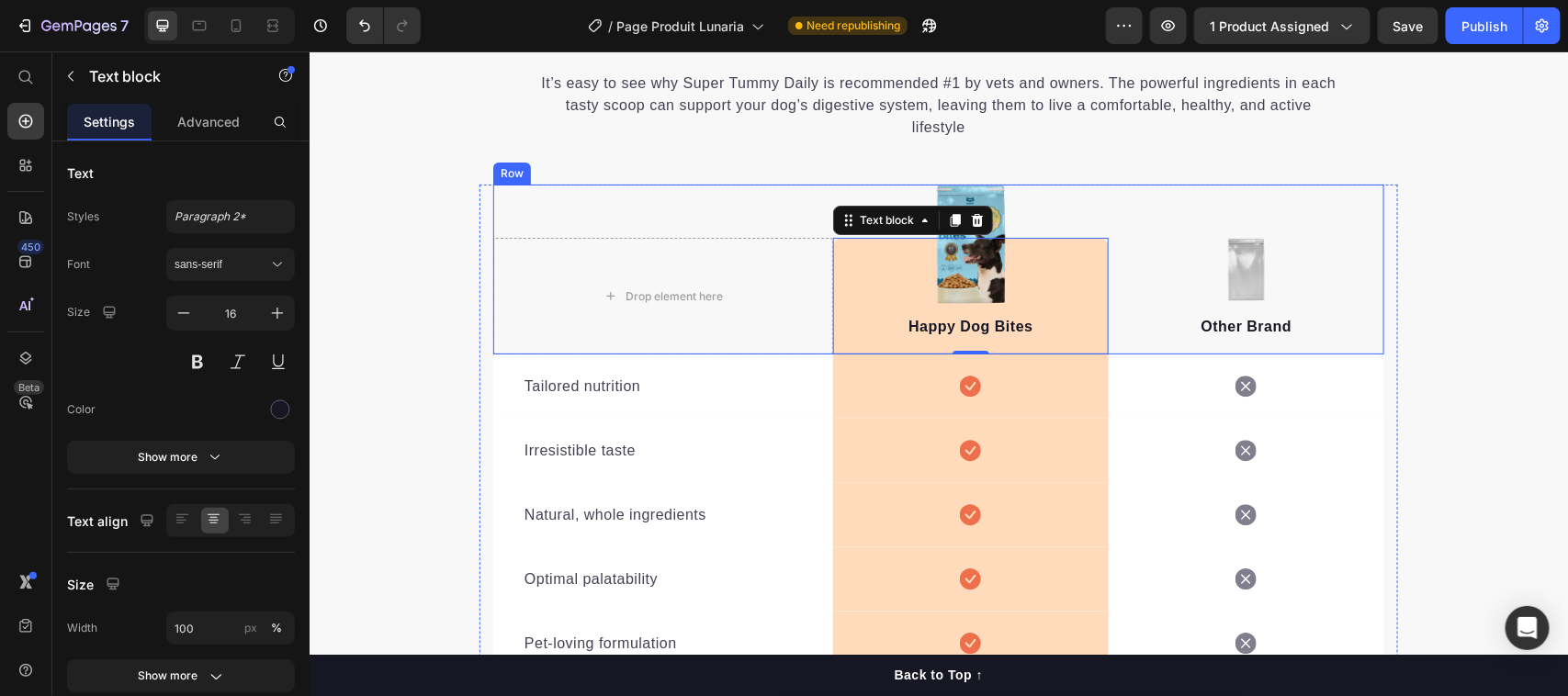click on "Drop element here Image Happy Dog Bites Text block   0 Row Image Other Brand Text block Row" at bounding box center [938, 268] 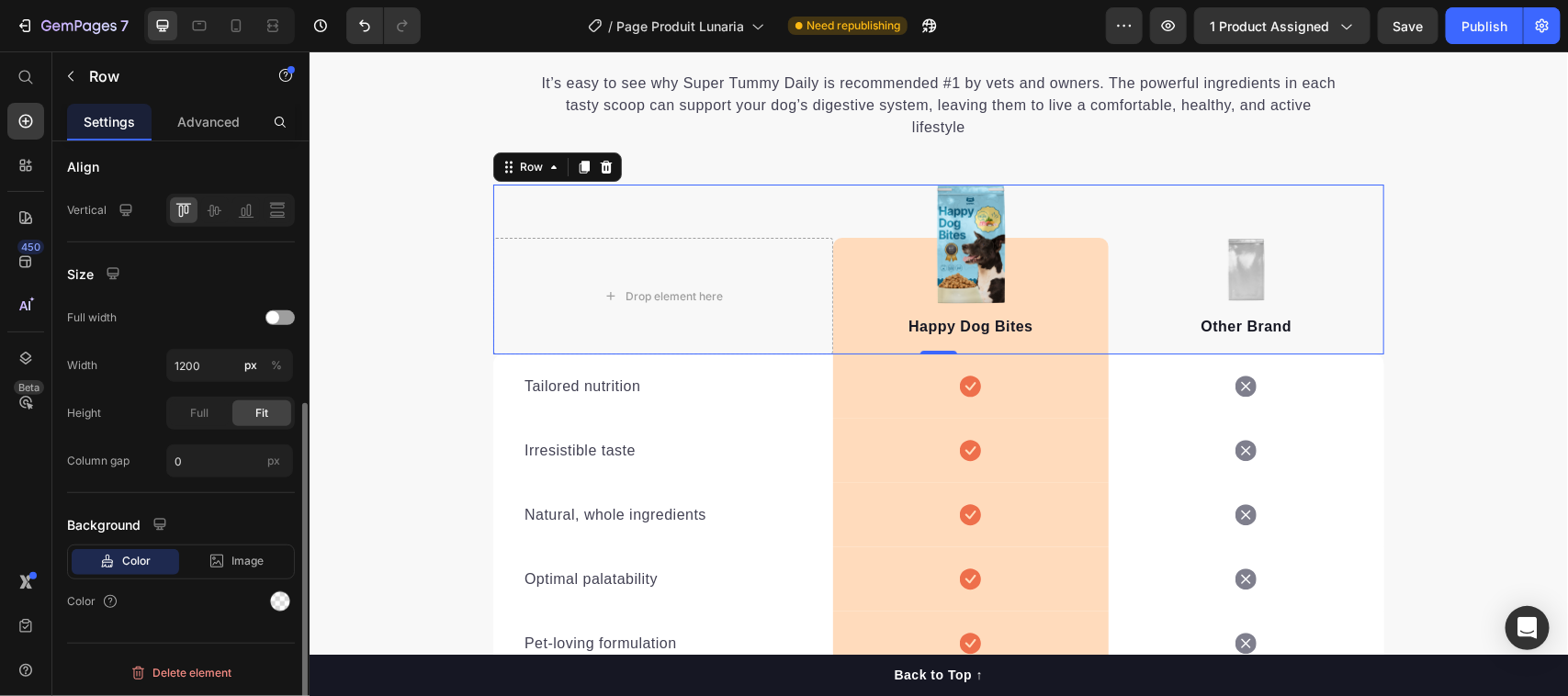 scroll, scrollTop: 0, scrollLeft: 0, axis: both 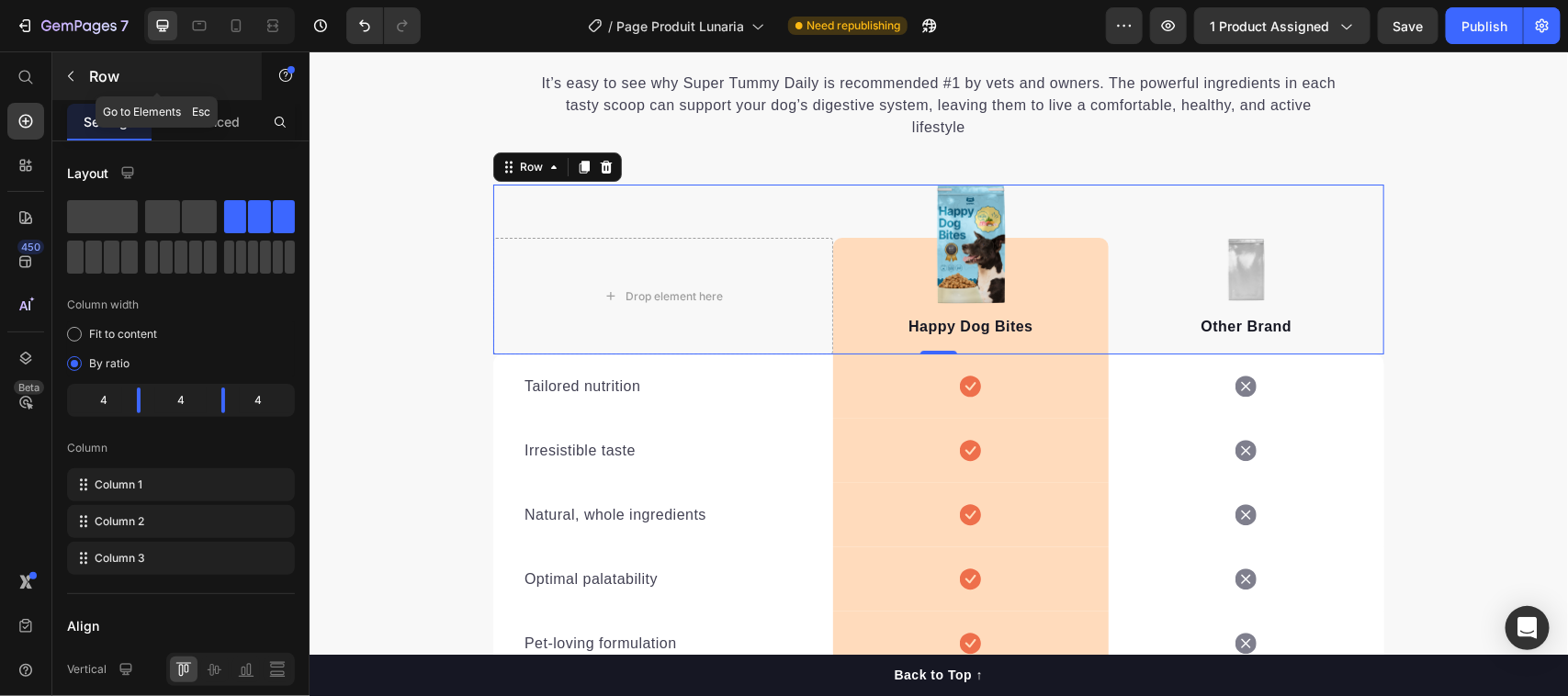 click 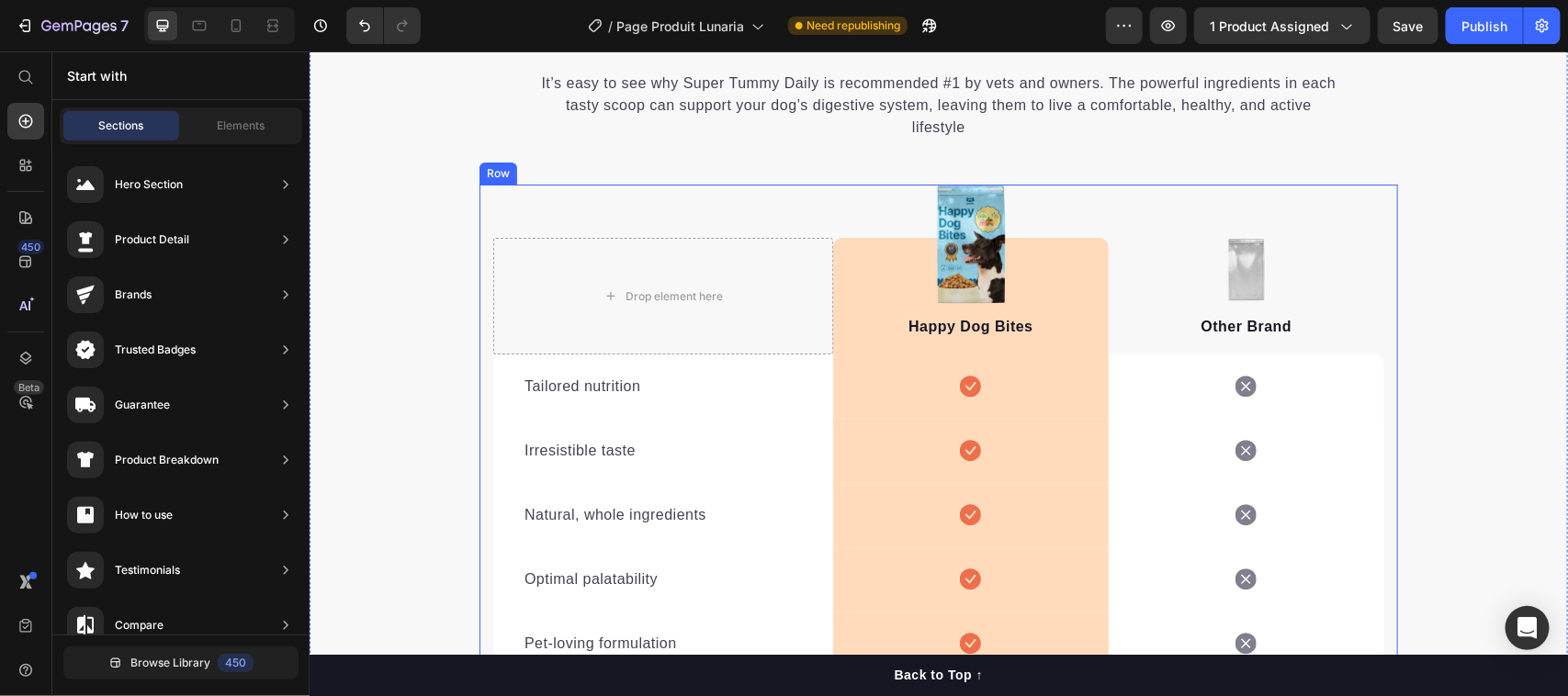 click on "Drop element here Image Happy Dog Bites Text block Row Image Other Brand Text block Row Tailored nutrition Text block
Icon Row
Icon Row Irresistible taste Text block
Icon Row
Icon Row Natural, whole ingredients Text block
Icon Row
Icon Row Optimal palatability Text block
Icon Row
Icon Row Pet-loving formulation Text block
Icon Row
Icon Row High digestibility Text block
Icon Row
Icon Row Row" at bounding box center (938, 461) 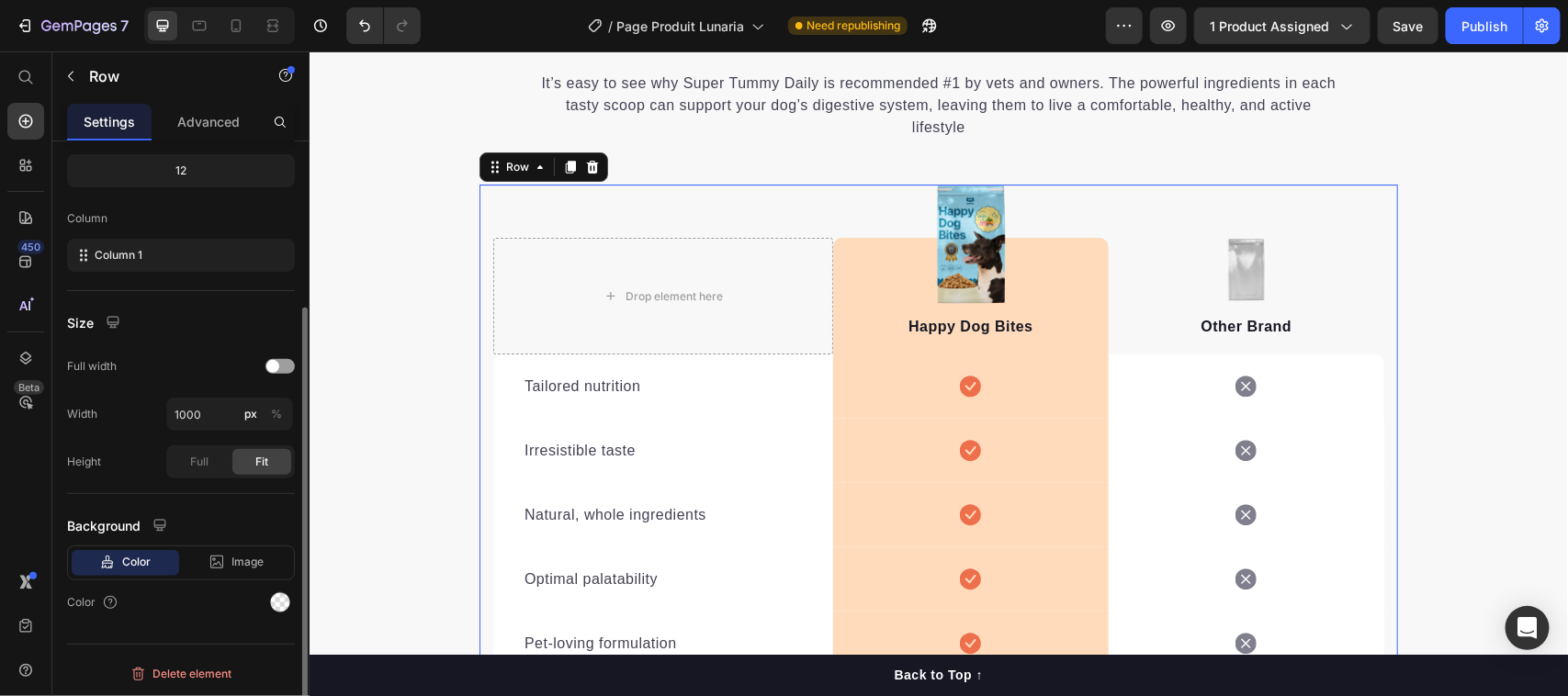 scroll, scrollTop: 230, scrollLeft: 0, axis: vertical 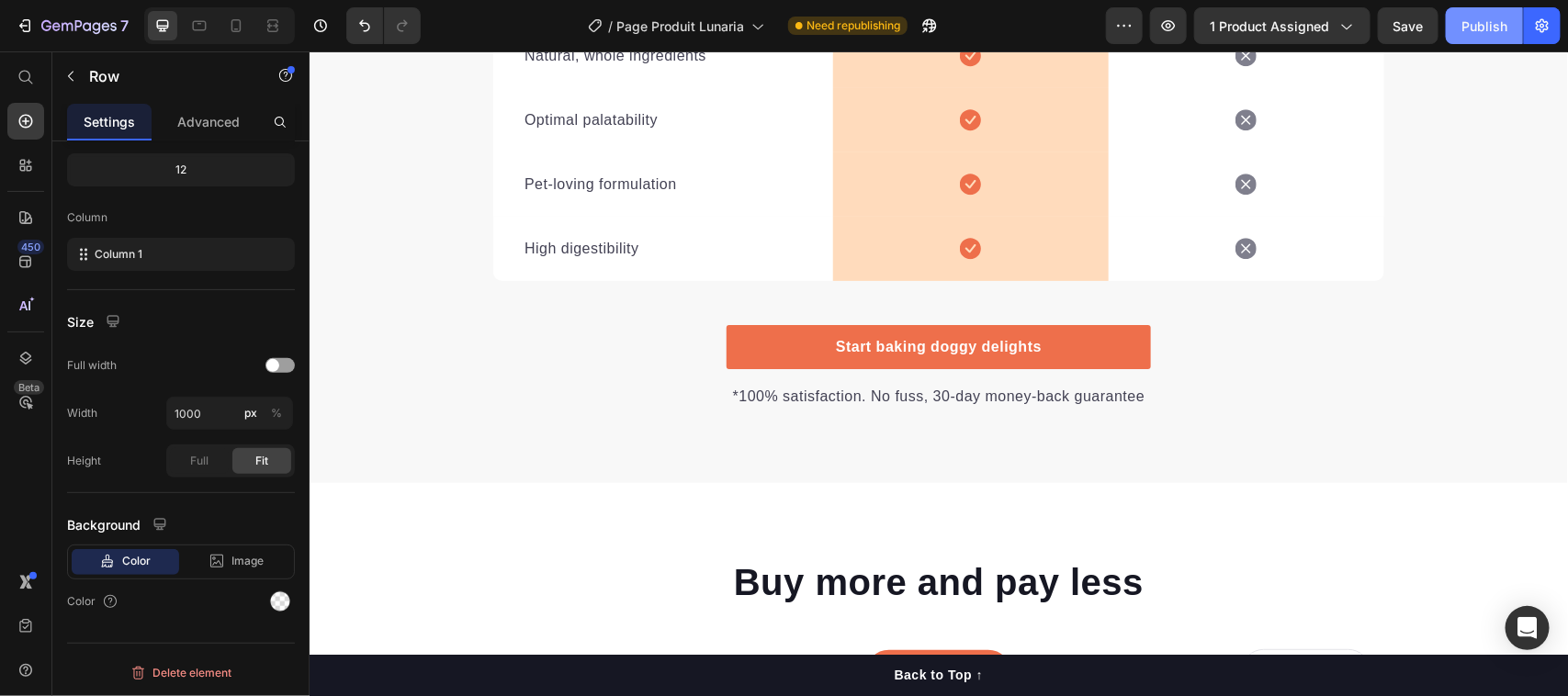 click on "Publish" at bounding box center (1484, 26) 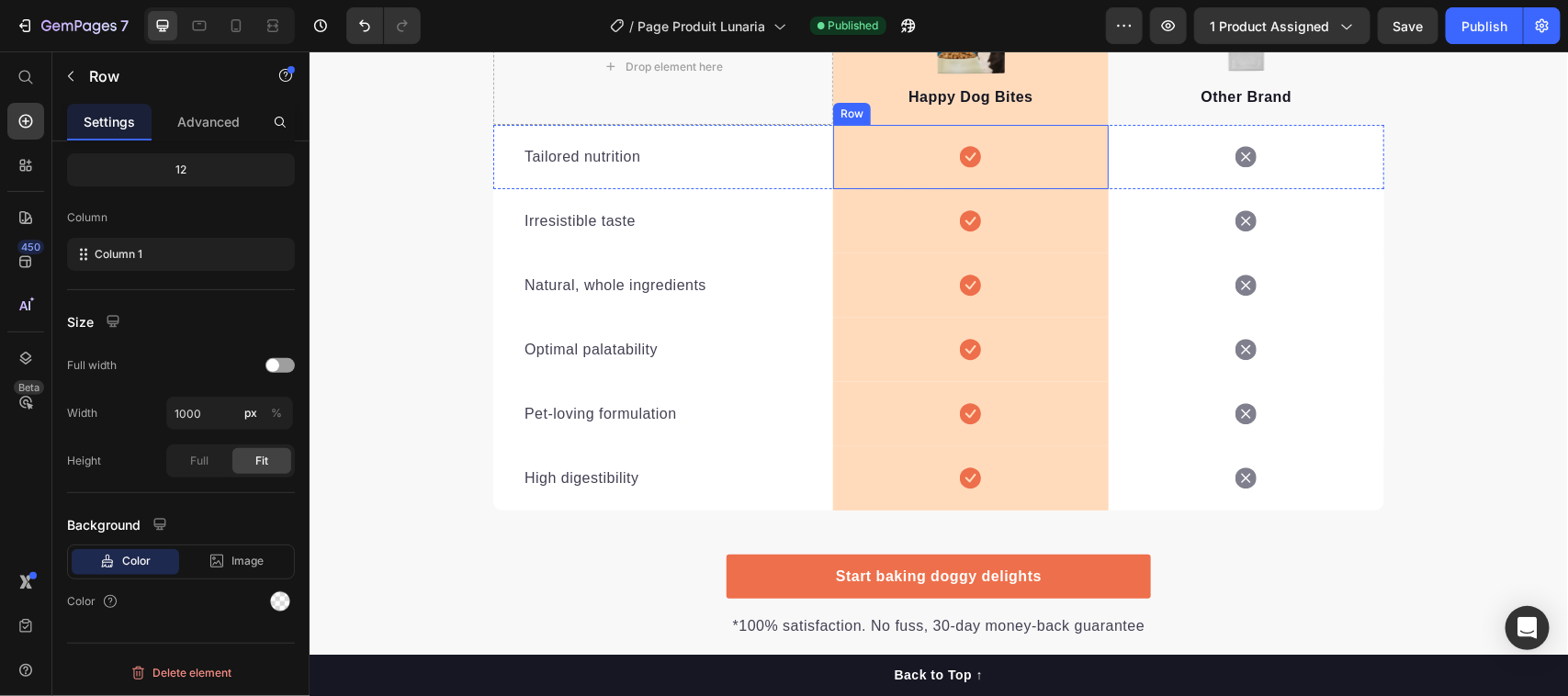 scroll, scrollTop: 3100, scrollLeft: 0, axis: vertical 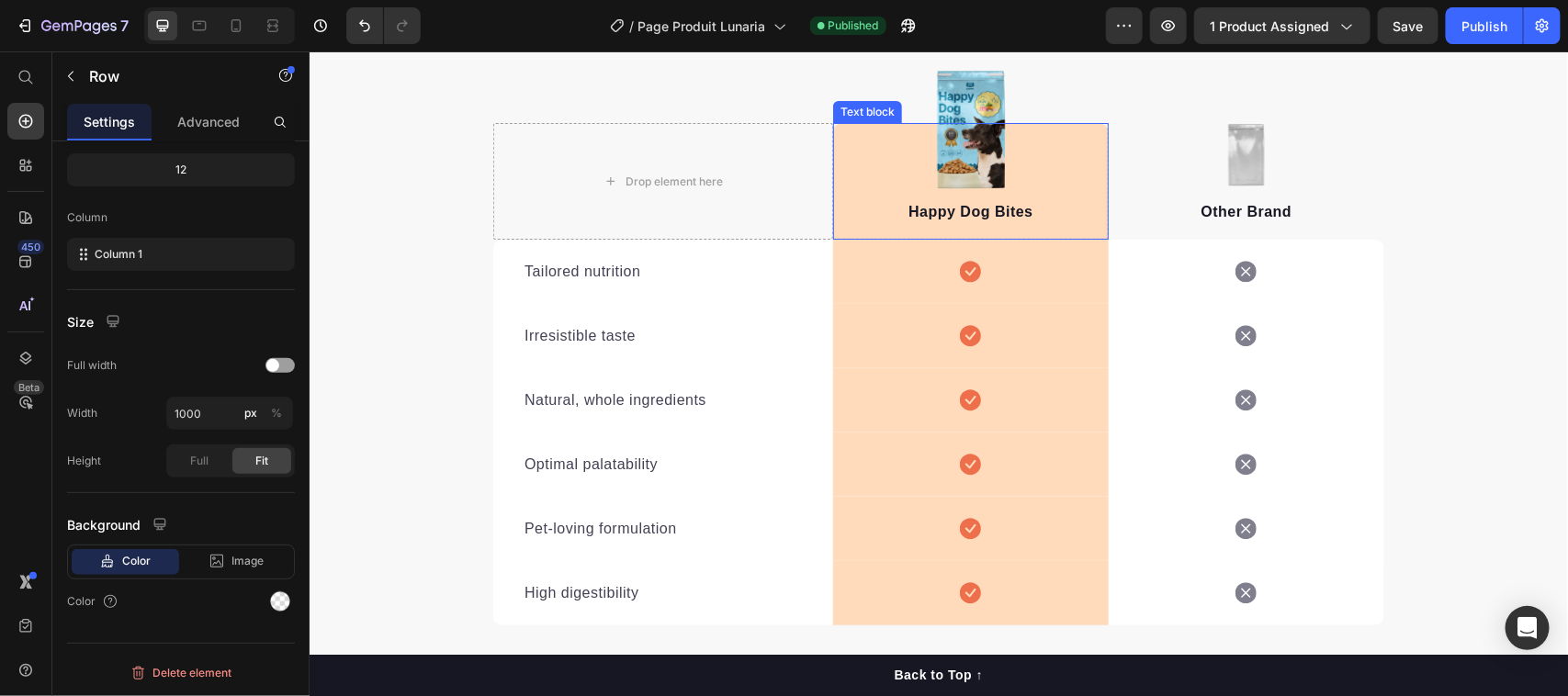 click on "Happy Dog Bites Text block" at bounding box center [970, 180] 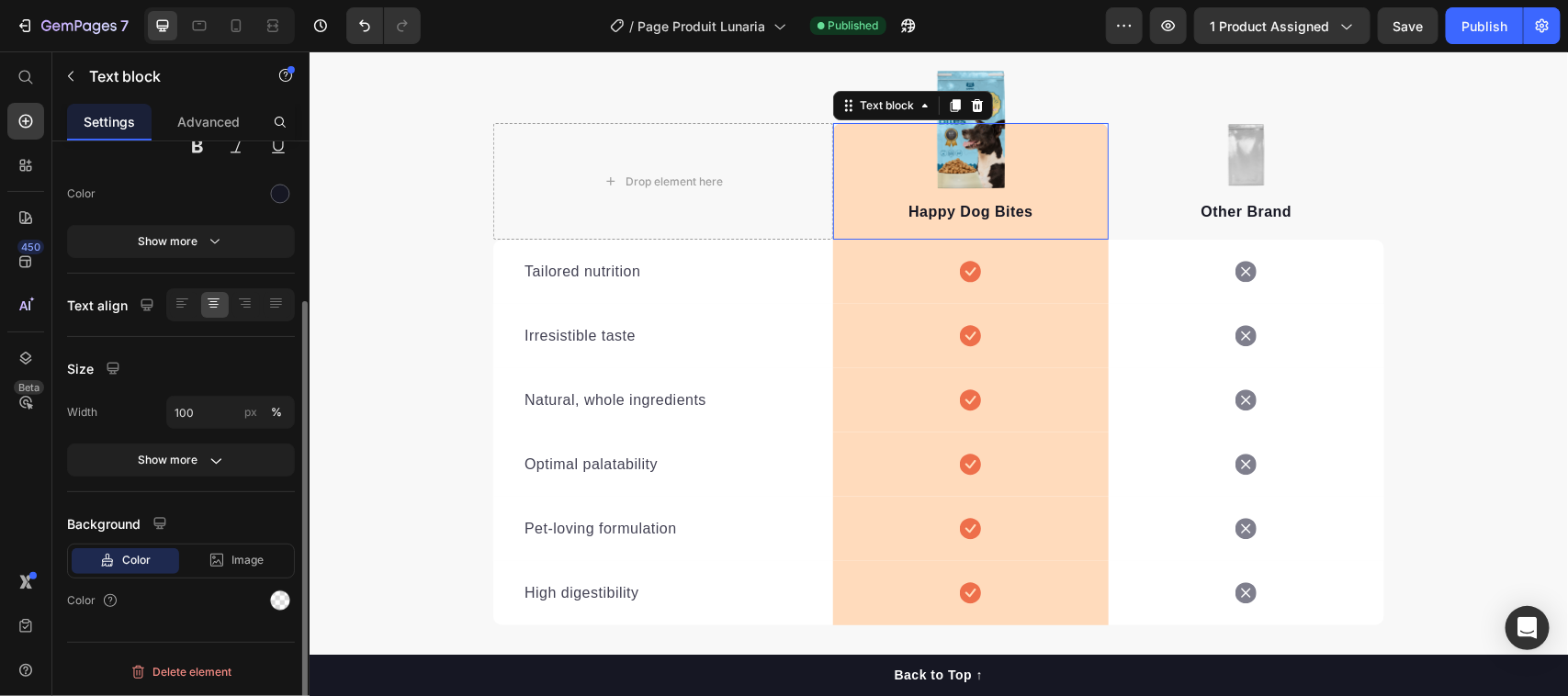 scroll, scrollTop: 0, scrollLeft: 0, axis: both 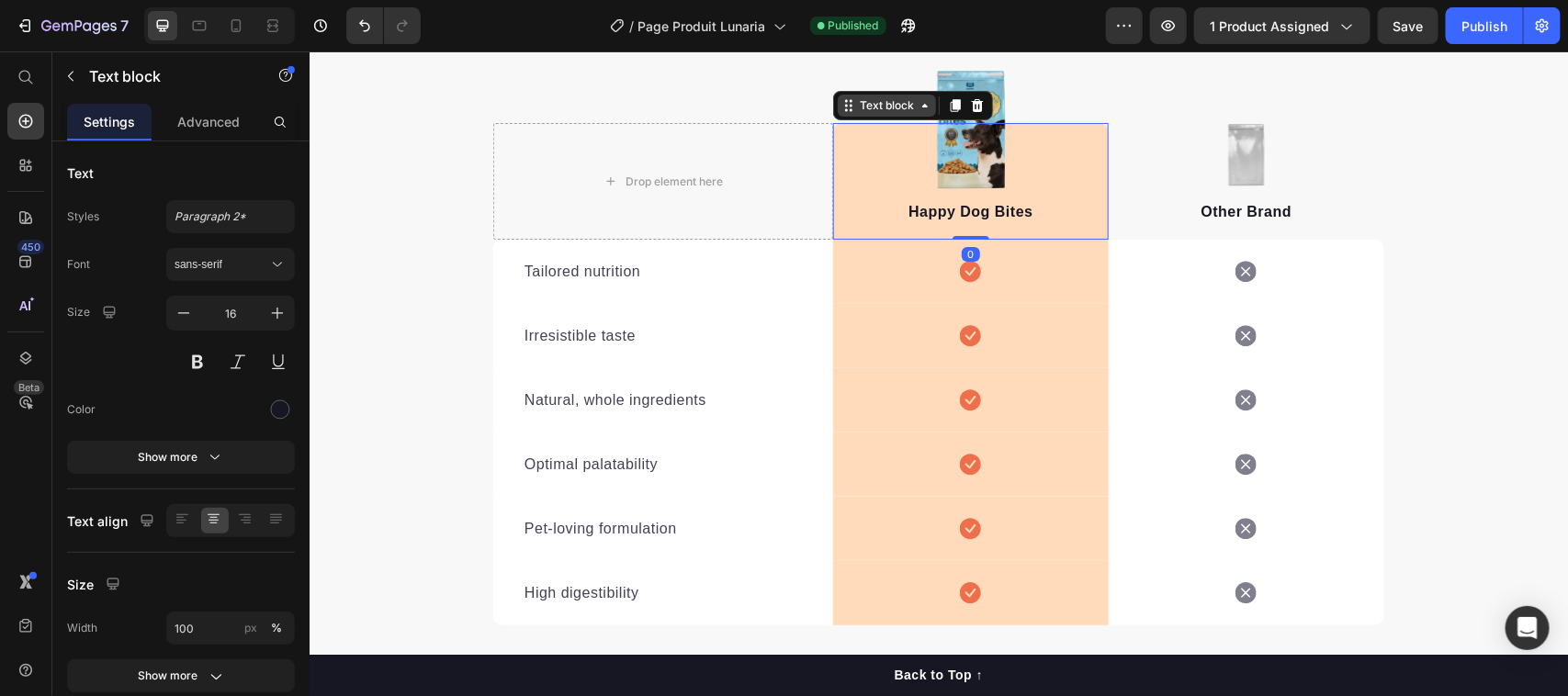 click 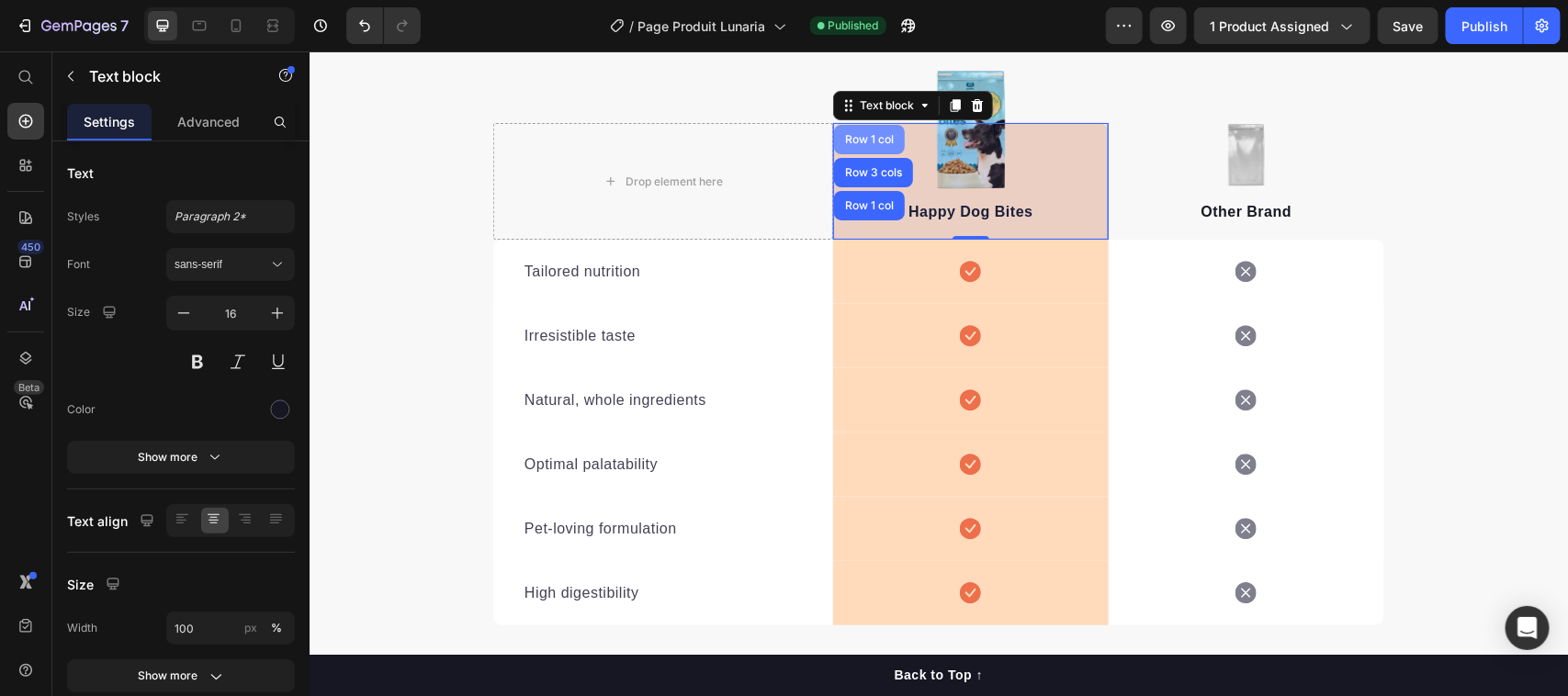 click on "Row 1 col" at bounding box center (868, 139) 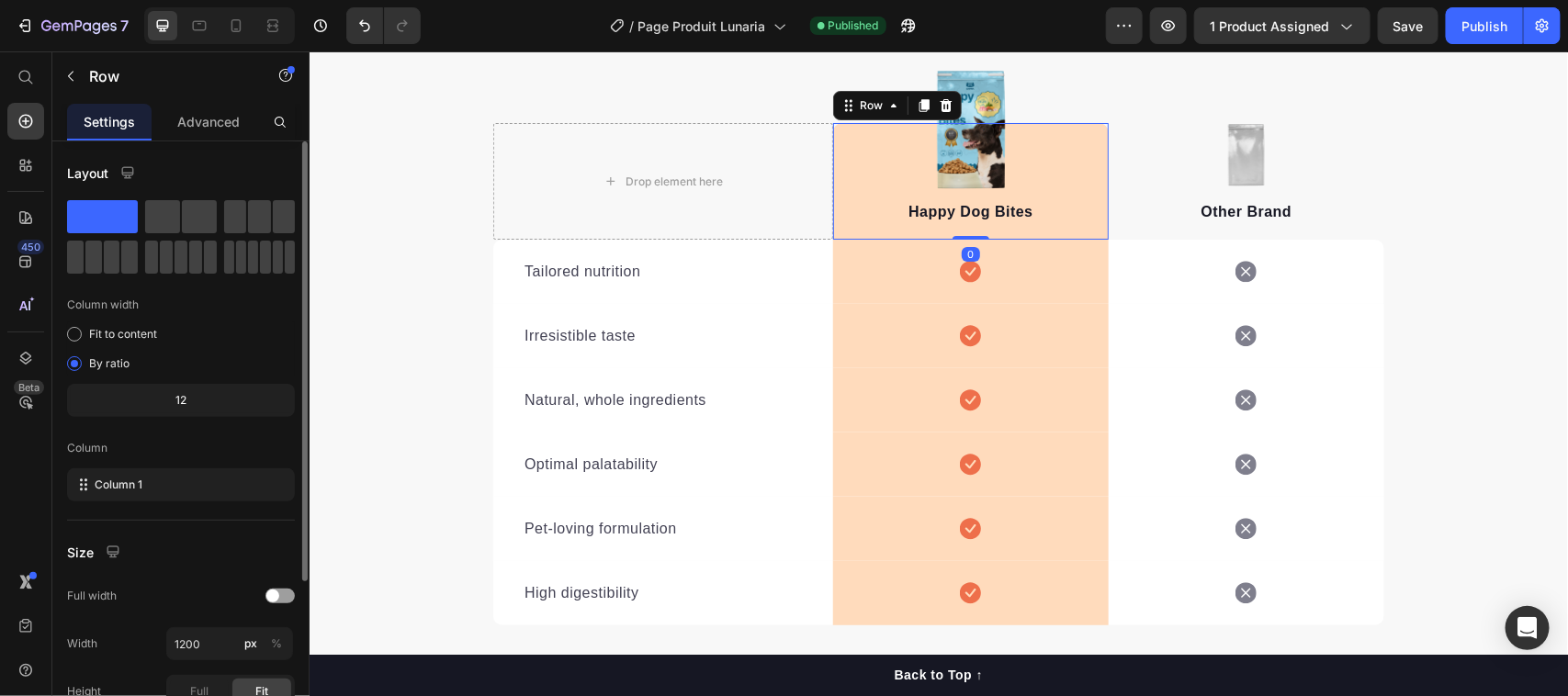 scroll, scrollTop: 230, scrollLeft: 0, axis: vertical 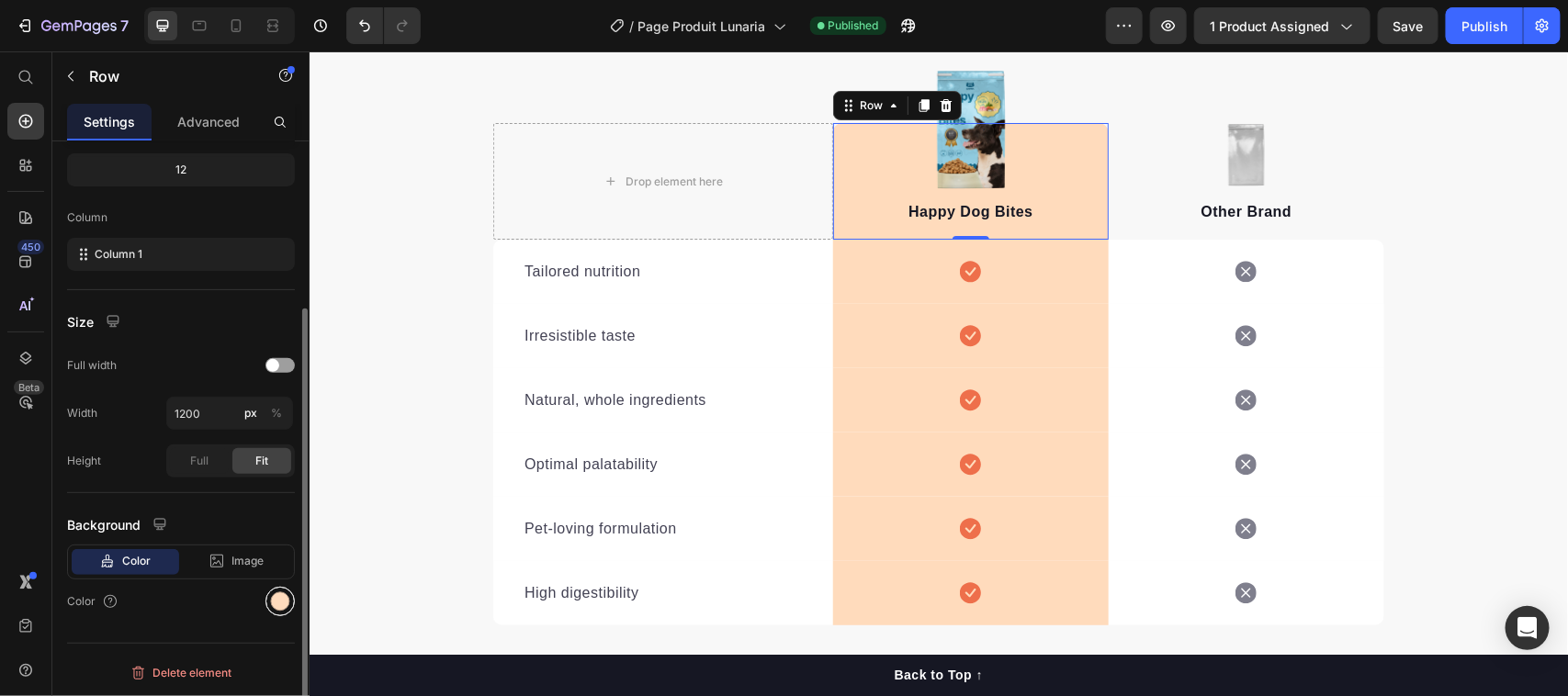 click at bounding box center [280, 601] 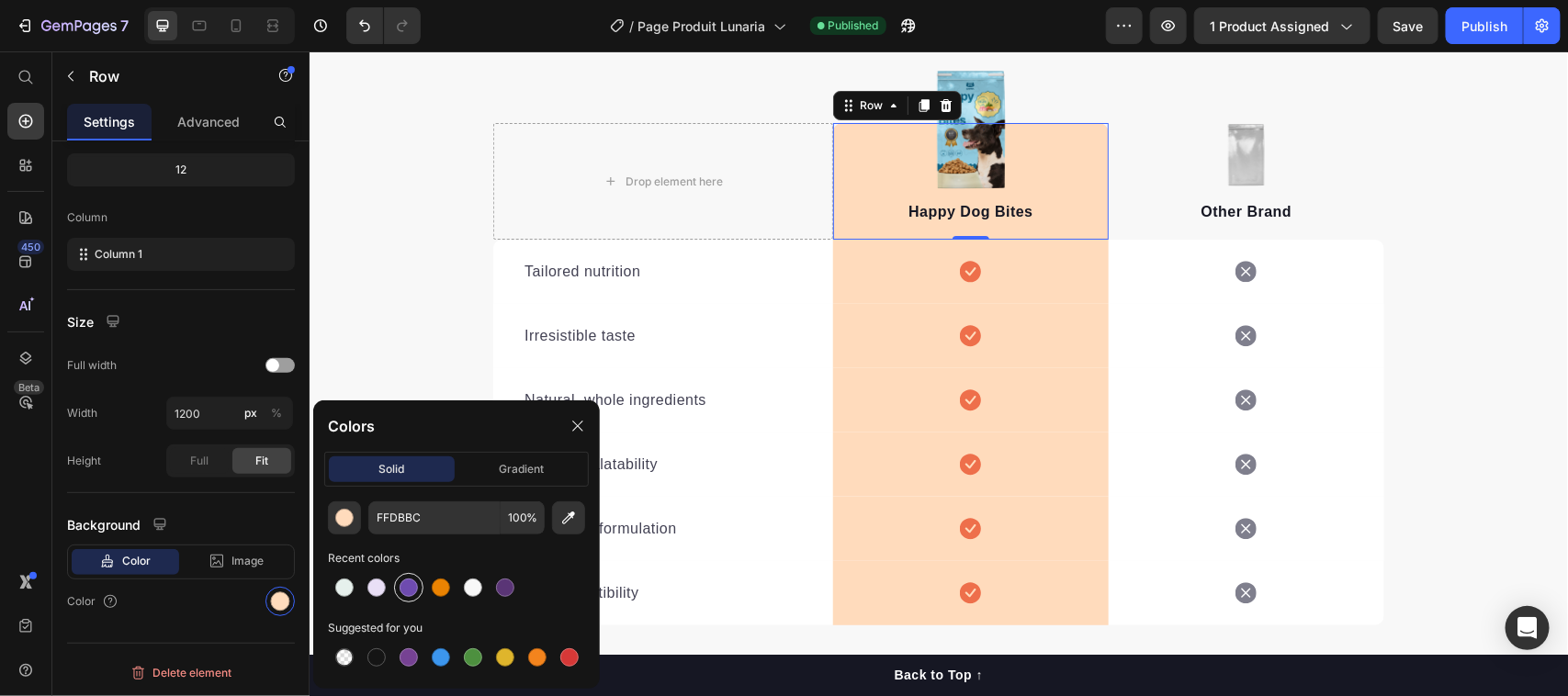 click at bounding box center [409, 588] 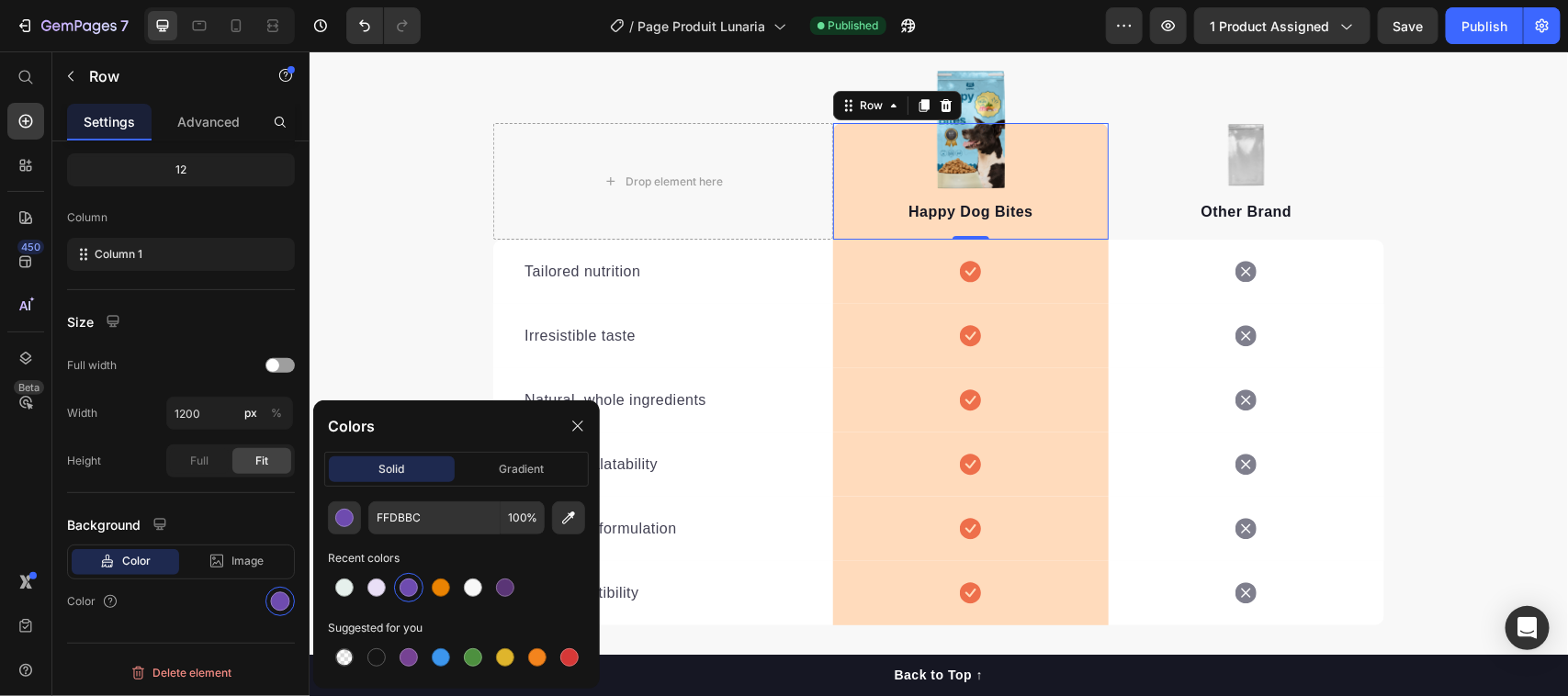 type on "6E4BAF" 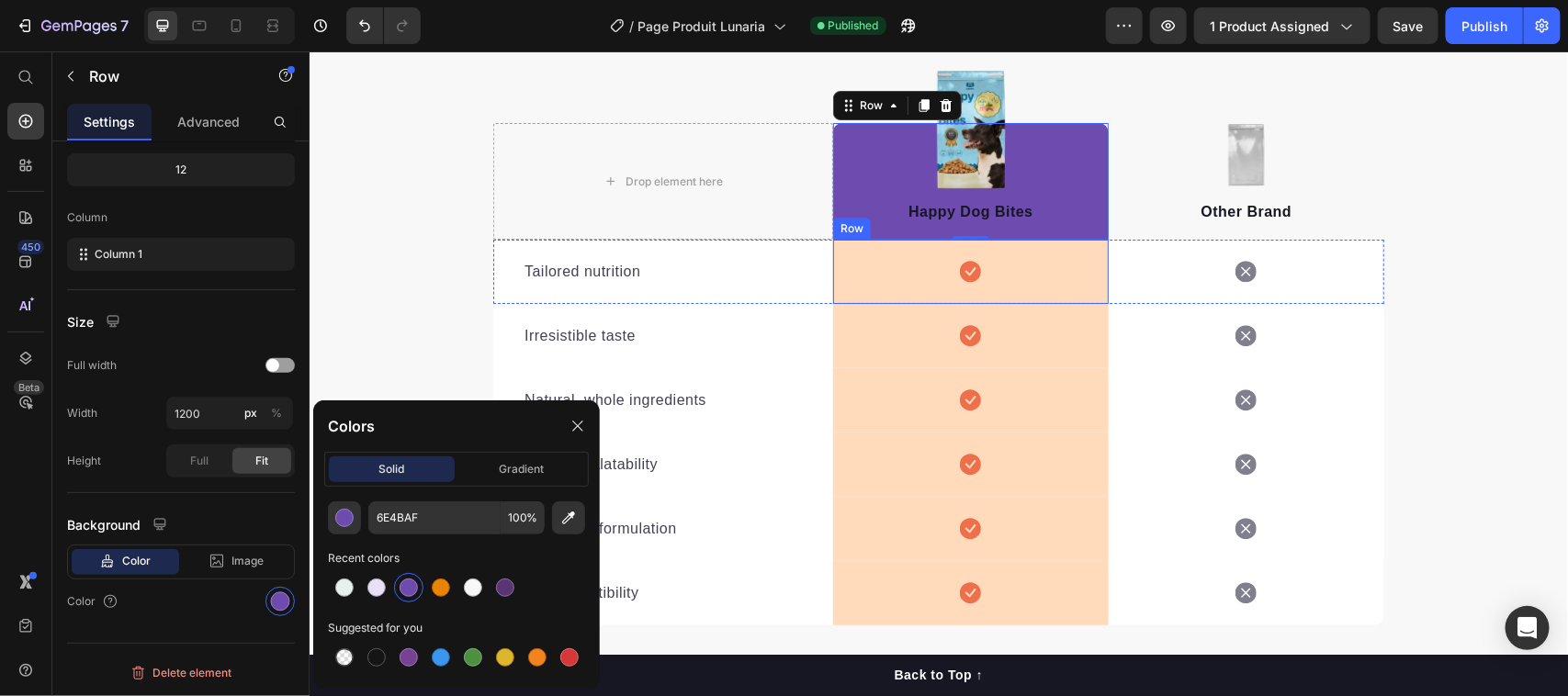 click on "Icon Row" at bounding box center (970, 271) 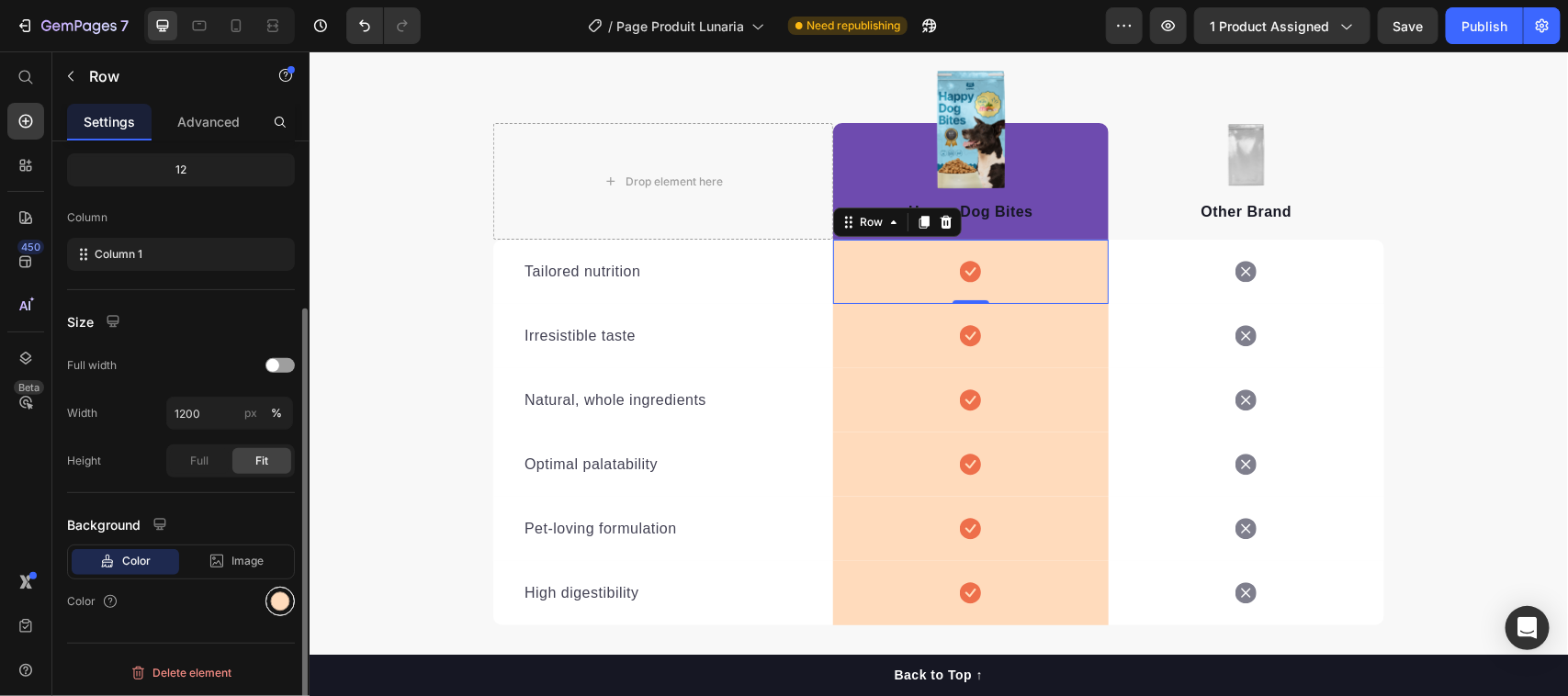 click at bounding box center (280, 601) 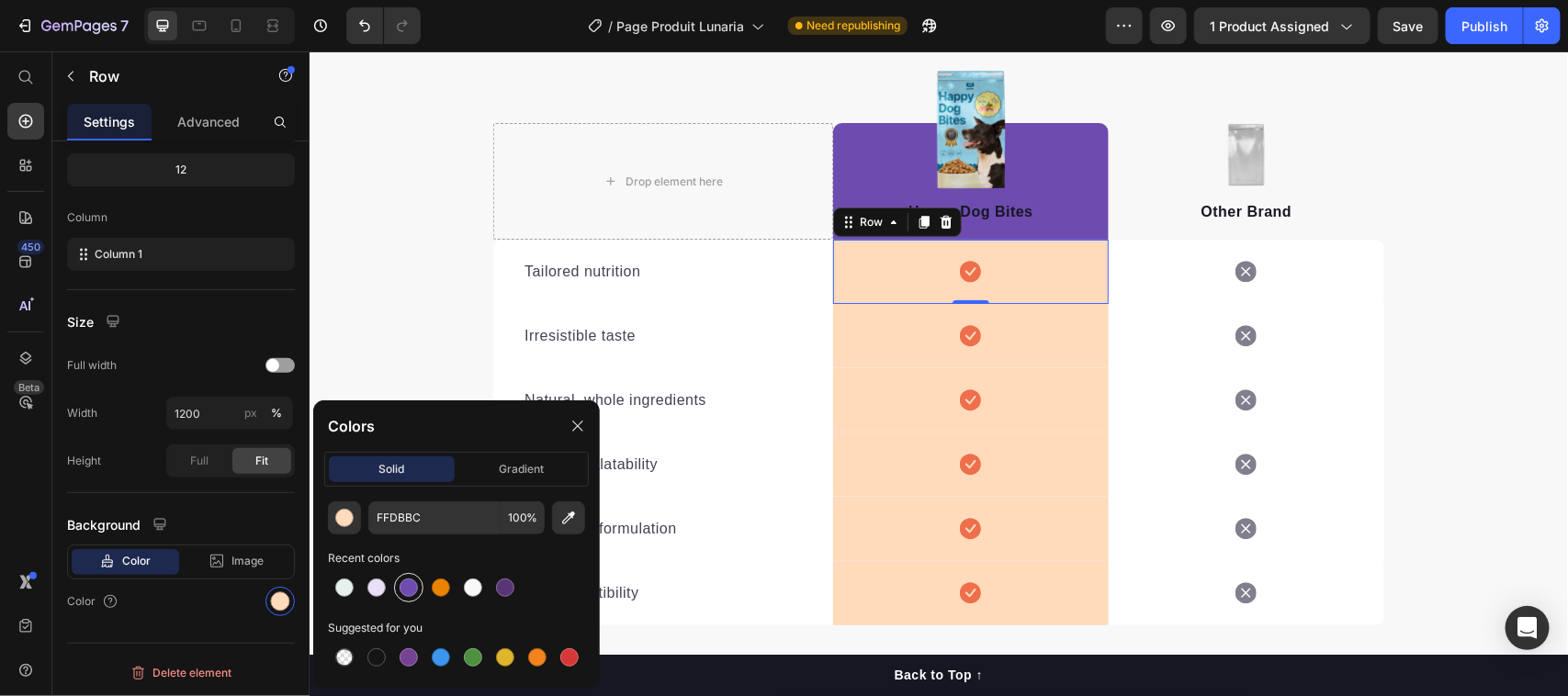 click at bounding box center [409, 588] 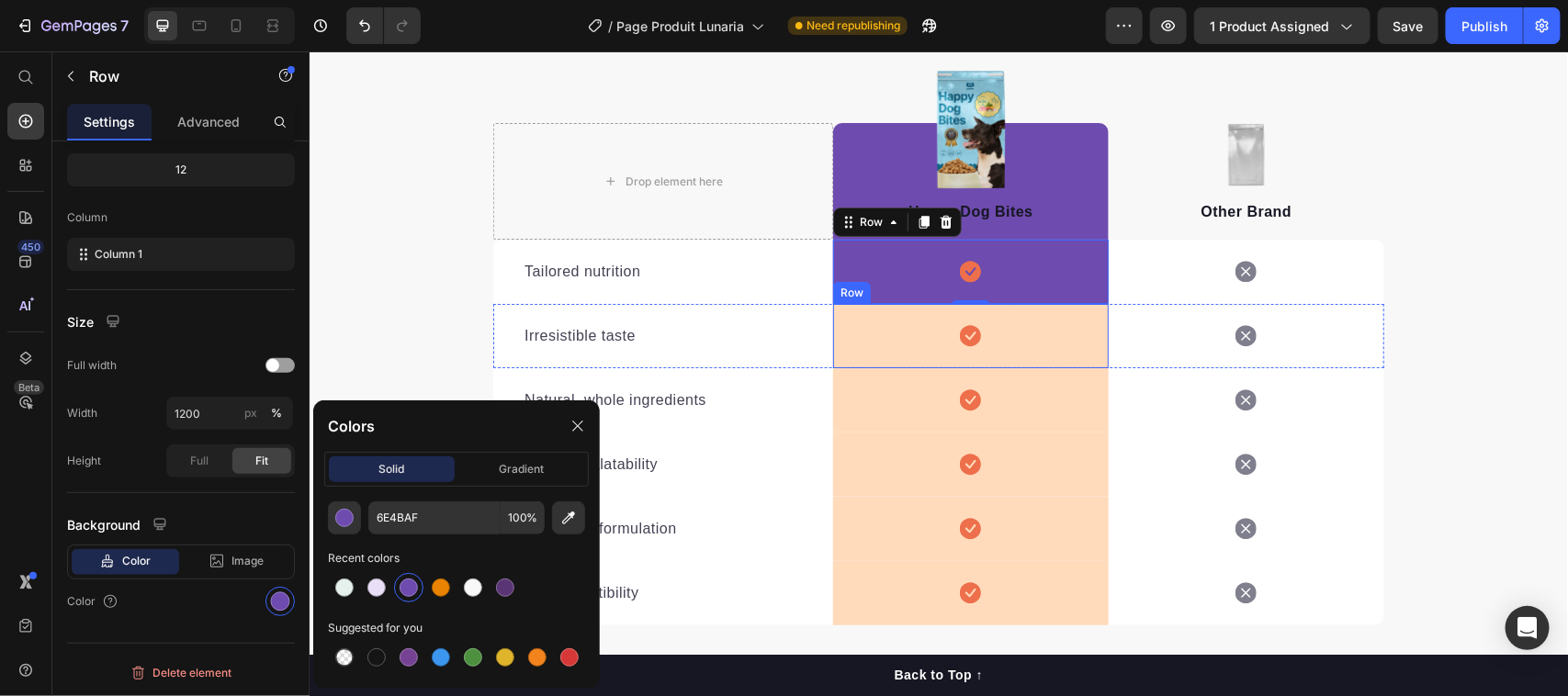click on "Icon Row" at bounding box center [970, 335] 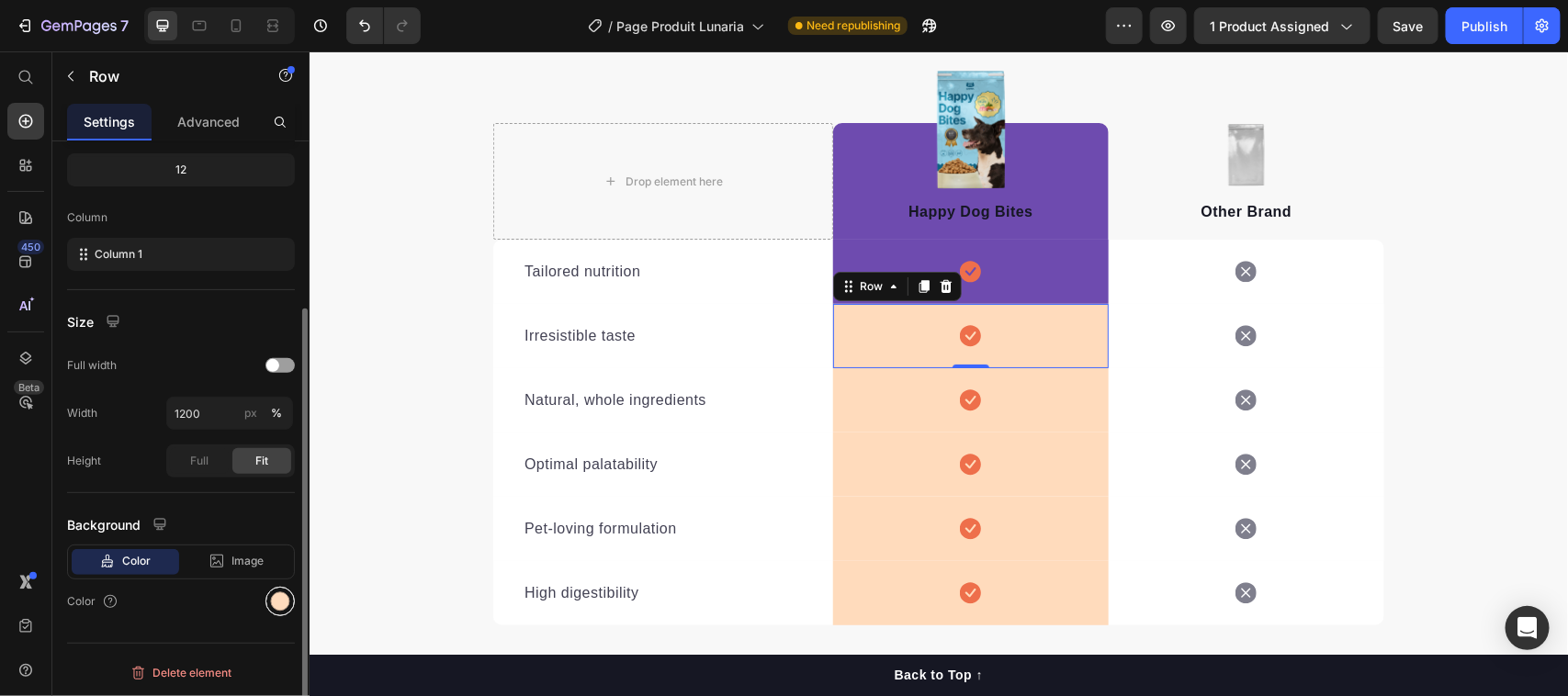 click at bounding box center (280, 601) 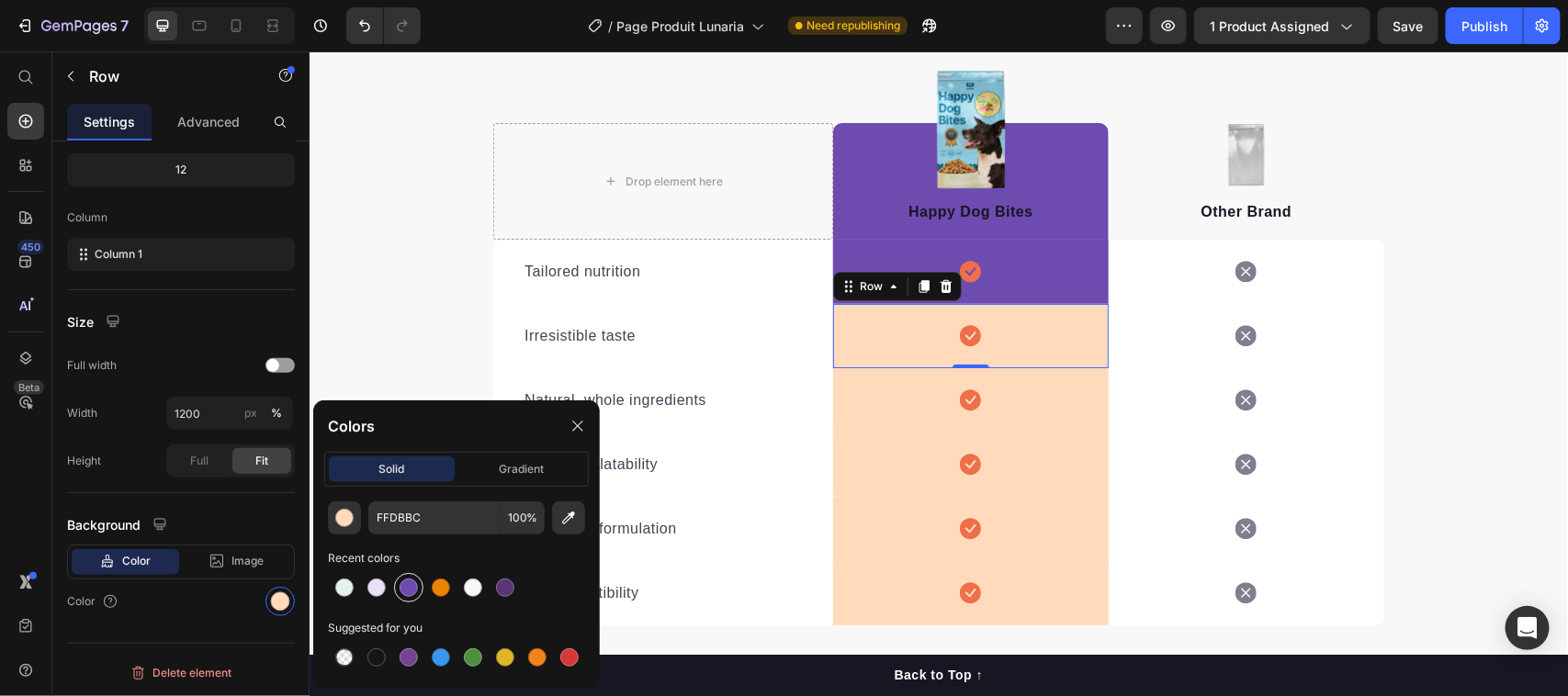 click at bounding box center (409, 588) 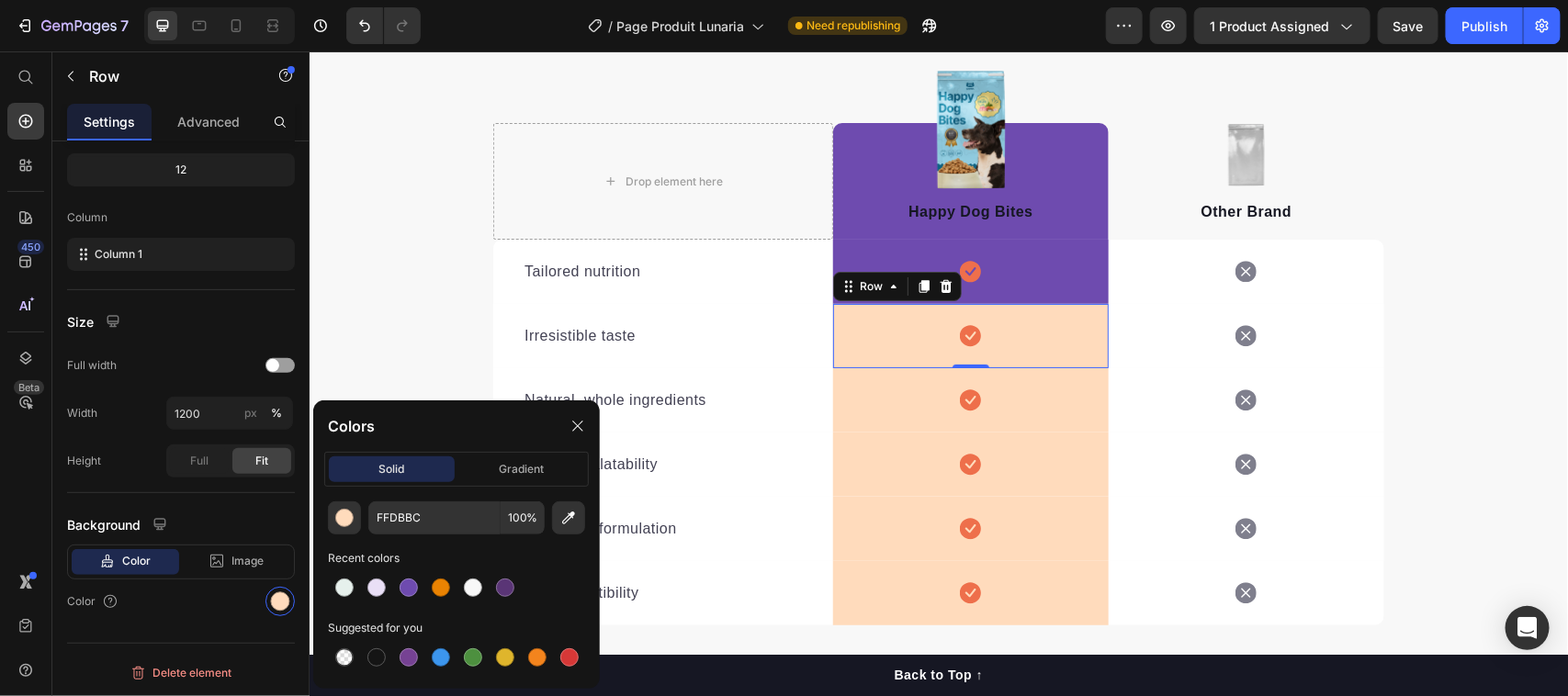 type on "6E4BAF" 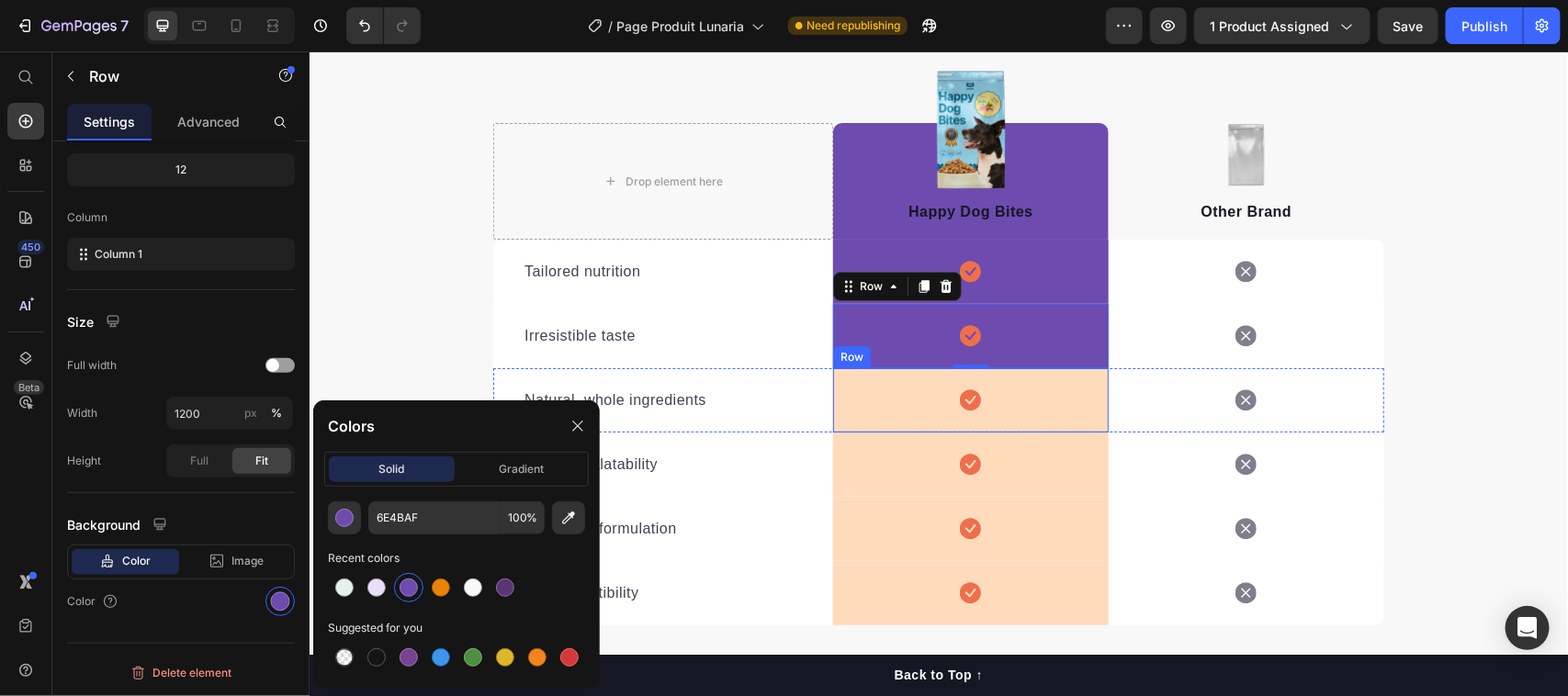 click on "Icon Row" at bounding box center (970, 399) 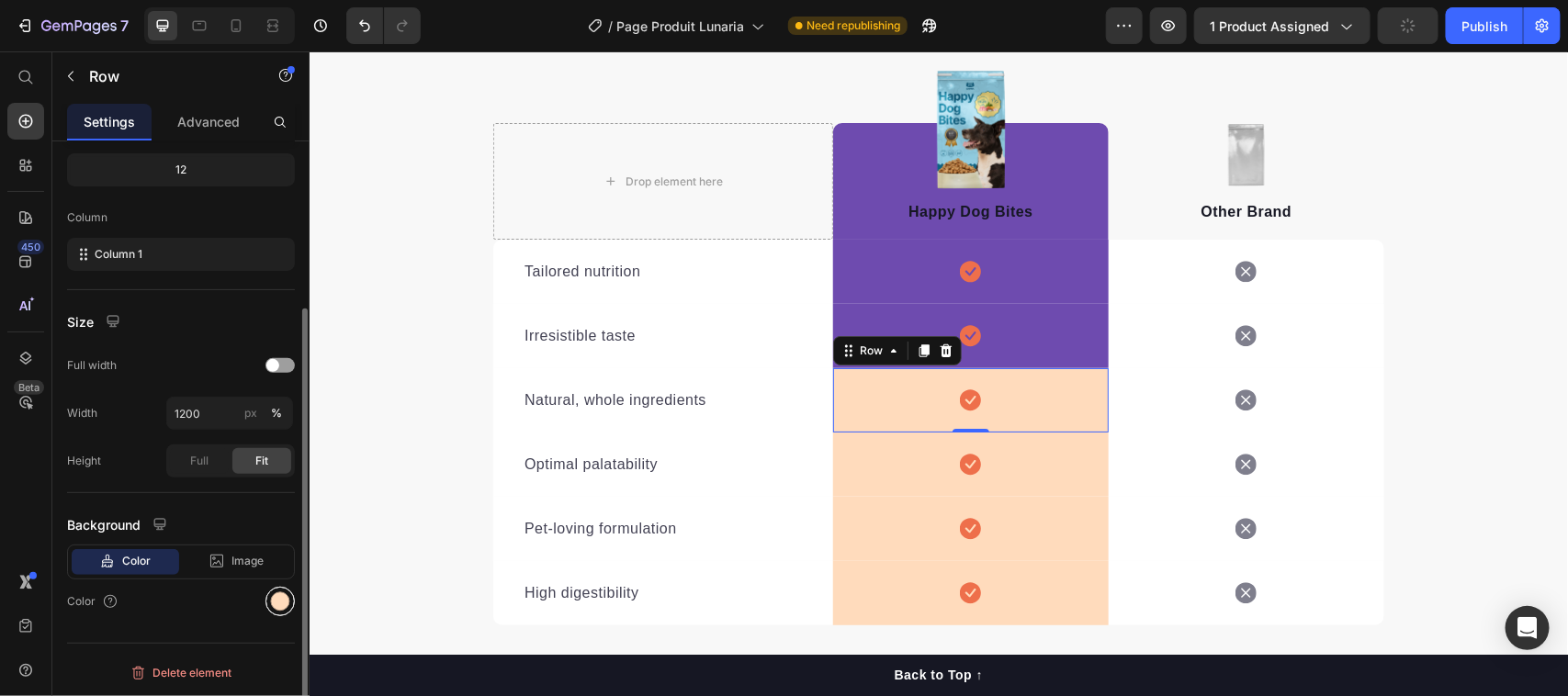 click at bounding box center (280, 601) 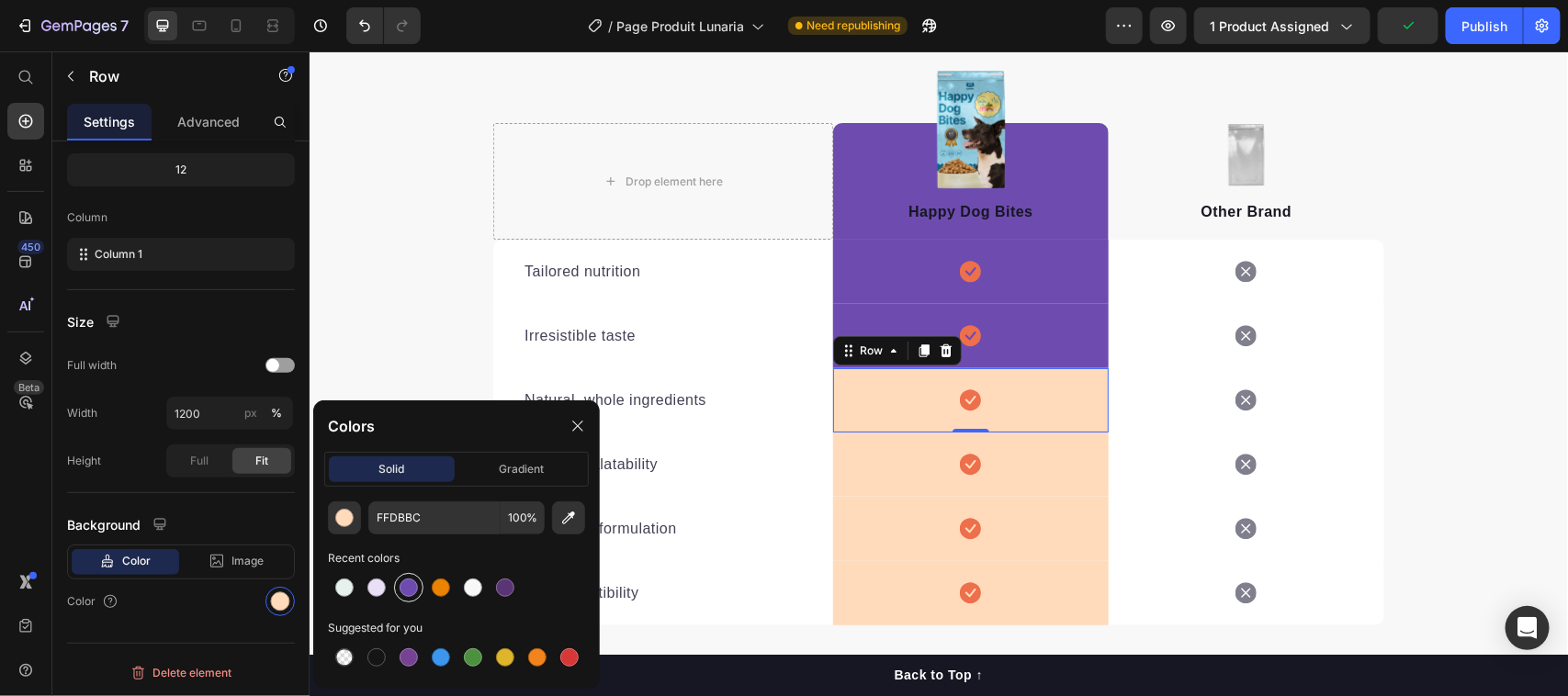 click at bounding box center [409, 588] 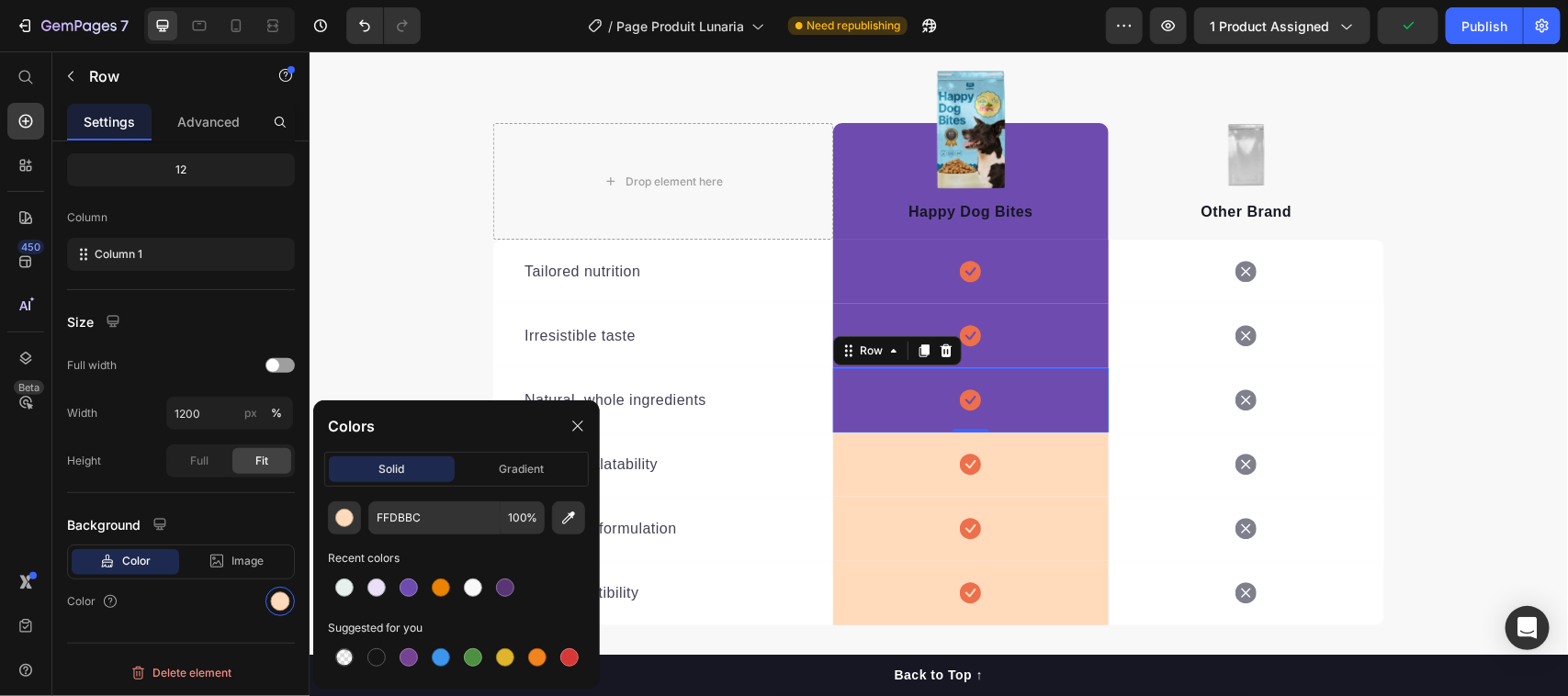 type on "6E4BAF" 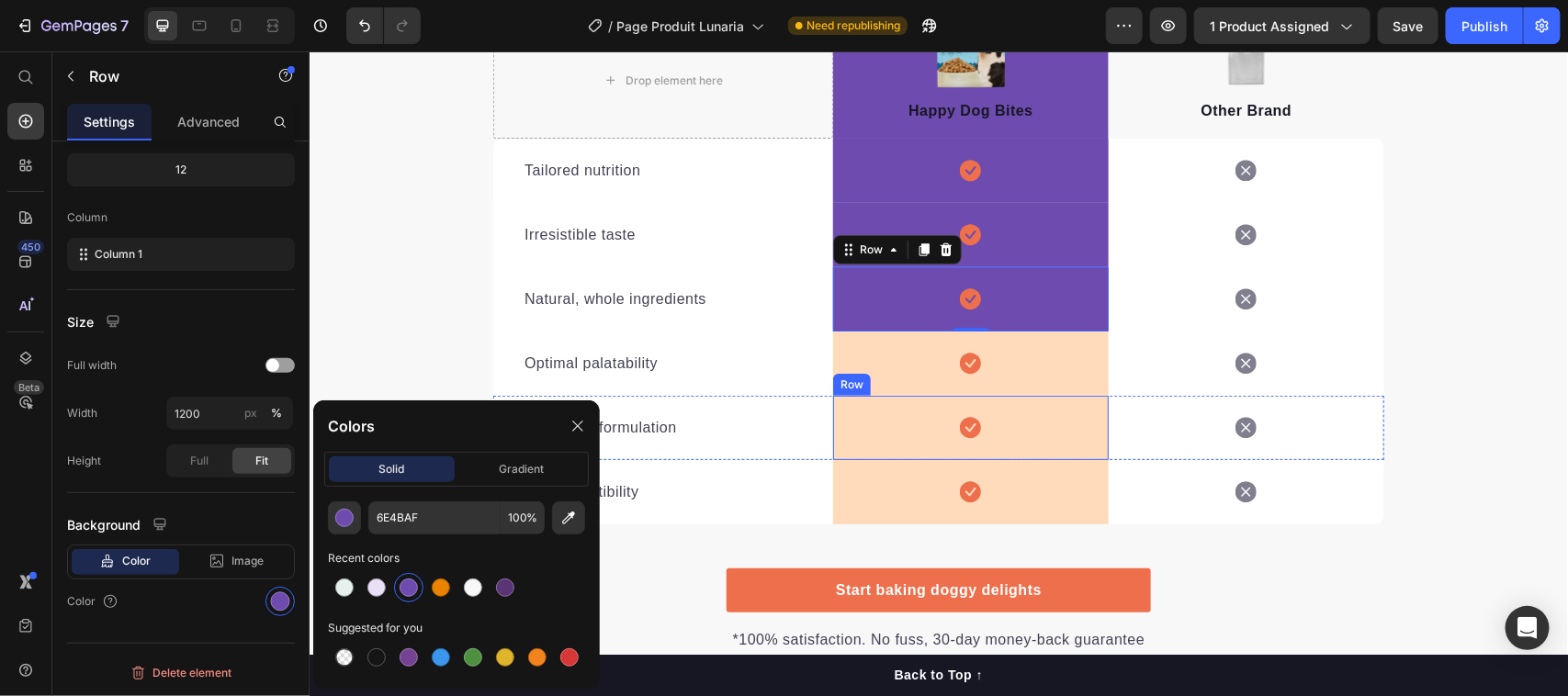 scroll, scrollTop: 3215, scrollLeft: 0, axis: vertical 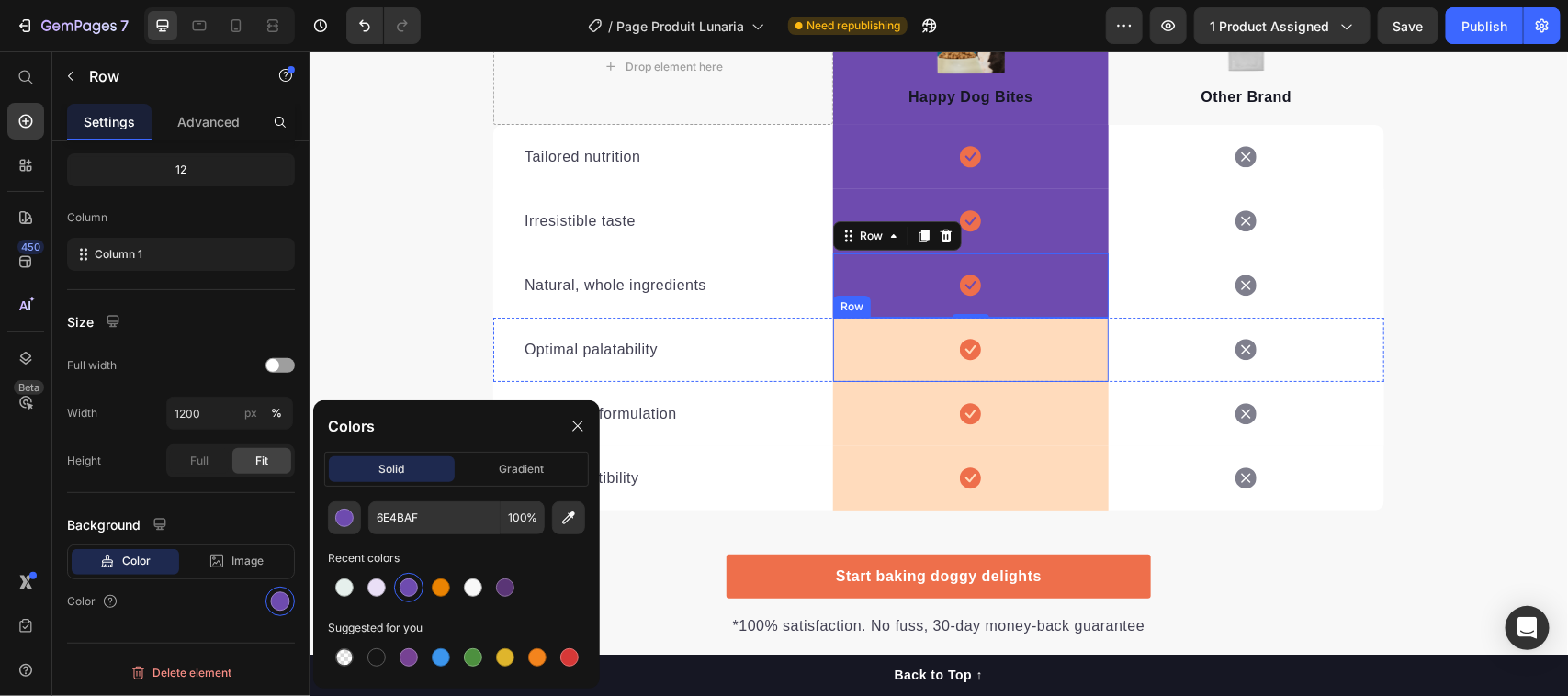 click on "Icon Row" at bounding box center (970, 349) 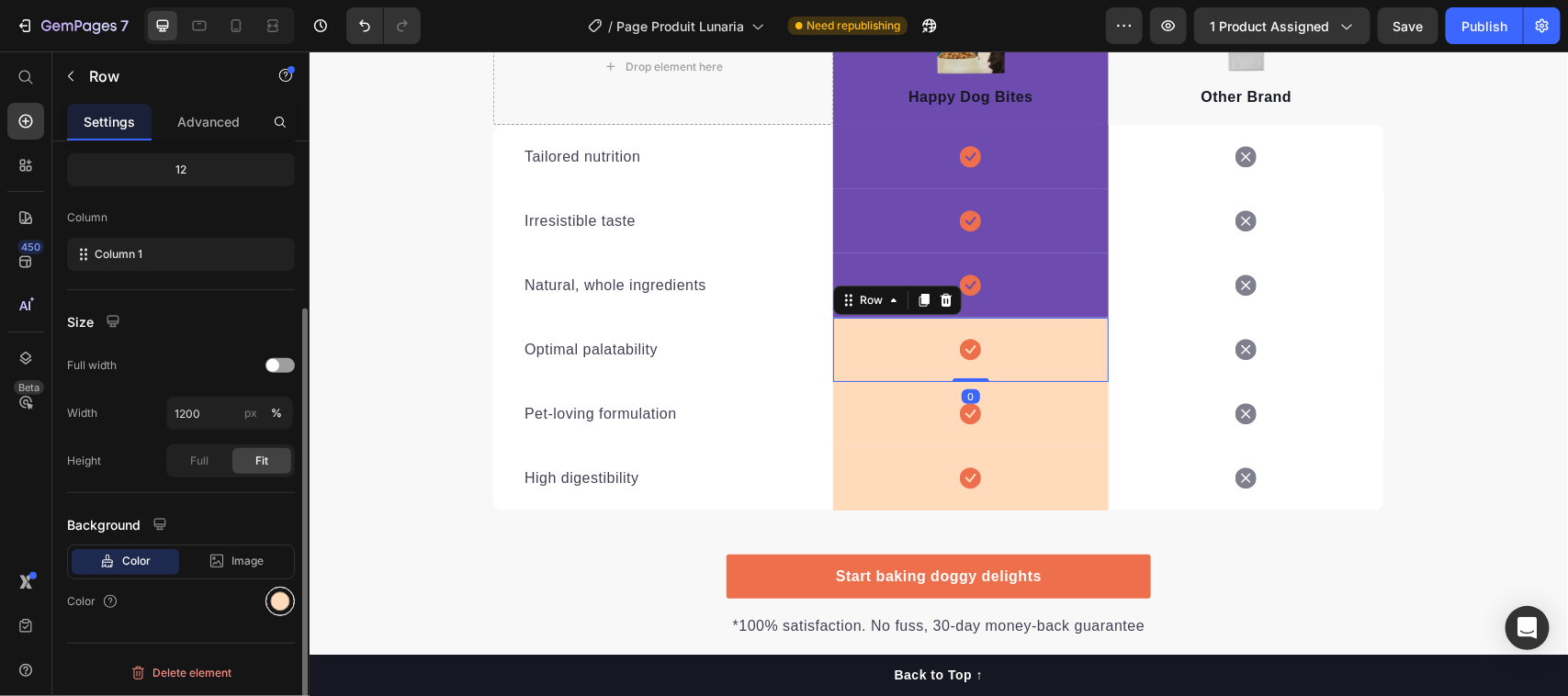 click at bounding box center [280, 601] 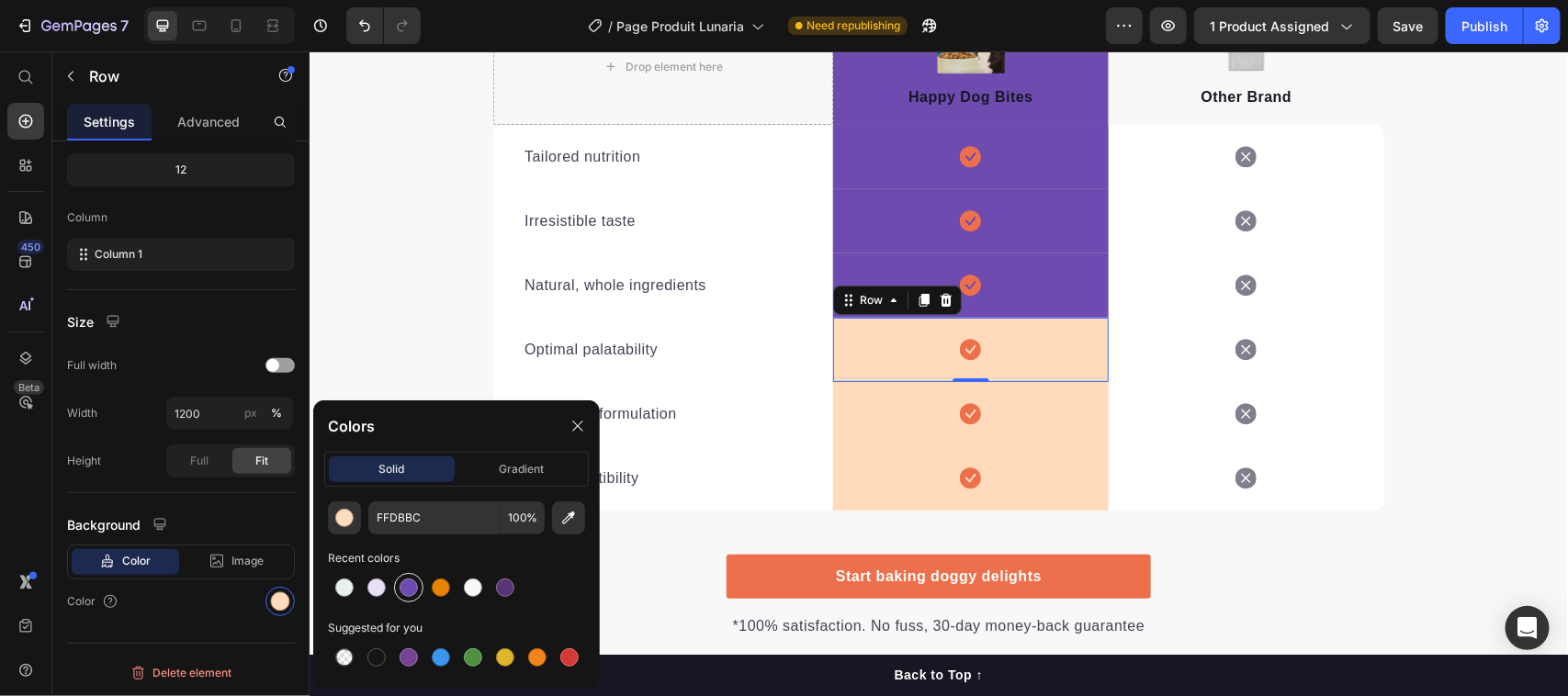 click at bounding box center [409, 588] 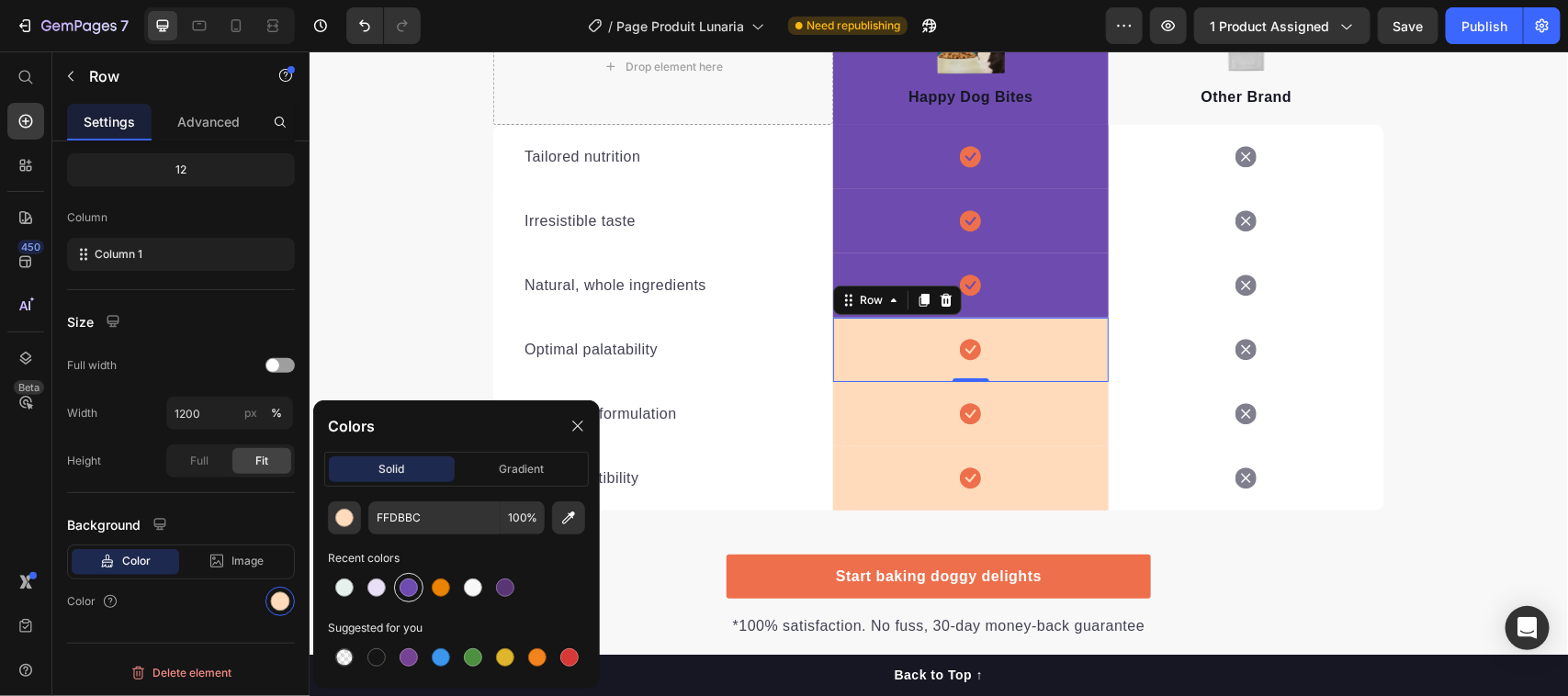 type on "6E4BAF" 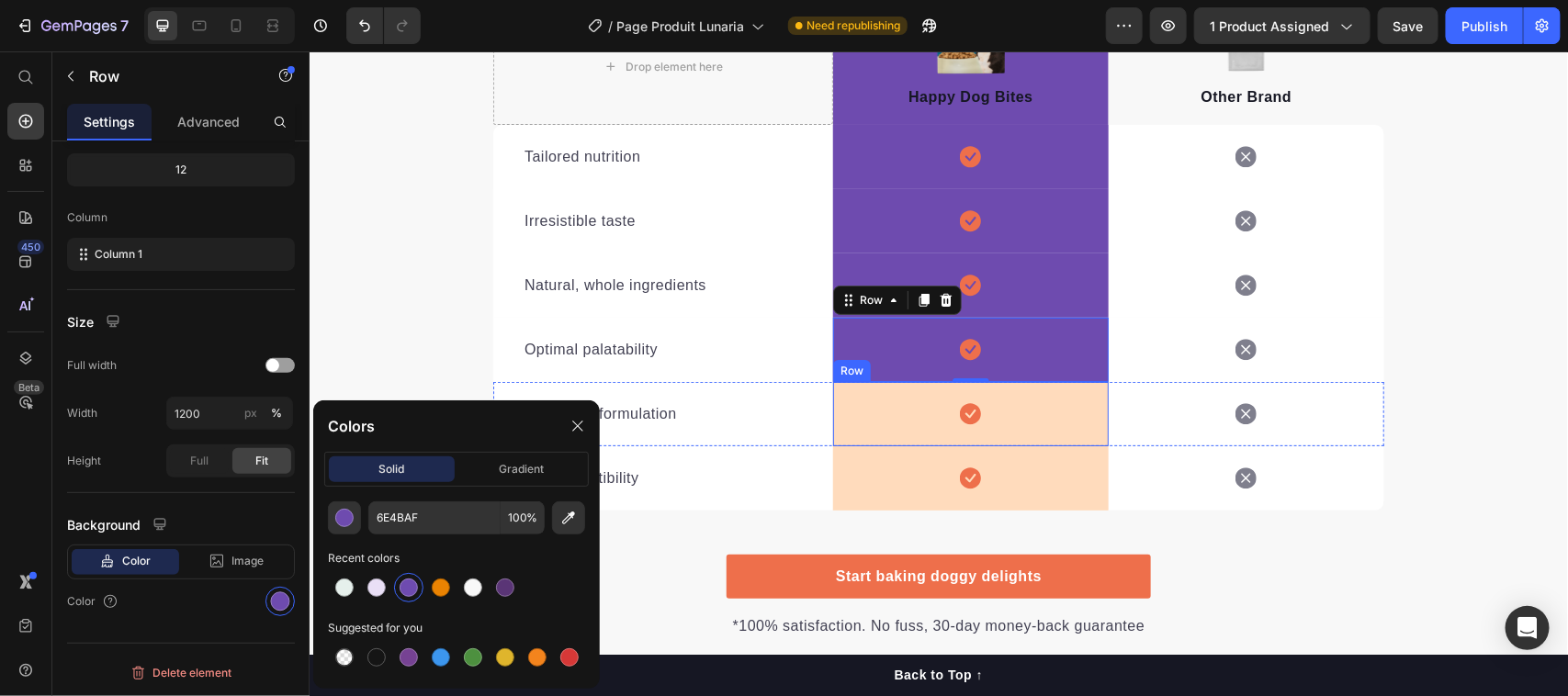 click on "Icon Row" at bounding box center [970, 413] 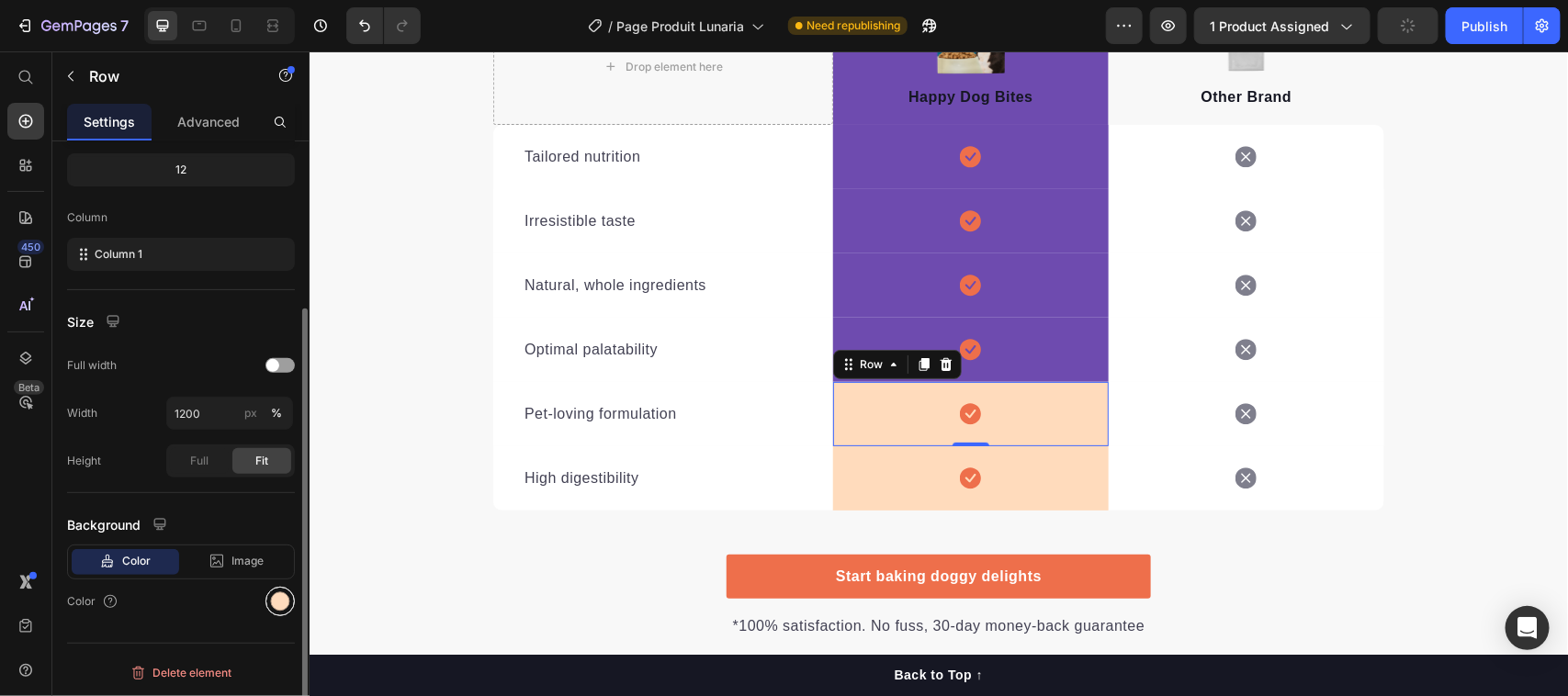 click at bounding box center [280, 601] 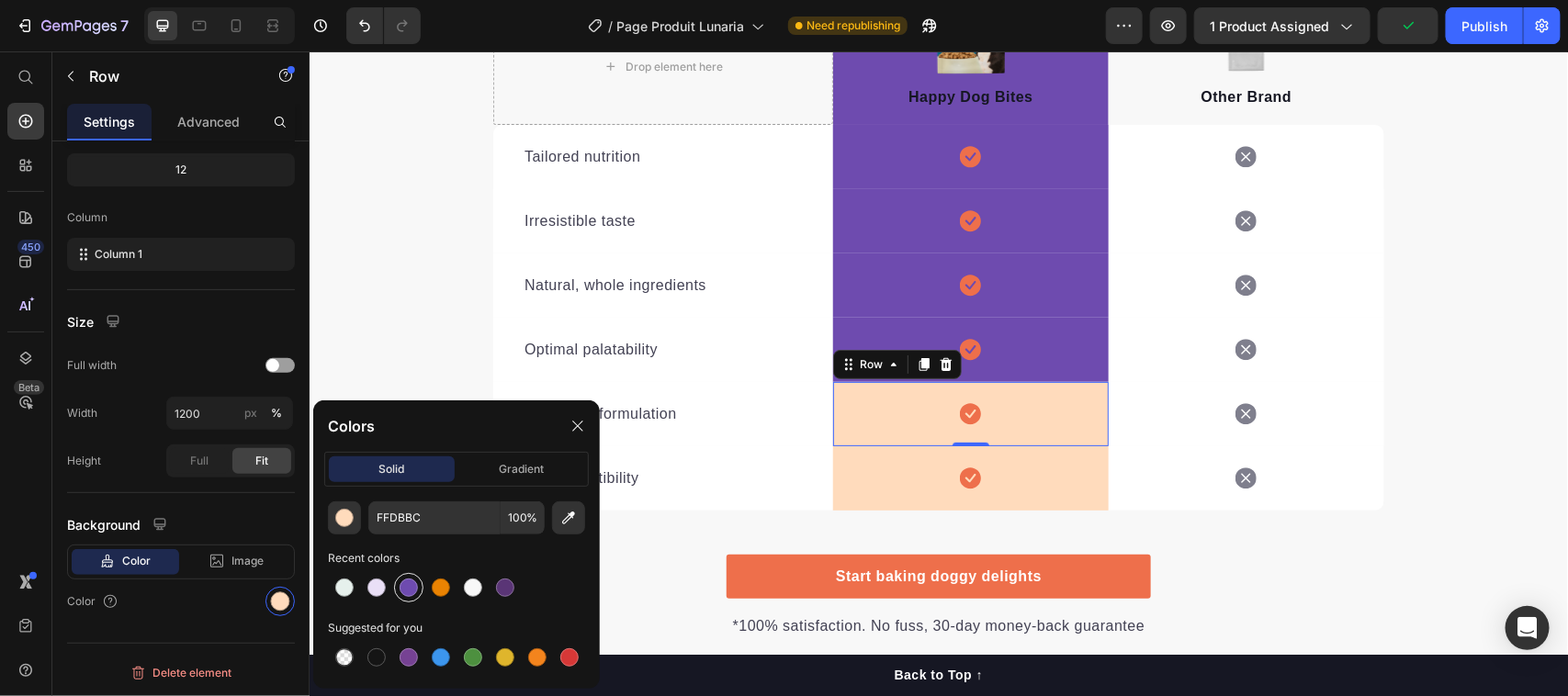 click at bounding box center [409, 588] 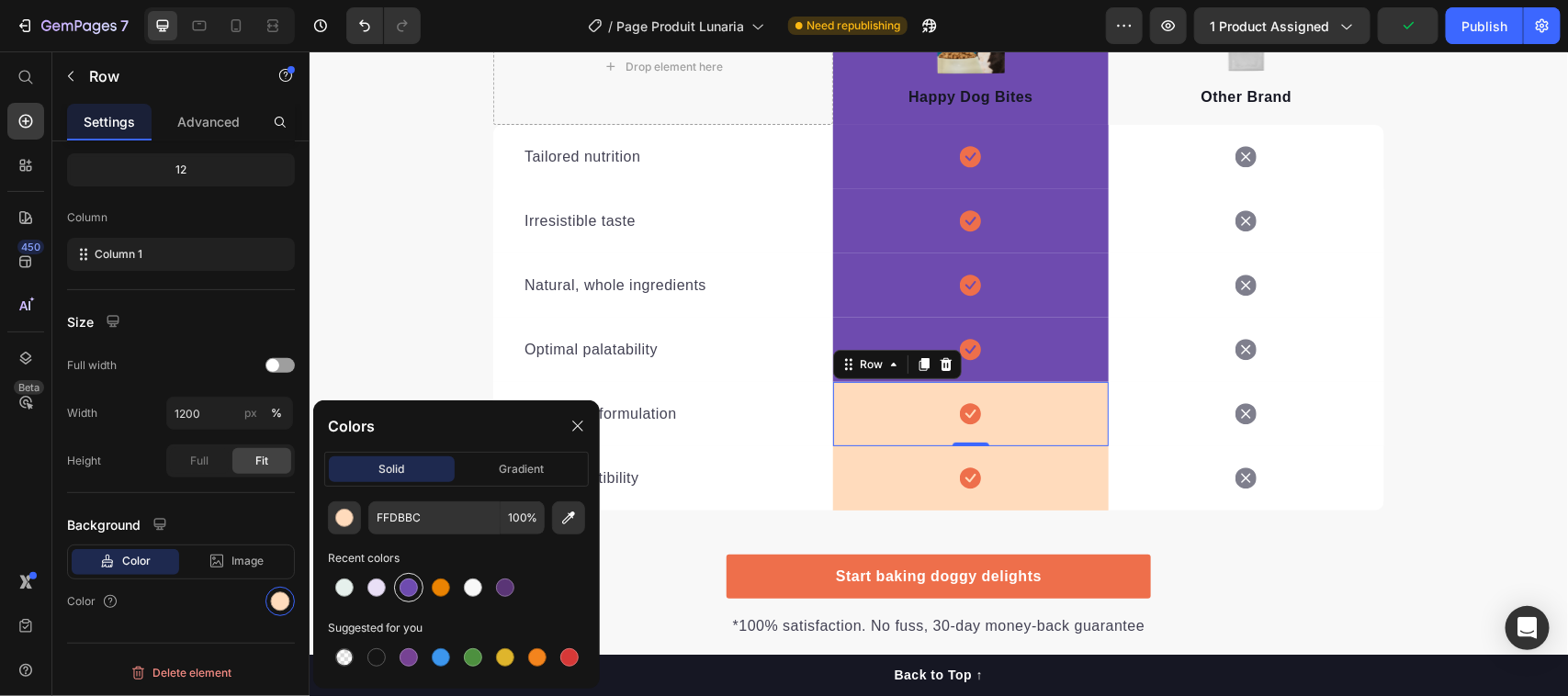 type on "6E4BAF" 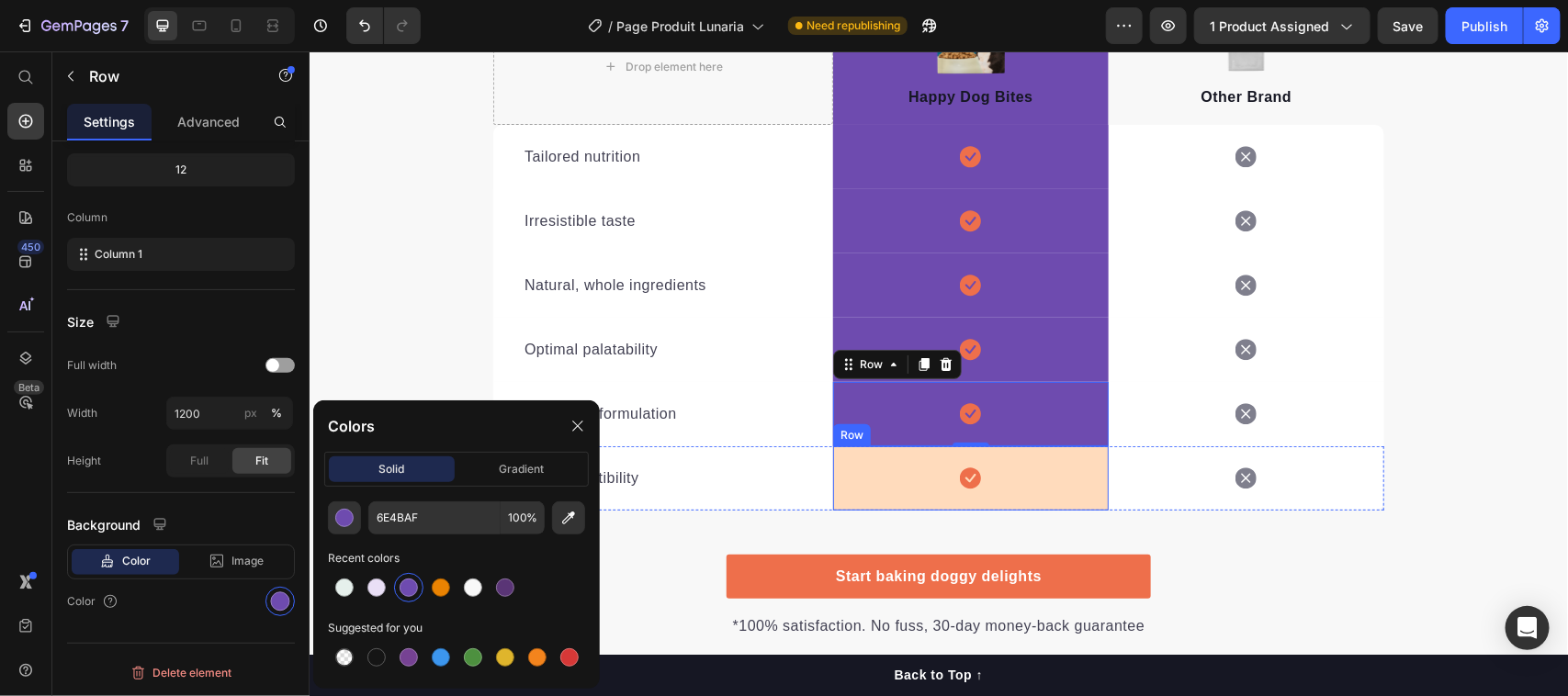 click on "Icon Row" at bounding box center [970, 477] 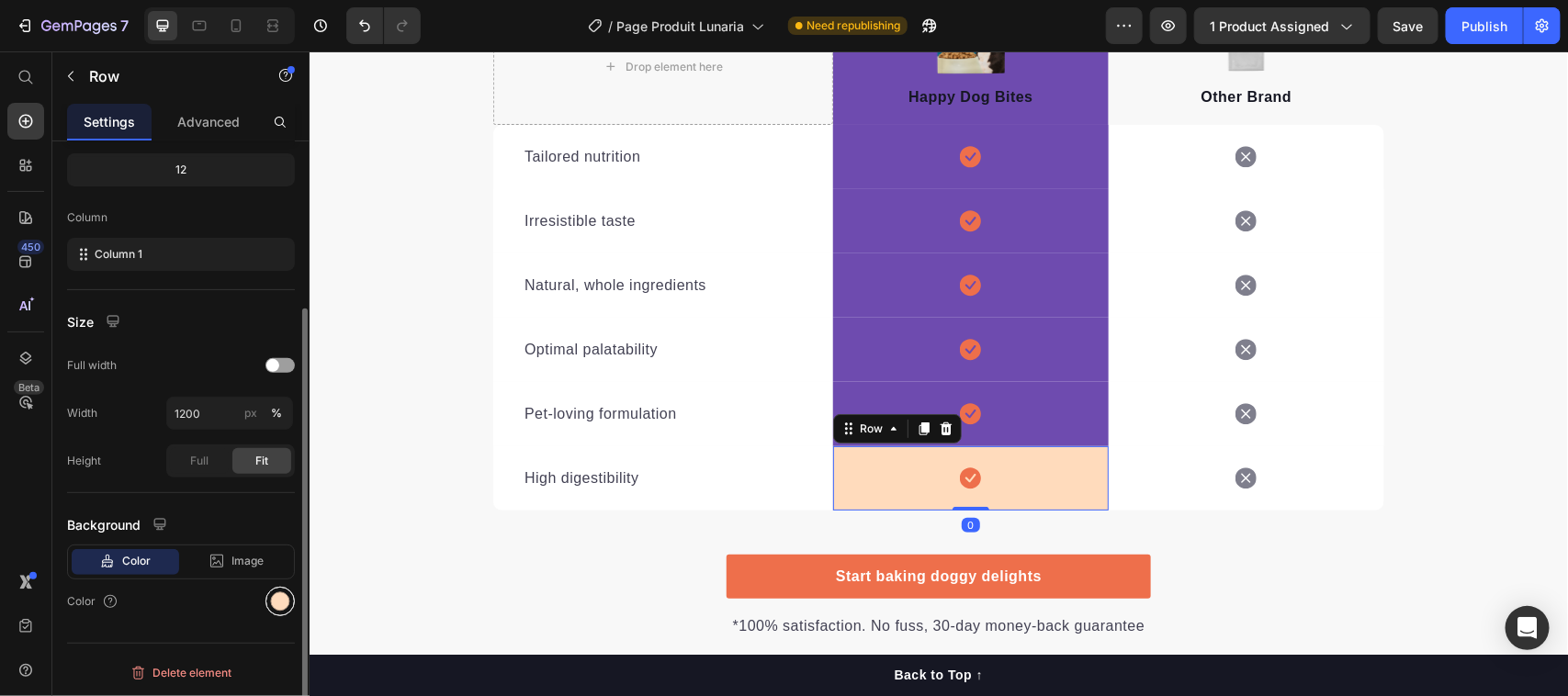 click at bounding box center [280, 601] 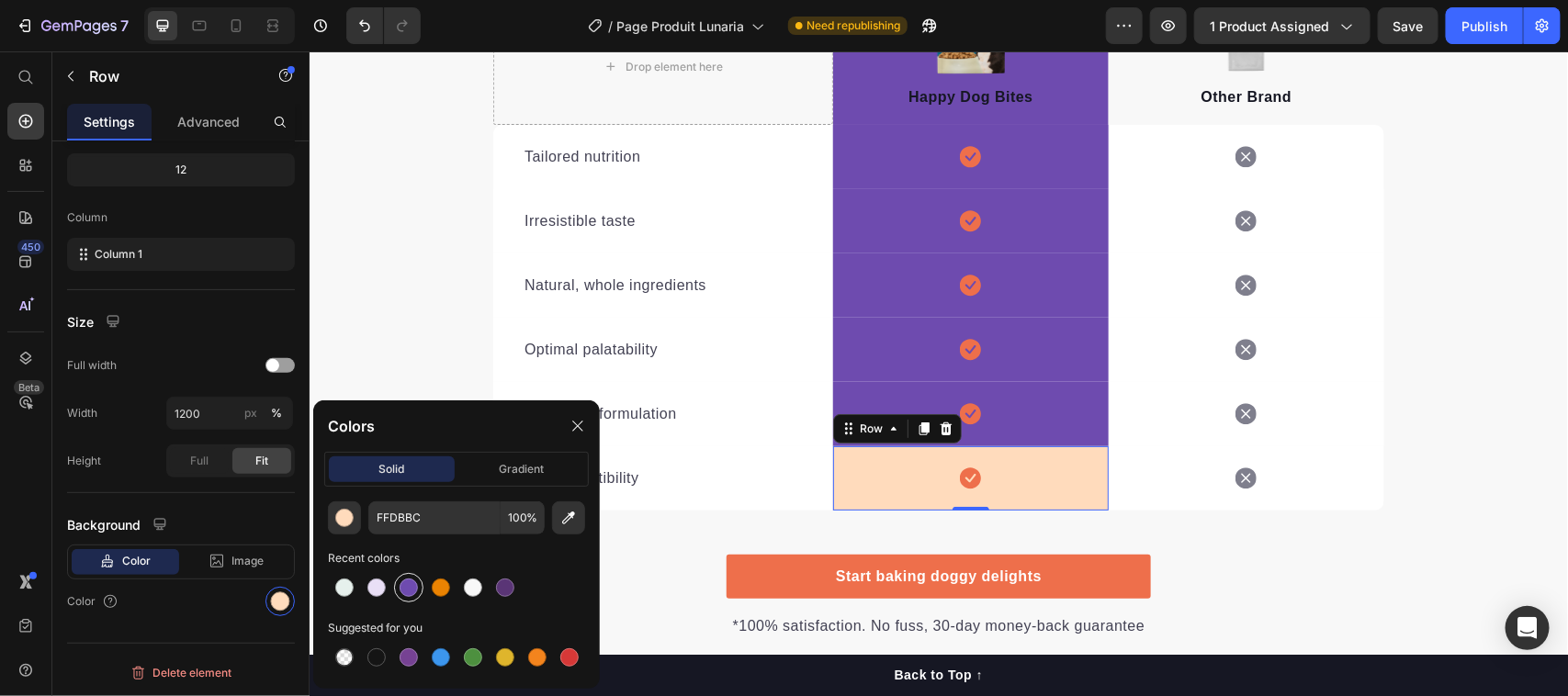 click at bounding box center (409, 588) 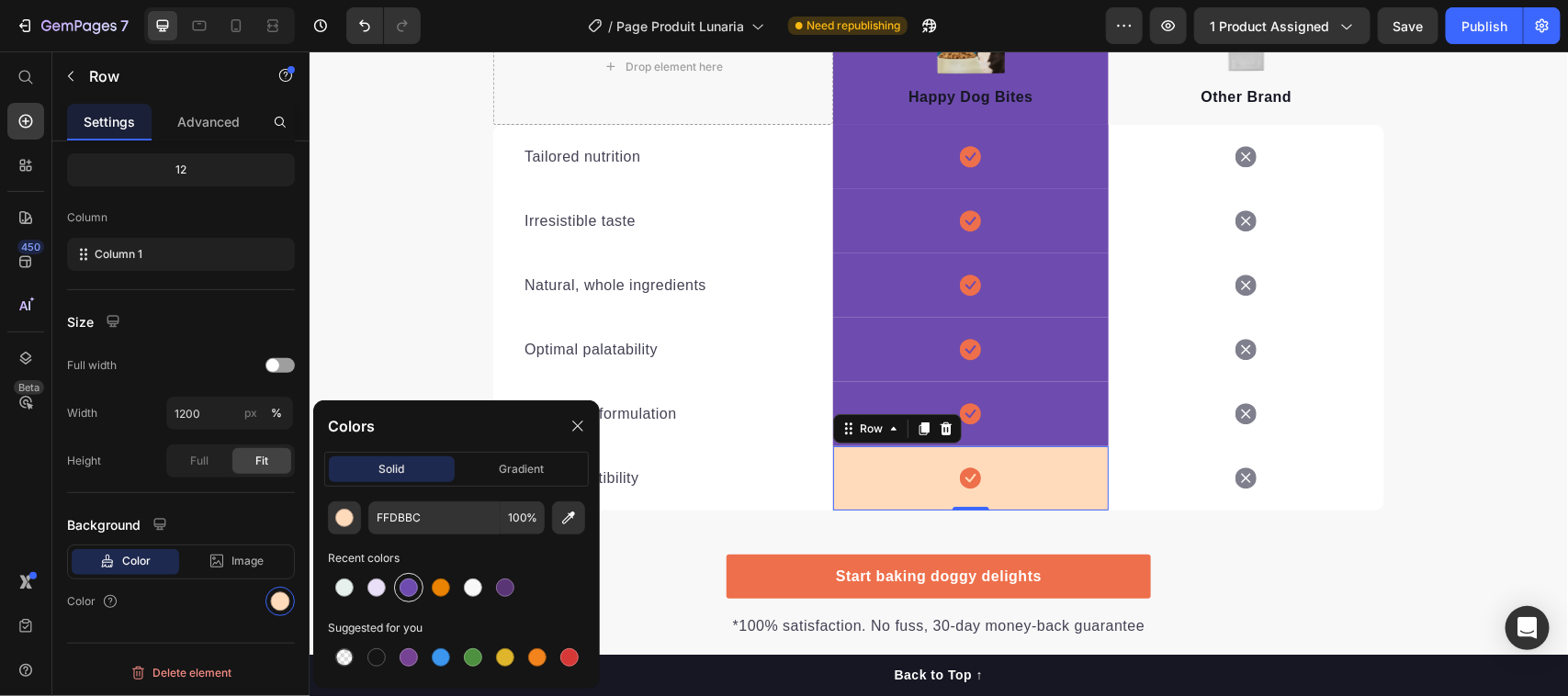 type on "6E4BAF" 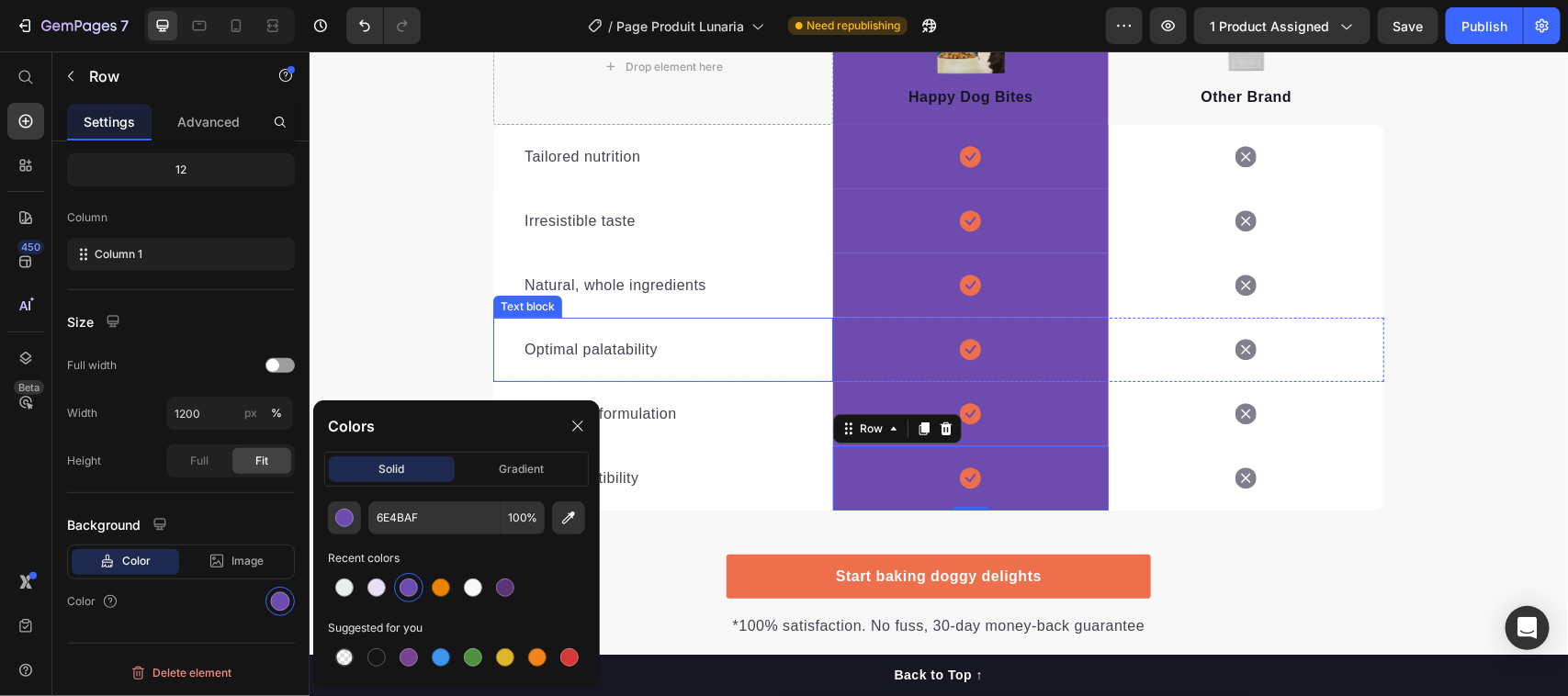 scroll, scrollTop: 3100, scrollLeft: 0, axis: vertical 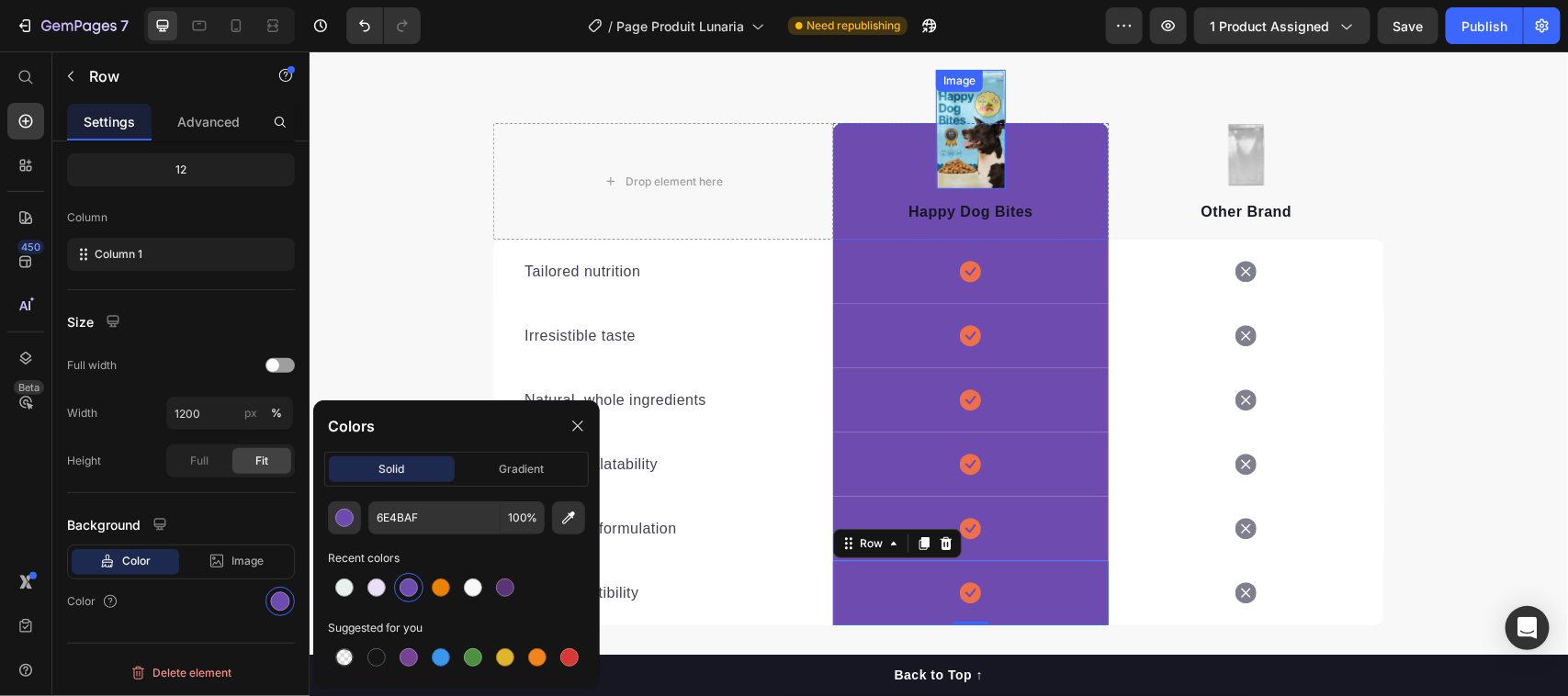 click on "Image" at bounding box center [970, 129] 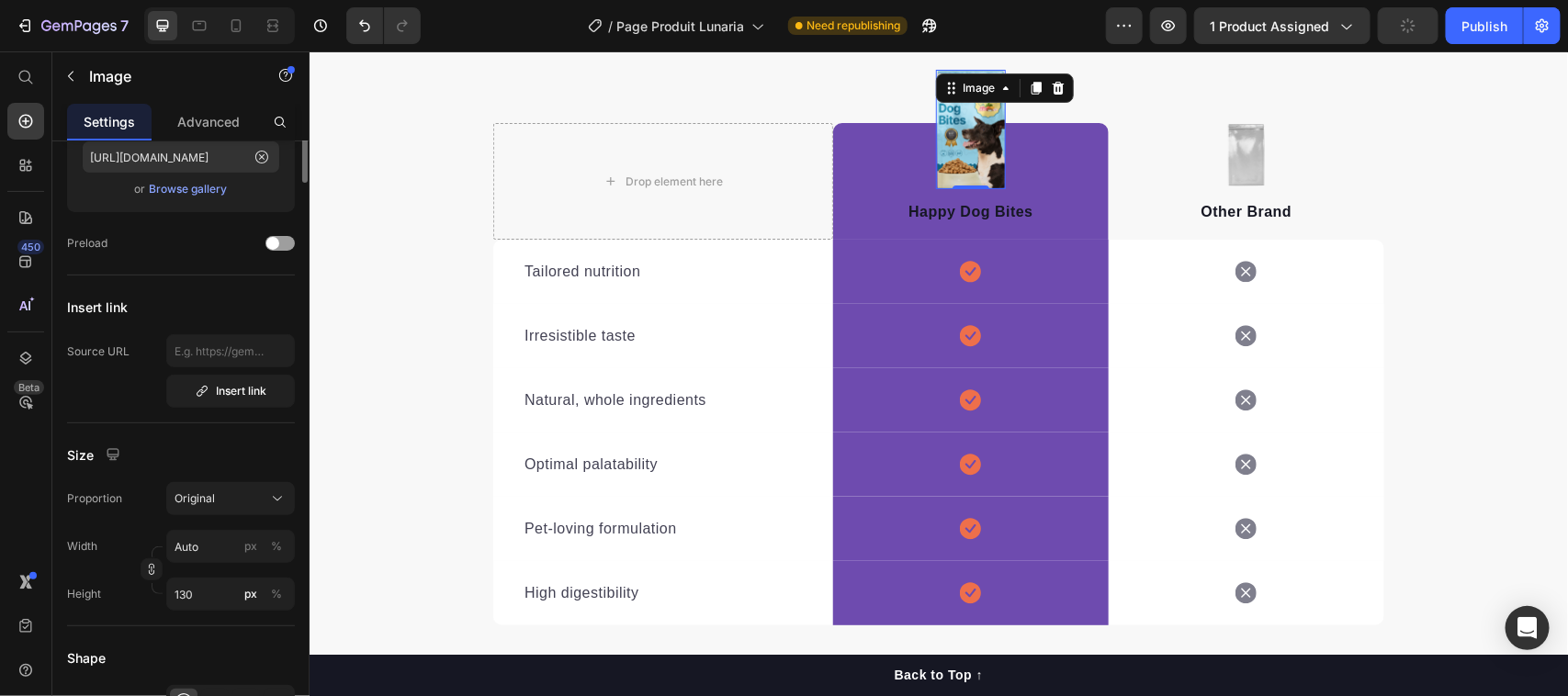 scroll, scrollTop: 0, scrollLeft: 0, axis: both 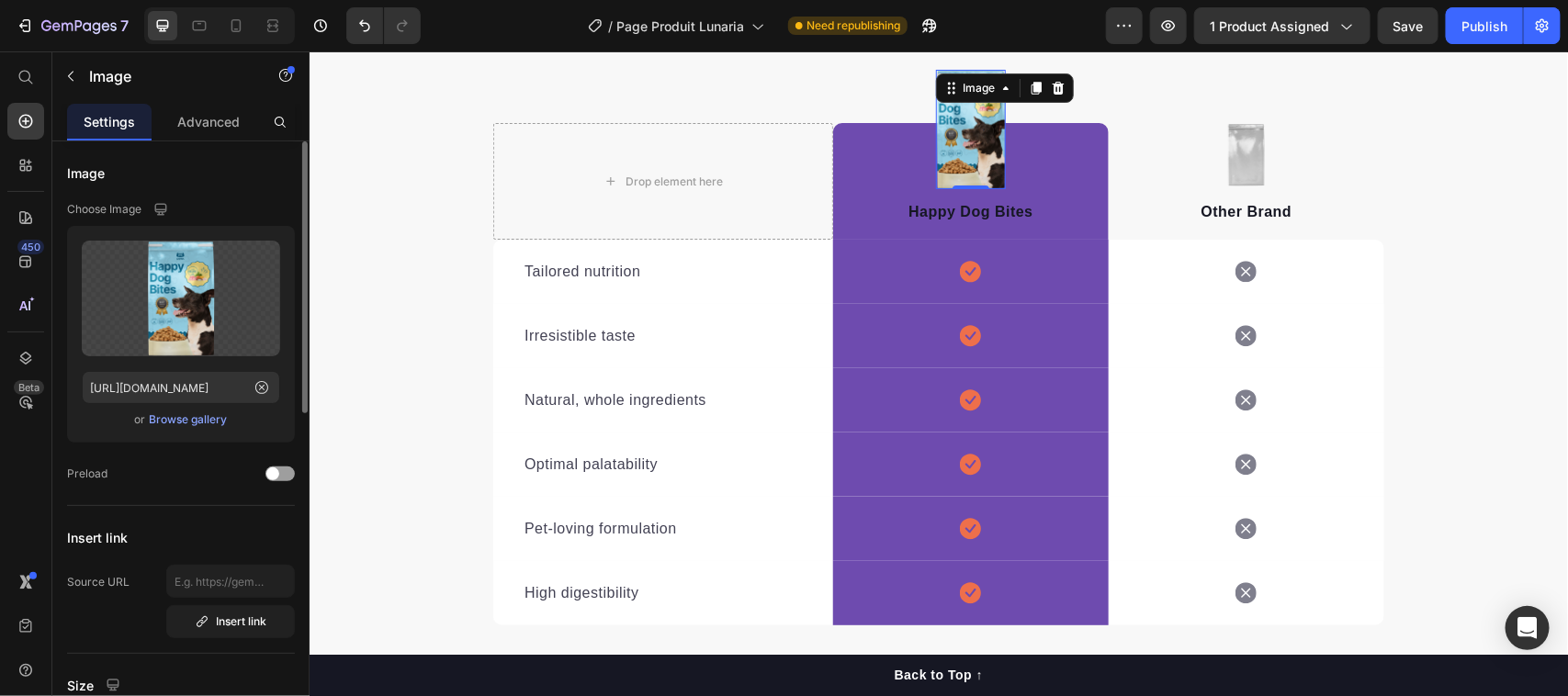 click on "Browse gallery" at bounding box center (188, 420) 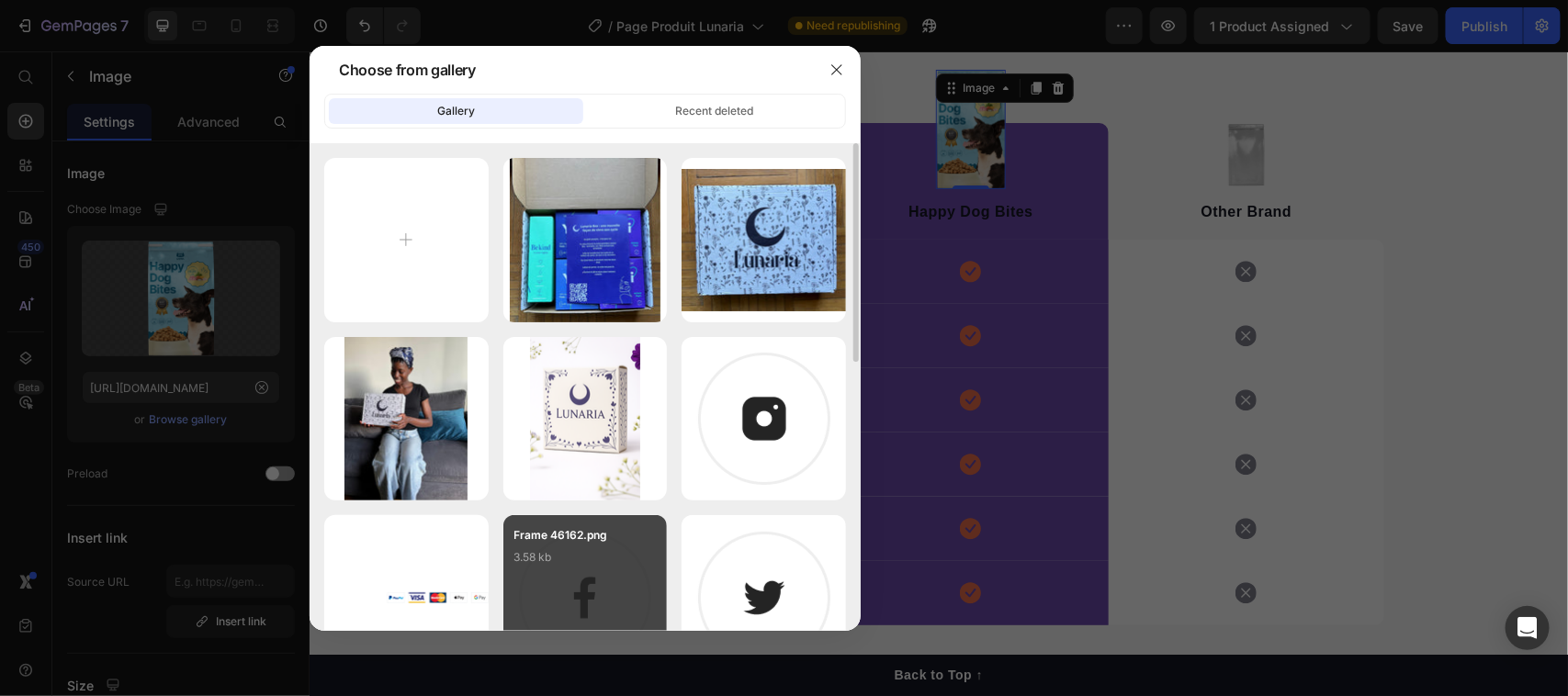 scroll, scrollTop: 115, scrollLeft: 0, axis: vertical 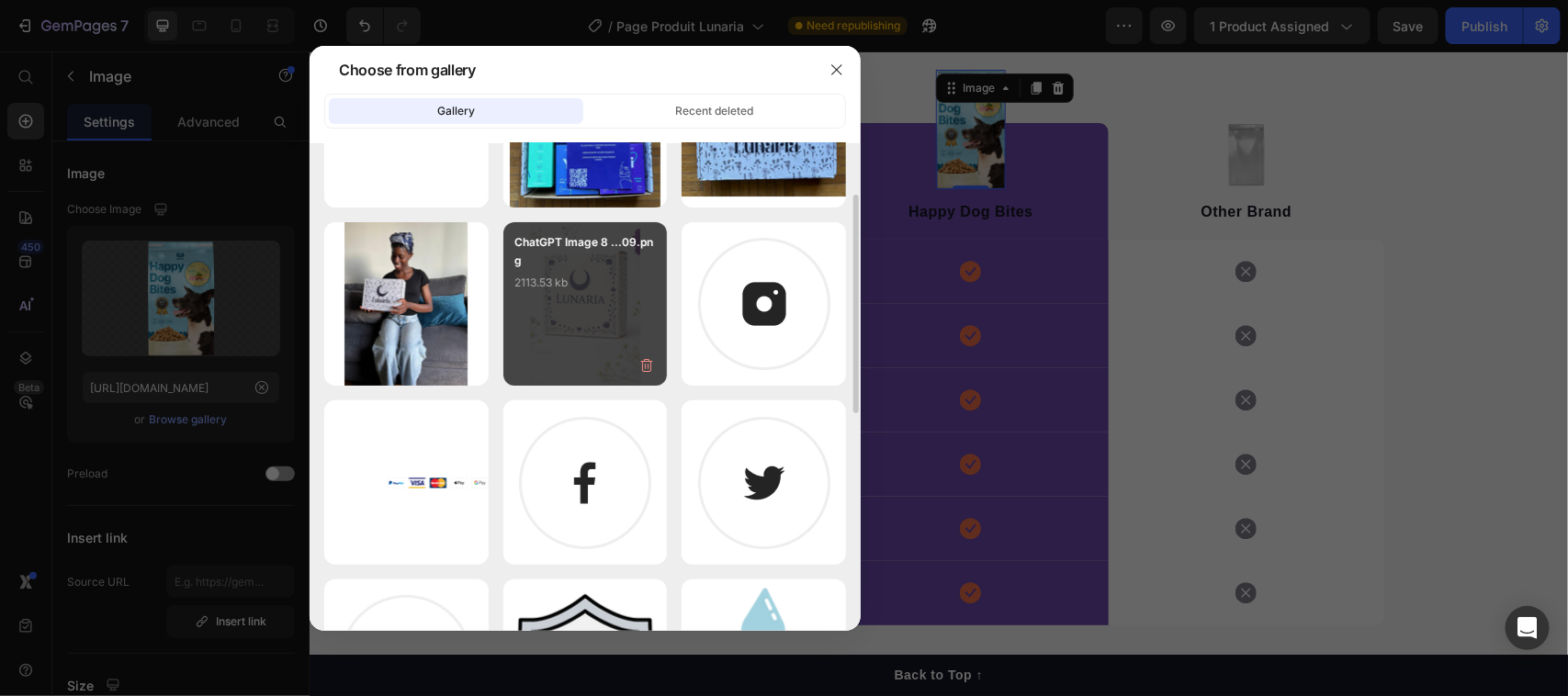 click on "ChatGPT Image 8 ...09.png 2113.53 kb" at bounding box center [585, 304] 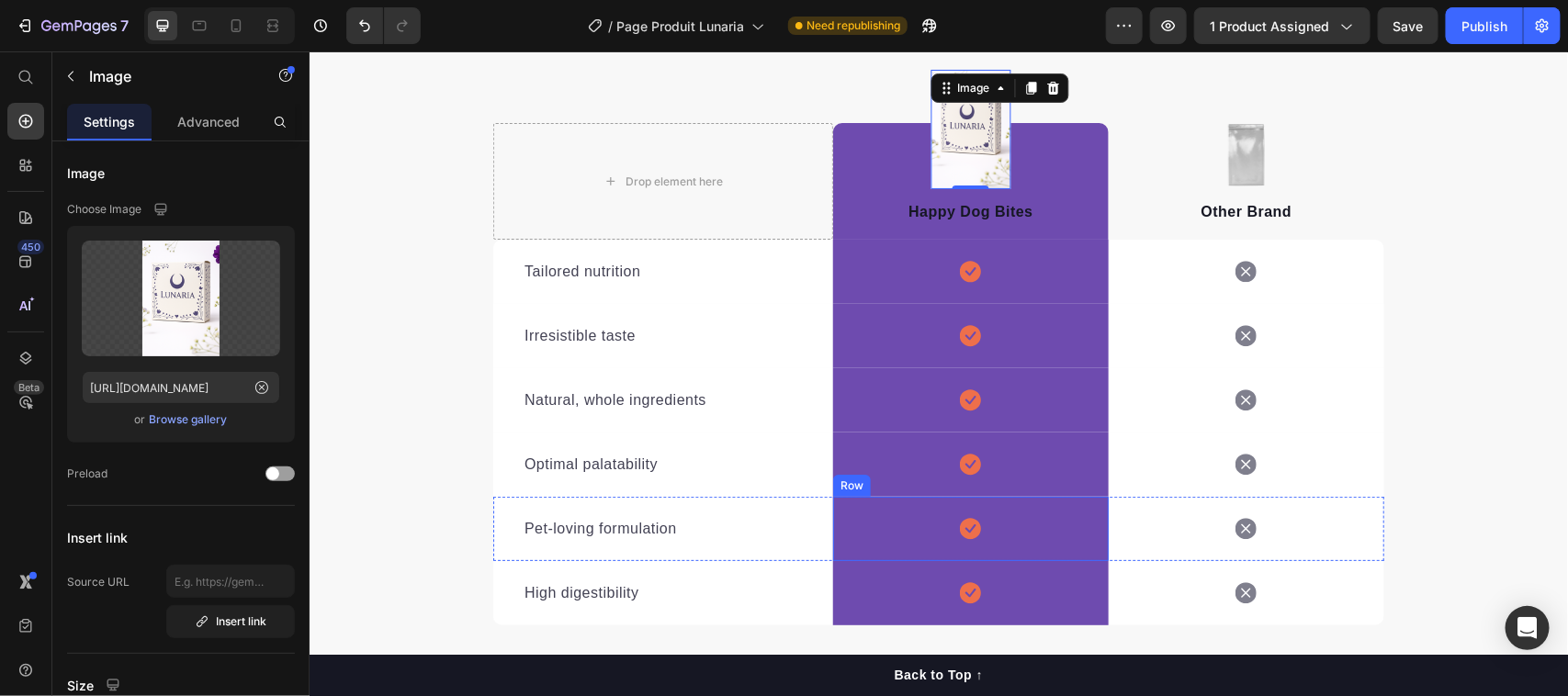 scroll, scrollTop: 3215, scrollLeft: 0, axis: vertical 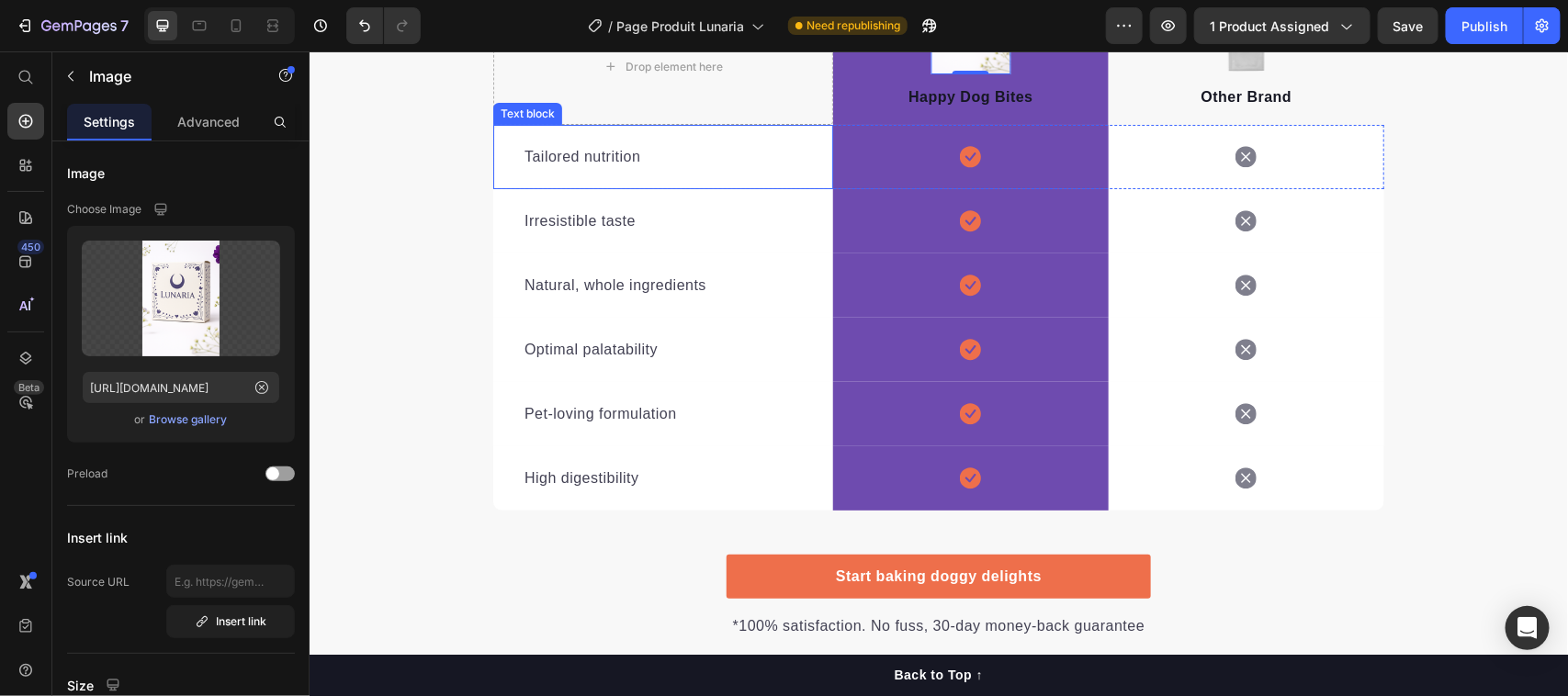 click on "Tailored nutrition" at bounding box center [662, 156] 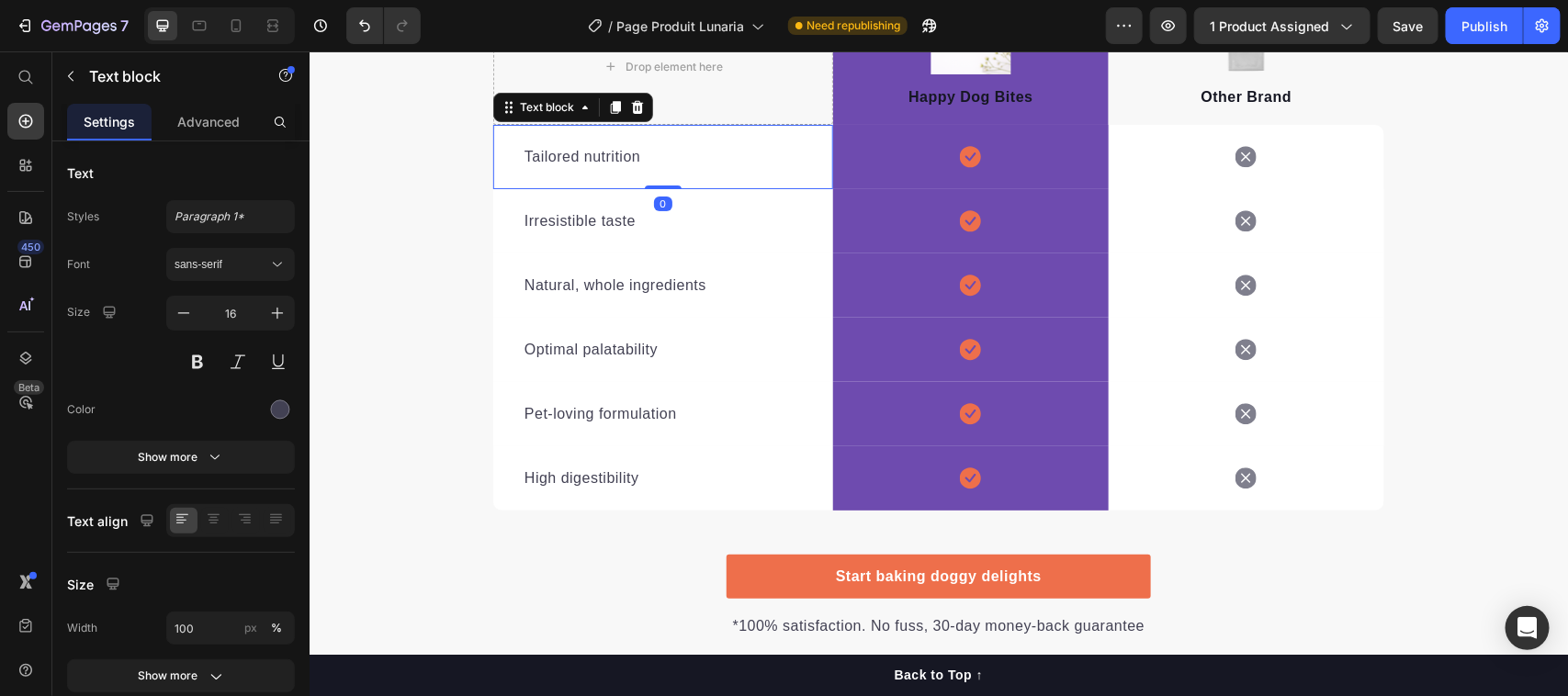 click on "Tailored nutrition" at bounding box center (662, 156) 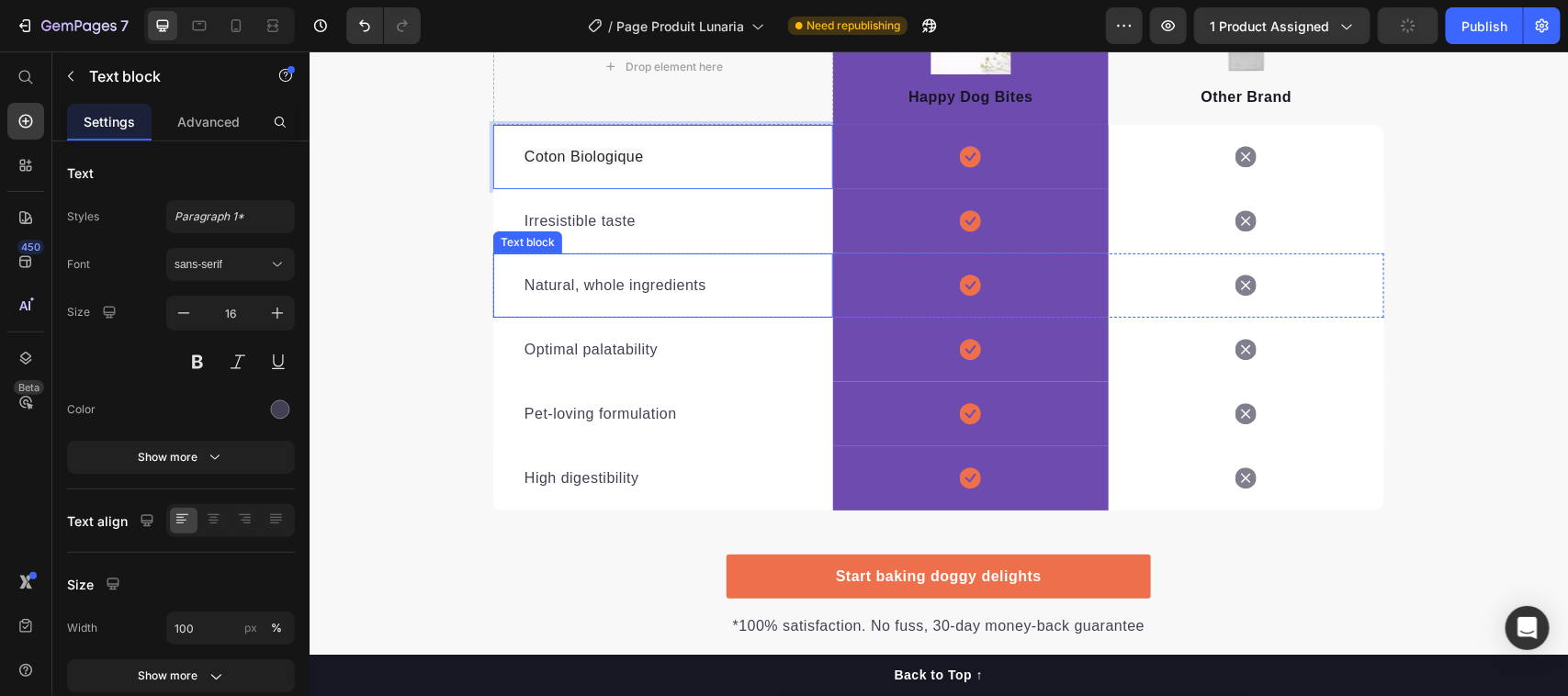 click on "Irresistible taste" at bounding box center [662, 220] 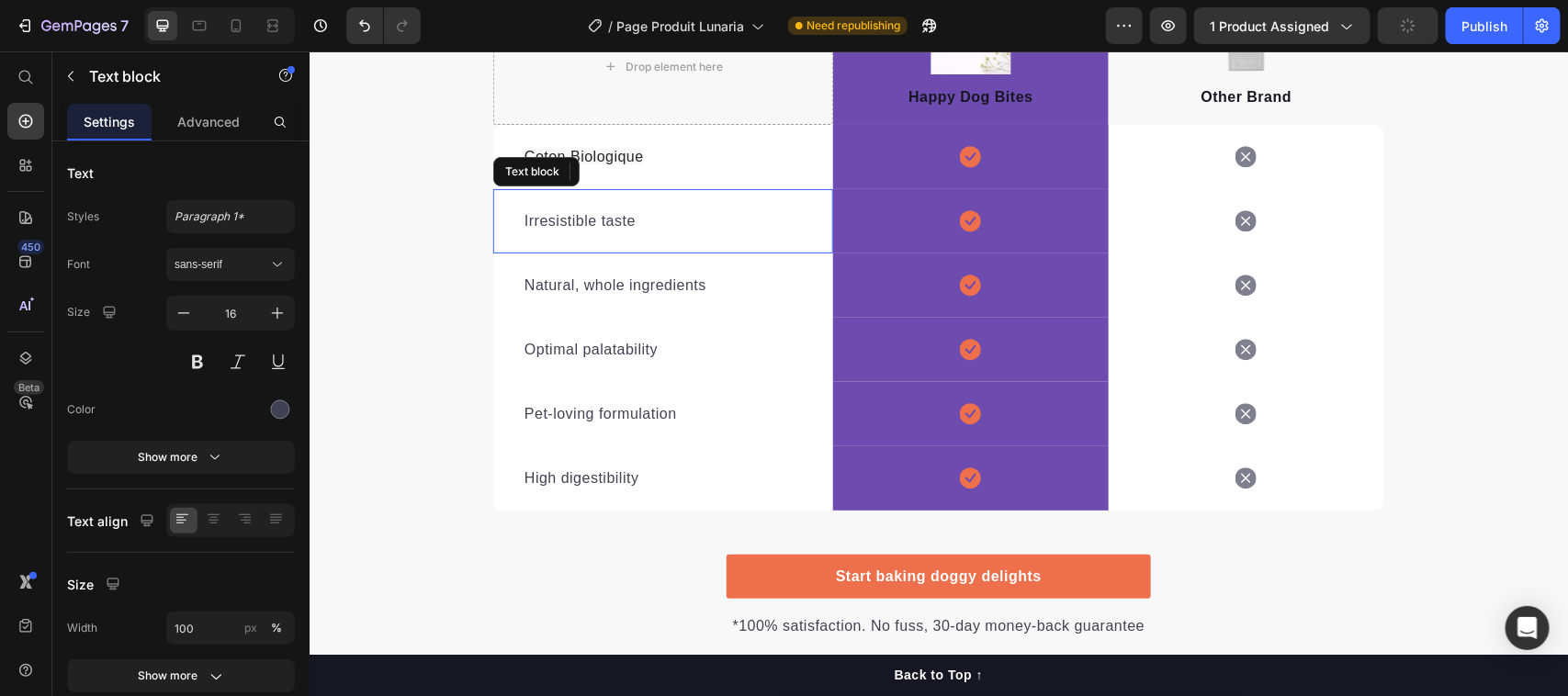 click on "Irresistible taste" at bounding box center [662, 220] 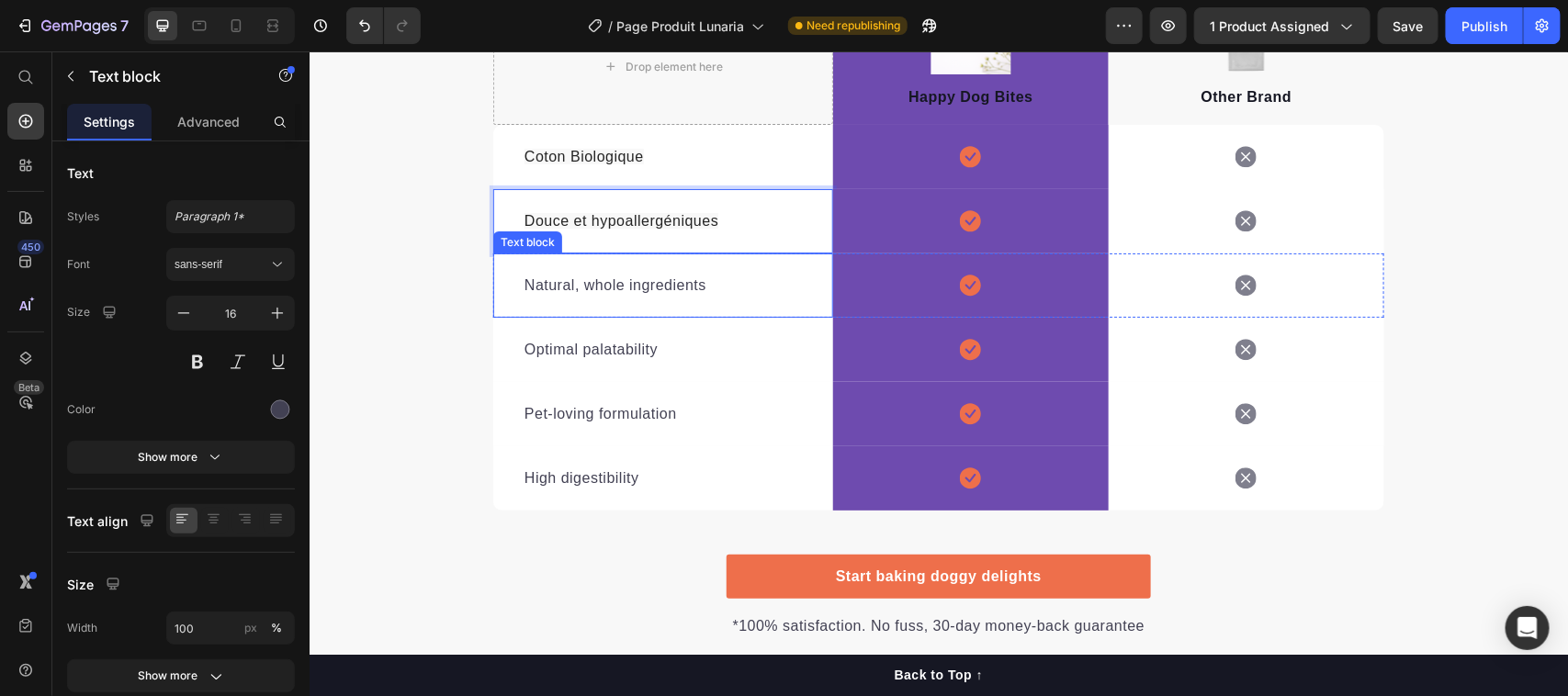 click on "Natural, whole ingredients" at bounding box center [662, 285] 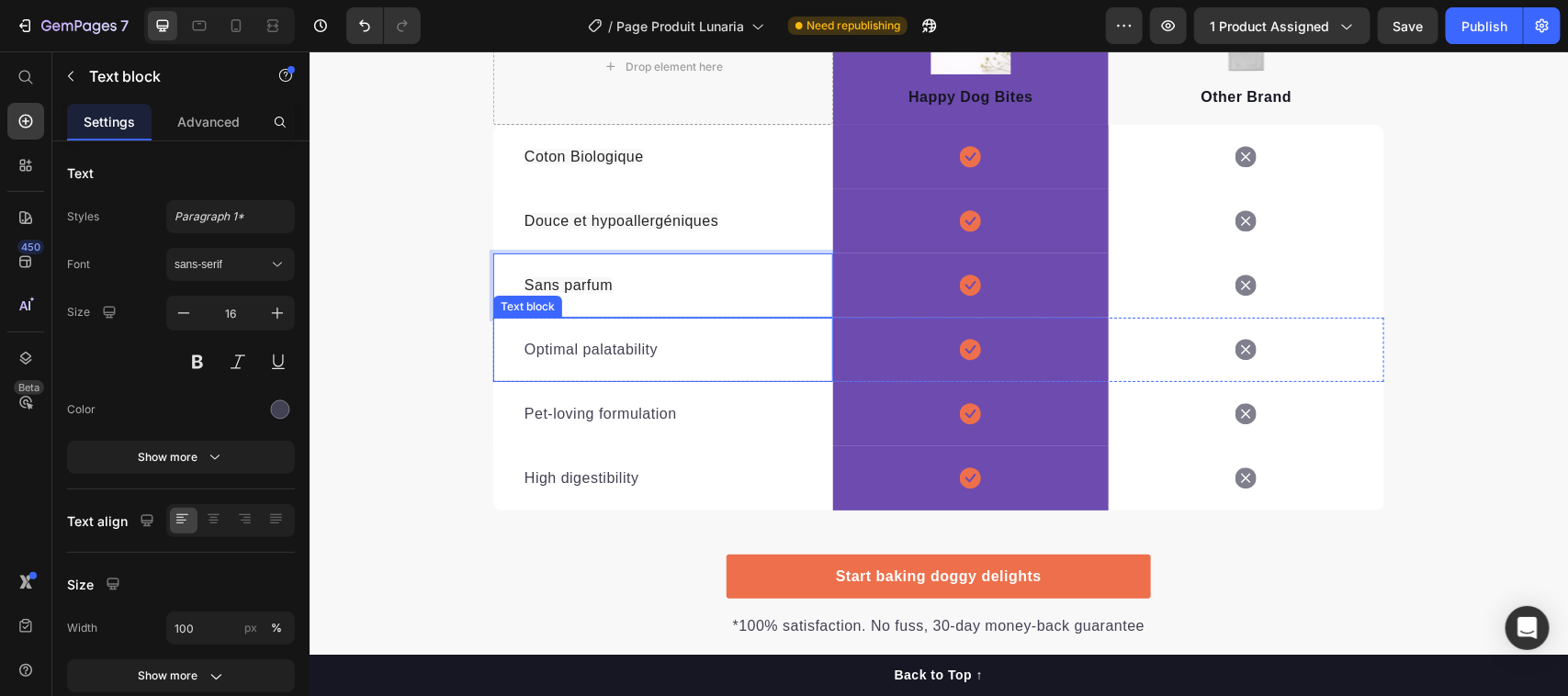 click on "Optimal palatability" at bounding box center (662, 349) 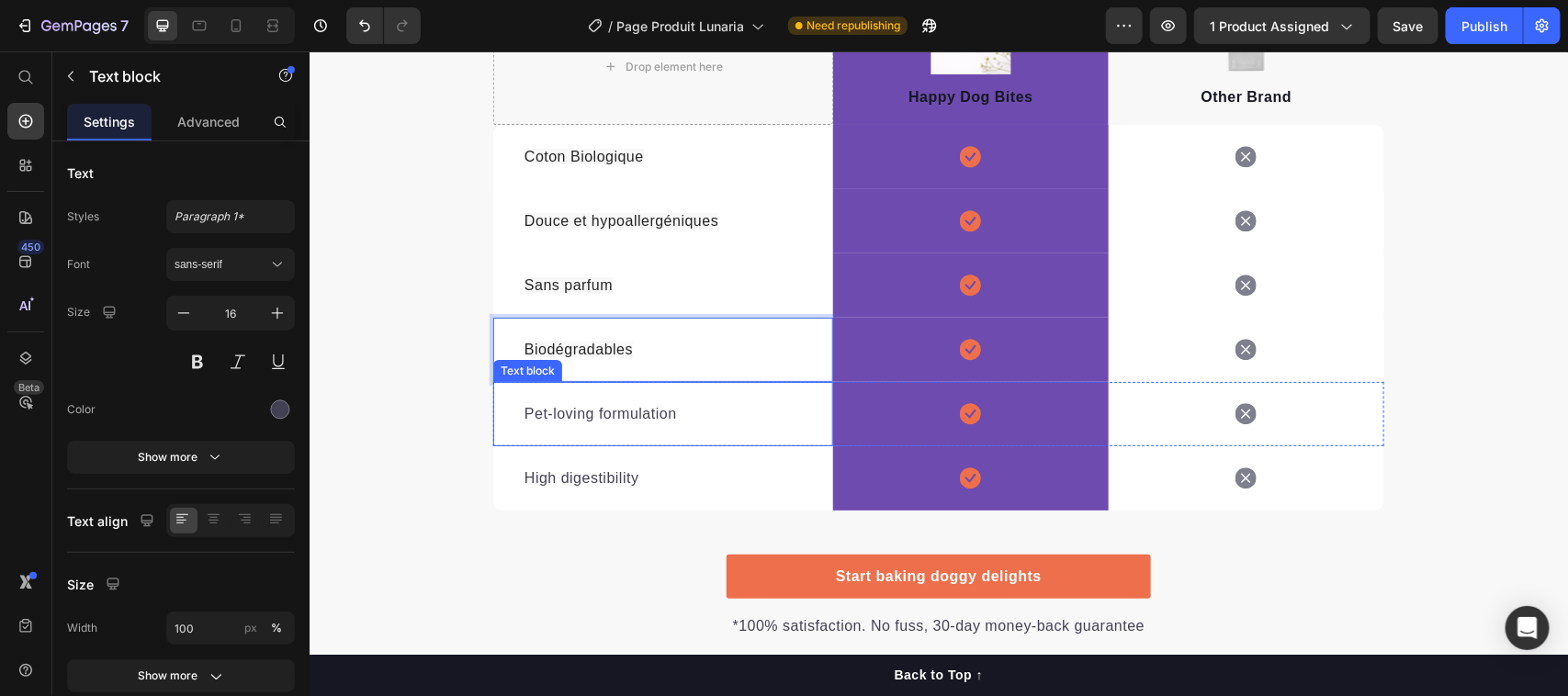 click on "Pet-loving formulation" at bounding box center [662, 413] 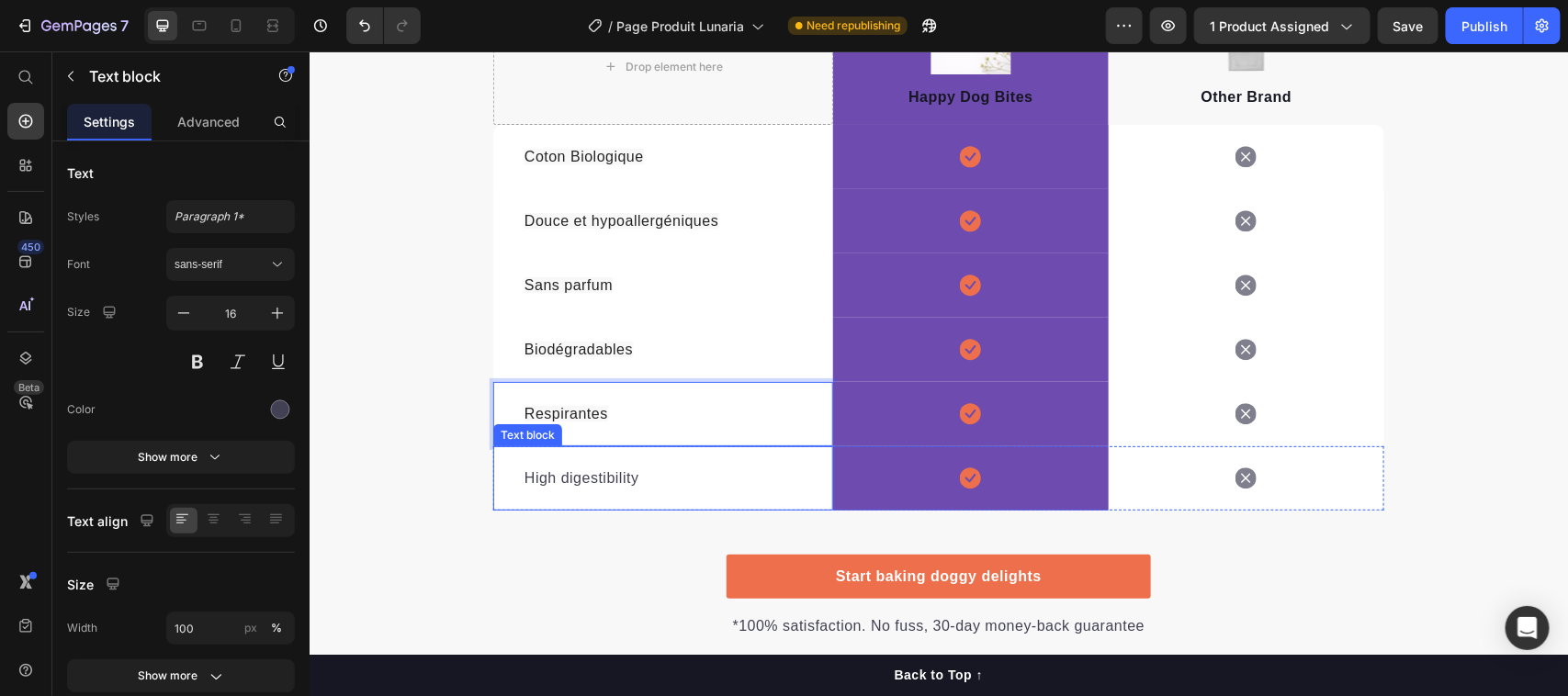 click on "High digestibility" at bounding box center (662, 477) 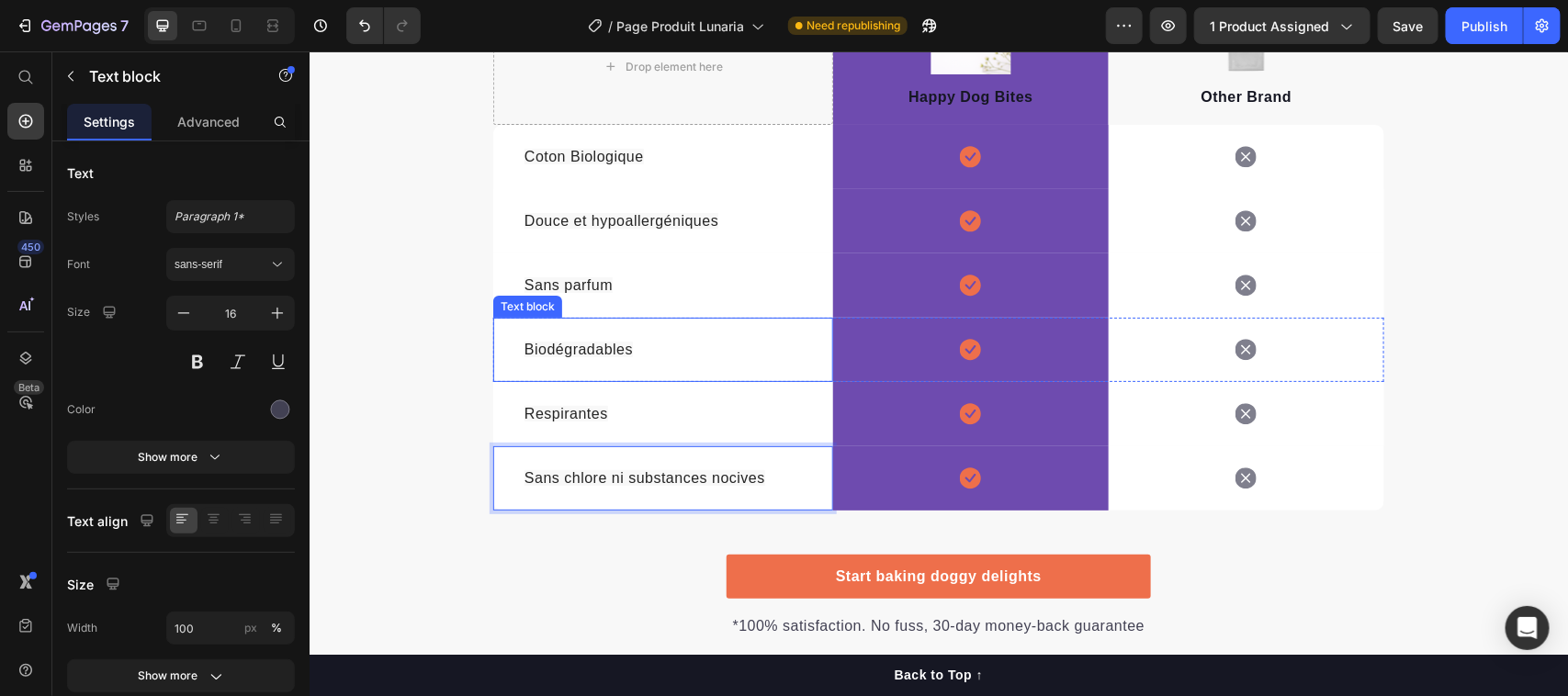 scroll, scrollTop: 3100, scrollLeft: 0, axis: vertical 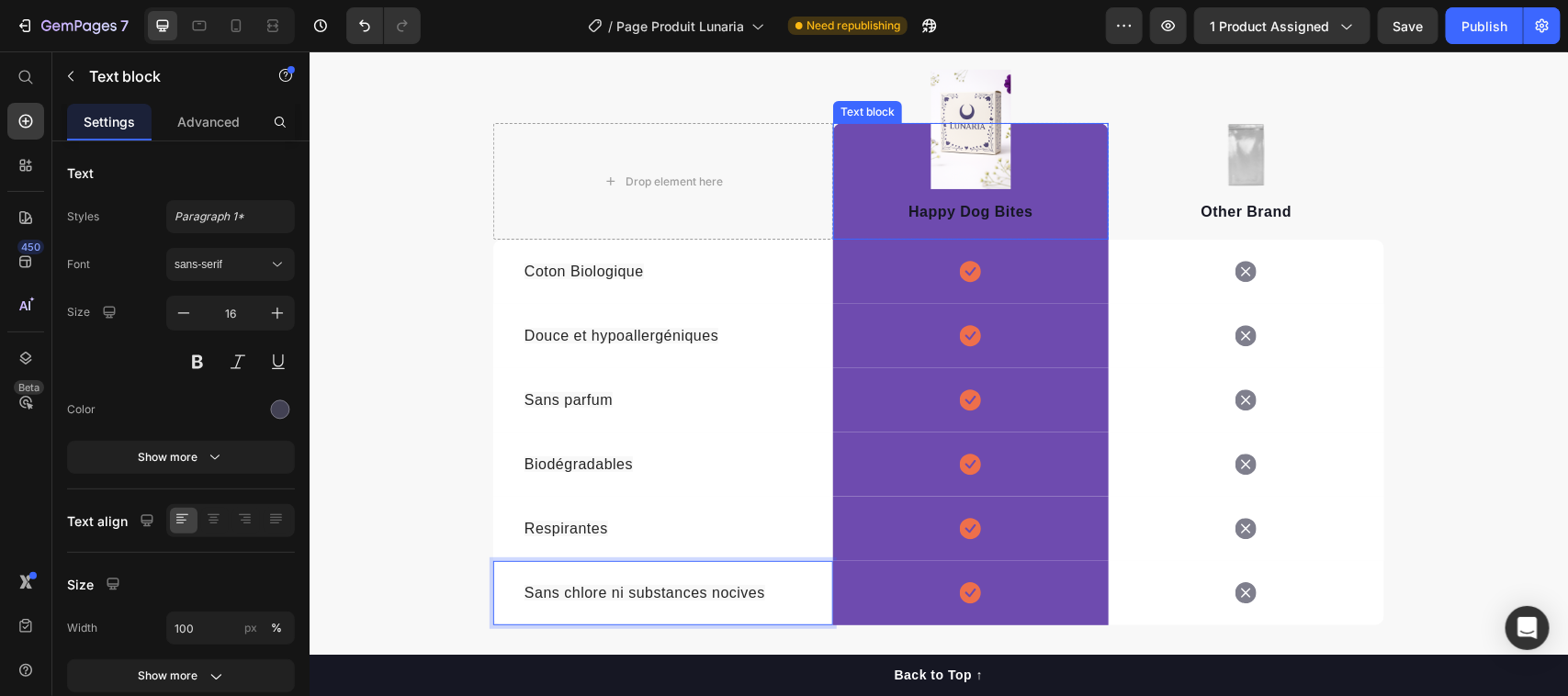 click on "Happy Dog Bites" at bounding box center [970, 211] 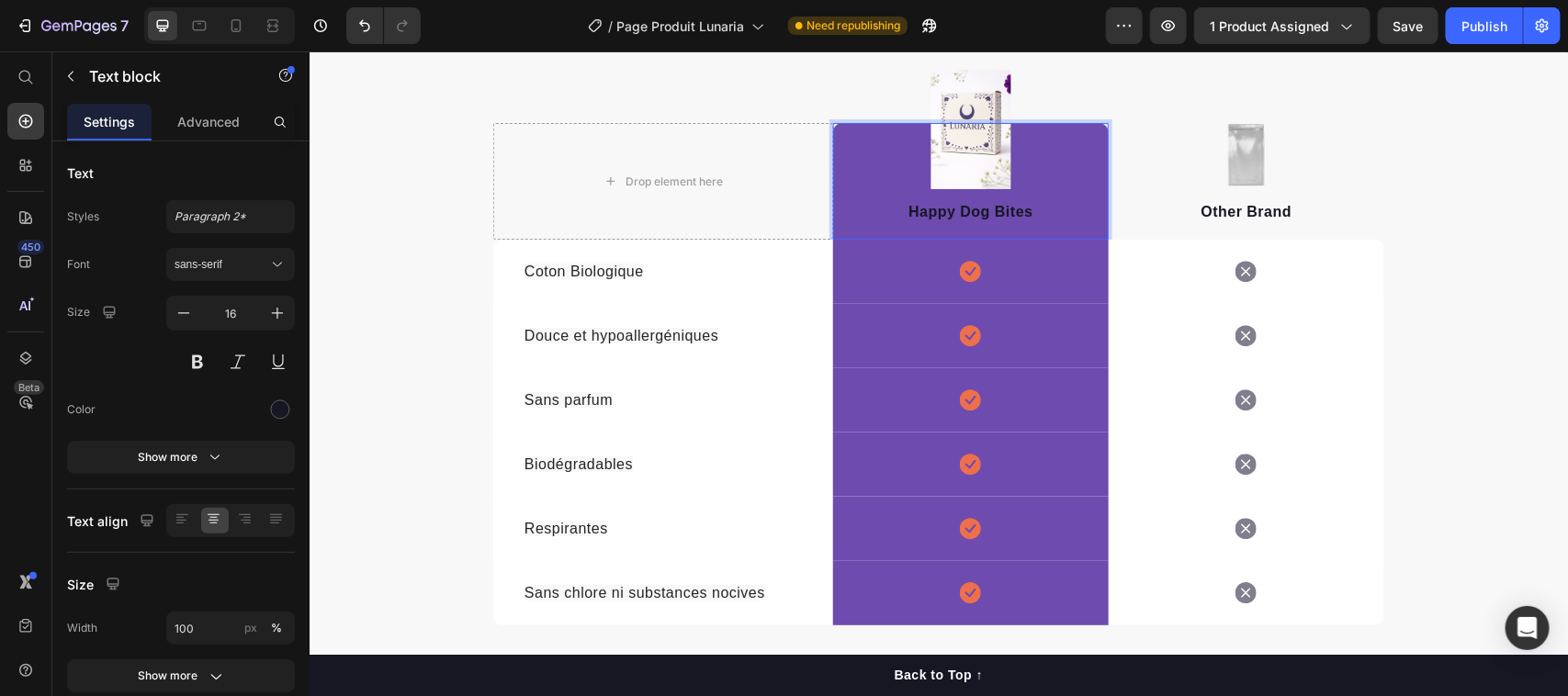 click on "Happy Dog Bites" at bounding box center (970, 211) 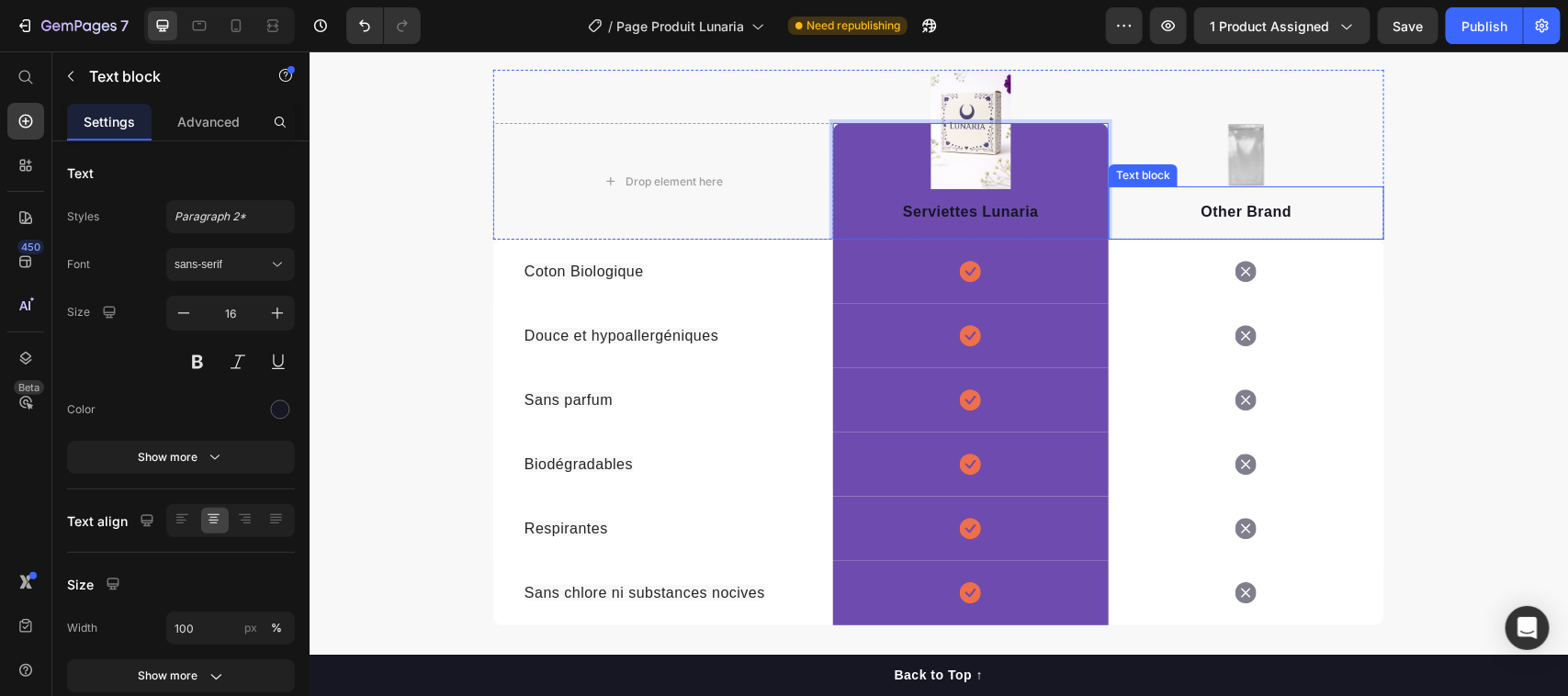 click on "Other Brand" at bounding box center [1246, 211] 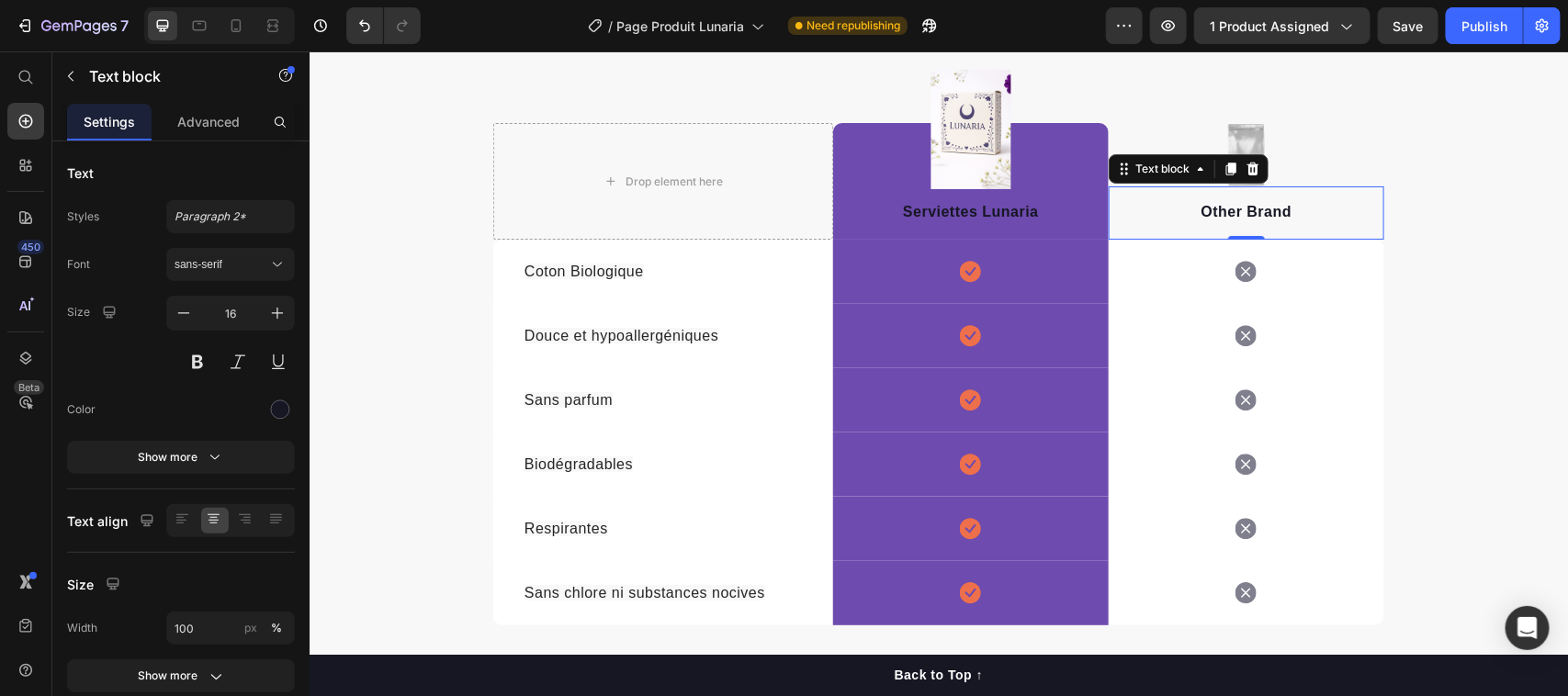 click on "Other Brand" at bounding box center [1246, 211] 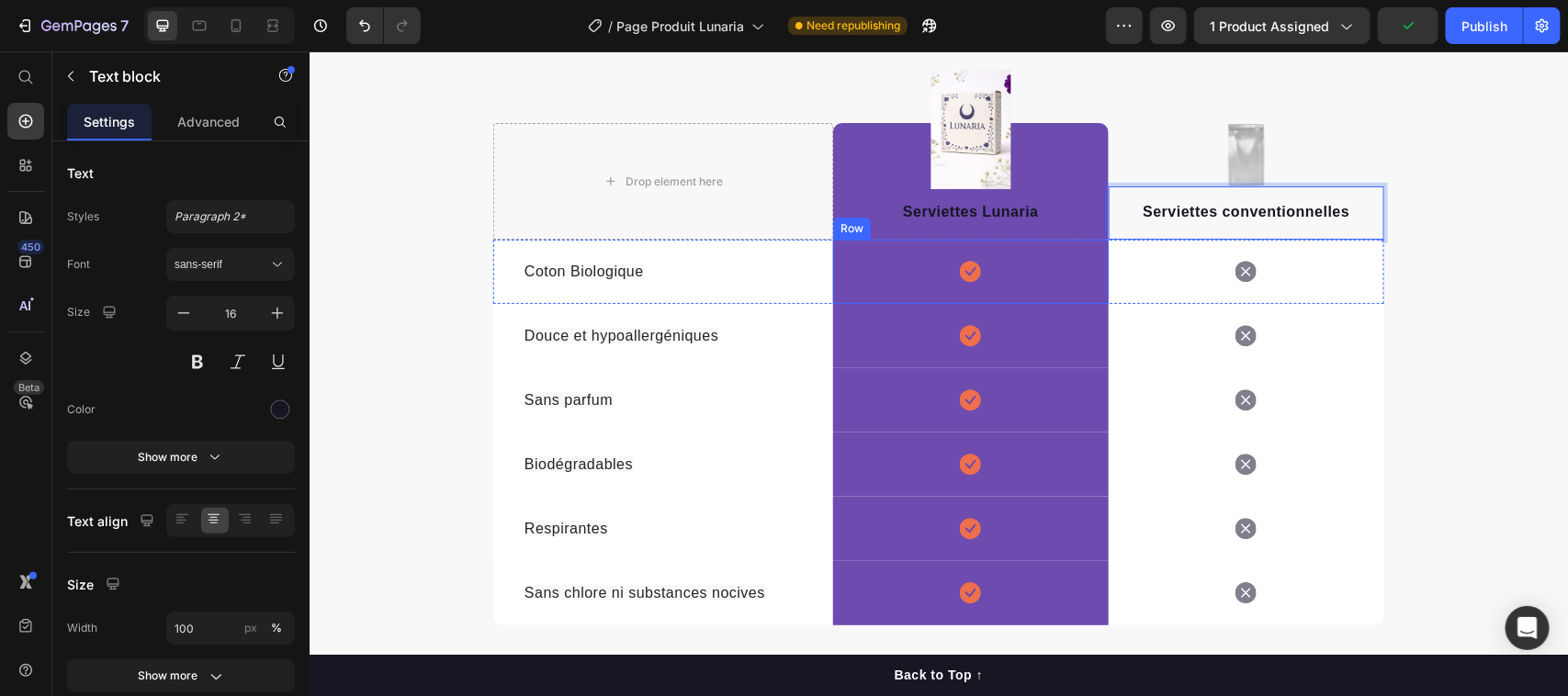 click on "Icon Row" at bounding box center (970, 271) 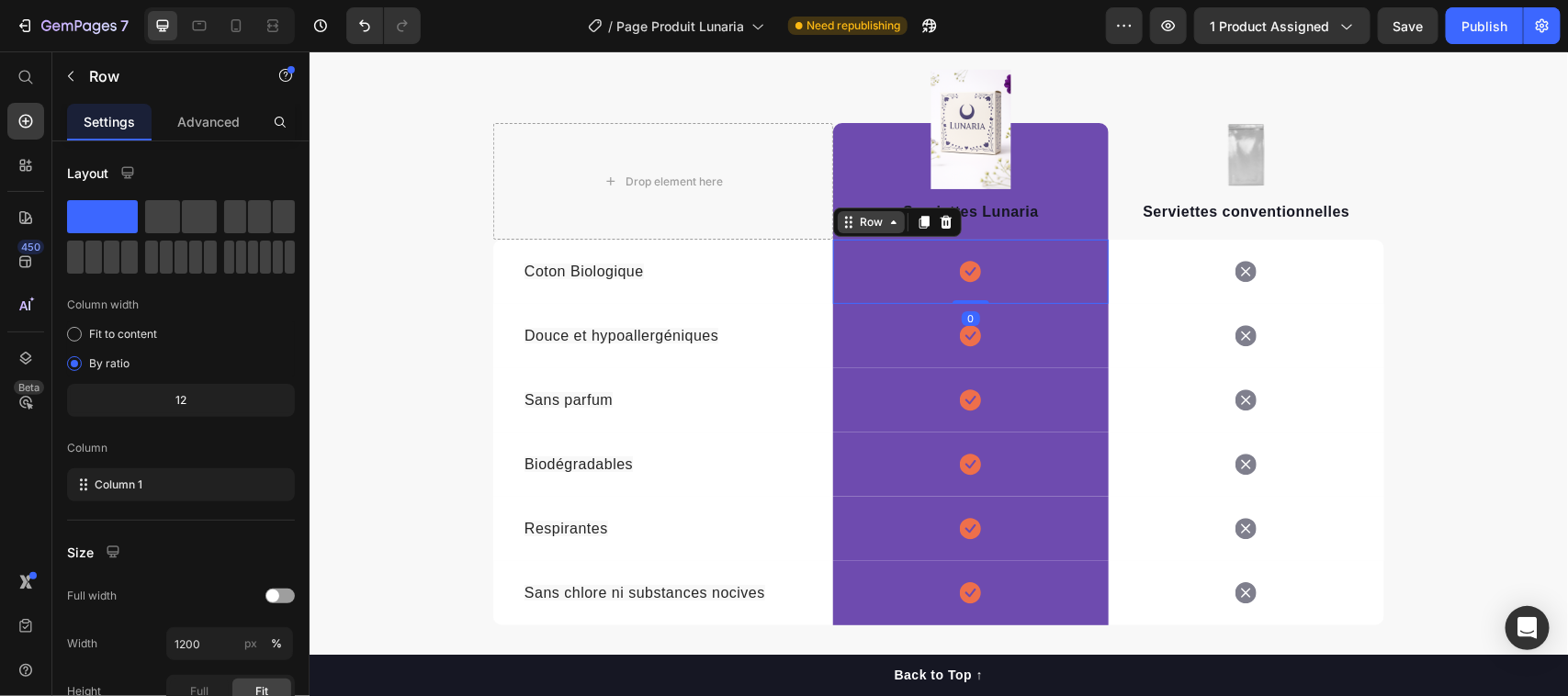 click on "Row" at bounding box center [870, 221] 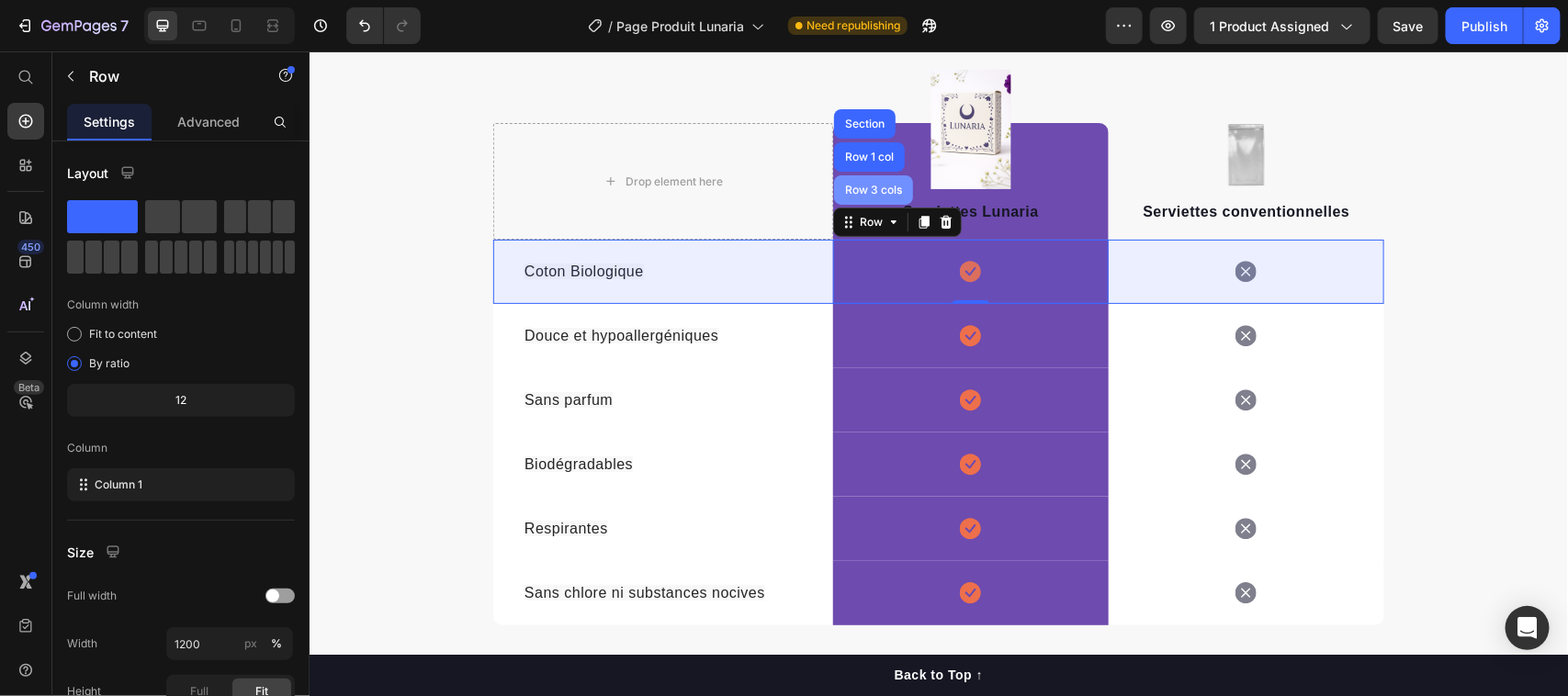 click on "Row 3 cols" at bounding box center (873, 189) 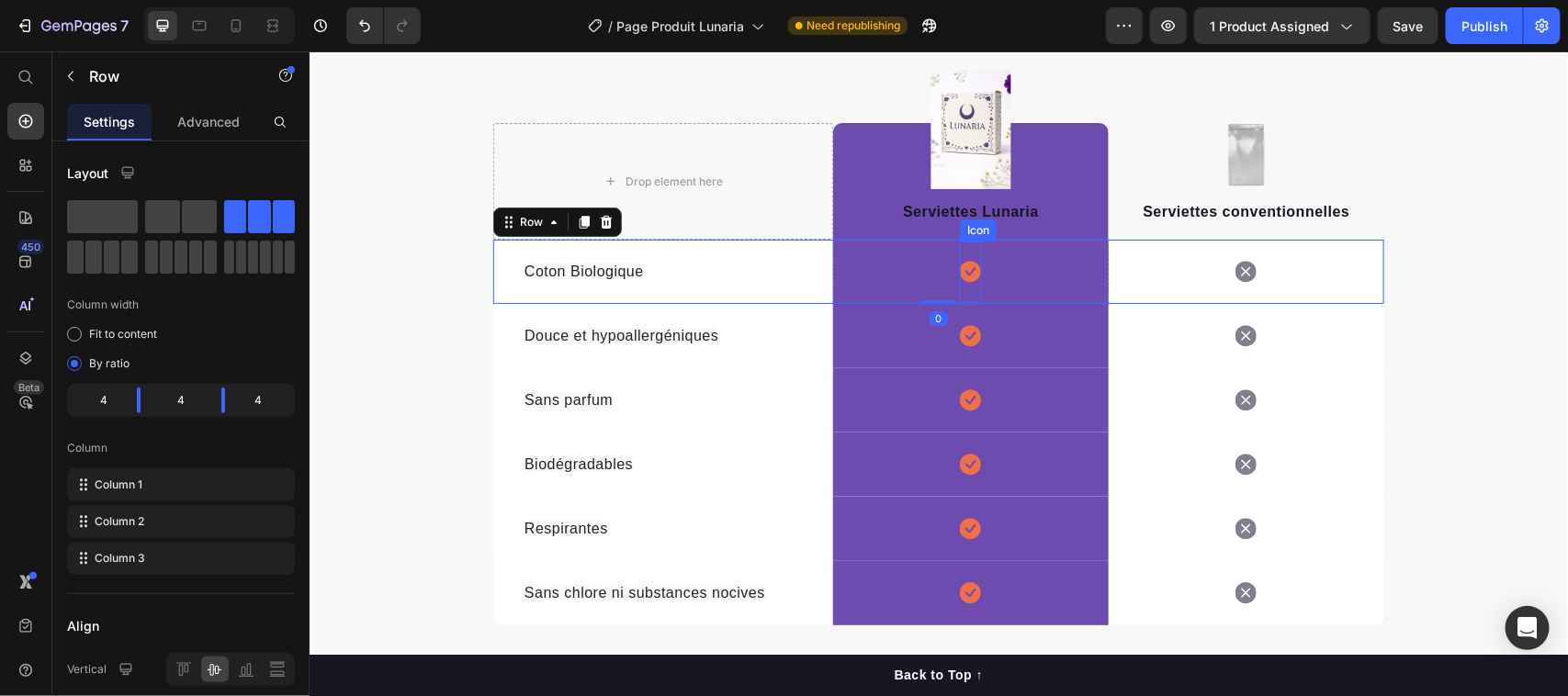 click 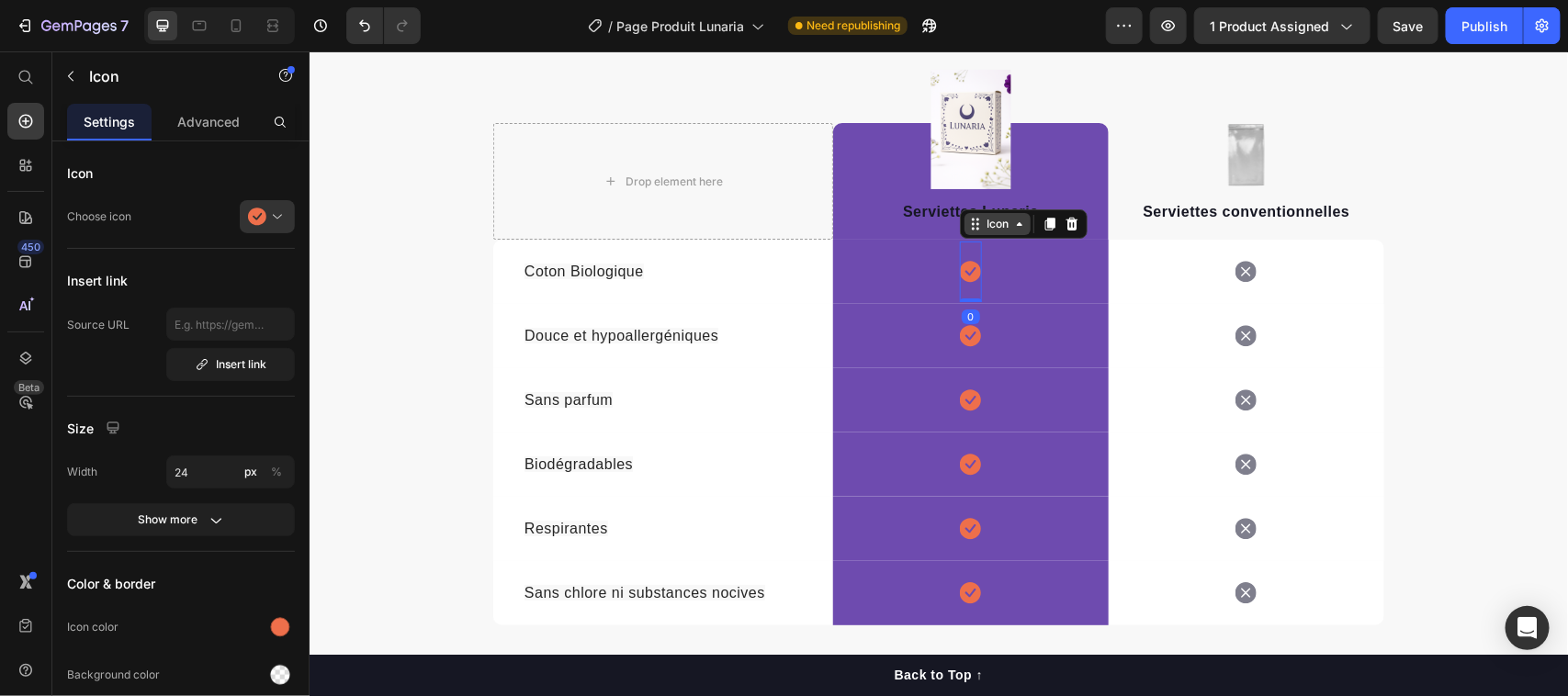 click 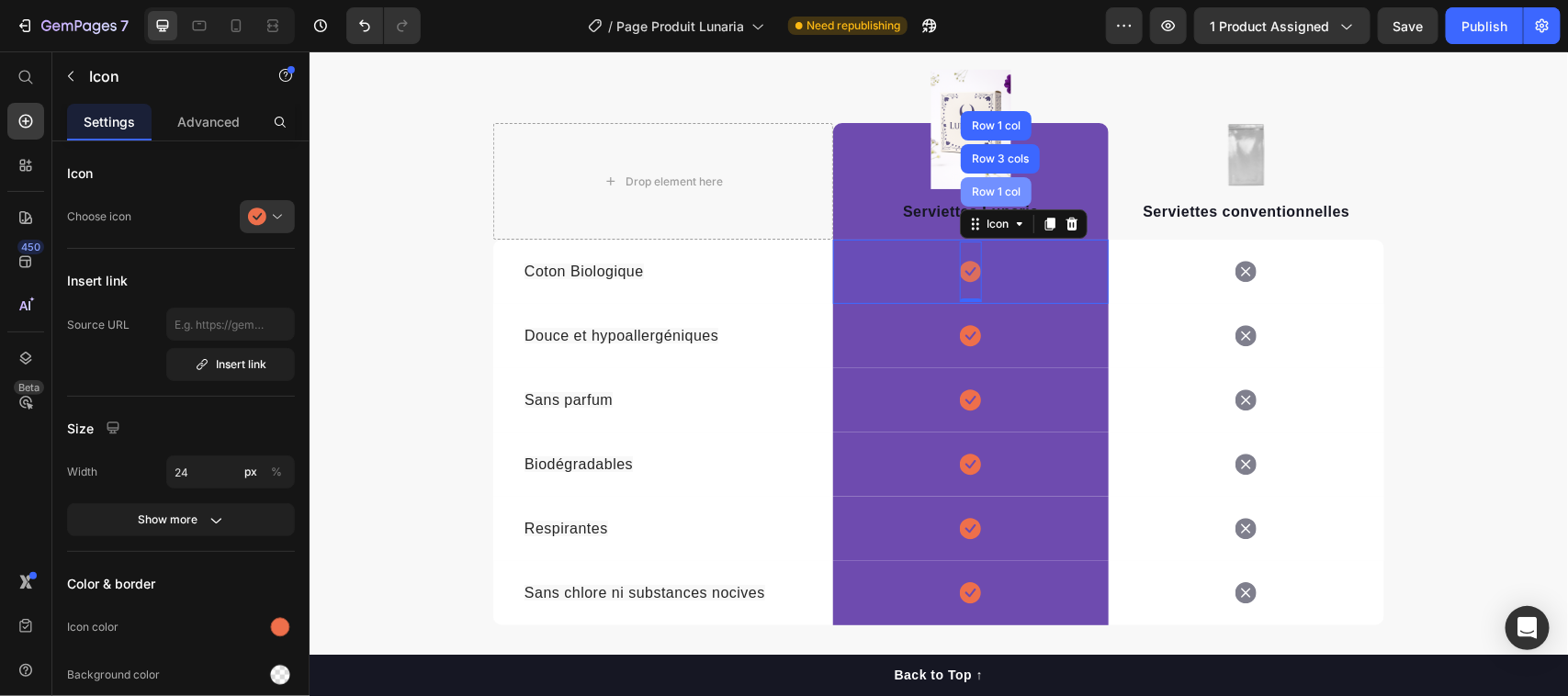 click on "Row 1 col" at bounding box center [995, 191] 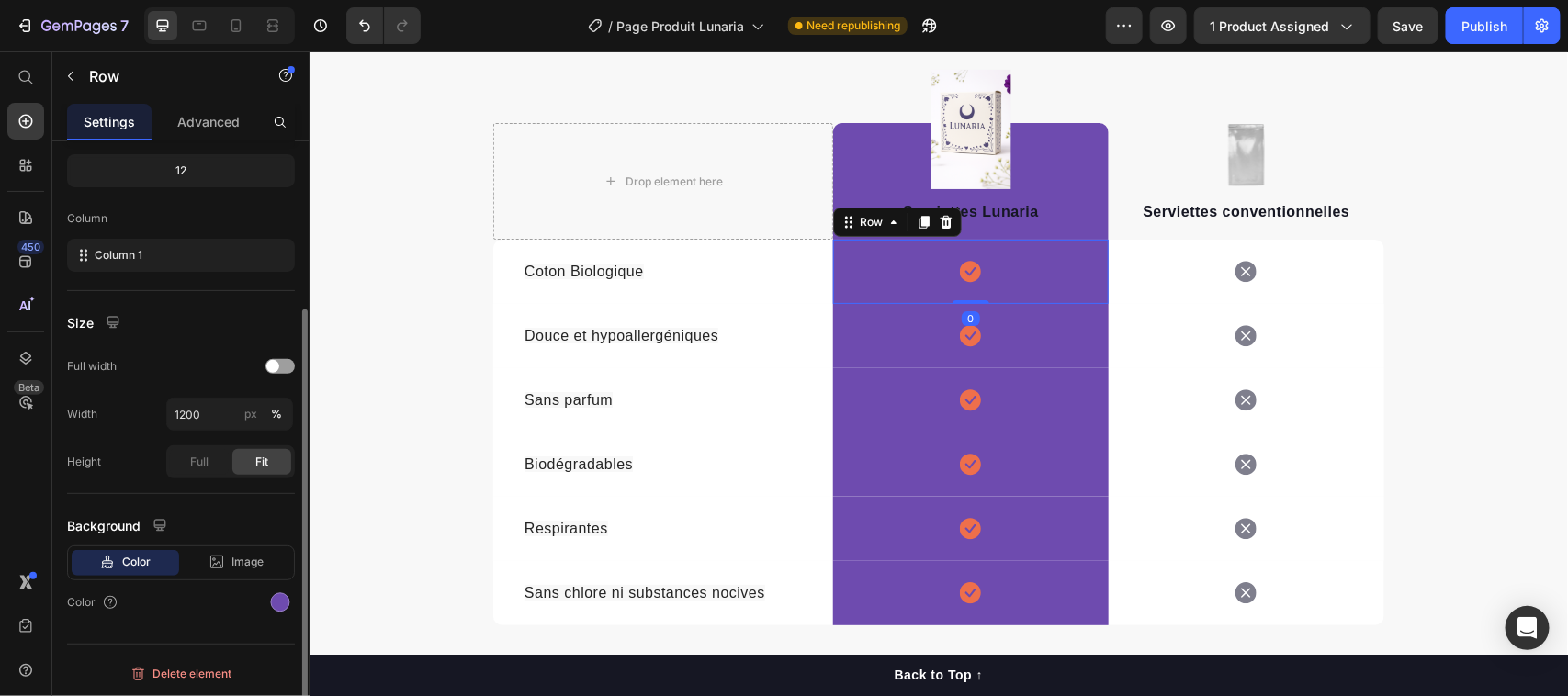 scroll, scrollTop: 230, scrollLeft: 0, axis: vertical 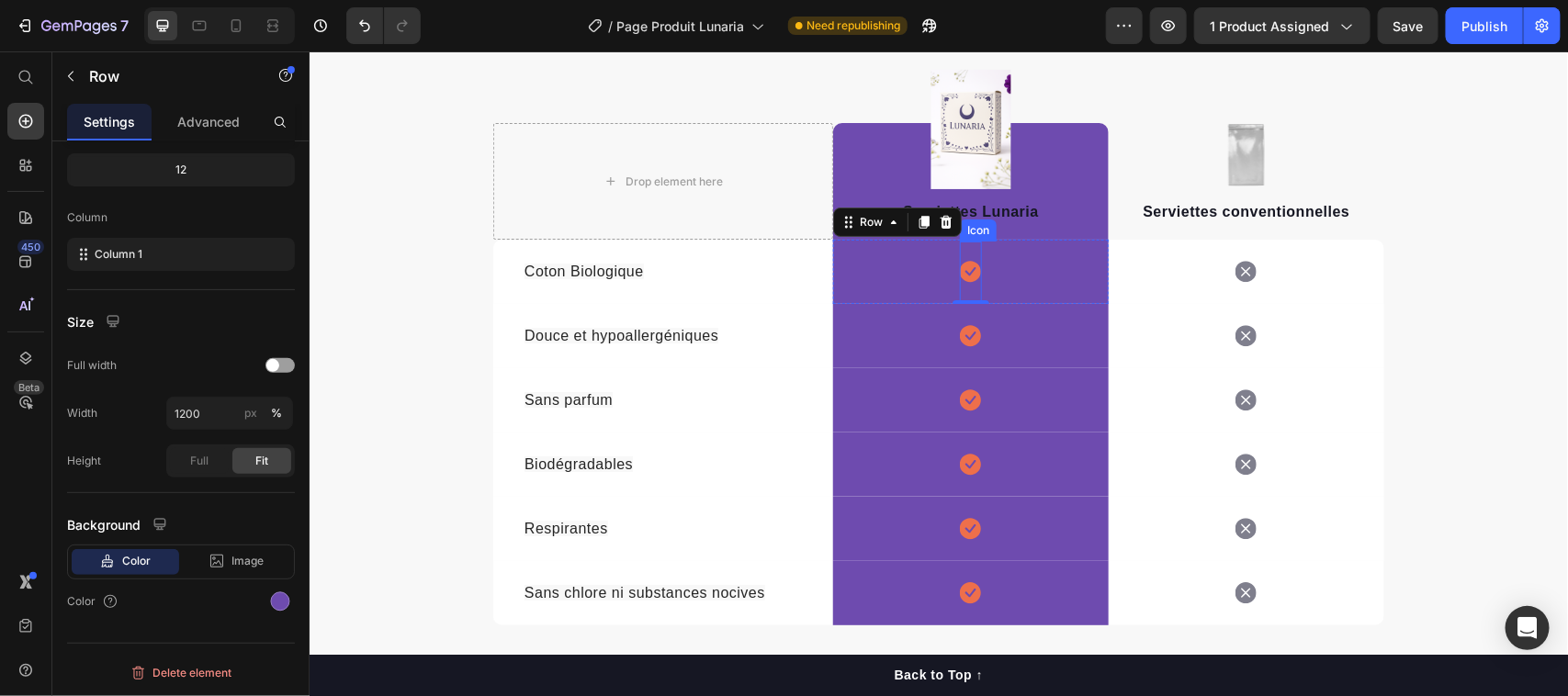 click 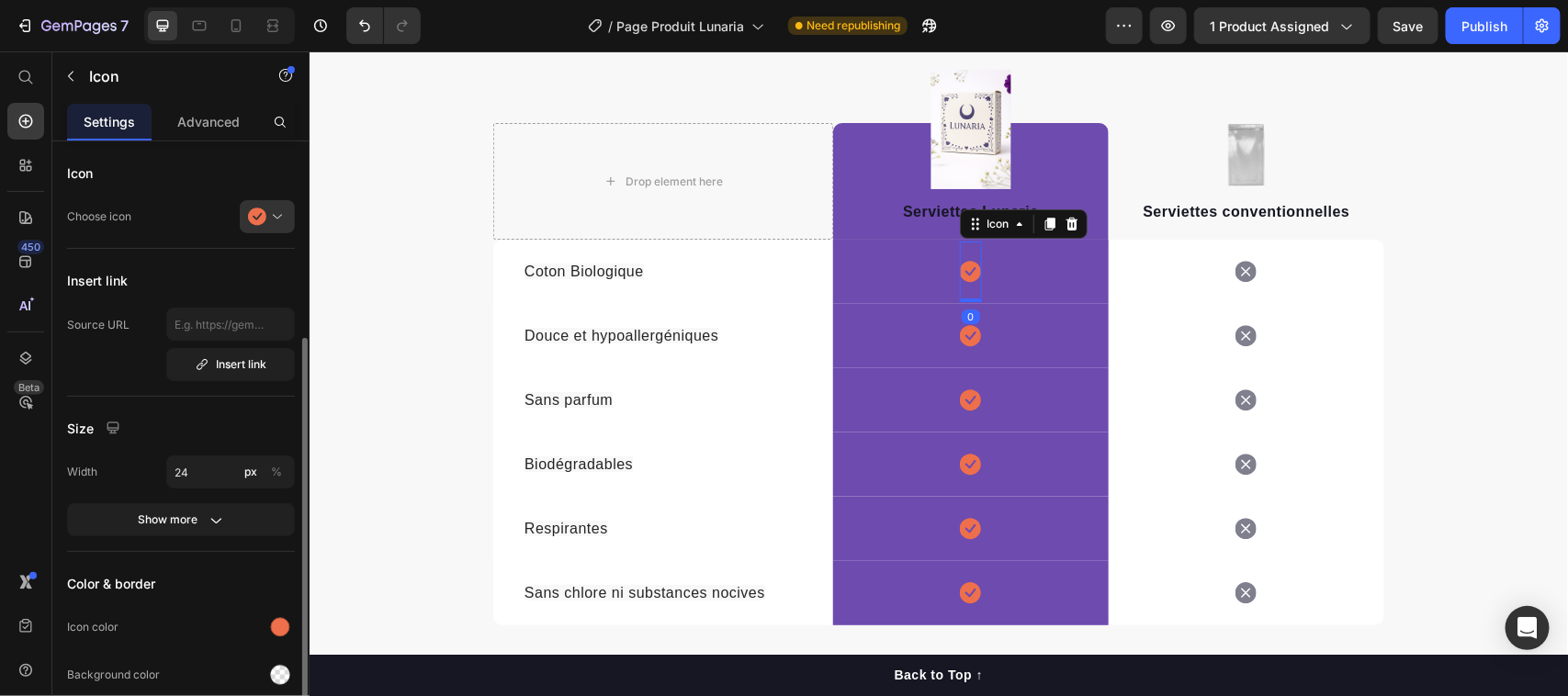 scroll, scrollTop: 115, scrollLeft: 0, axis: vertical 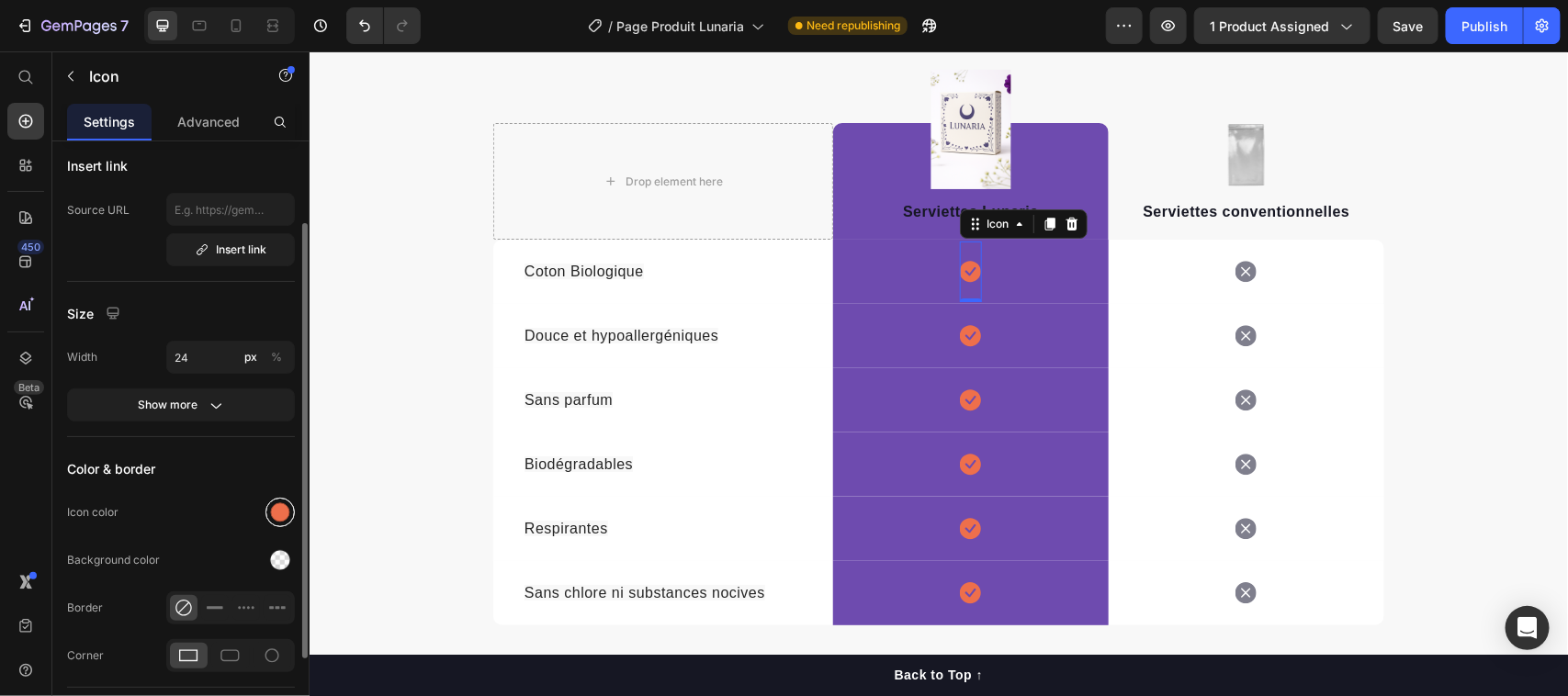 click at bounding box center [280, 512] 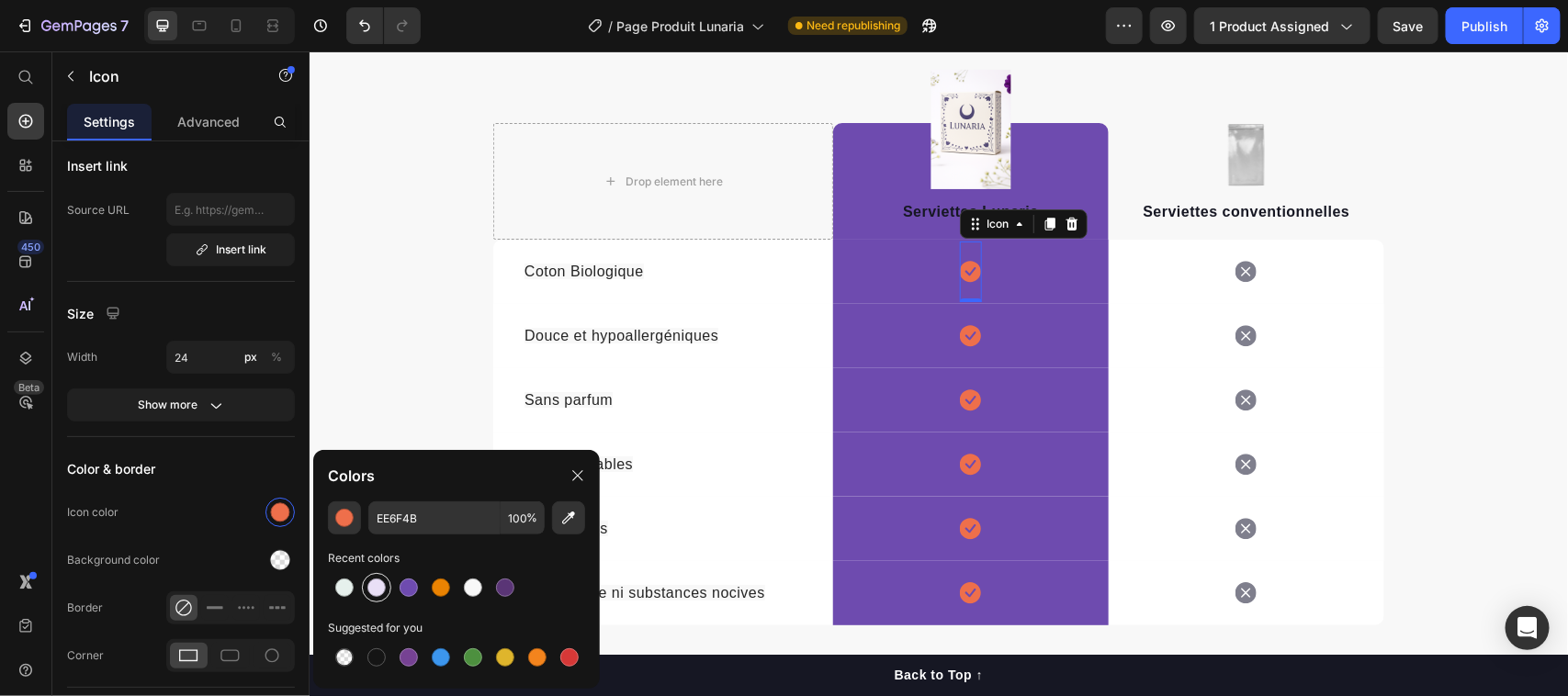 click at bounding box center [377, 588] 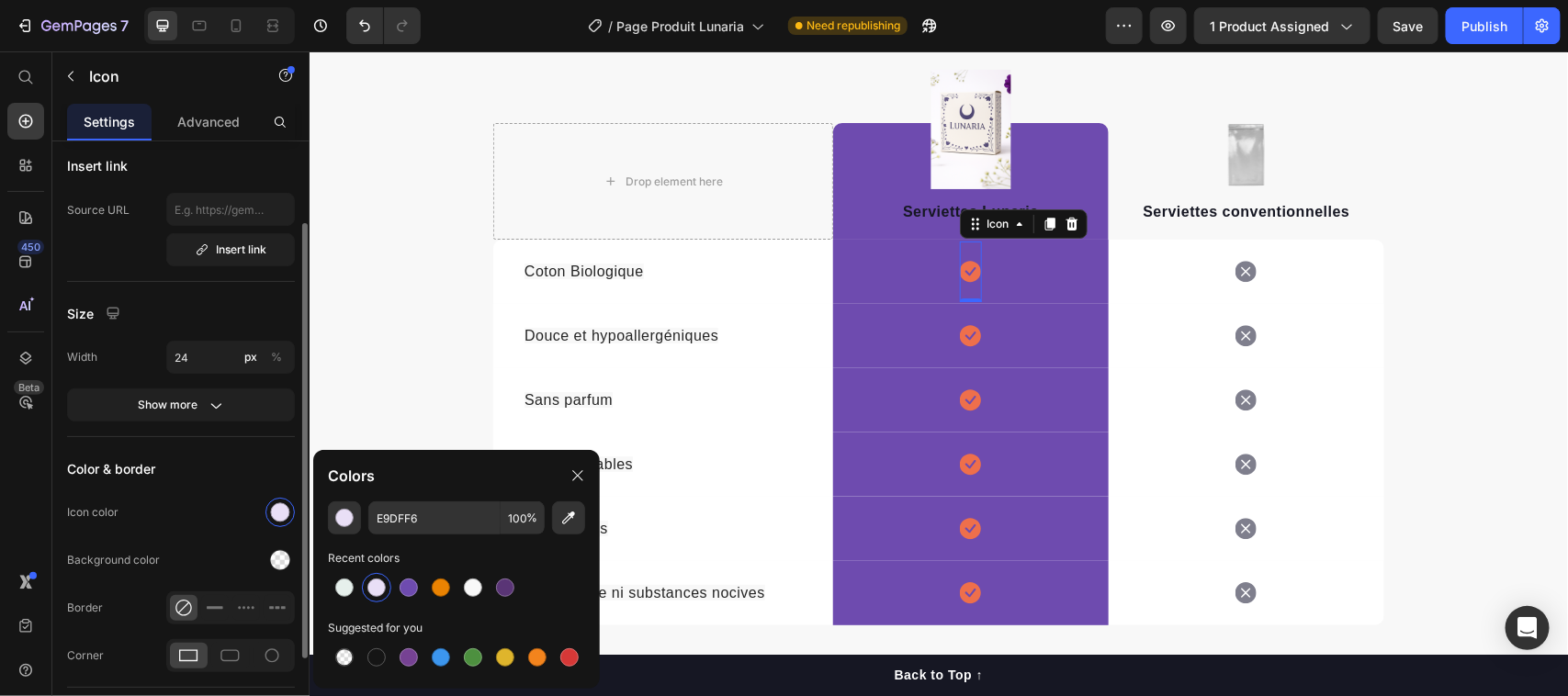 click on "Icon color" 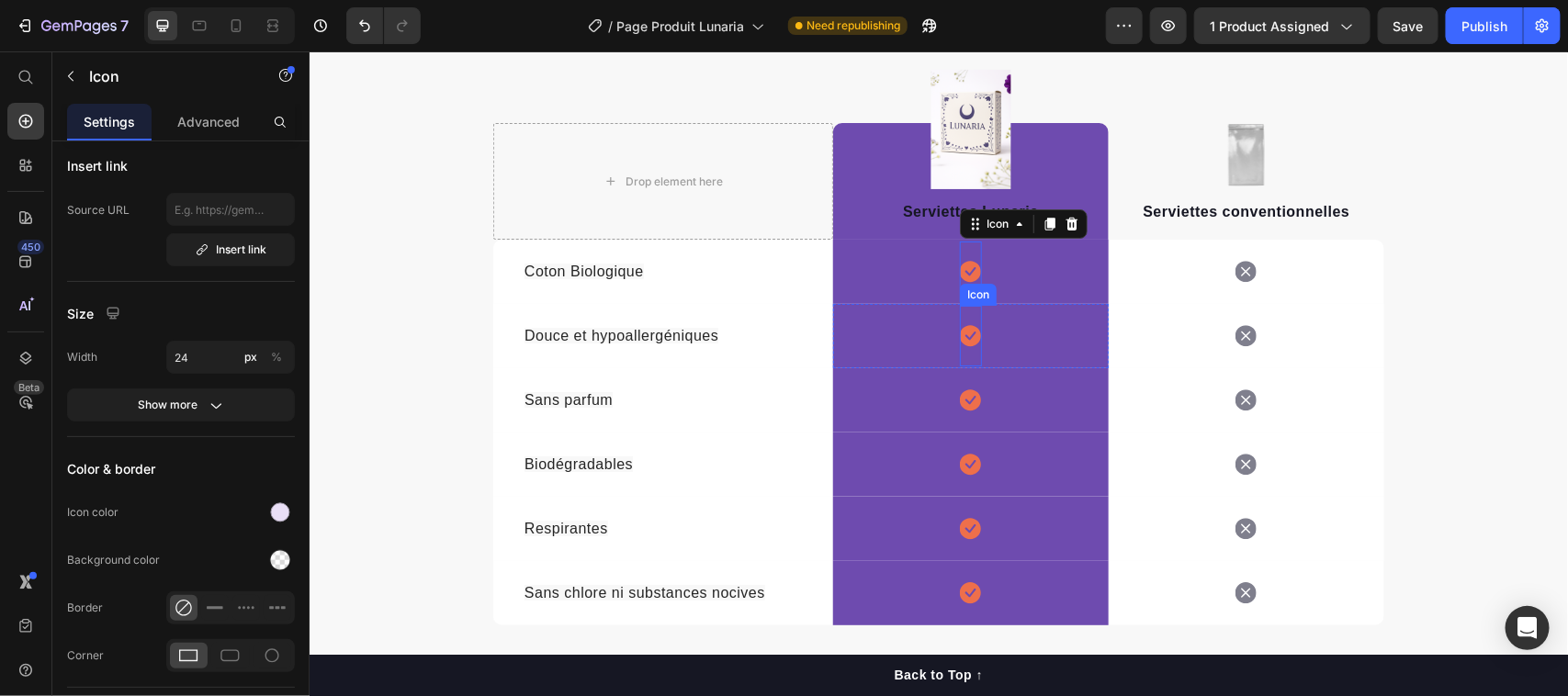 click 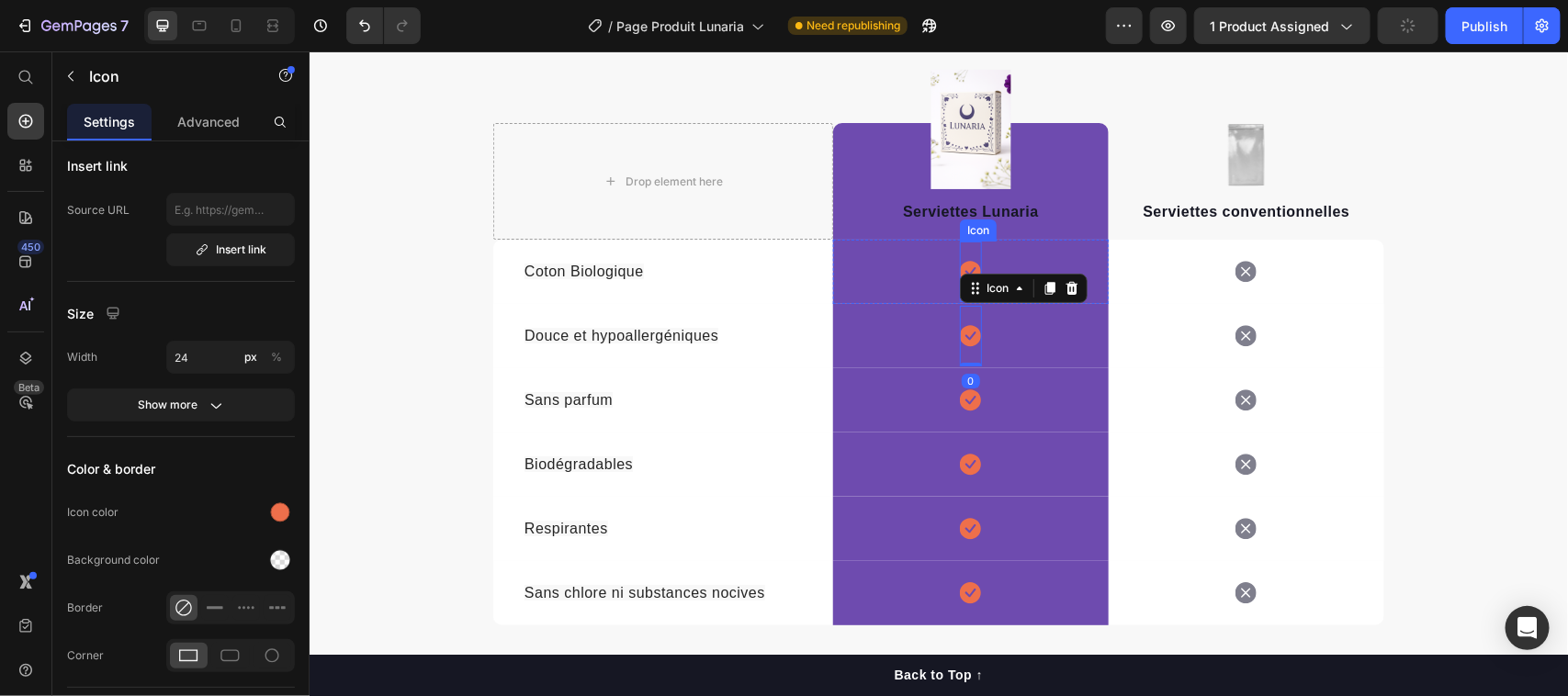 click 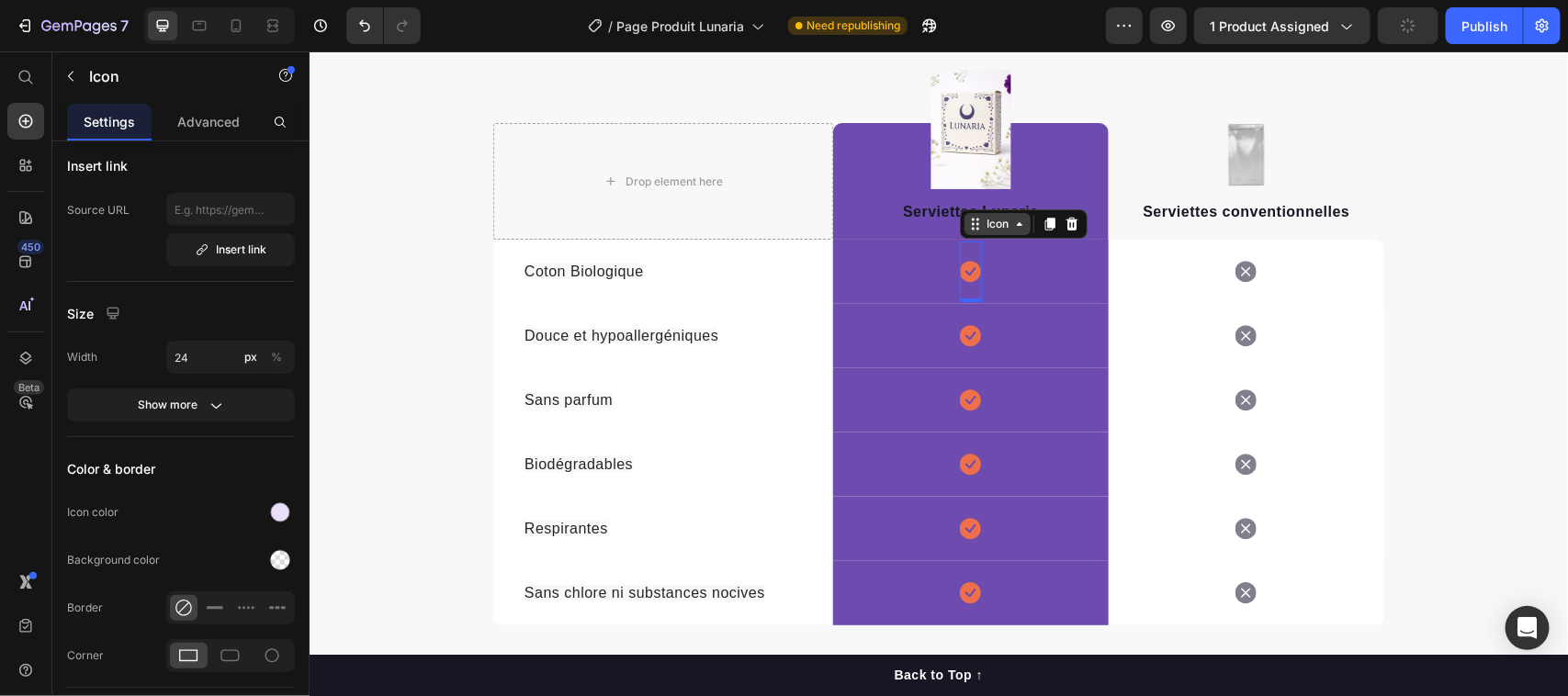 click on "Icon" at bounding box center (997, 223) 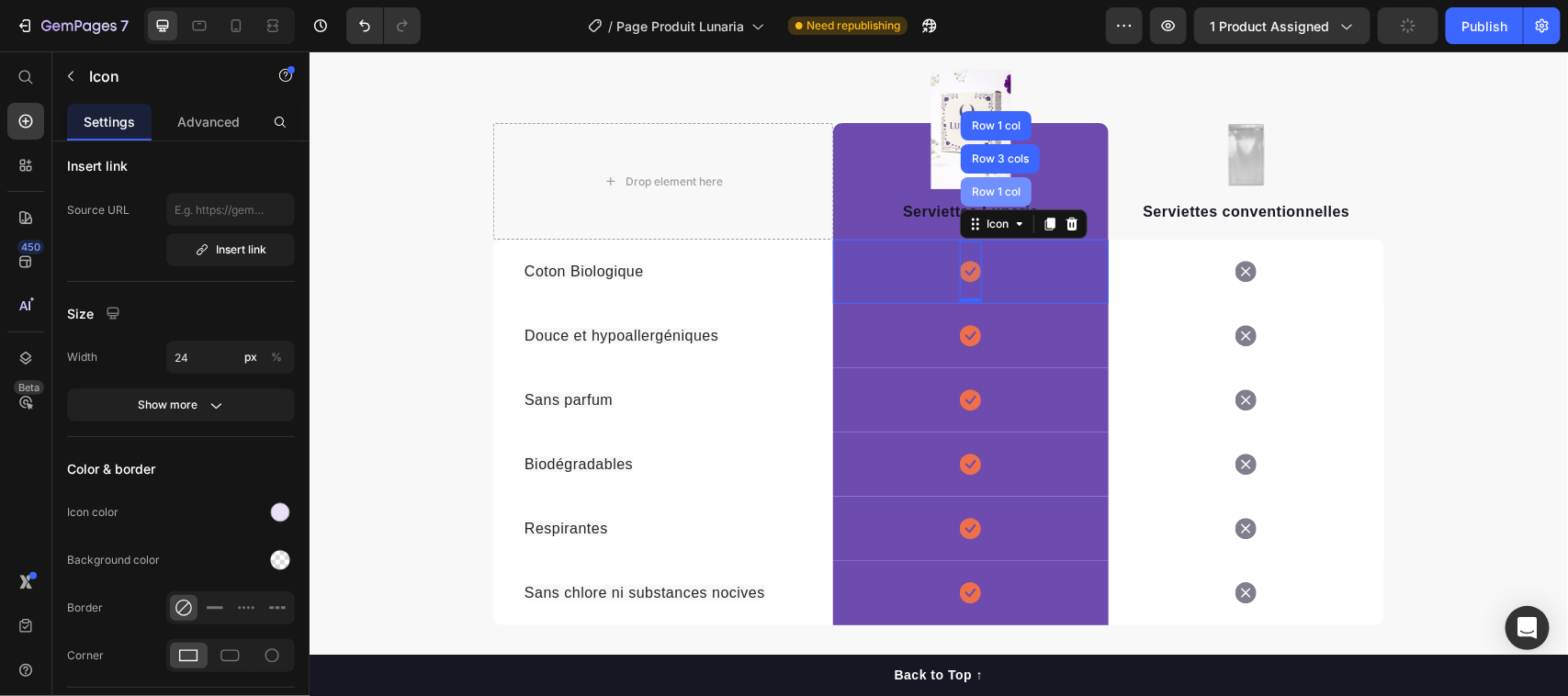 click on "Row 1 col" at bounding box center (995, 191) 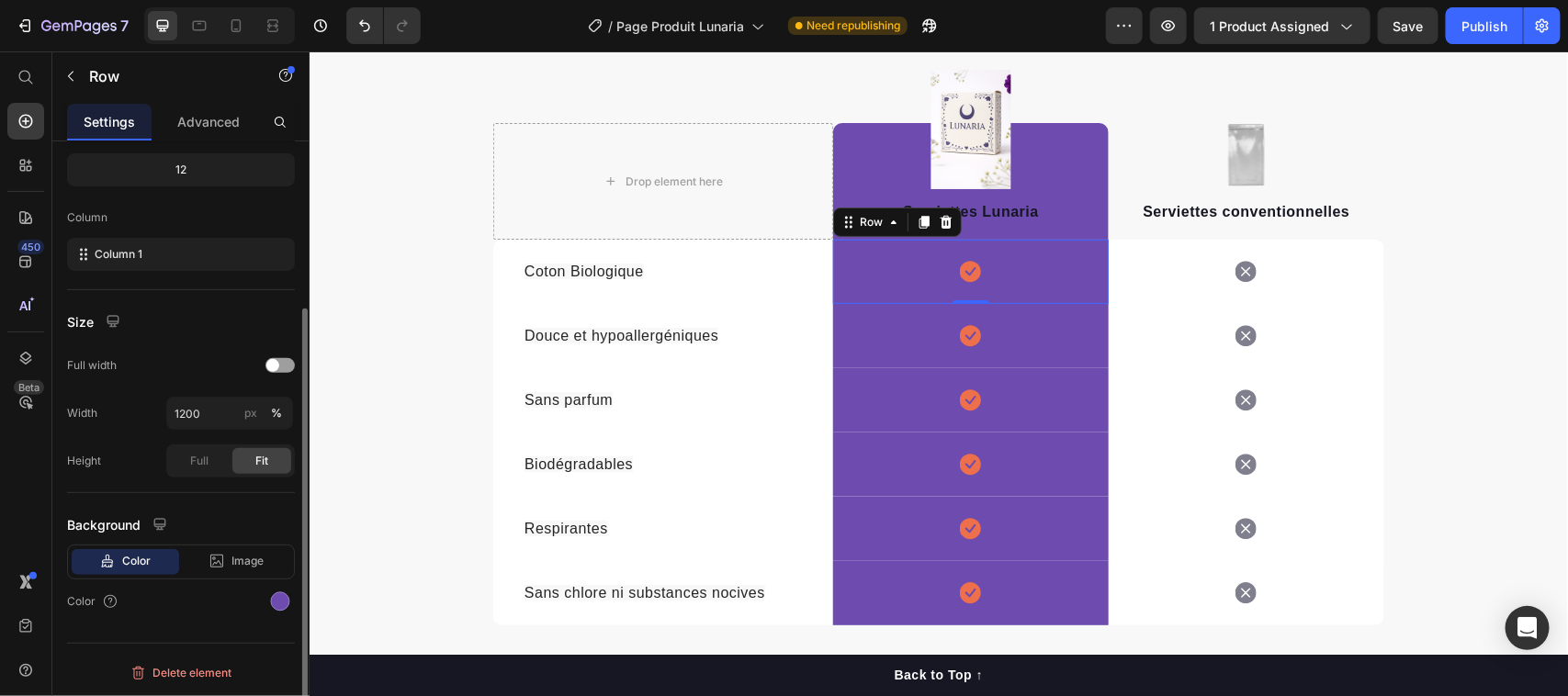 scroll, scrollTop: 0, scrollLeft: 0, axis: both 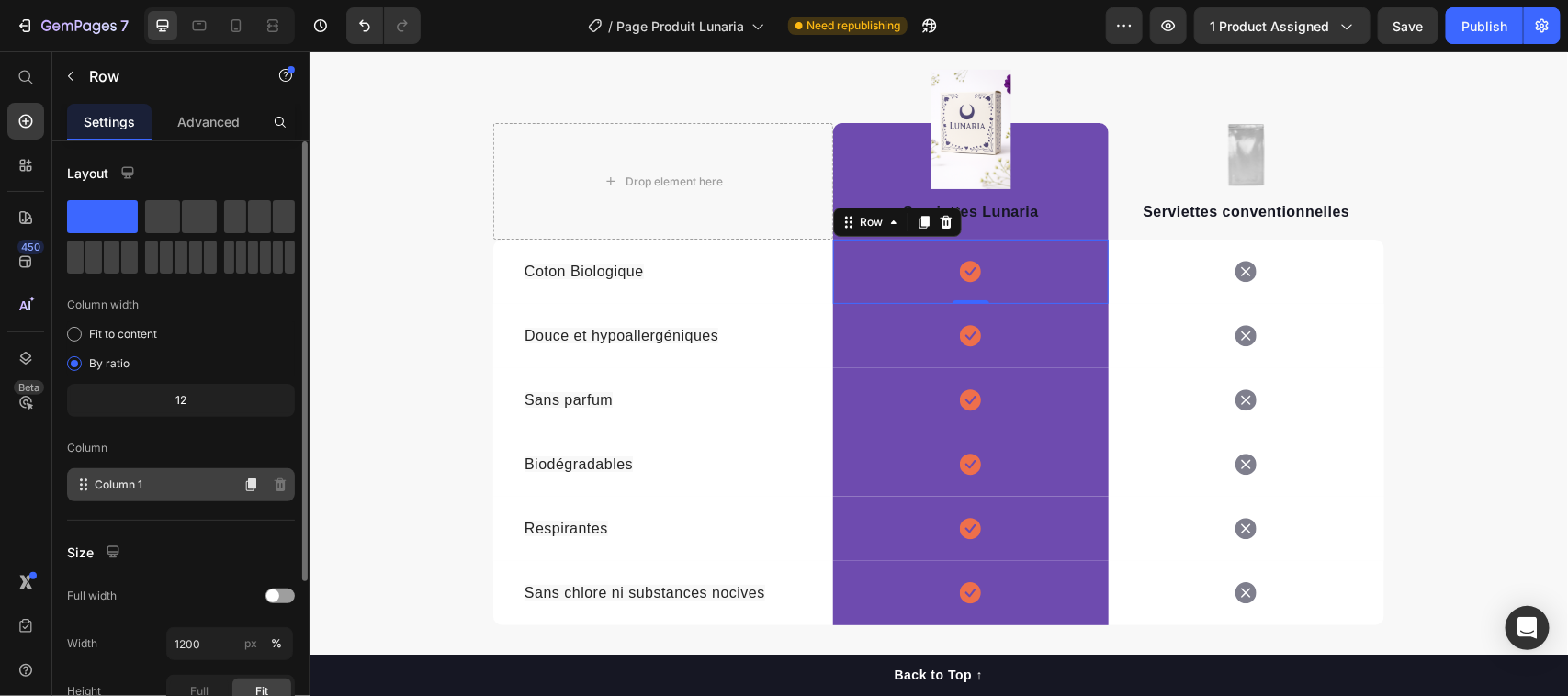 click on "Column 1" 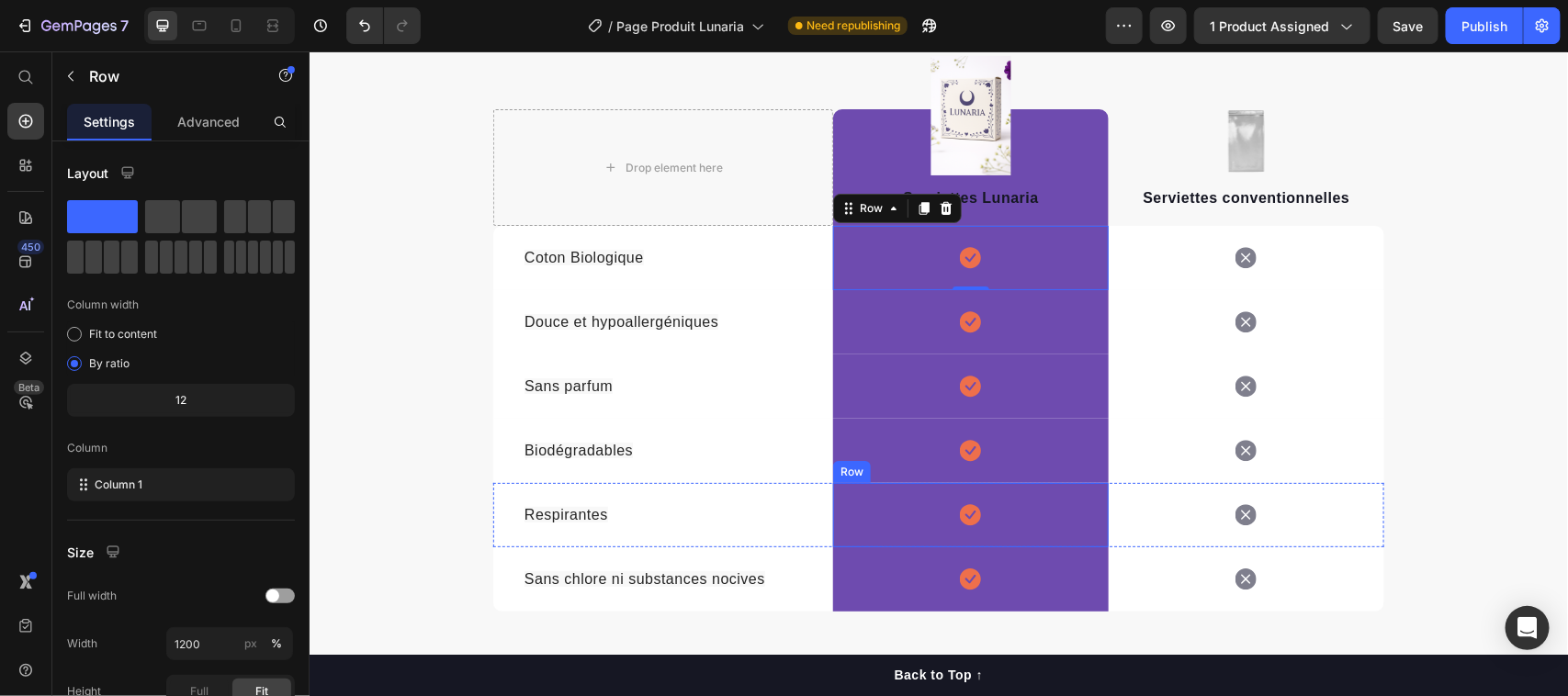 scroll, scrollTop: 3100, scrollLeft: 0, axis: vertical 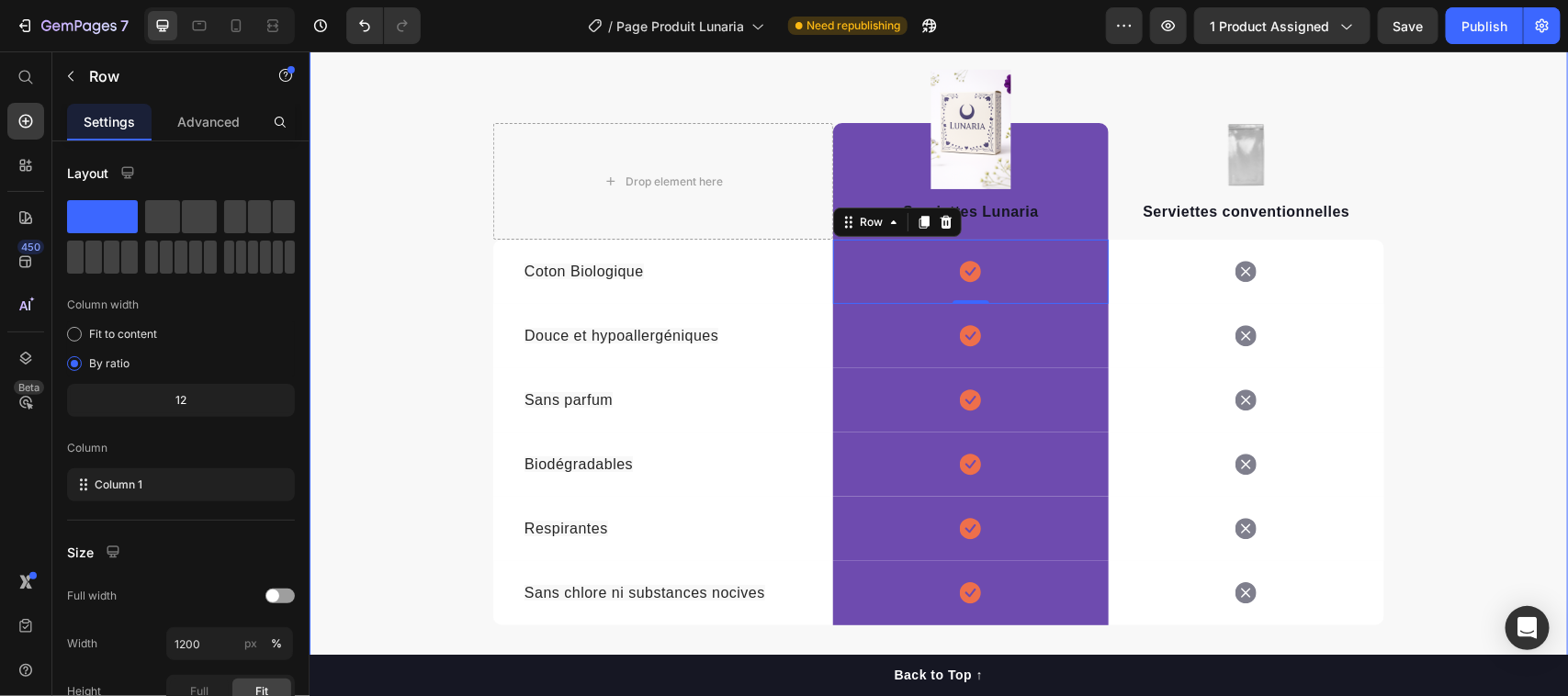 click on "We’re a whole different breed. Heading It’s easy to see why Super Tummy Daily is recommended #1 by vets and owners. The powerful ingredients in each tasty scoop can support your dog’s digestive system, leaving them to live a comfortable, healthy, and active lifestyle Text block Row
Drop element here Image Serviettes Lunaria Text block Row Image Serviettes conventionnelles Text block Row Coton Biologique Text block
Icon Row   0
Icon Row Douce et hypoallergéniques Text block
Icon Row
Icon Row Sans parfum Text block
Icon Row
Icon Row Biodégradables Text block
Icon Row
Icon Row Respirantes Text block
Icon Row
Icon Row Sans chlore ni substances nocives Text block
Icon Row
Icon Row Row Start baking doggy delights Button *100% satisfaction. No fuss, 30-day money-back guarantee Text block Row" at bounding box center (938, 320) 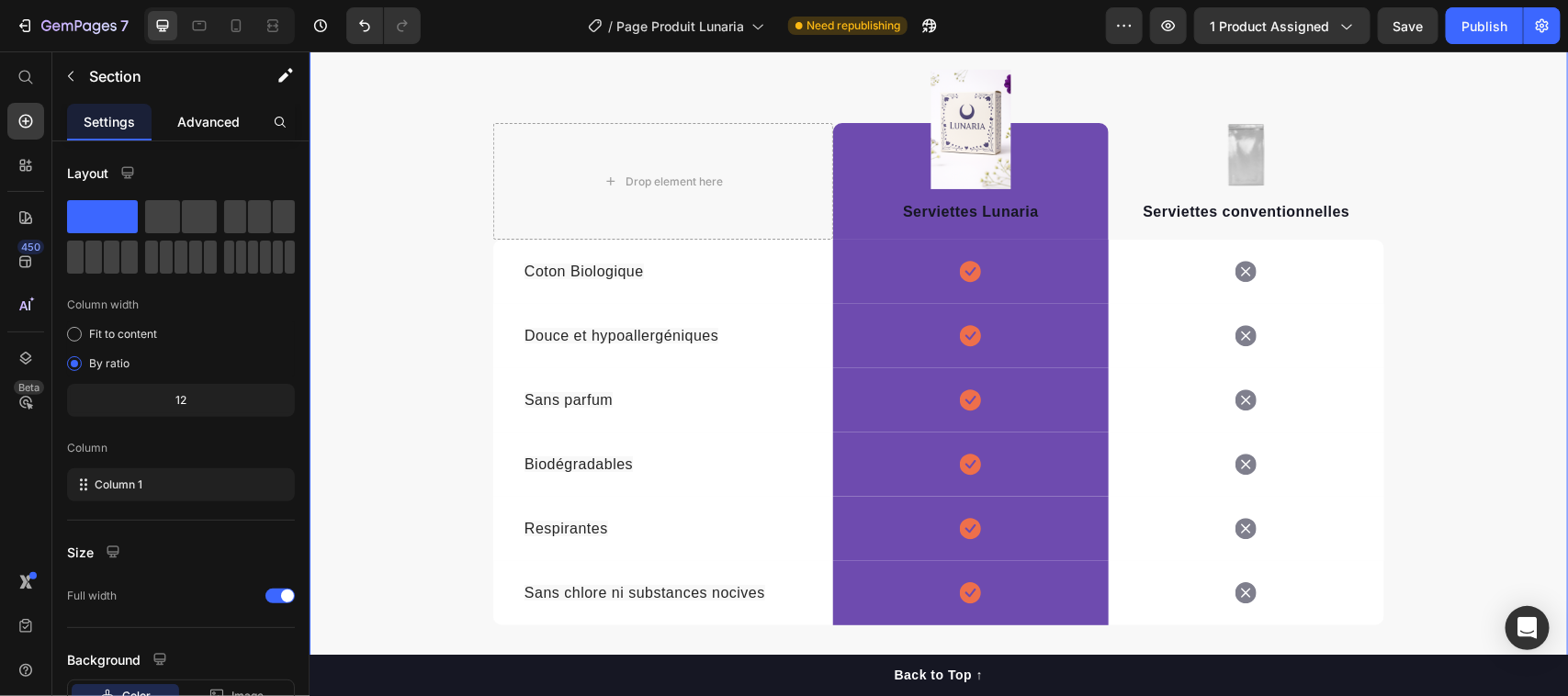 click on "Advanced" at bounding box center (209, 121) 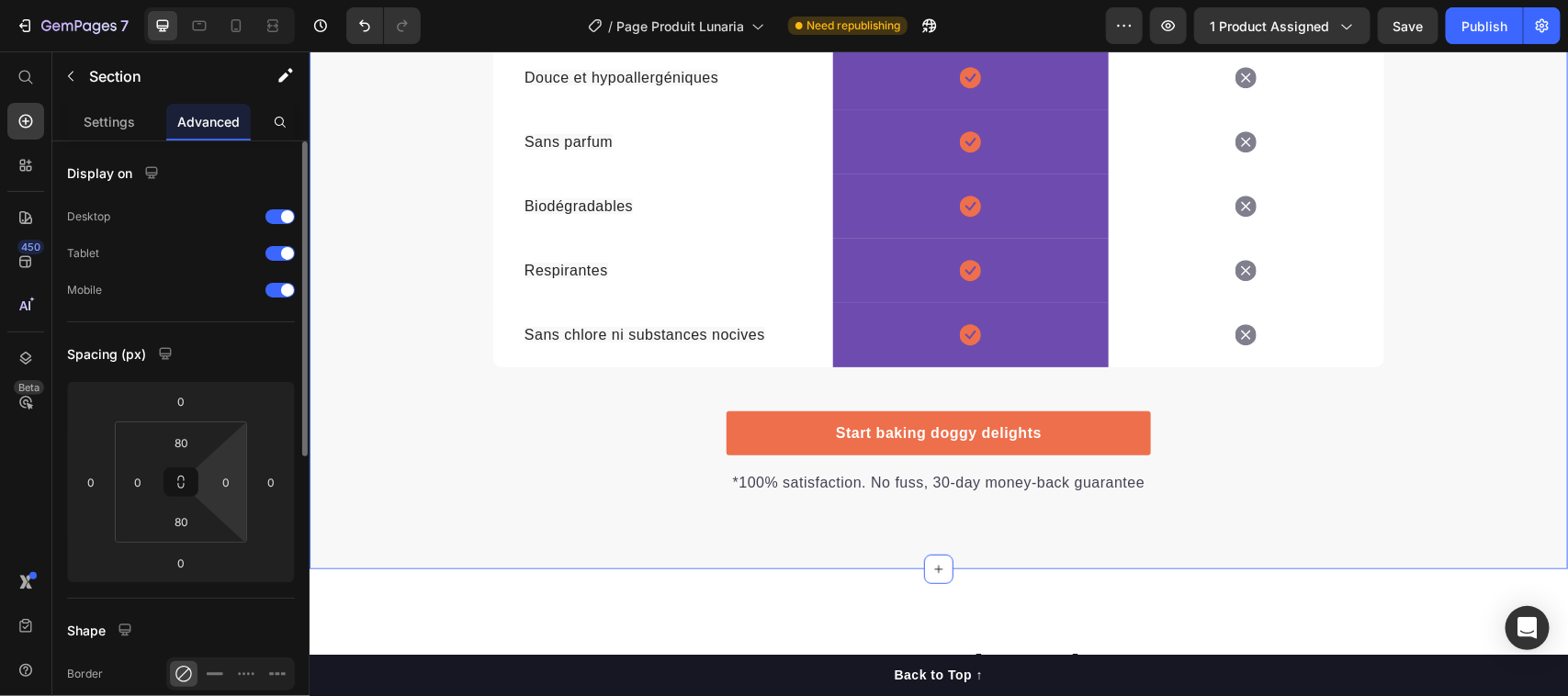 scroll, scrollTop: 3444, scrollLeft: 0, axis: vertical 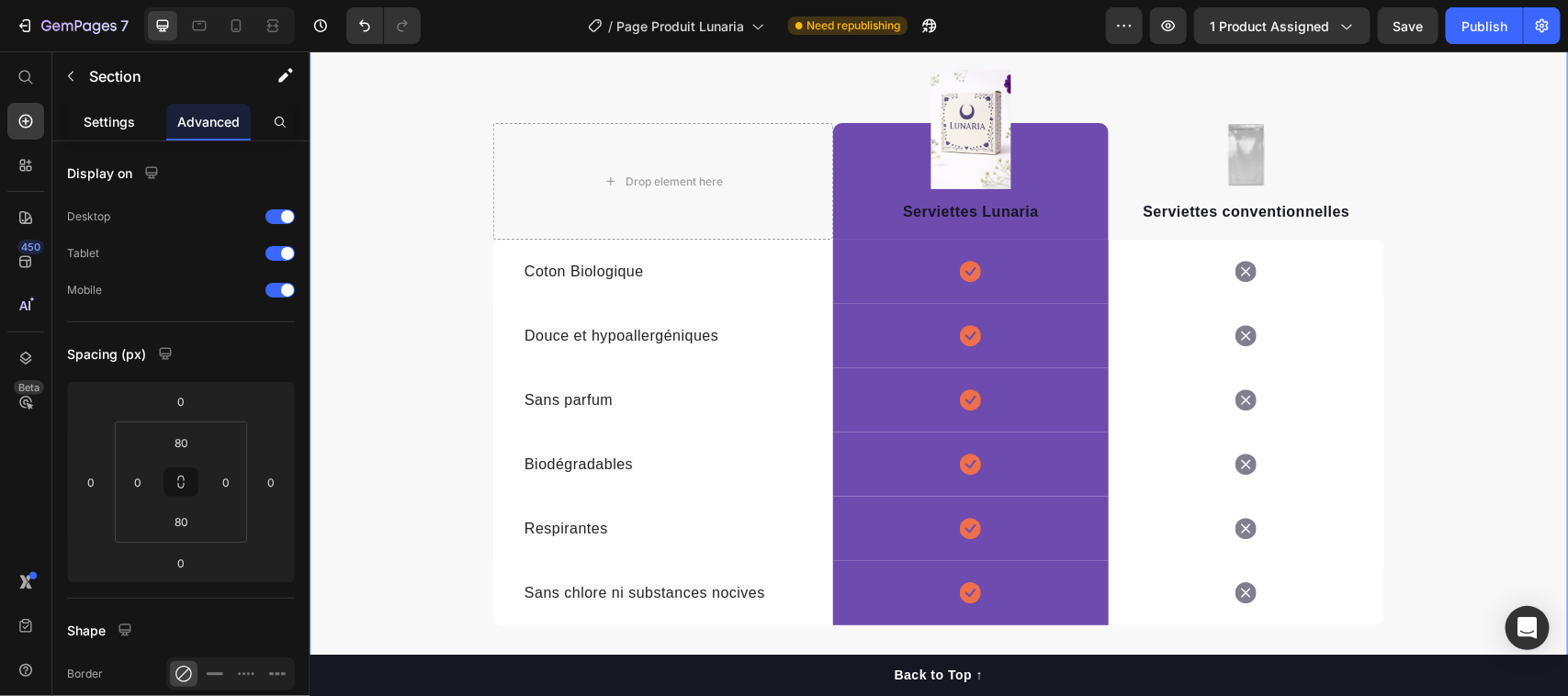 click on "Settings" at bounding box center (109, 121) 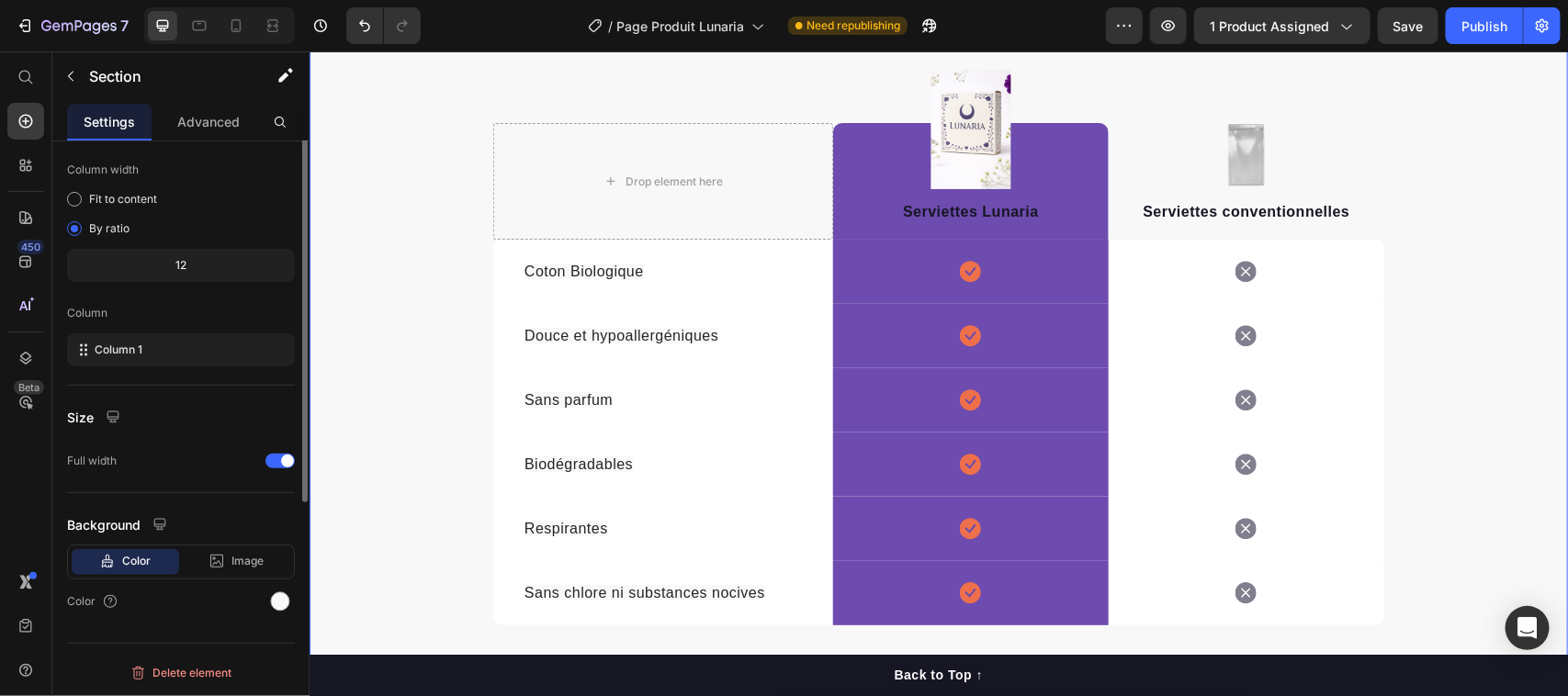 scroll, scrollTop: 0, scrollLeft: 0, axis: both 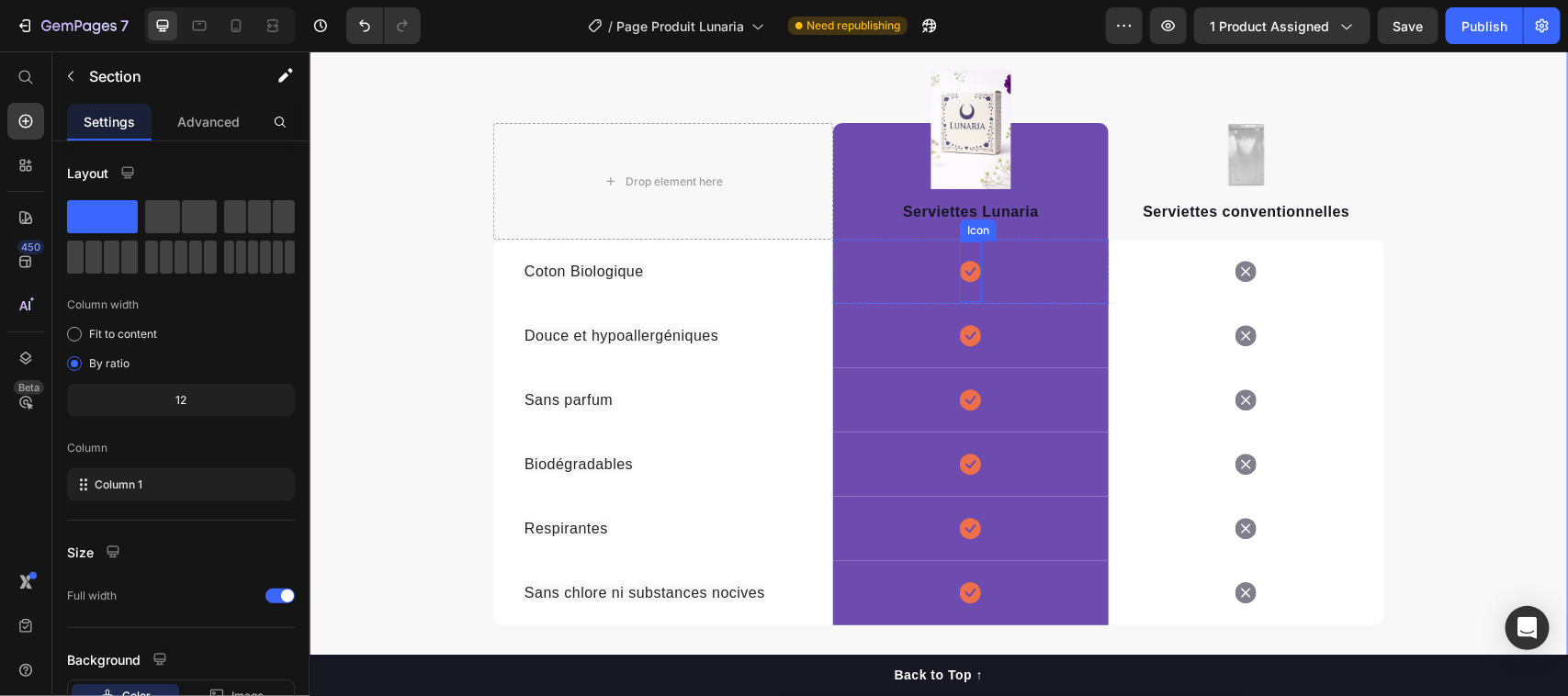 click 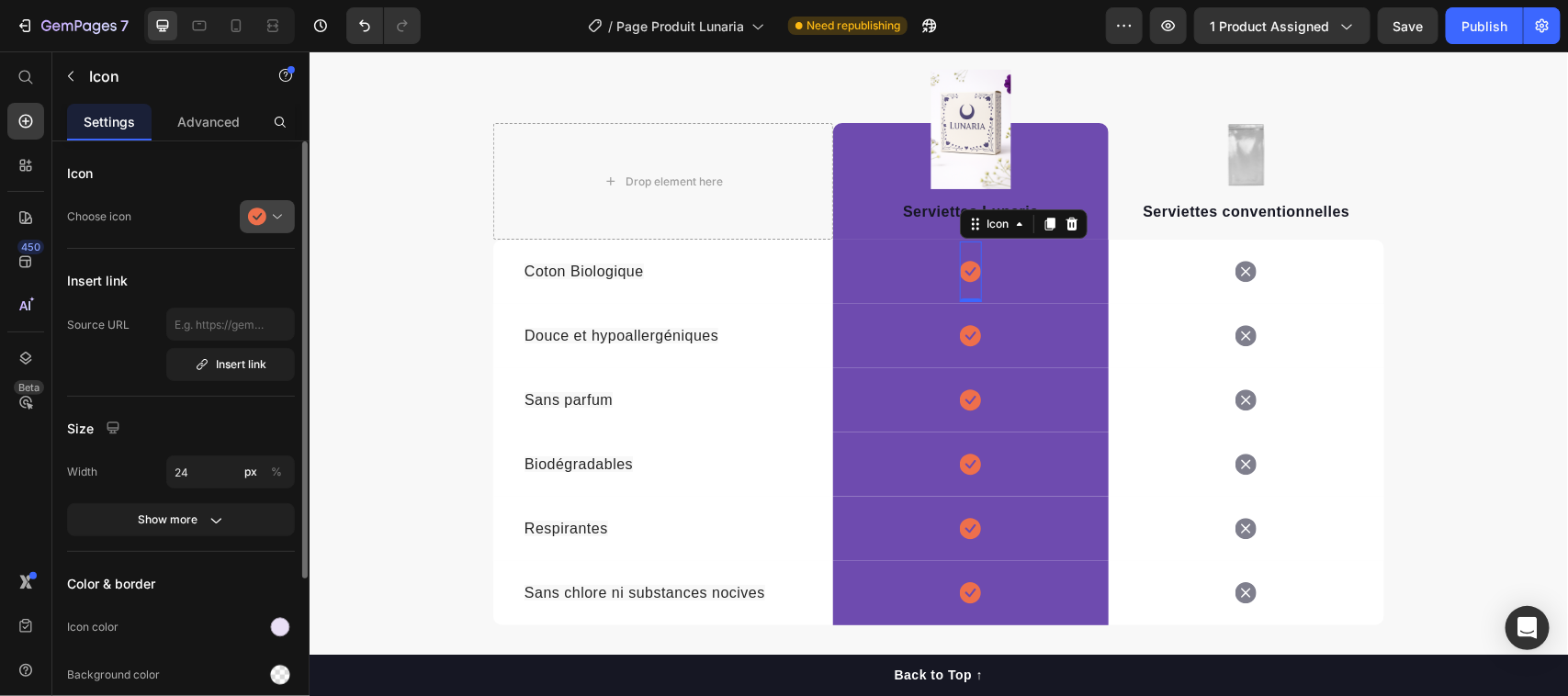 click at bounding box center (275, 217) 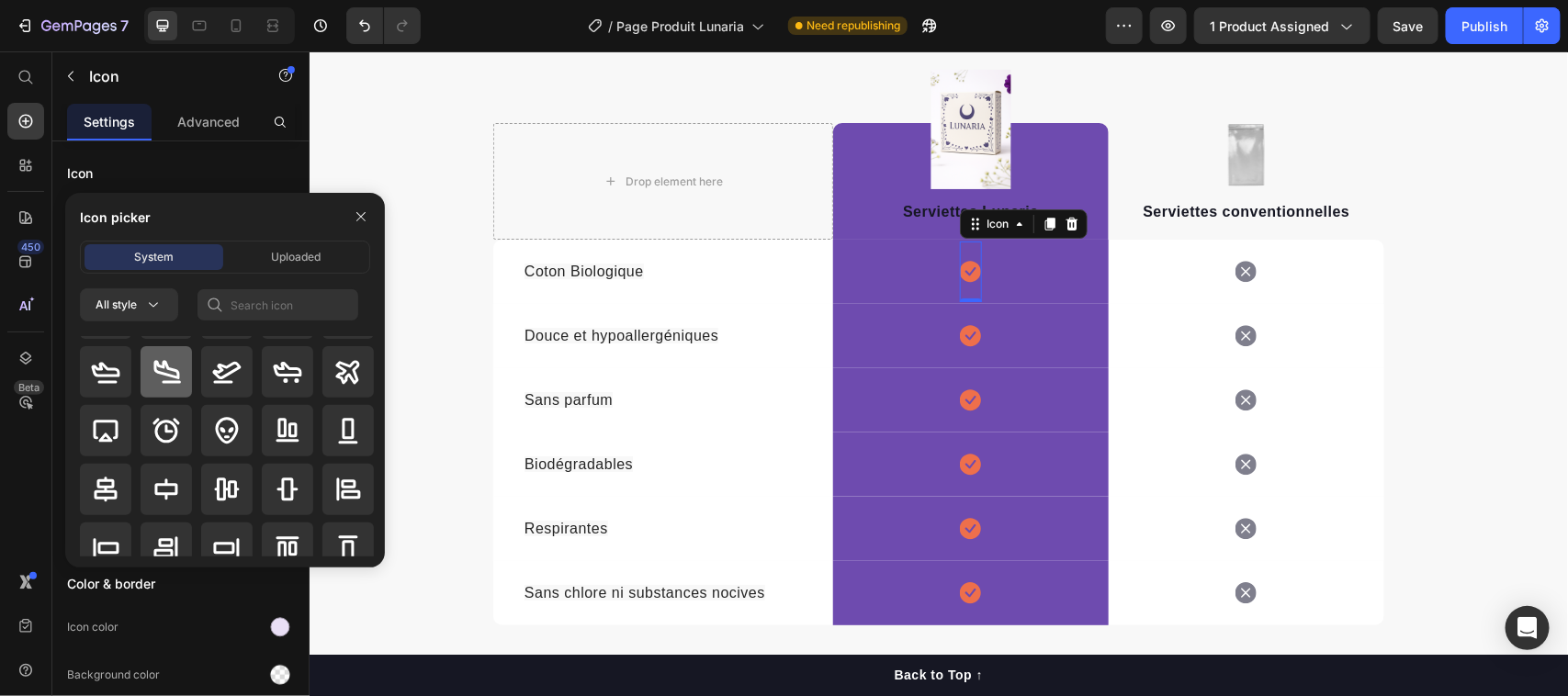scroll, scrollTop: 0, scrollLeft: 0, axis: both 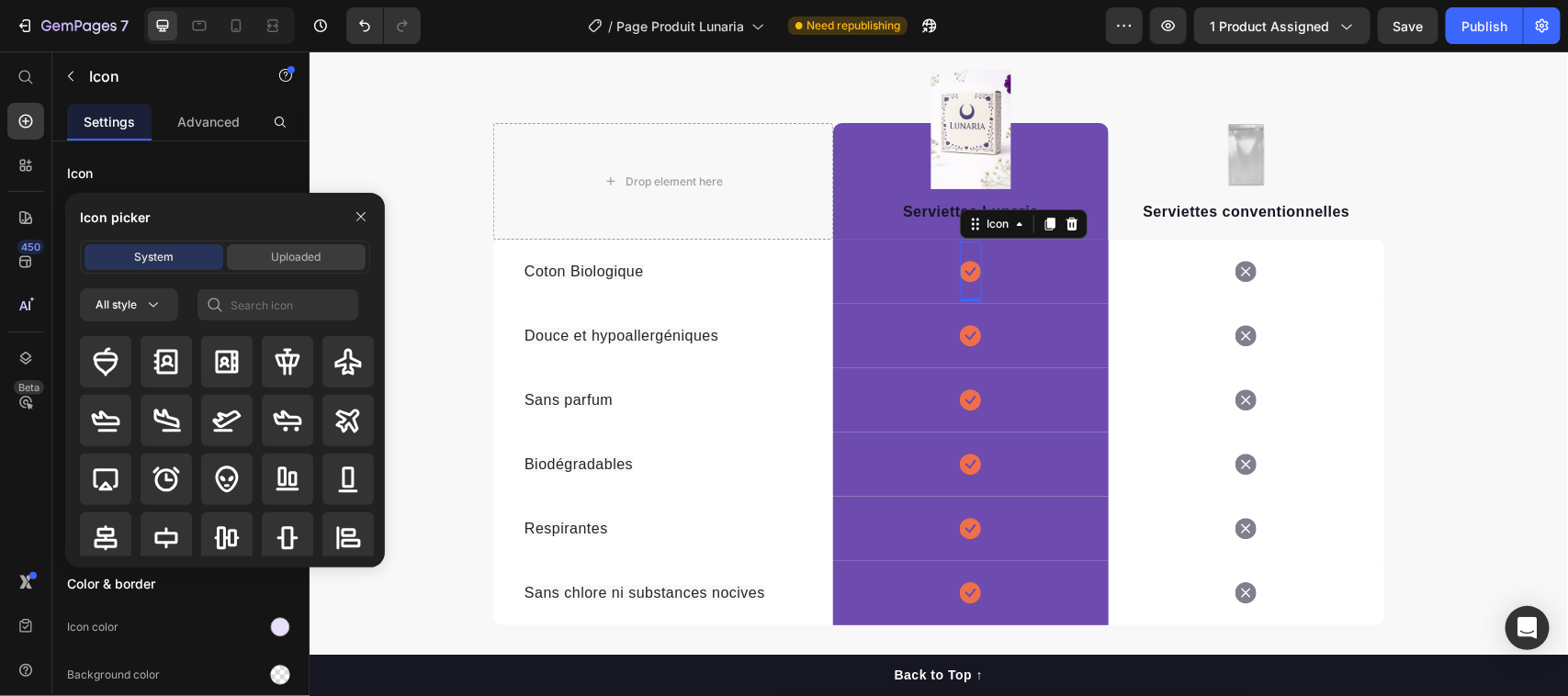 click on "Uploaded" at bounding box center [297, 257] 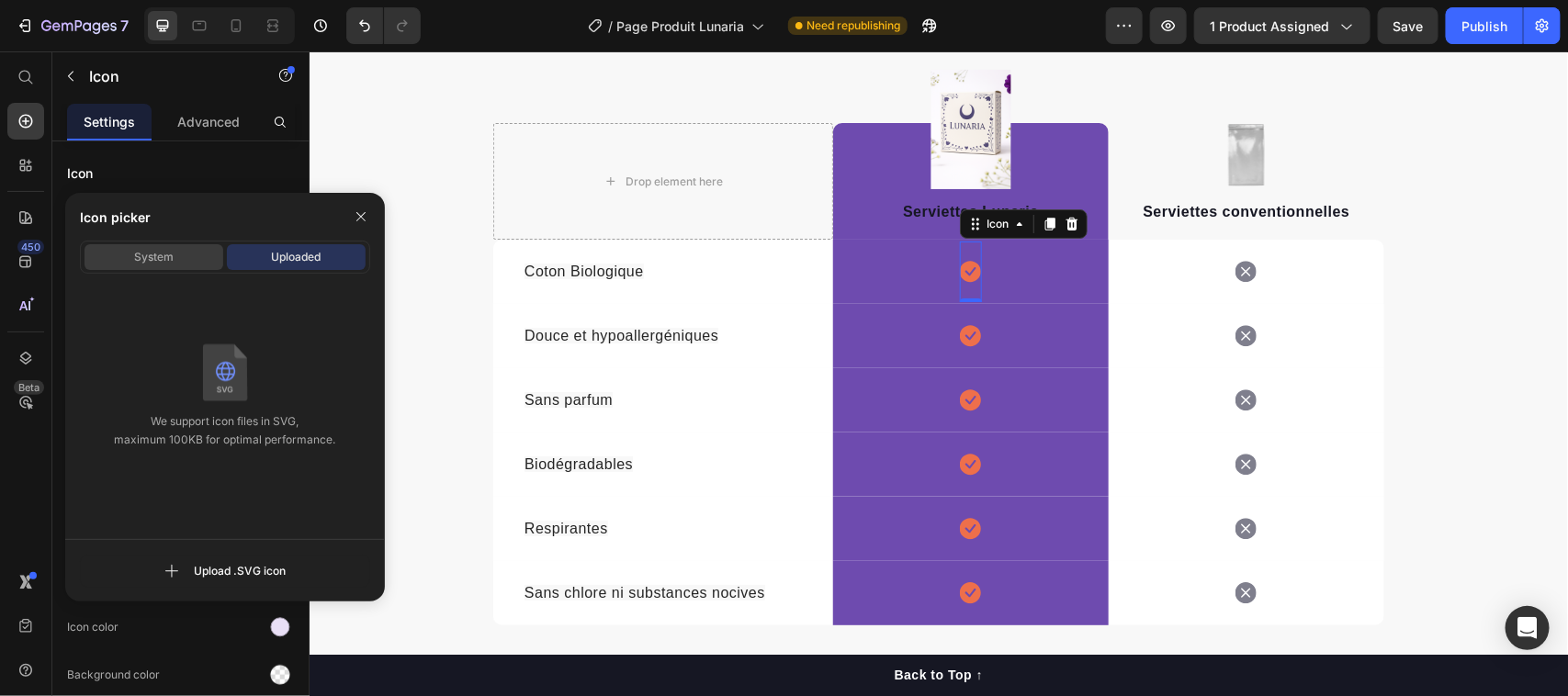 click on "System" at bounding box center (153, 257) 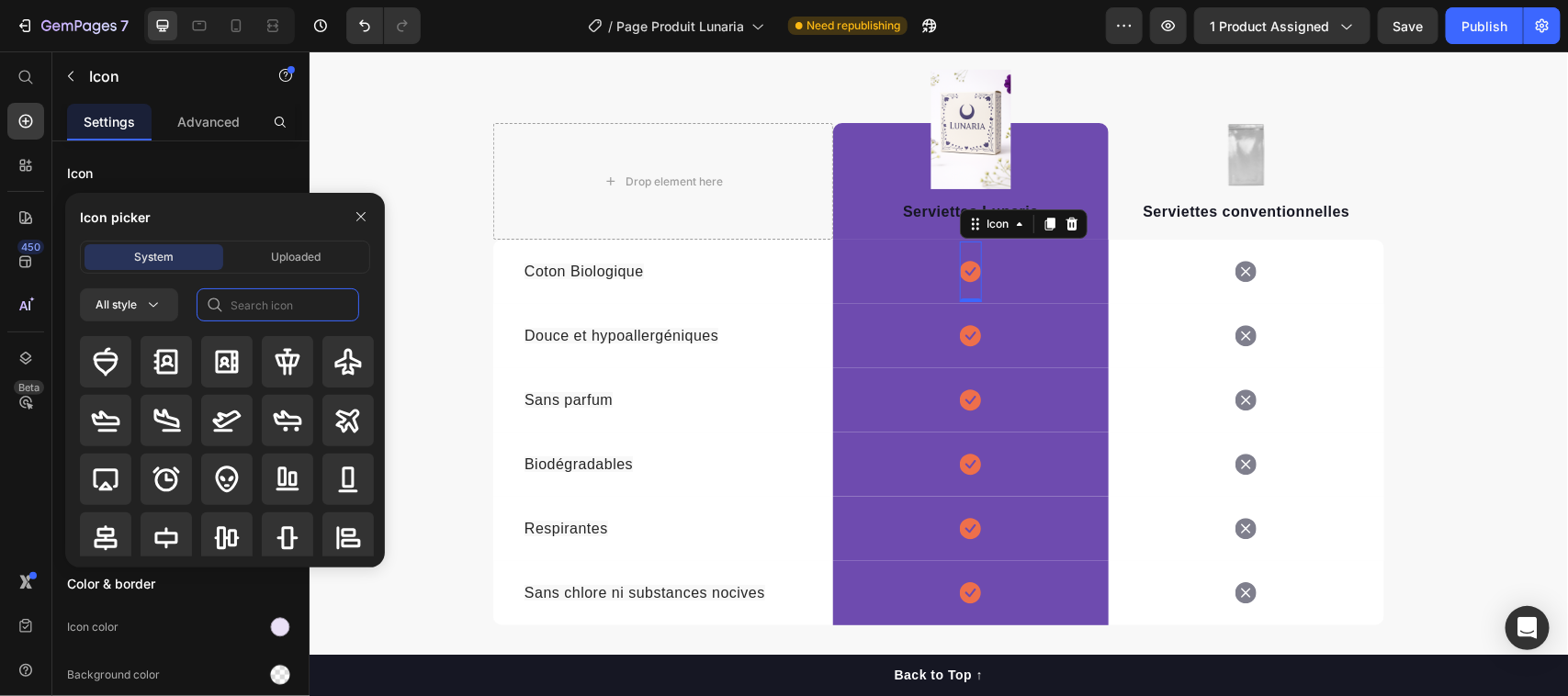 click 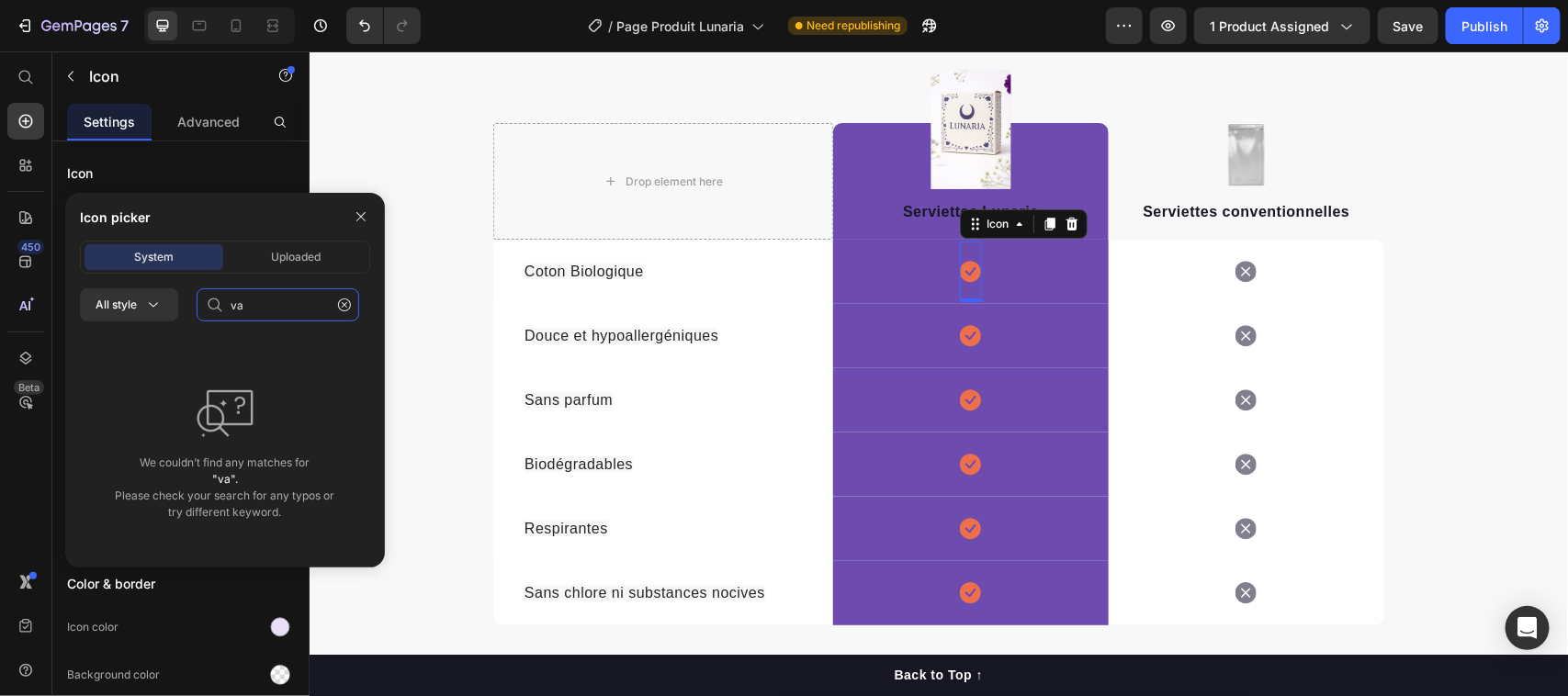 type on "v" 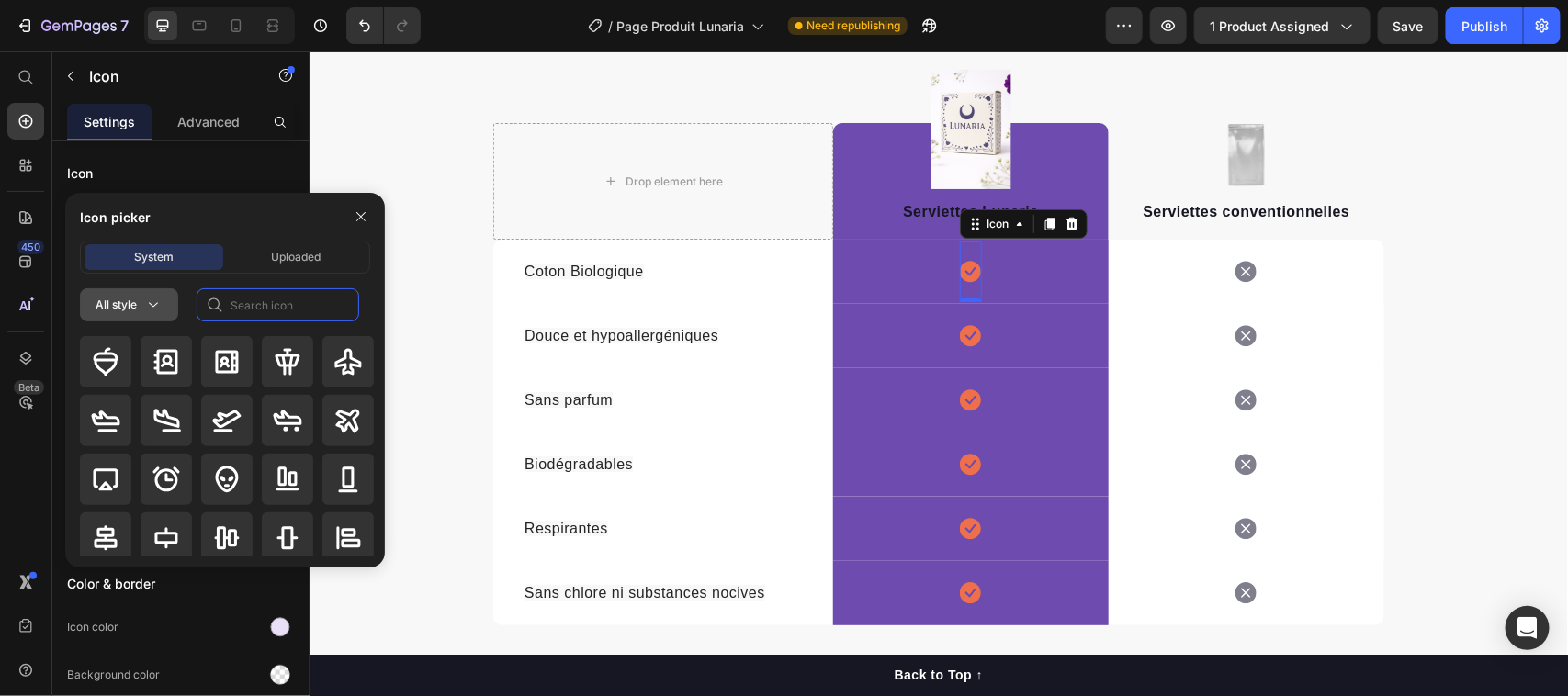 click 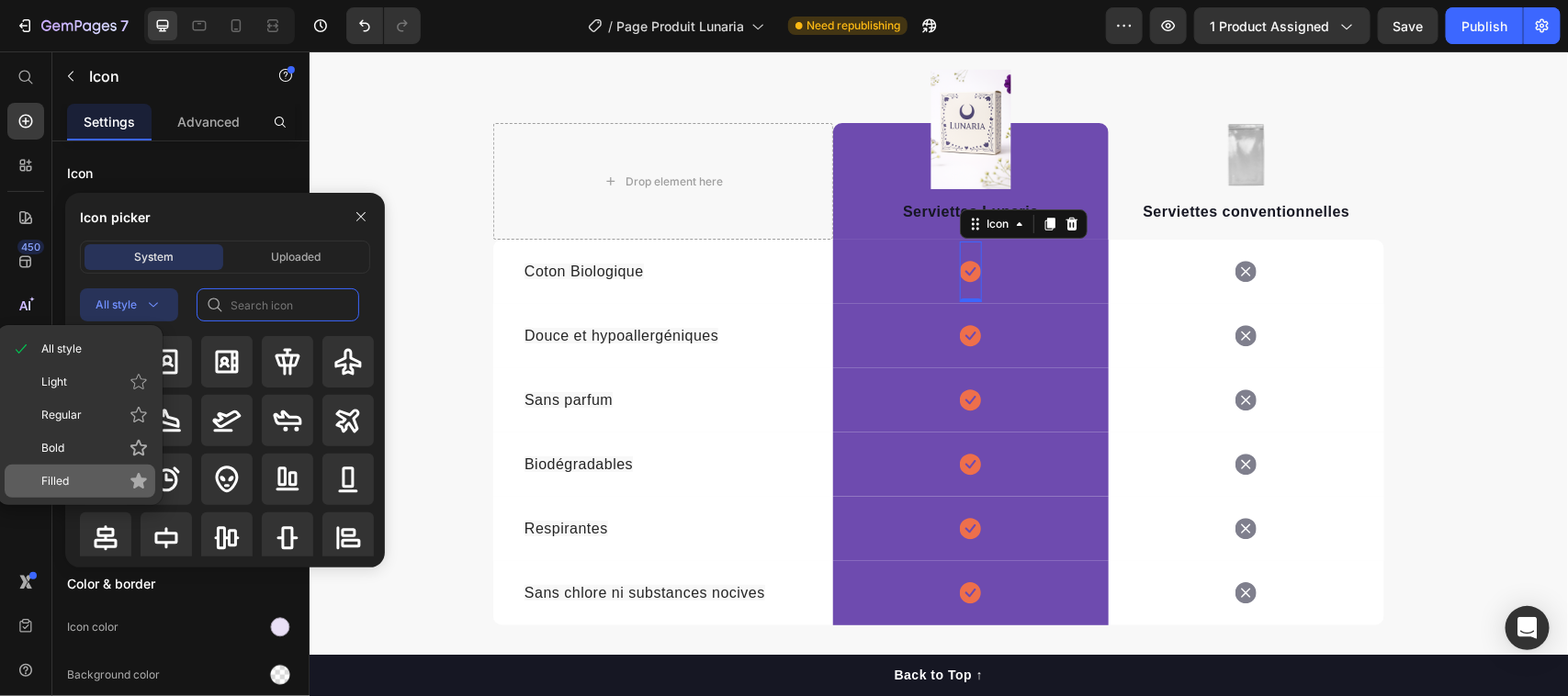 type 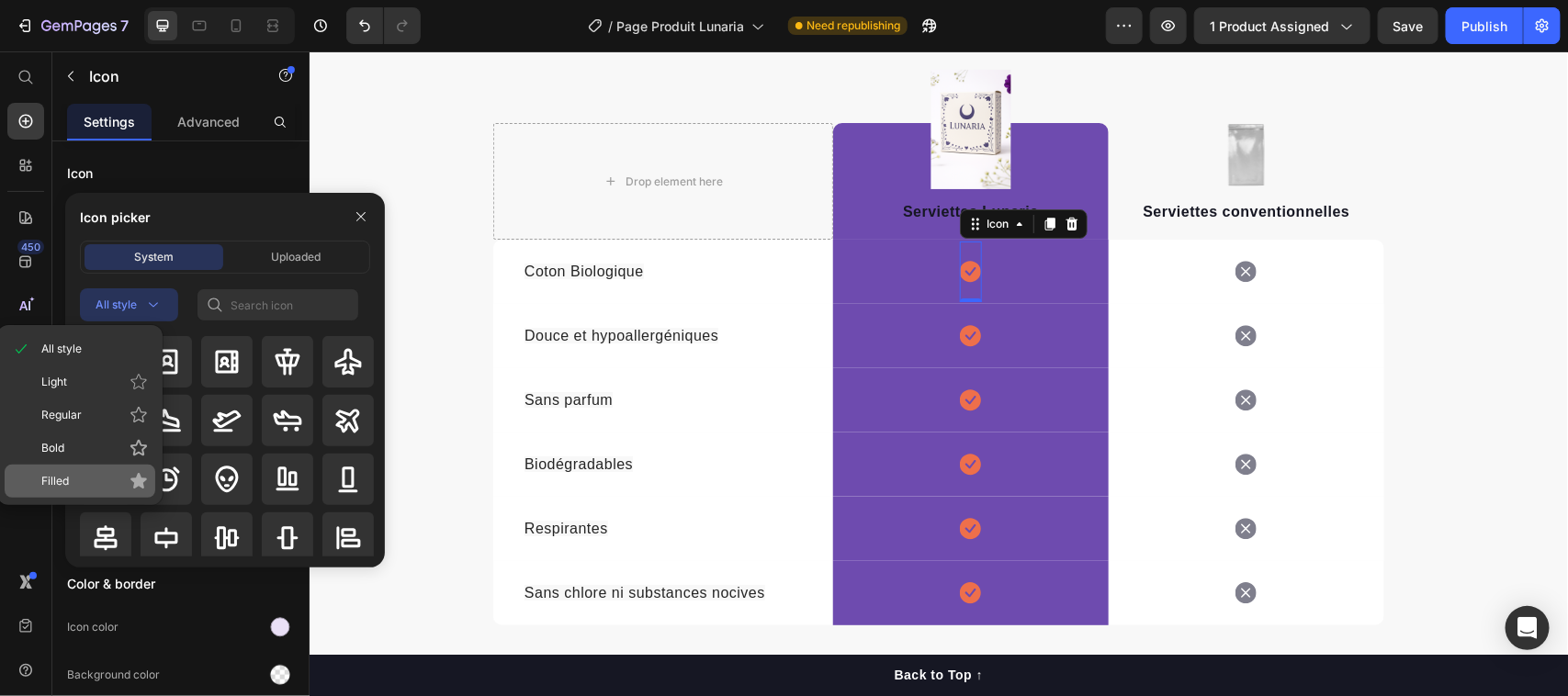 click on "Filled" 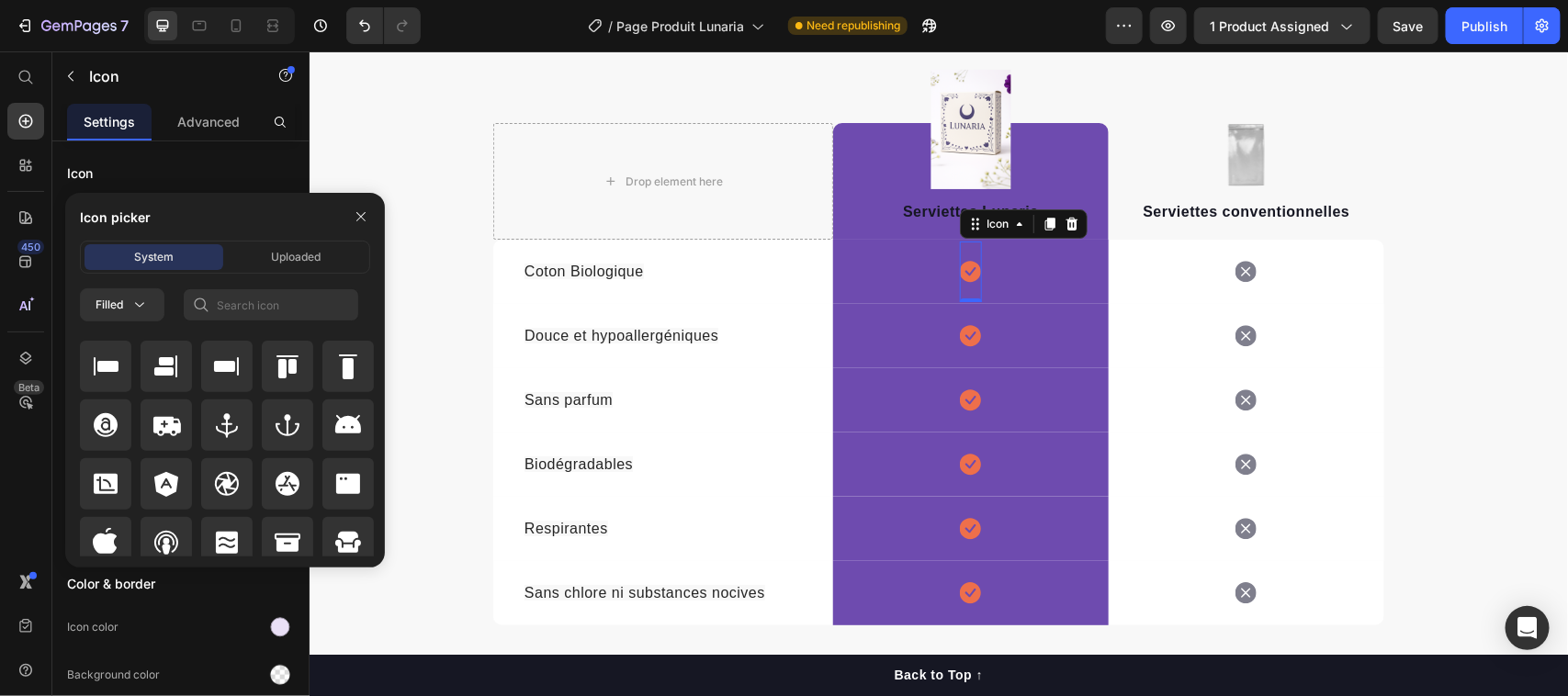 scroll, scrollTop: 163, scrollLeft: 0, axis: vertical 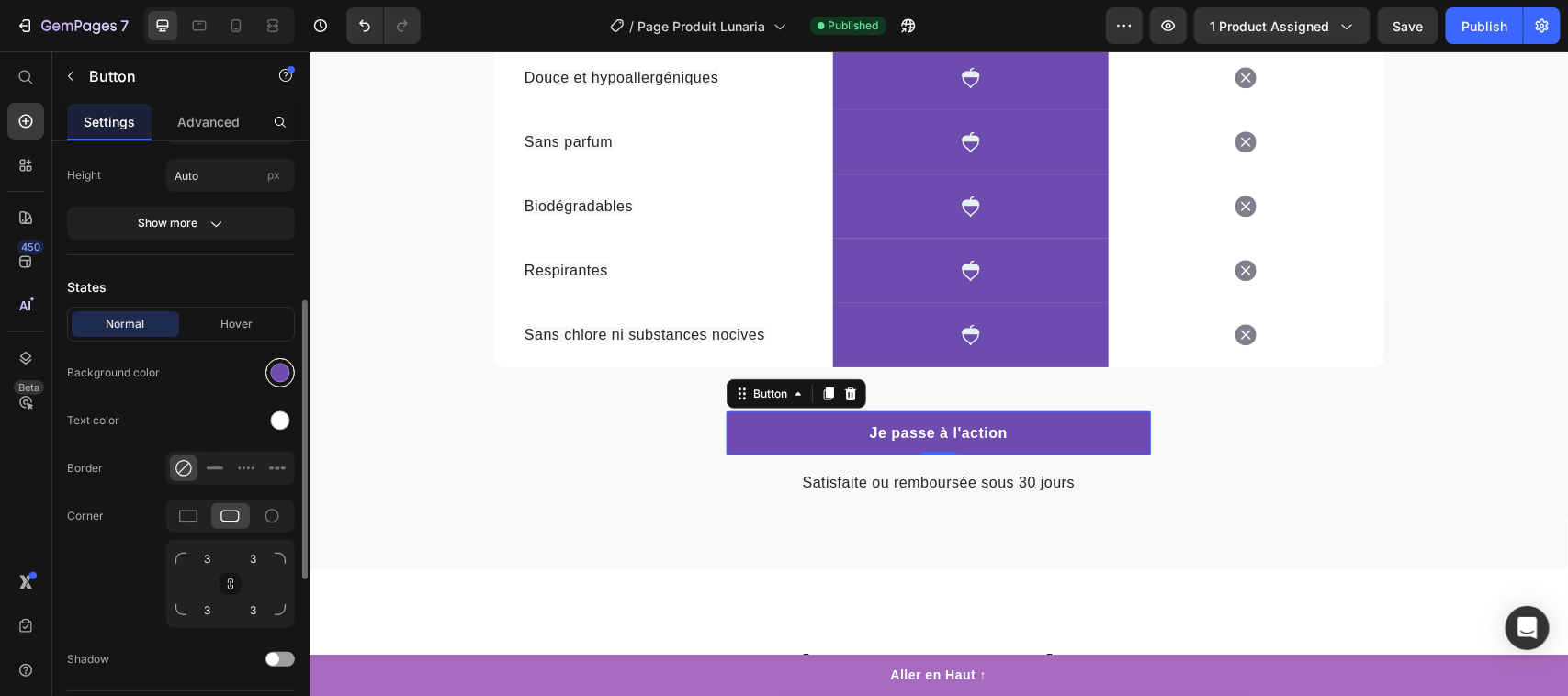 click at bounding box center [280, 373] 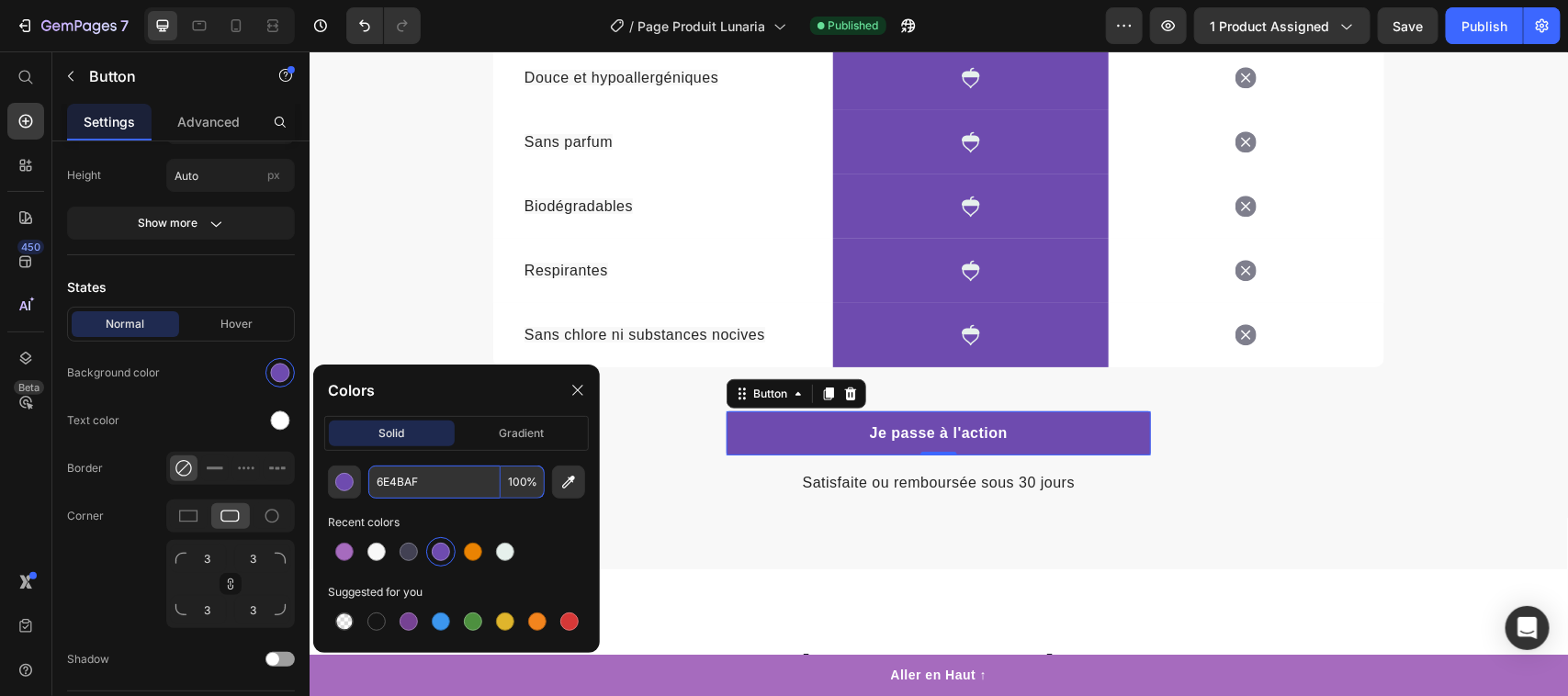 click on "6E4BAF" at bounding box center (434, 482) 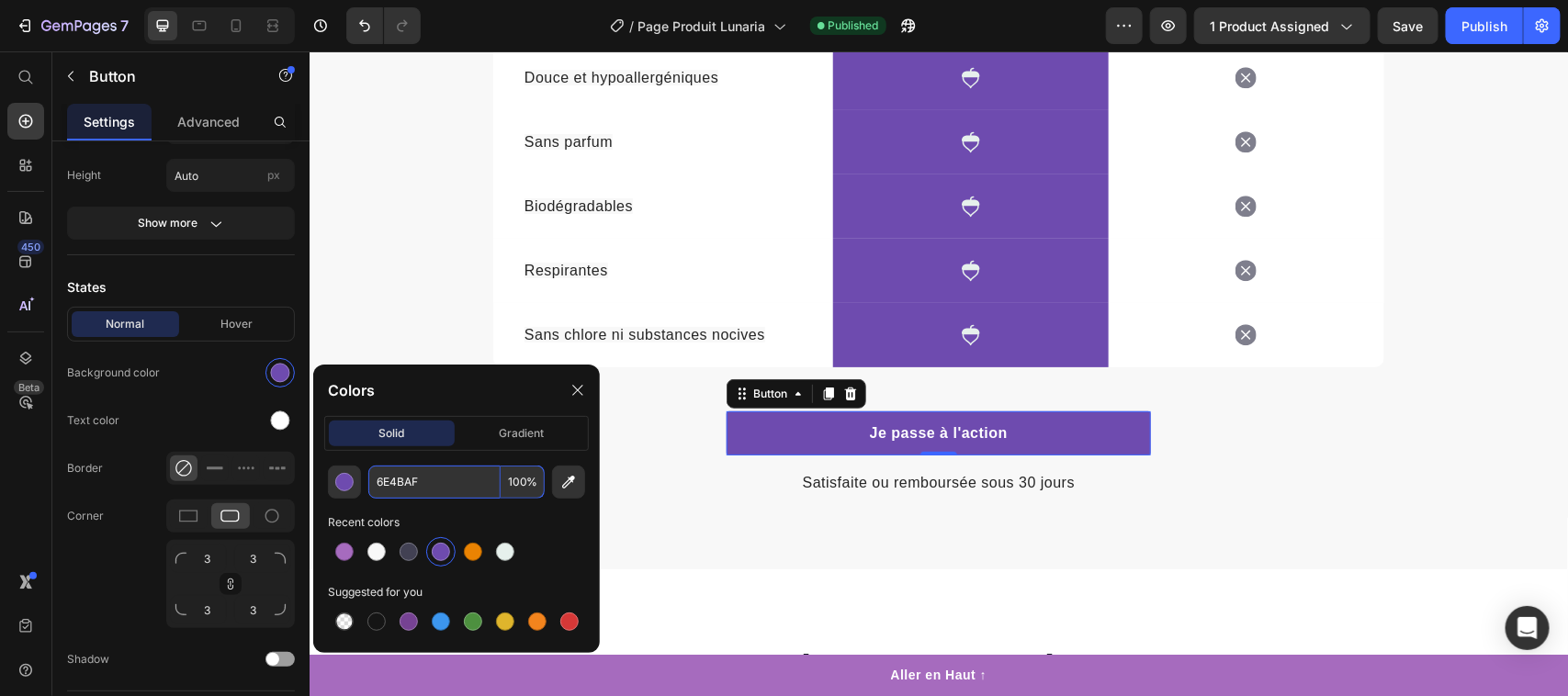 scroll, scrollTop: 2691, scrollLeft: 0, axis: vertical 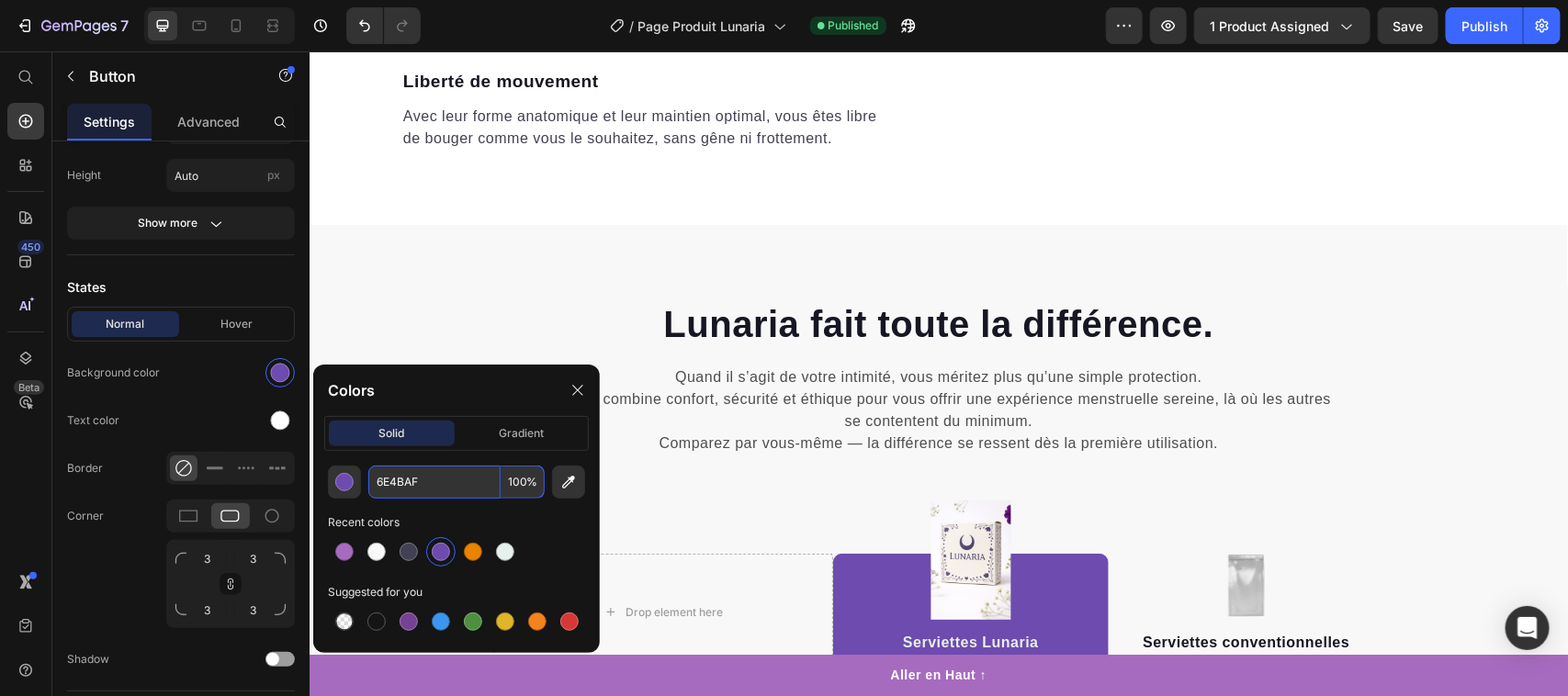drag, startPoint x: 575, startPoint y: 391, endPoint x: 1552, endPoint y: 51, distance: 1034.4704 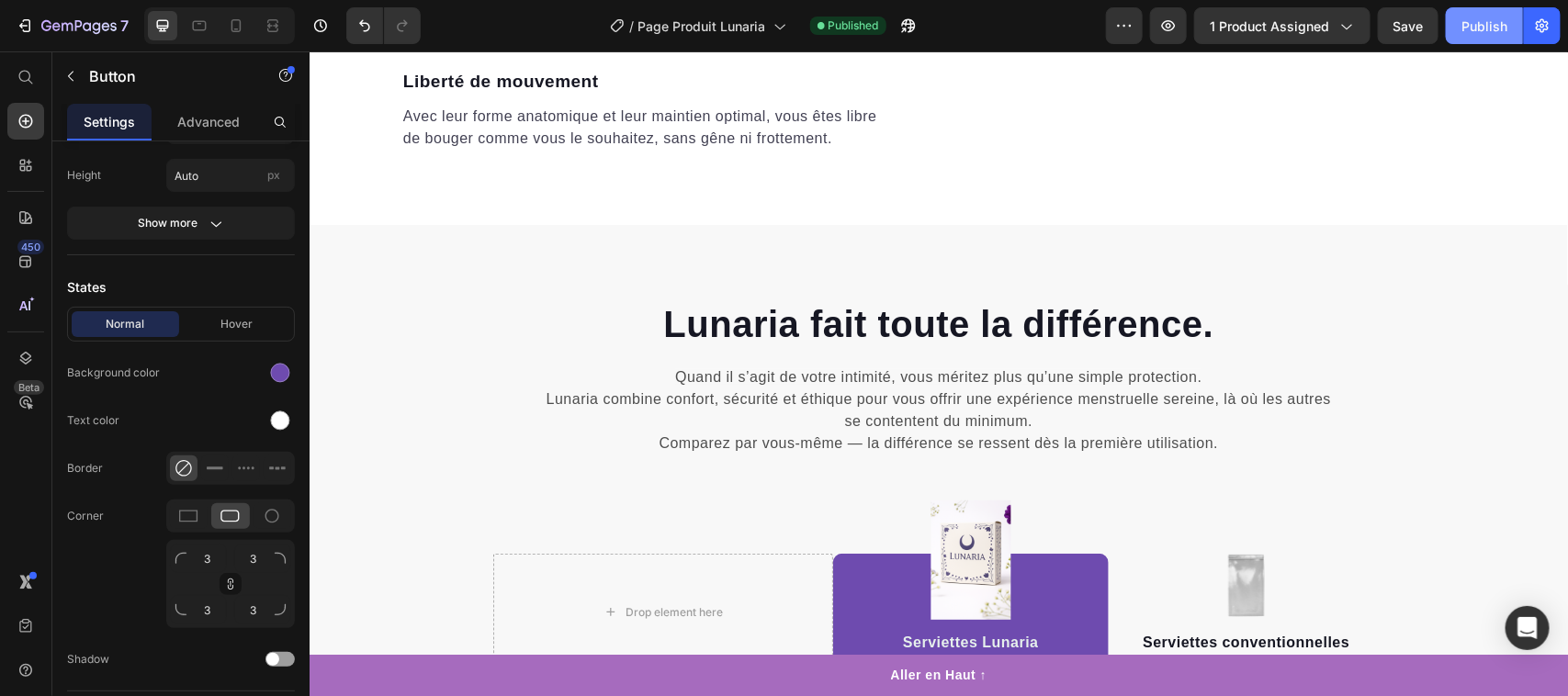 click on "Publish" at bounding box center (1484, 26) 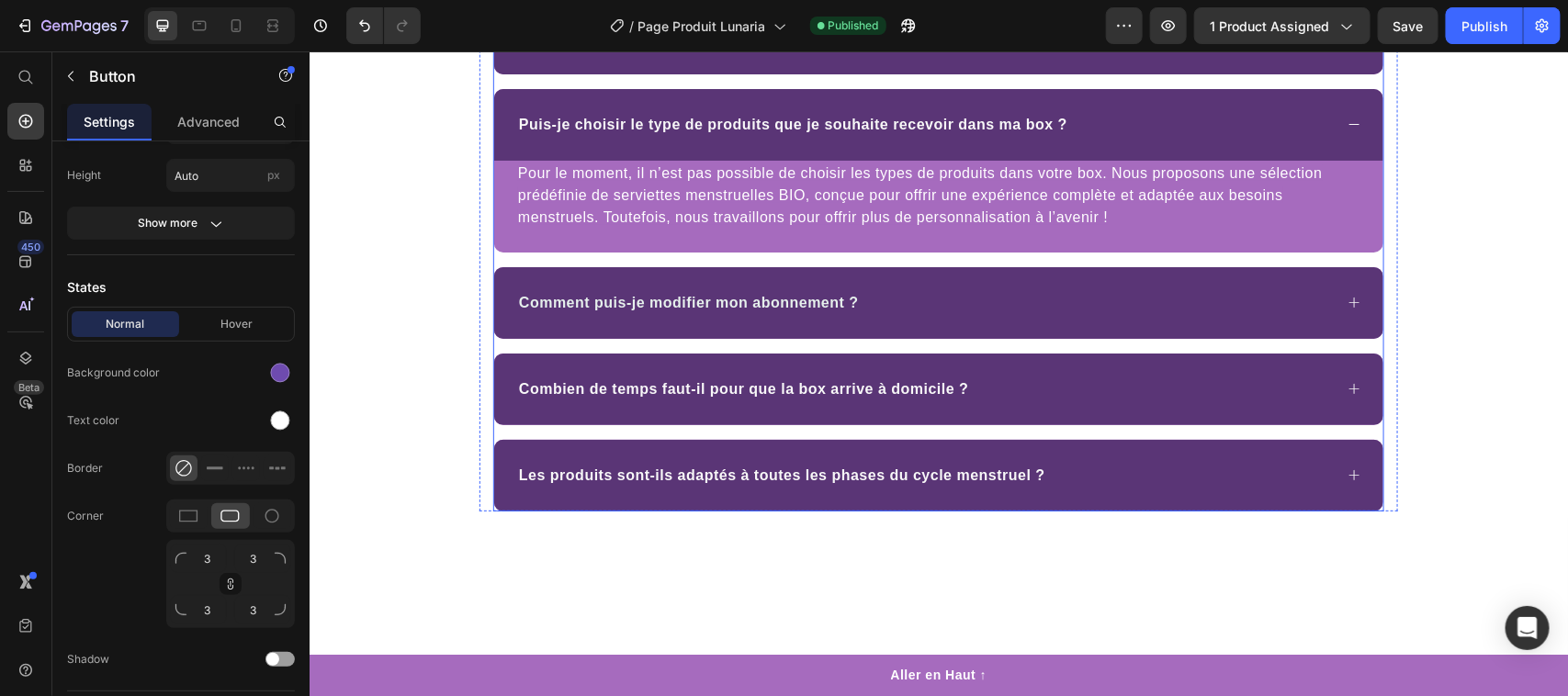 scroll, scrollTop: 4091, scrollLeft: 0, axis: vertical 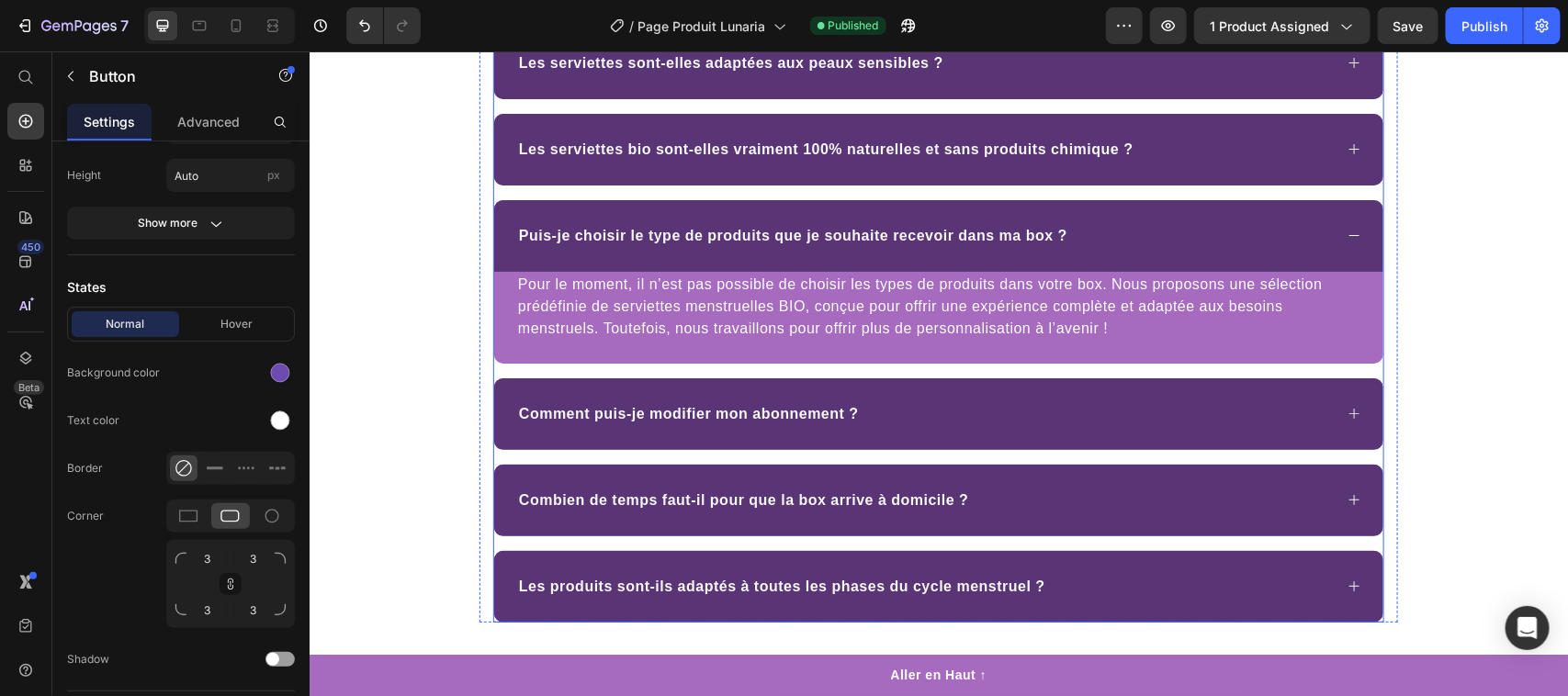 click on "Puis-je choisir le type de produits que je souhaite recevoir dans ma box ?" at bounding box center [938, 235] 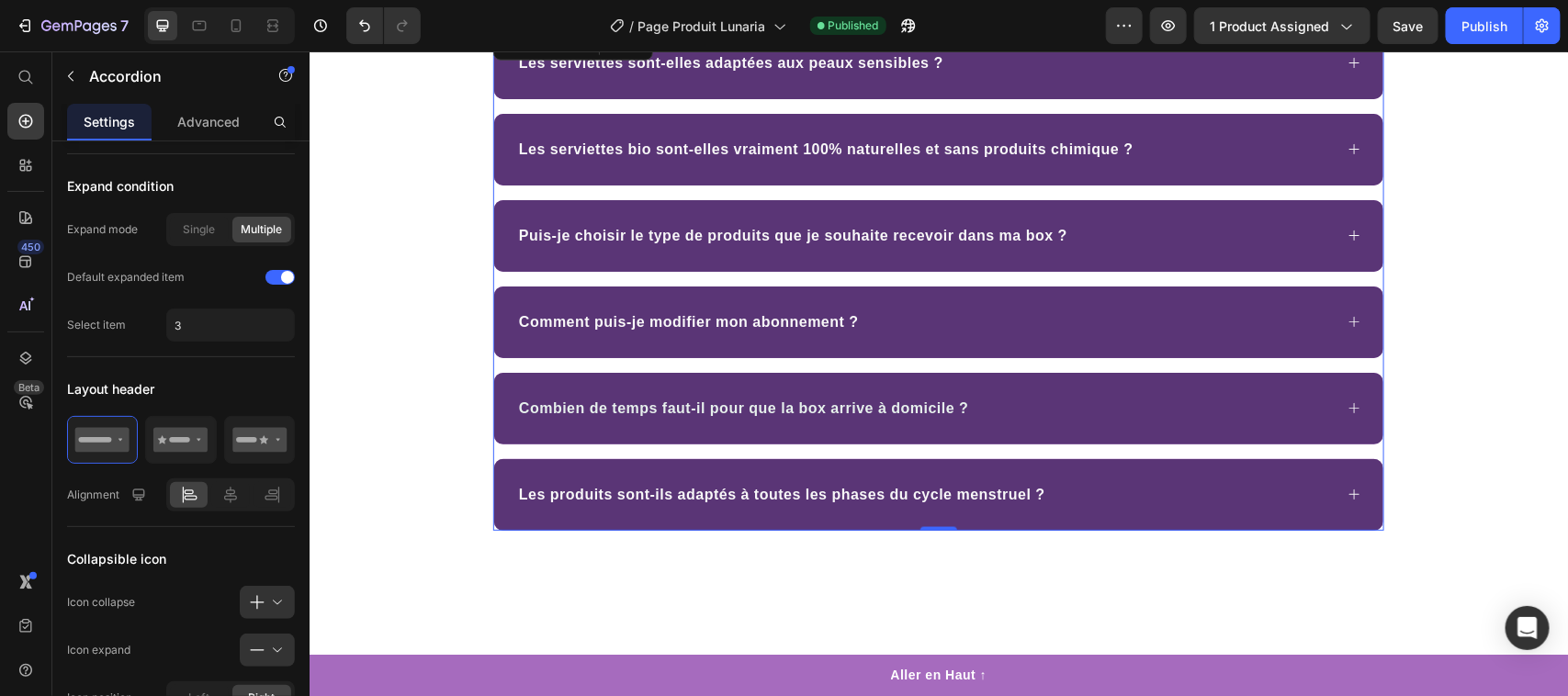 scroll, scrollTop: 0, scrollLeft: 0, axis: both 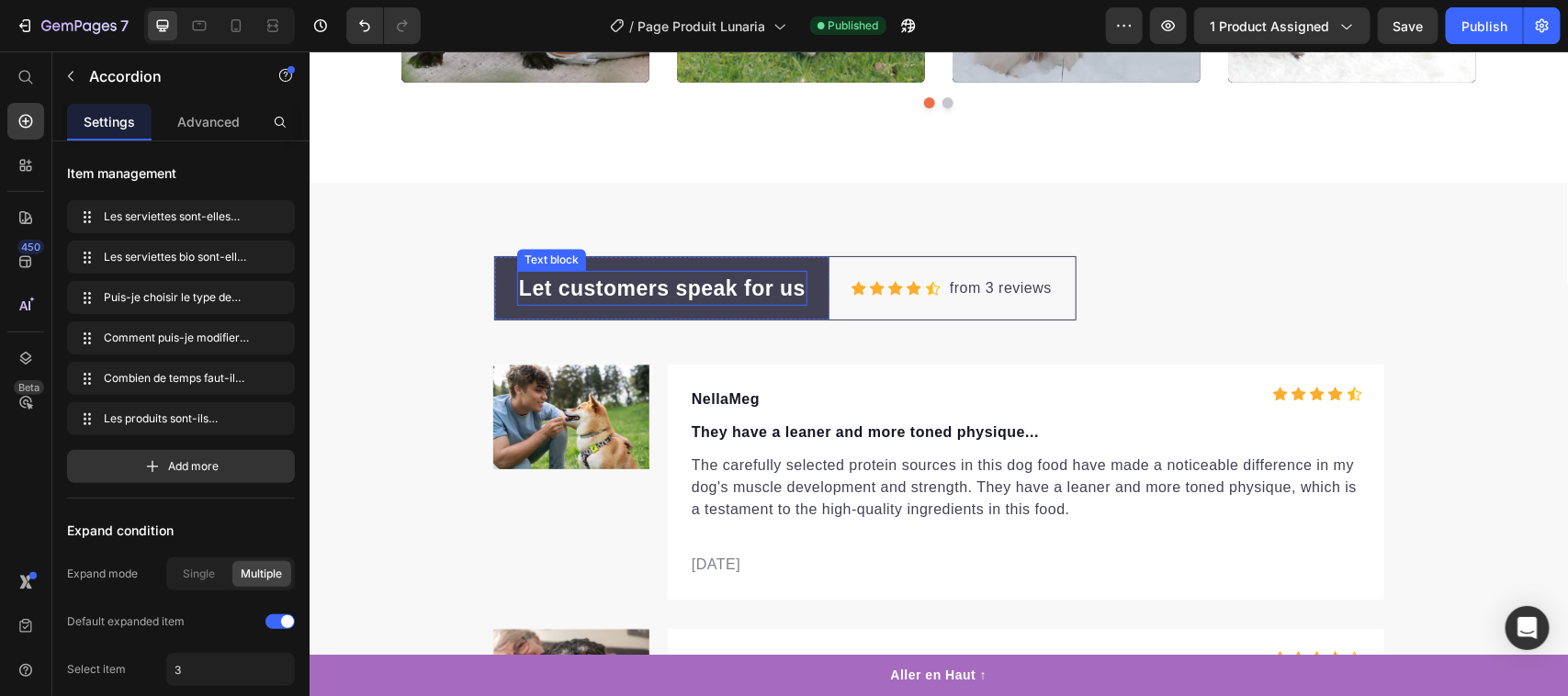 click on "Let customers speak for us" at bounding box center [661, 287] 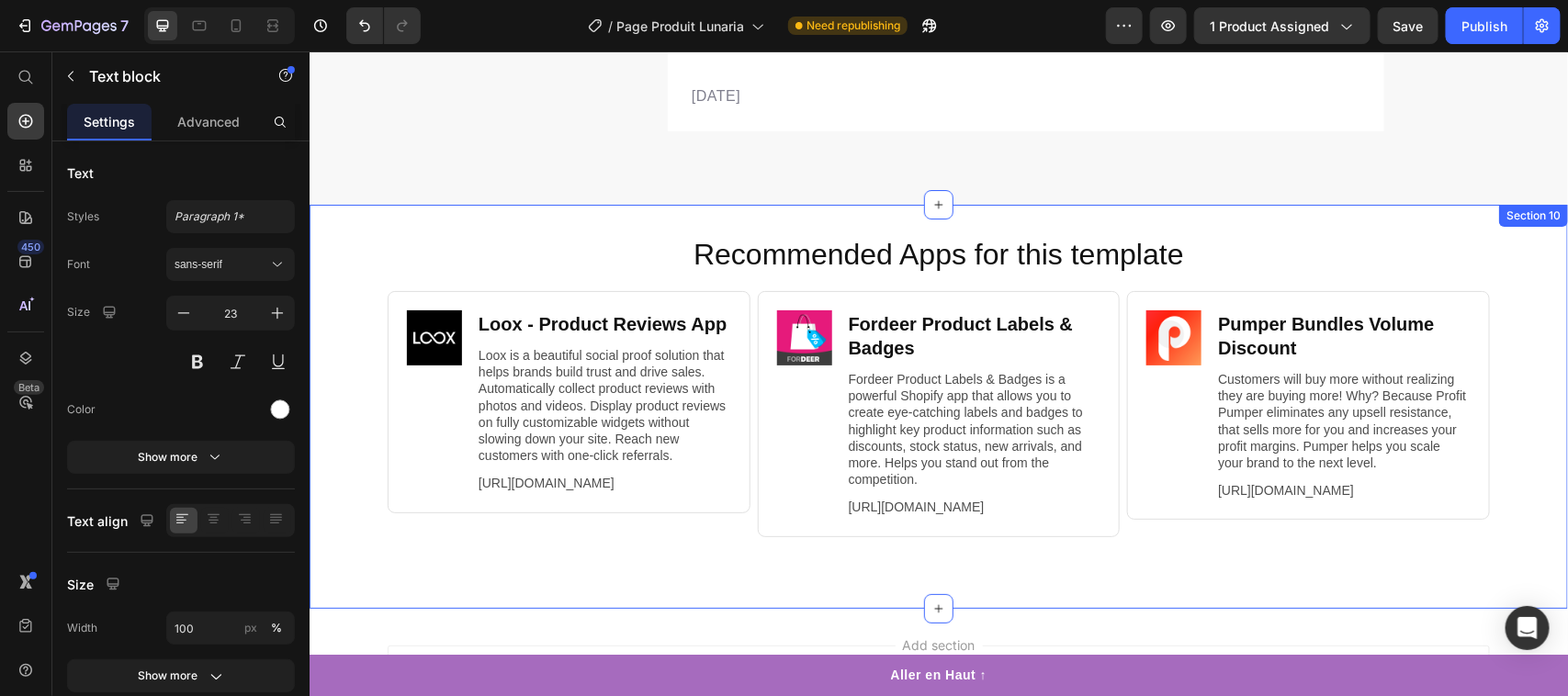 scroll, scrollTop: 6043, scrollLeft: 0, axis: vertical 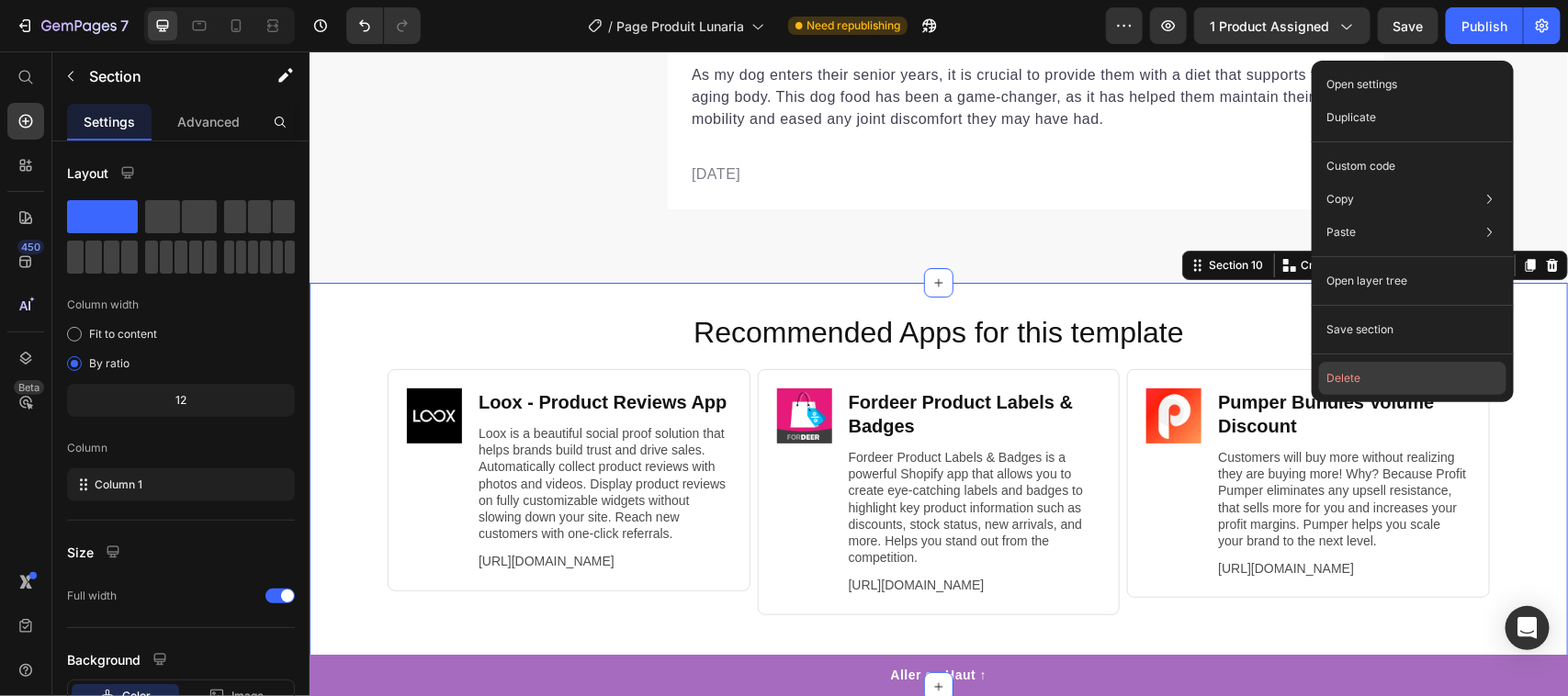 click on "Delete" 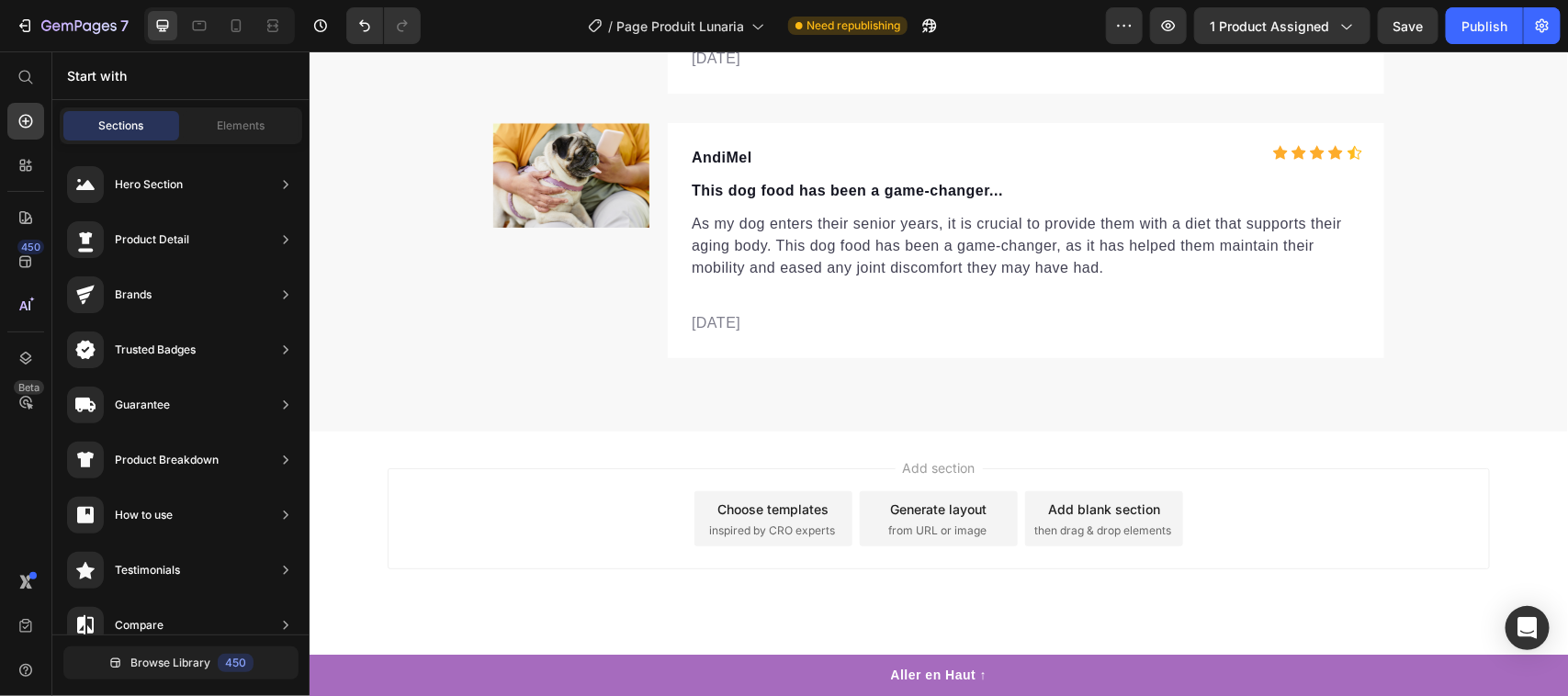 scroll, scrollTop: 5895, scrollLeft: 0, axis: vertical 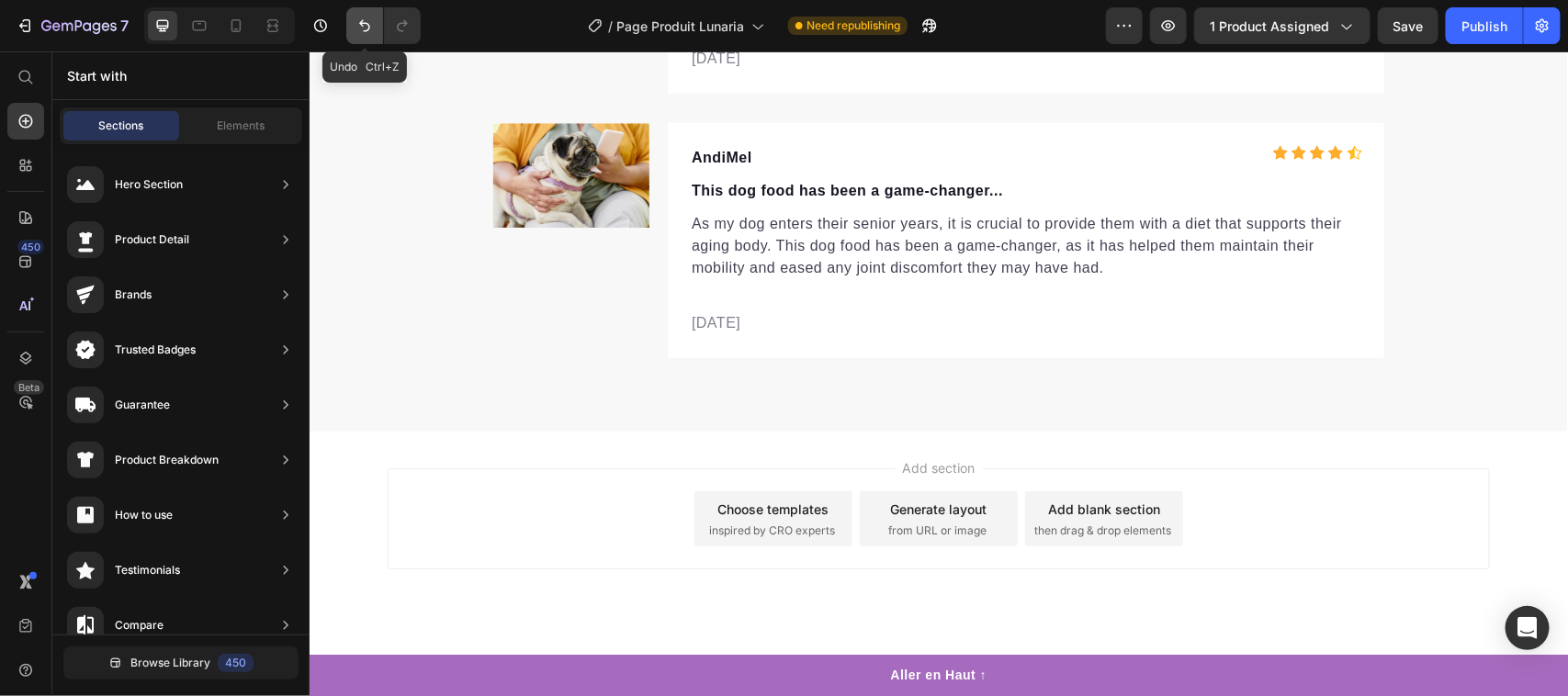 click 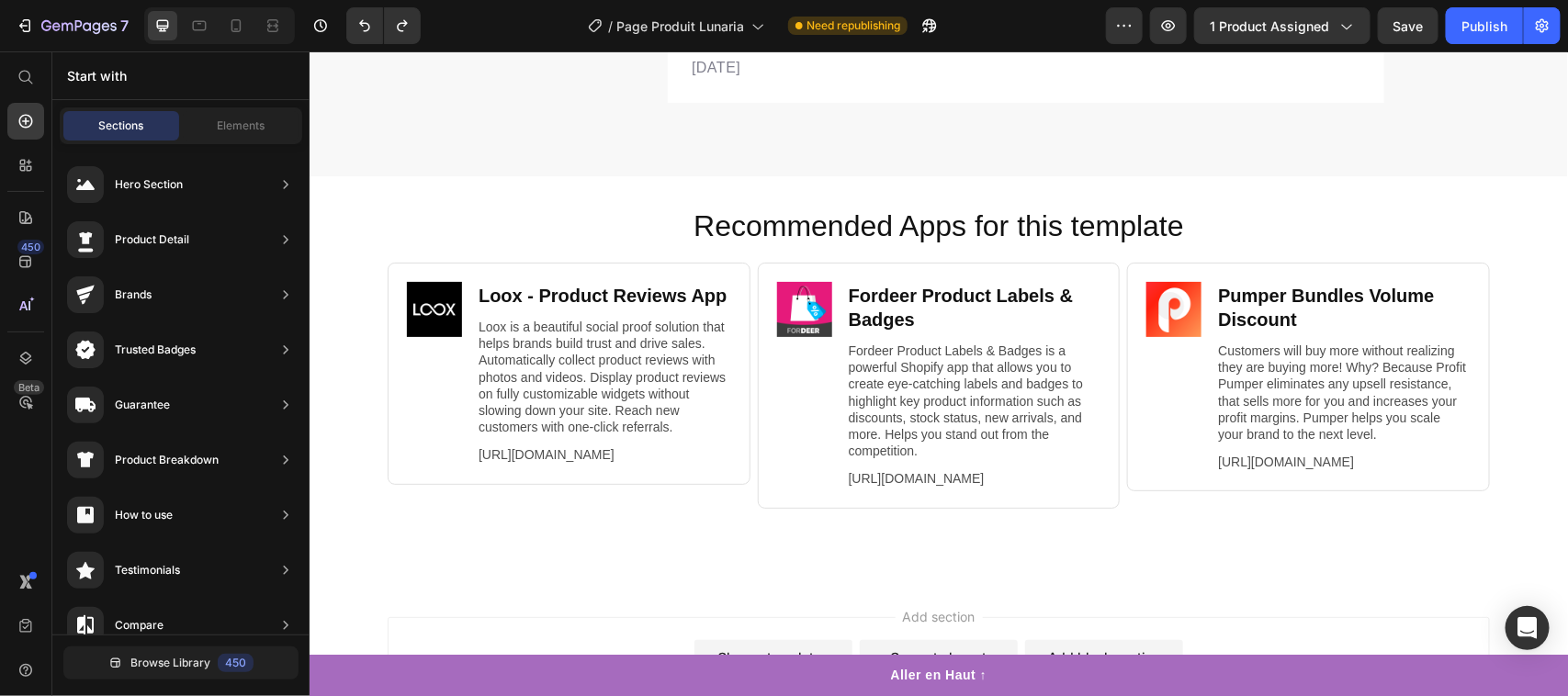 scroll, scrollTop: 6085, scrollLeft: 0, axis: vertical 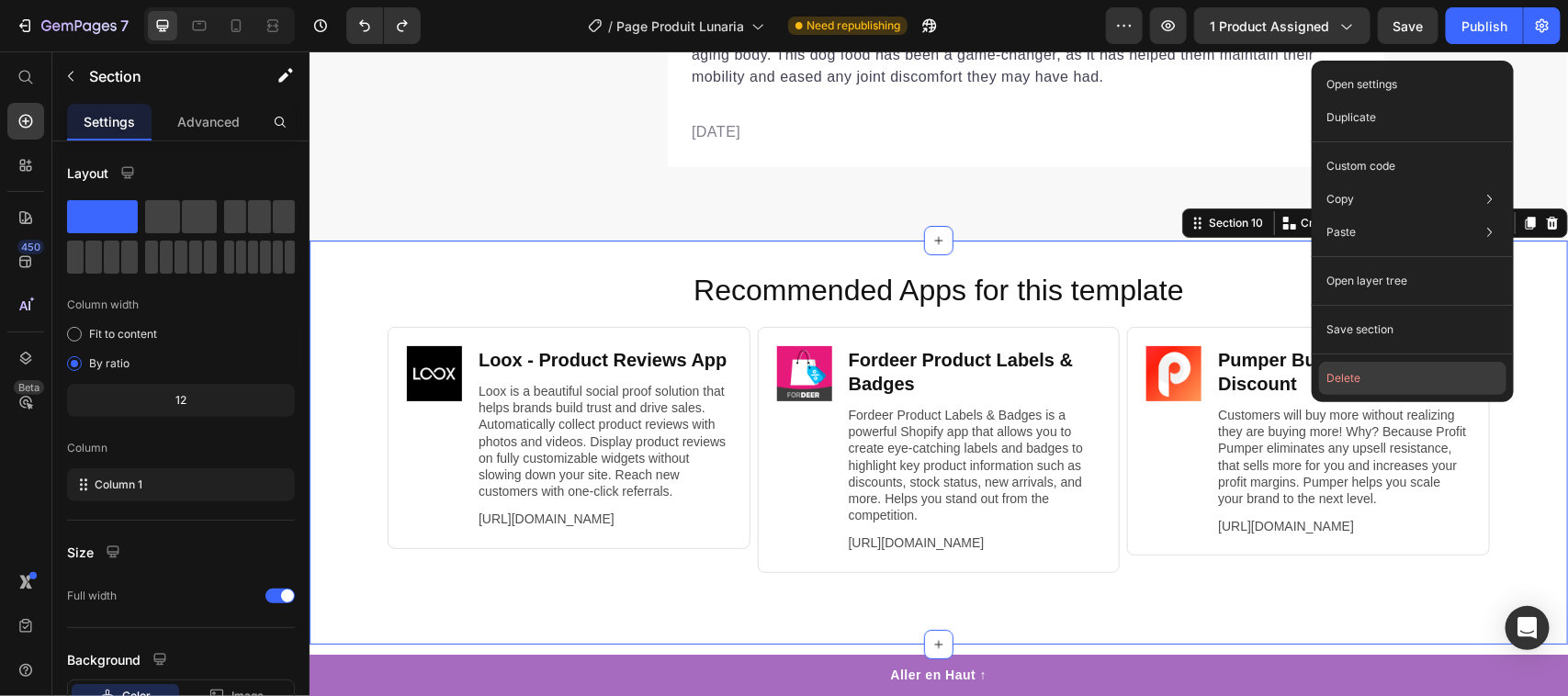 click on "Delete" 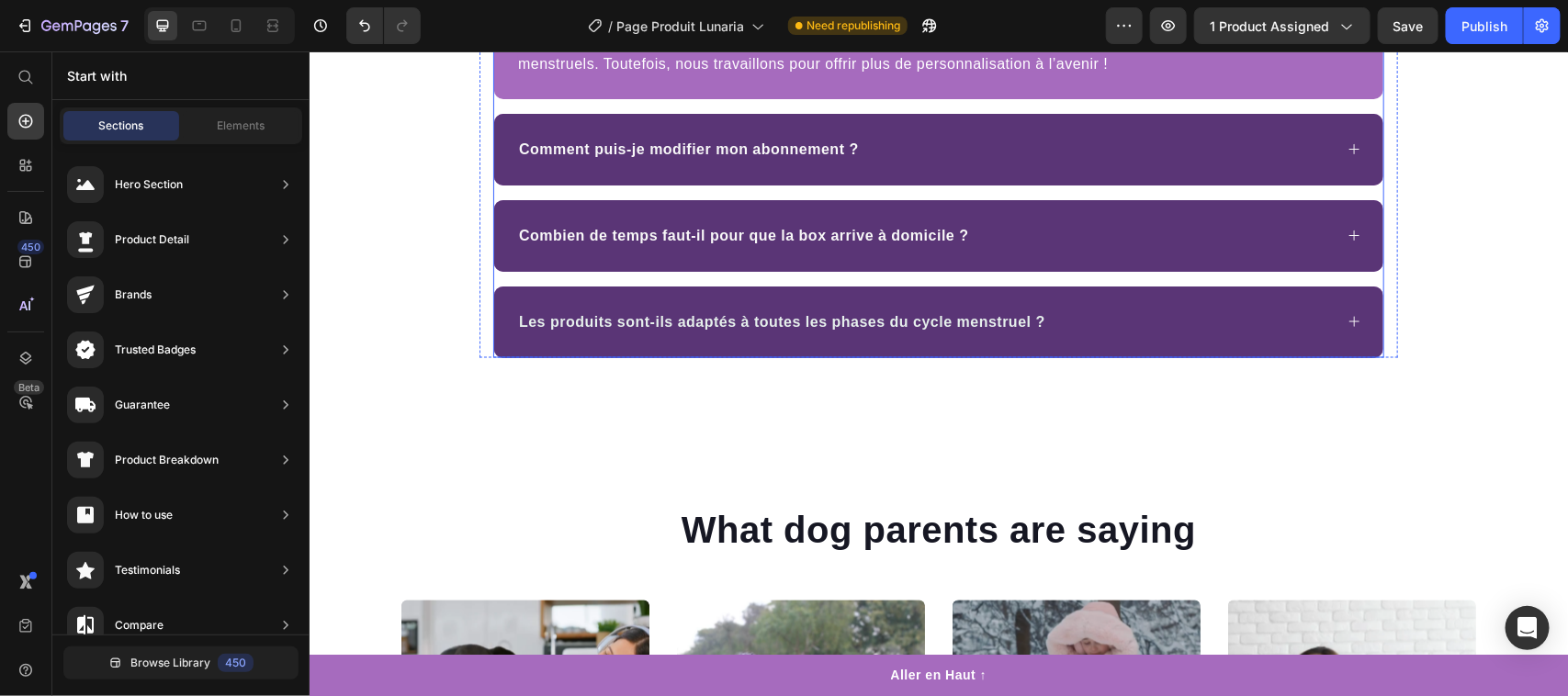 scroll, scrollTop: 4141, scrollLeft: 0, axis: vertical 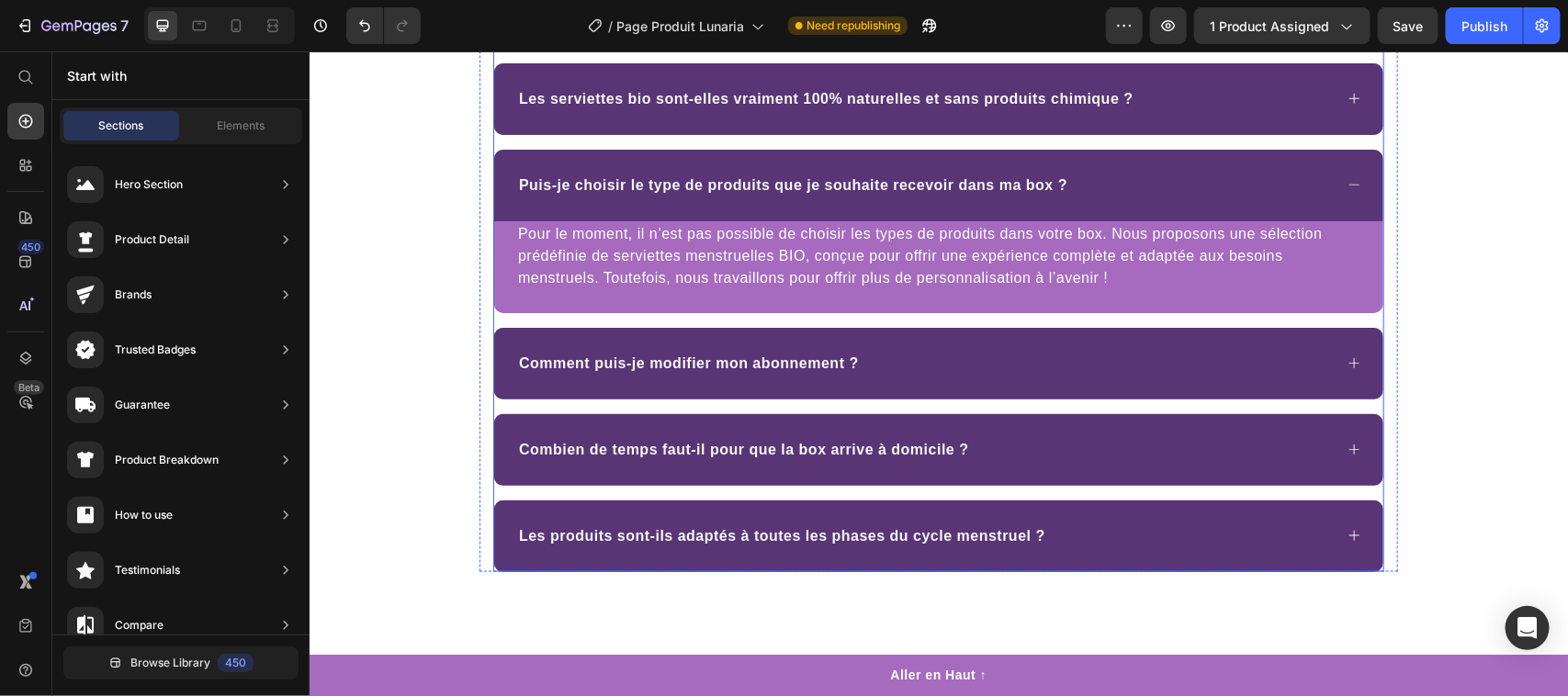 click on "Puis-je choisir le type de produits que je souhaite recevoir dans ma box ?" at bounding box center [923, 185] 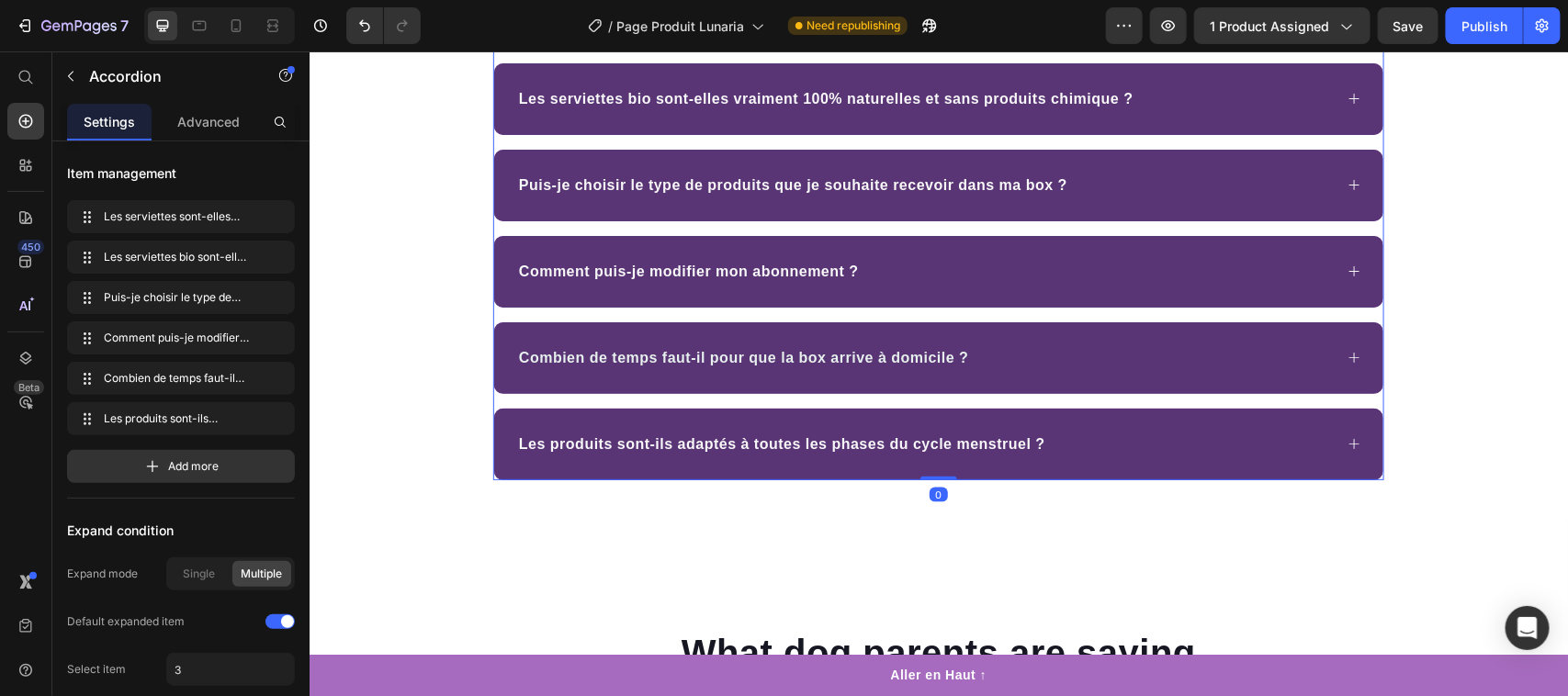 click on "Combien de temps faut-il pour que la box arrive à domicile ?" at bounding box center [923, 357] 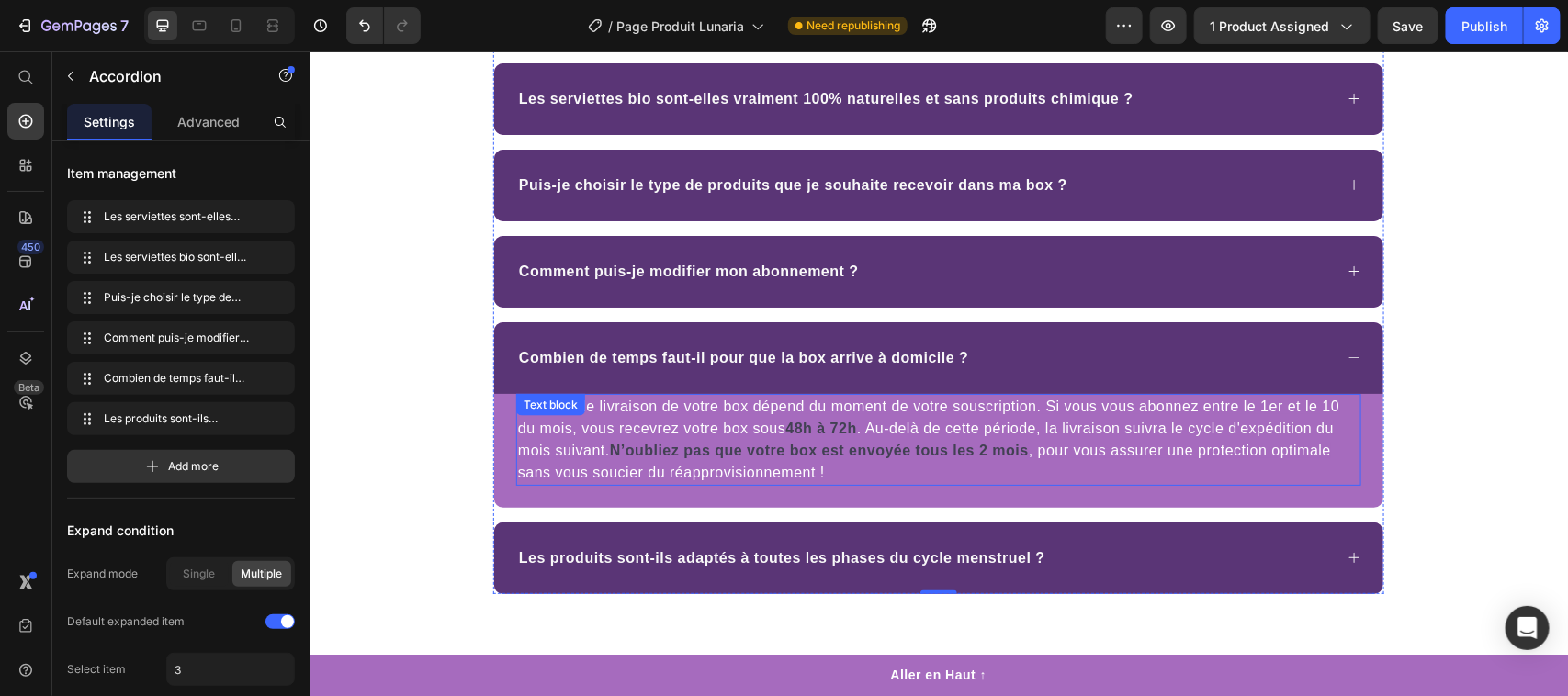 click on "48h à 72h" at bounding box center [820, 427] 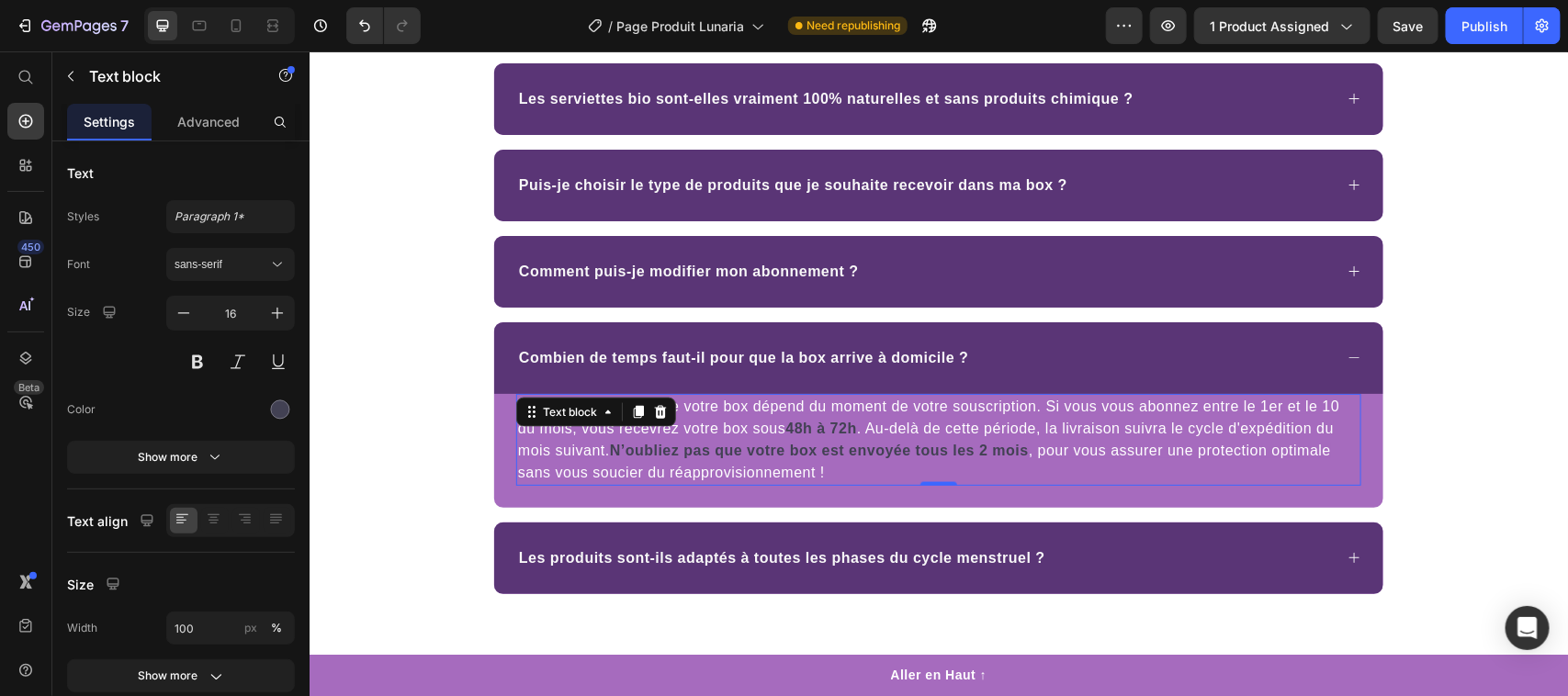 click on "48h à 72h" at bounding box center (820, 427) 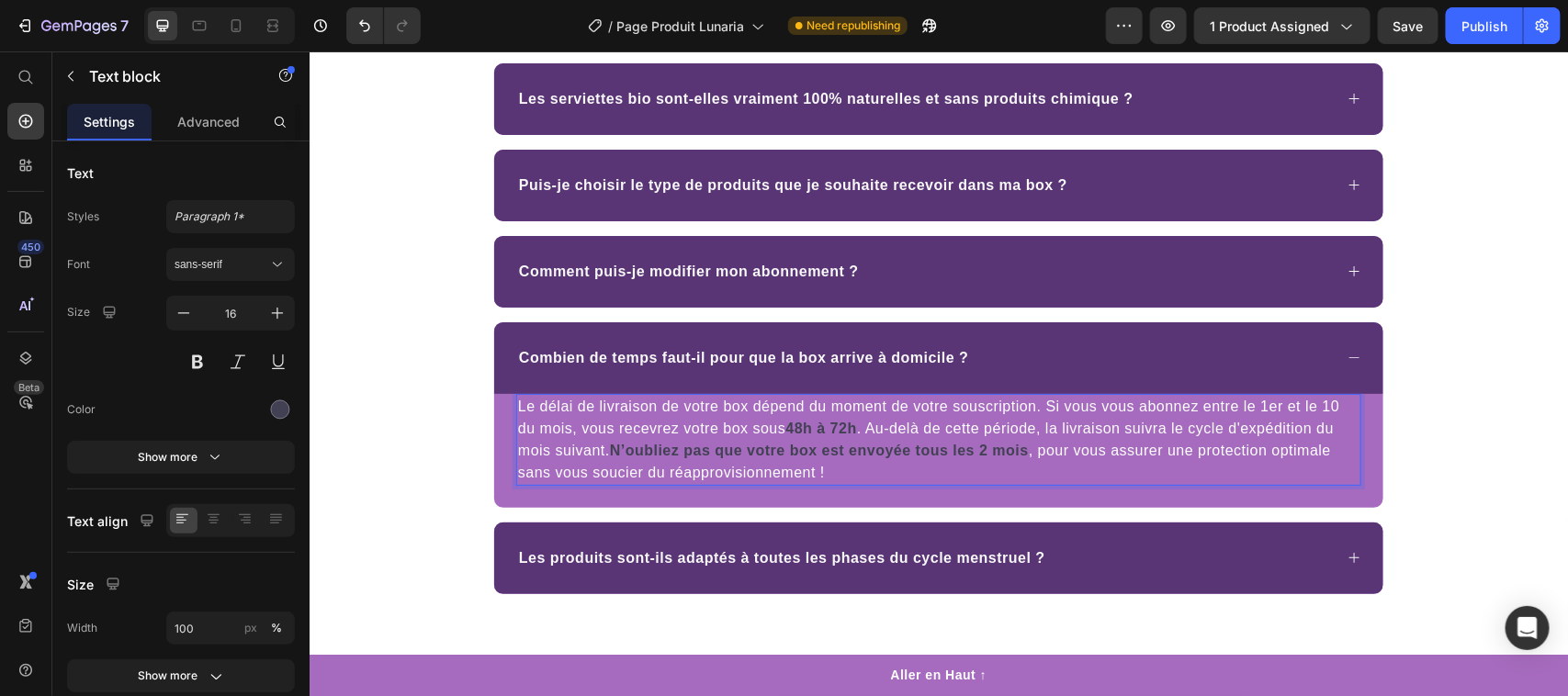 click on "48h à 72h" at bounding box center [820, 427] 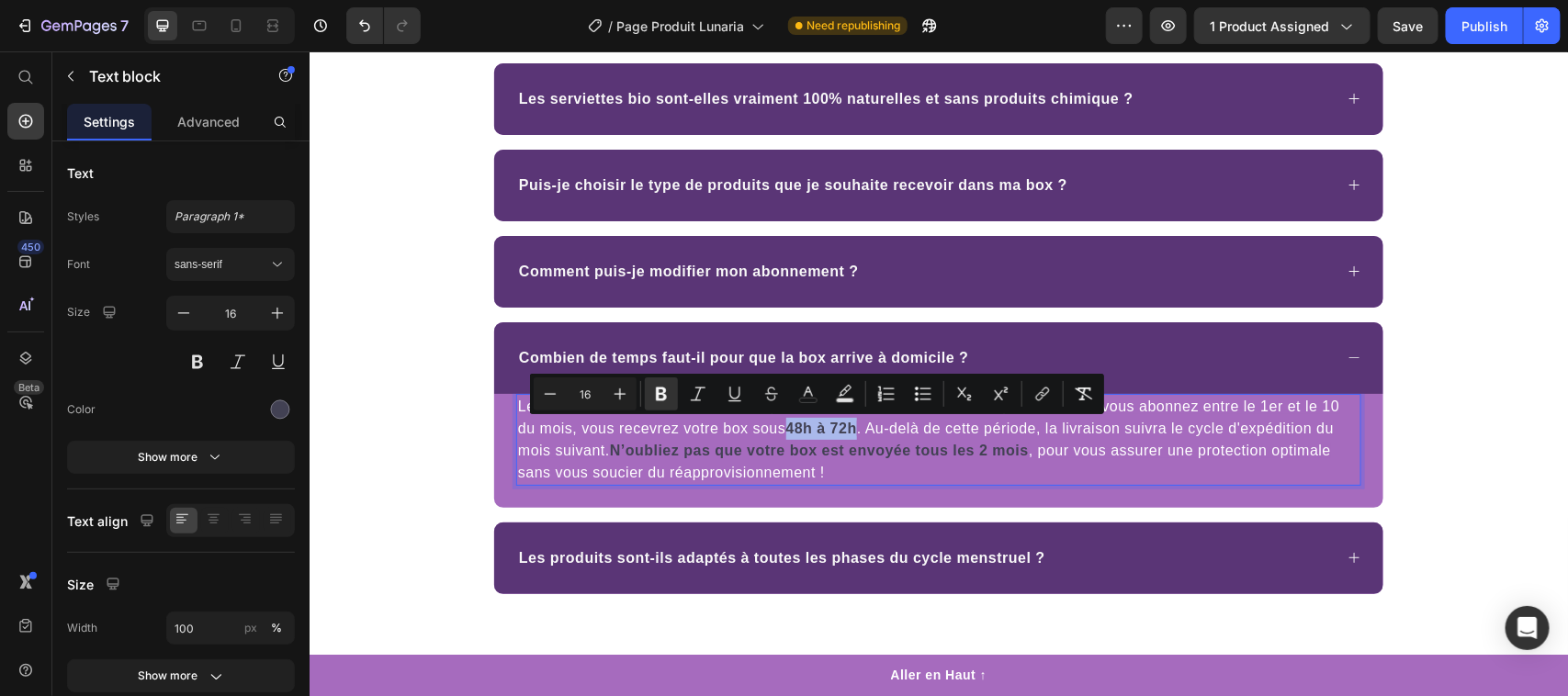 drag, startPoint x: 783, startPoint y: 431, endPoint x: 850, endPoint y: 429, distance: 67.02984 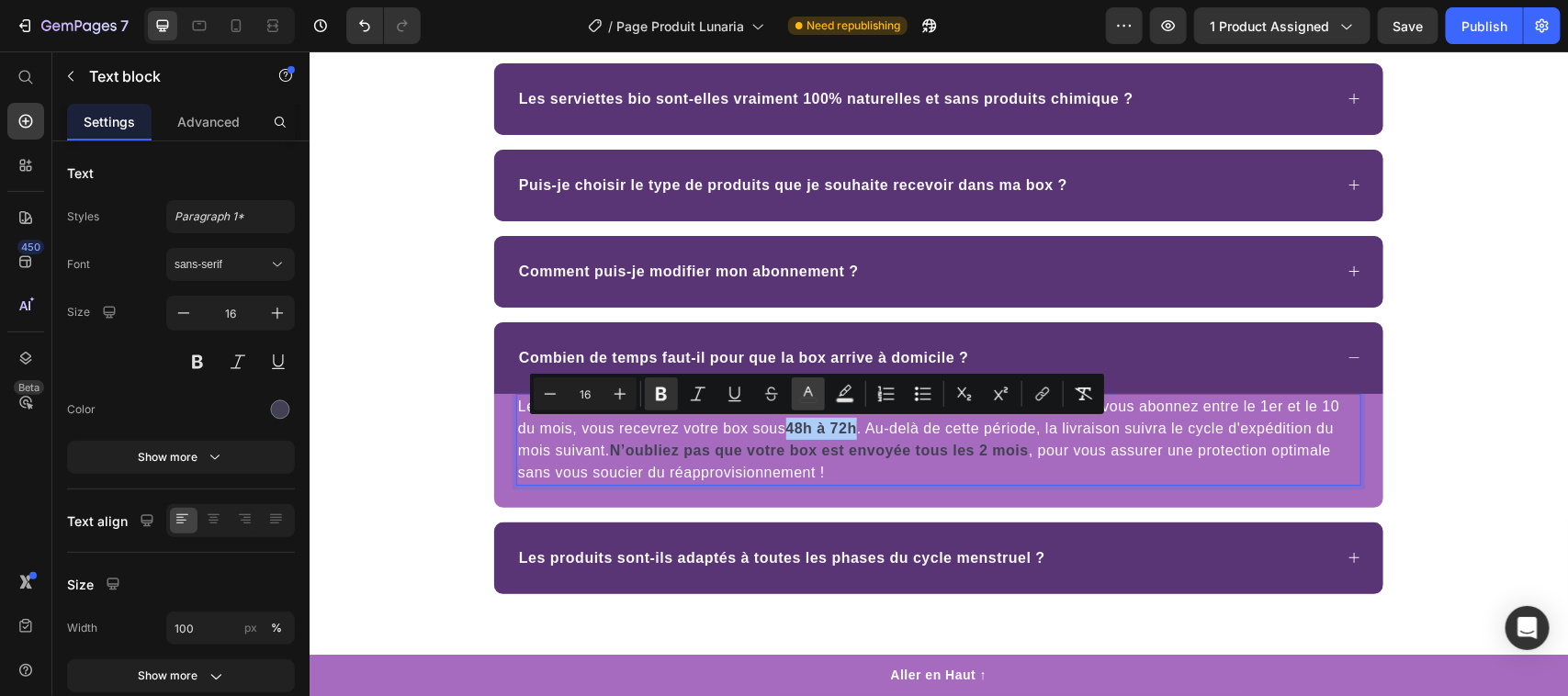 click 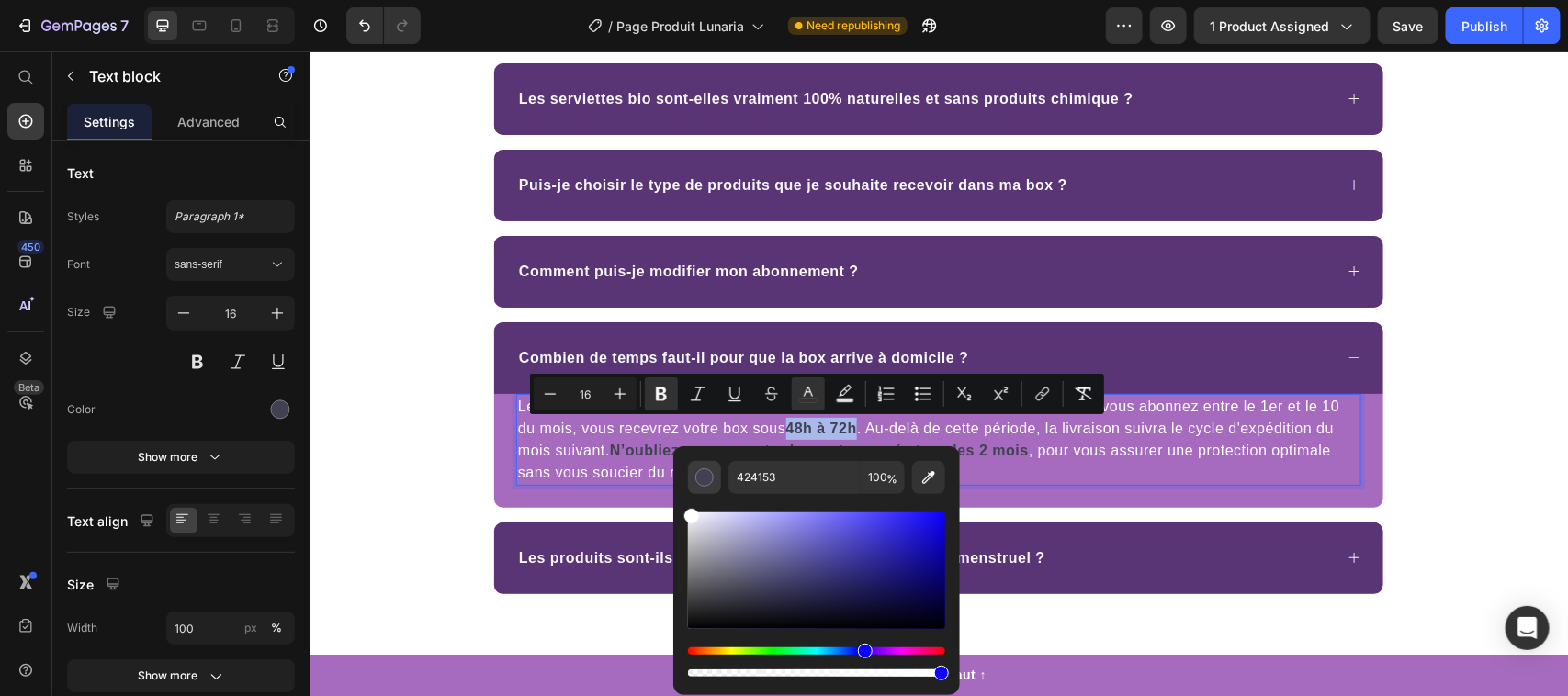 type on "FFFFFF" 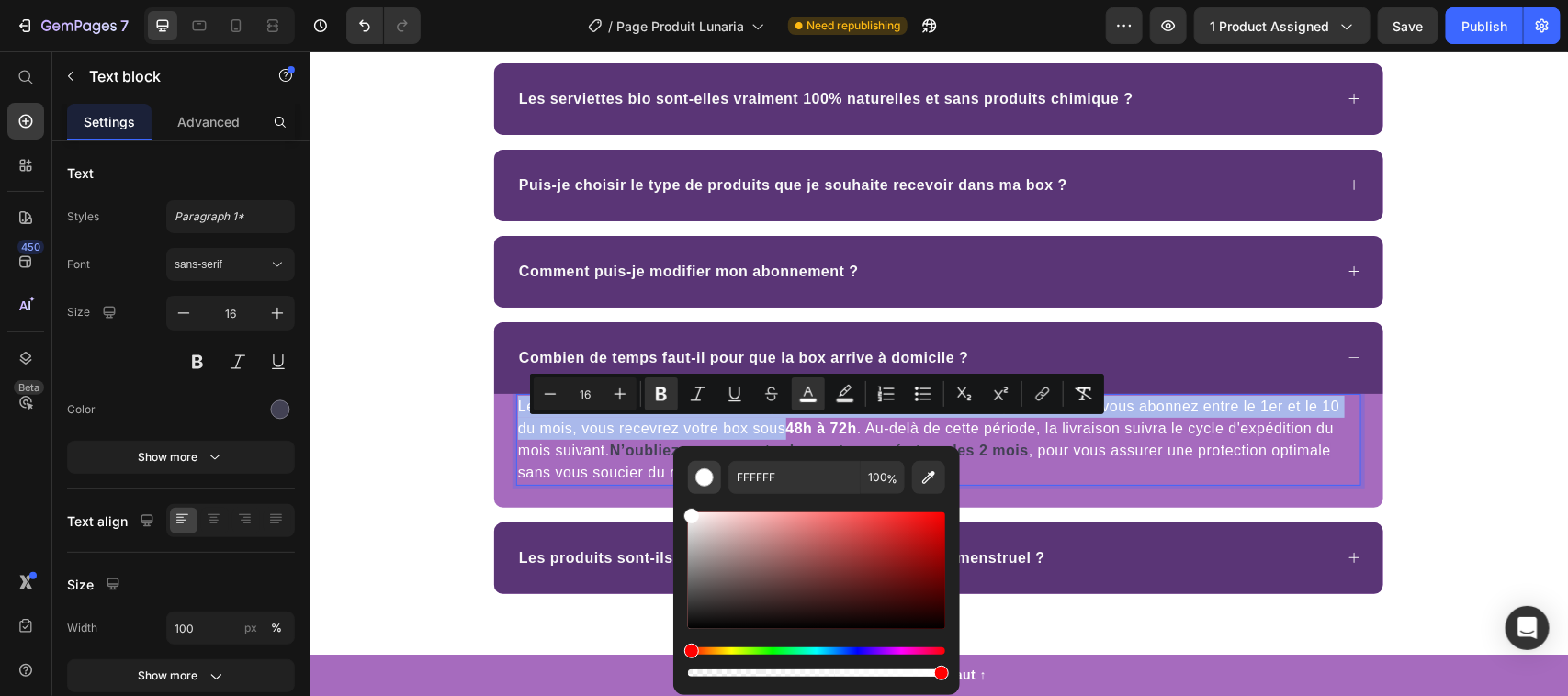 drag, startPoint x: 746, startPoint y: 589, endPoint x: 690, endPoint y: 478, distance: 124.32618 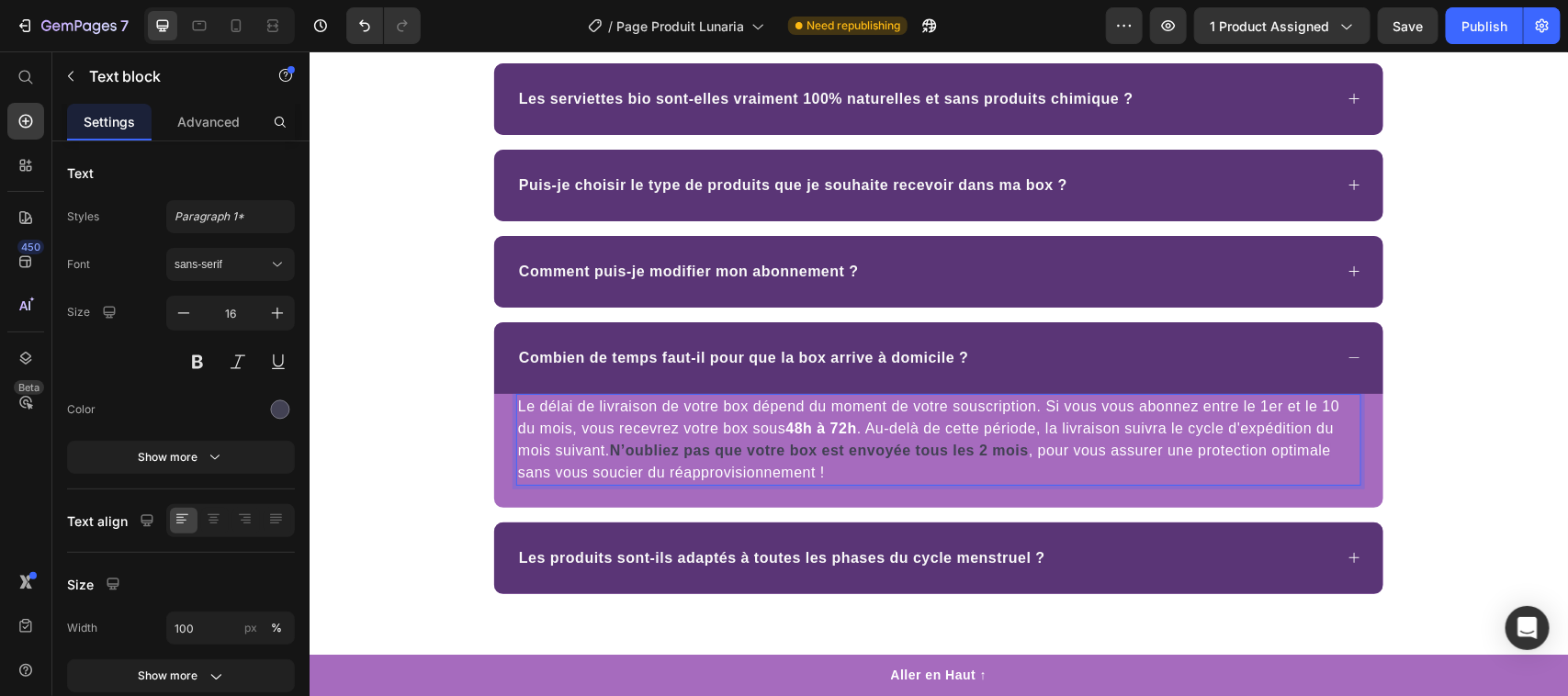 click on ". Au-delà de cette période, la livraison suivra le cycle d'expédition du mois suivant." at bounding box center [925, 438] 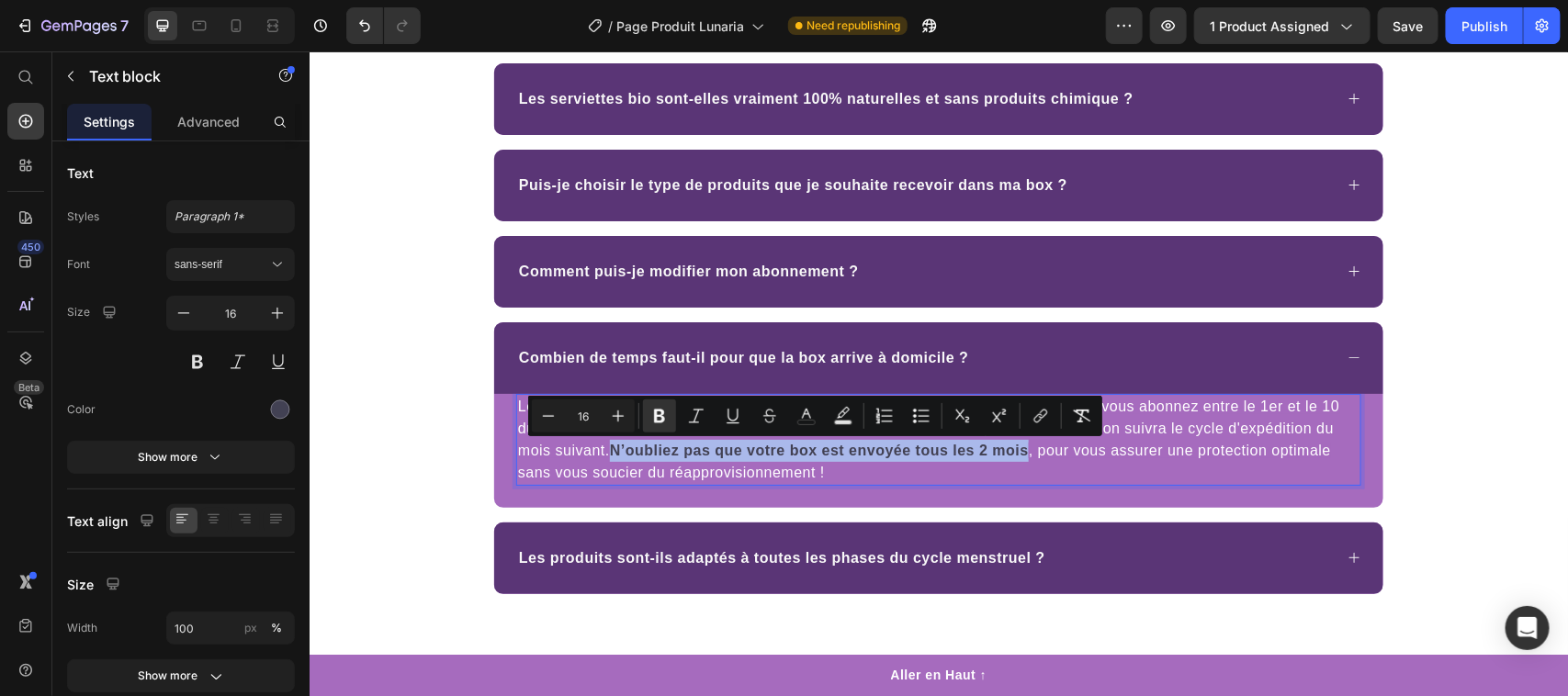 drag, startPoint x: 604, startPoint y: 452, endPoint x: 1021, endPoint y: 452, distance: 417 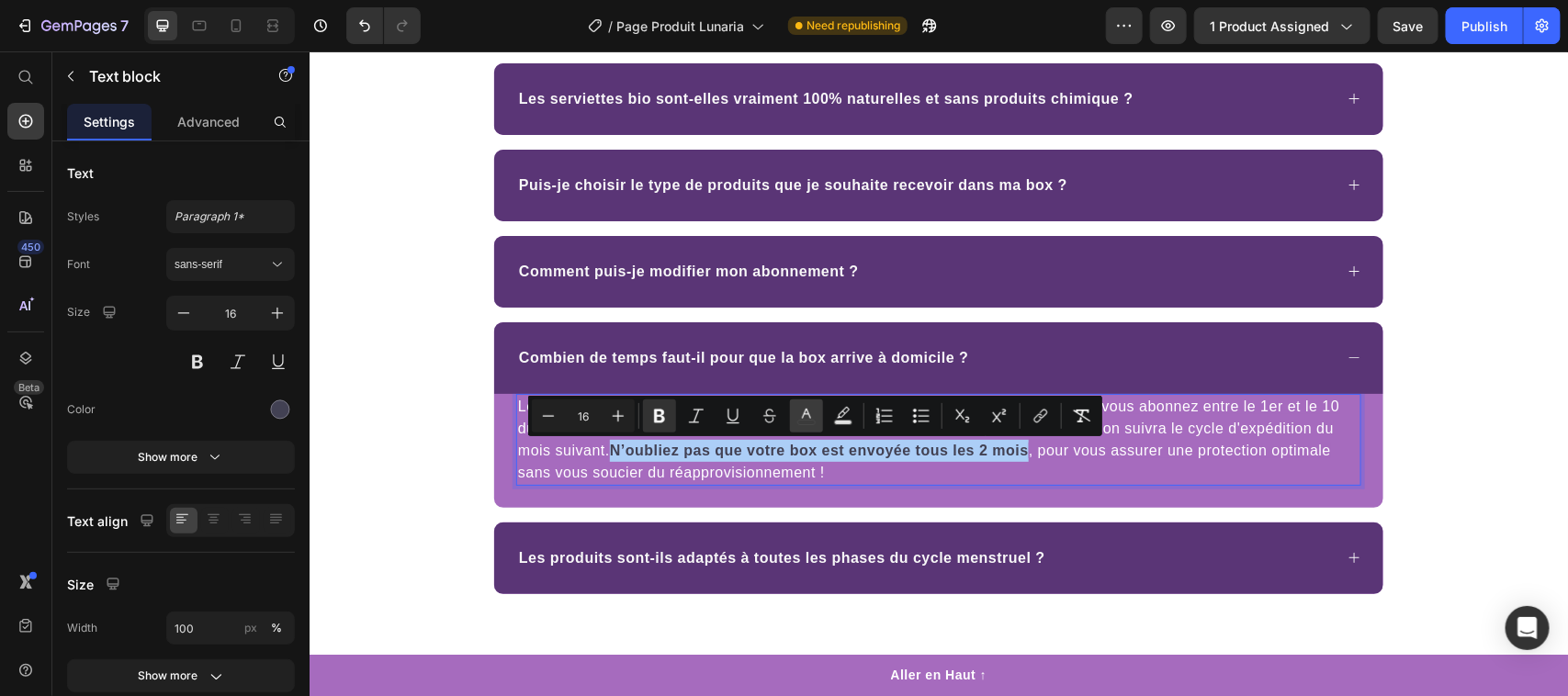 click 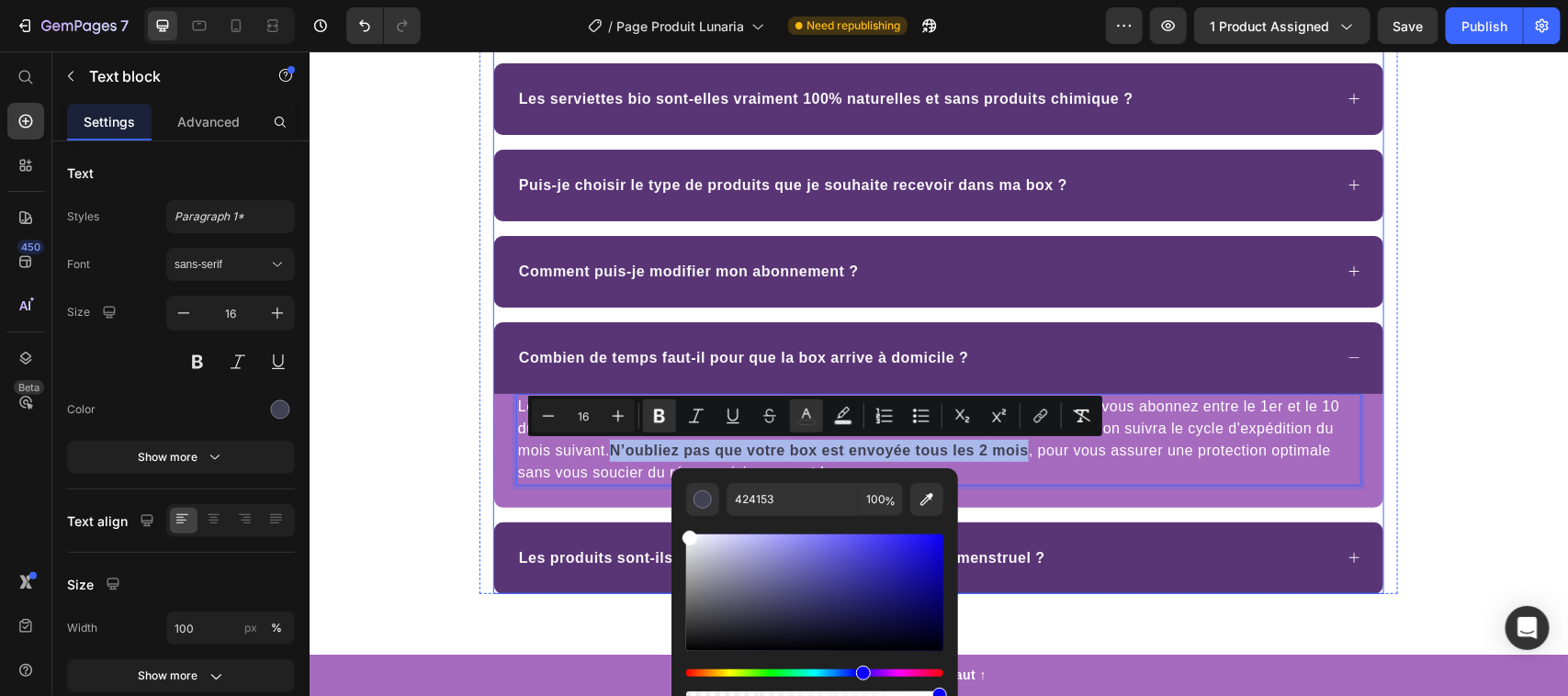 drag, startPoint x: 1050, startPoint y: 663, endPoint x: 659, endPoint y: 515, distance: 418.073 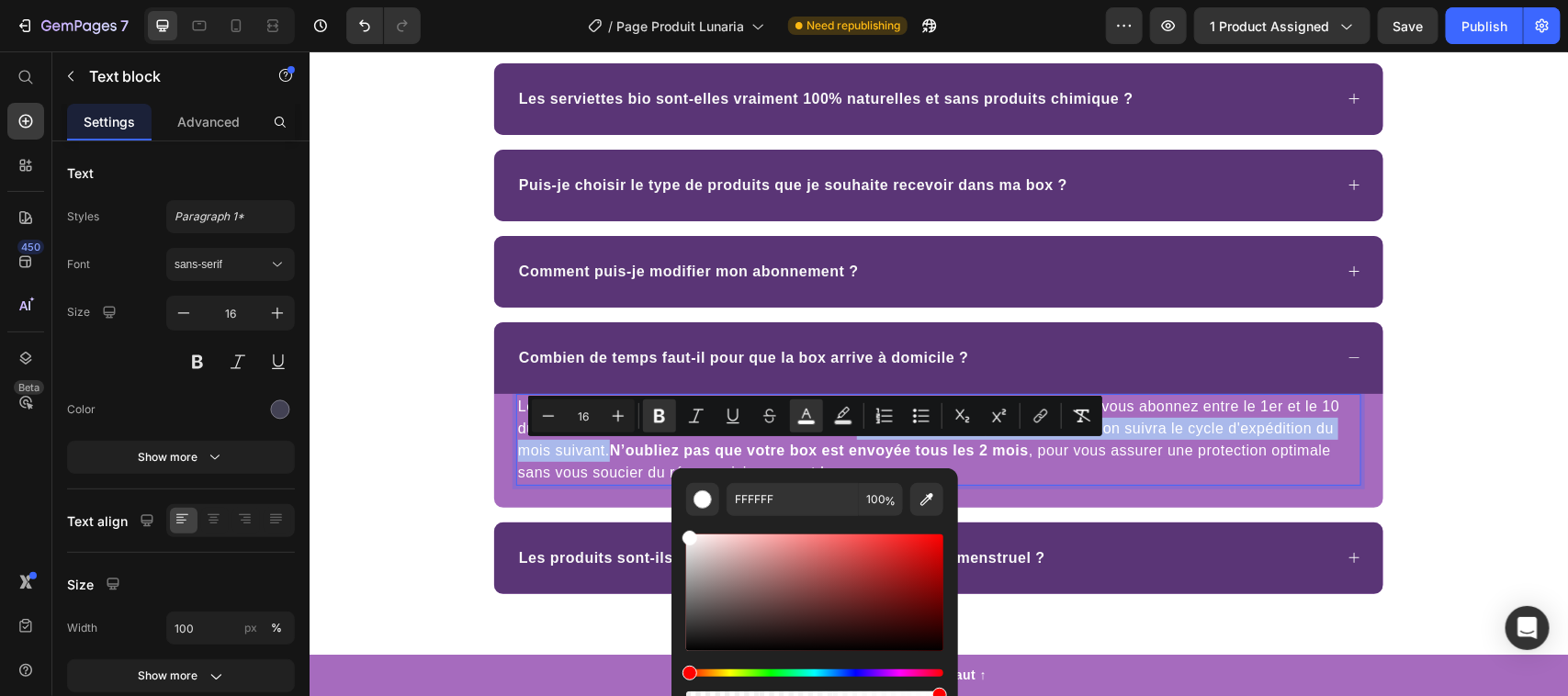 click on "N’oubliez pas que votre box est envoyée tous les 2 mois" at bounding box center [818, 449] 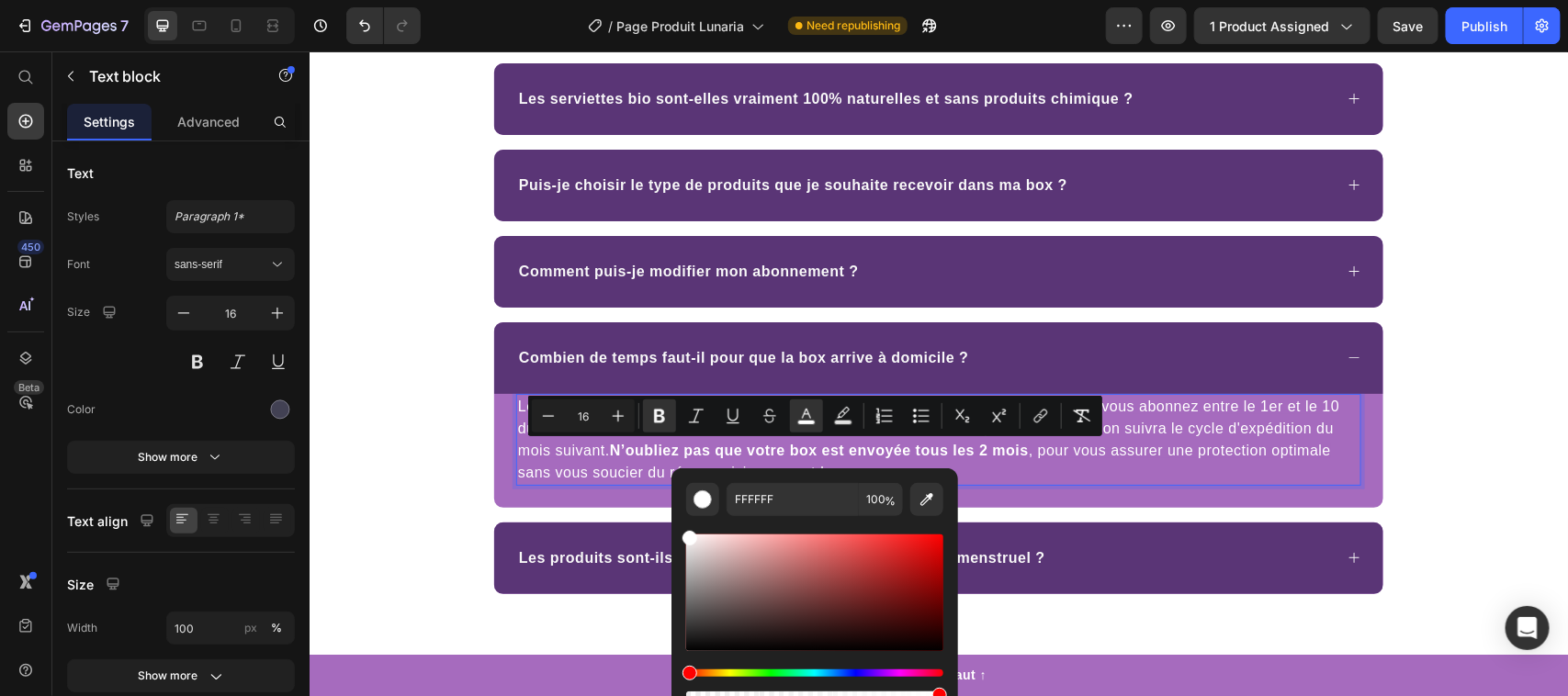 click on ", pour vous assurer une protection optimale sans vous soucier du réapprovisionnement !" at bounding box center (923, 460) 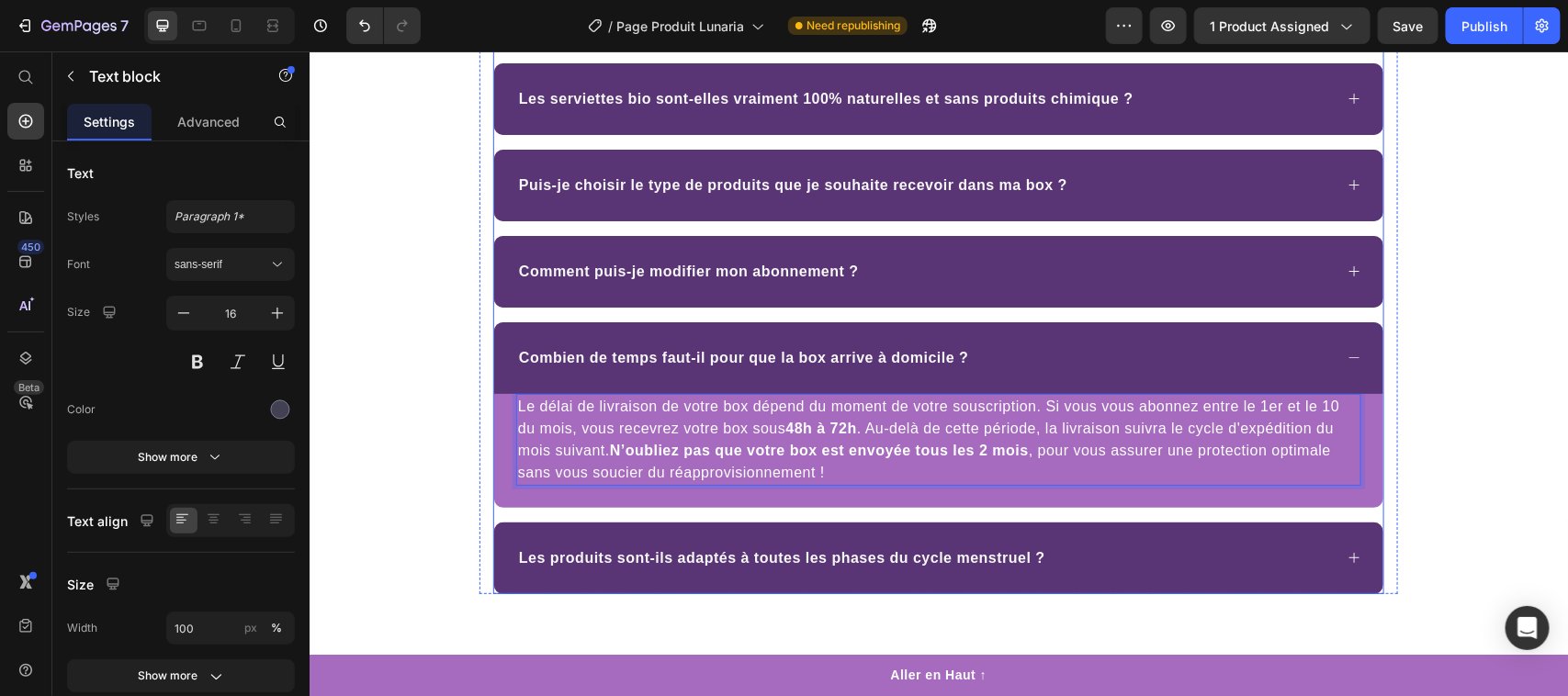 drag, startPoint x: 943, startPoint y: 366, endPoint x: 946, endPoint y: 376, distance: 10.440307 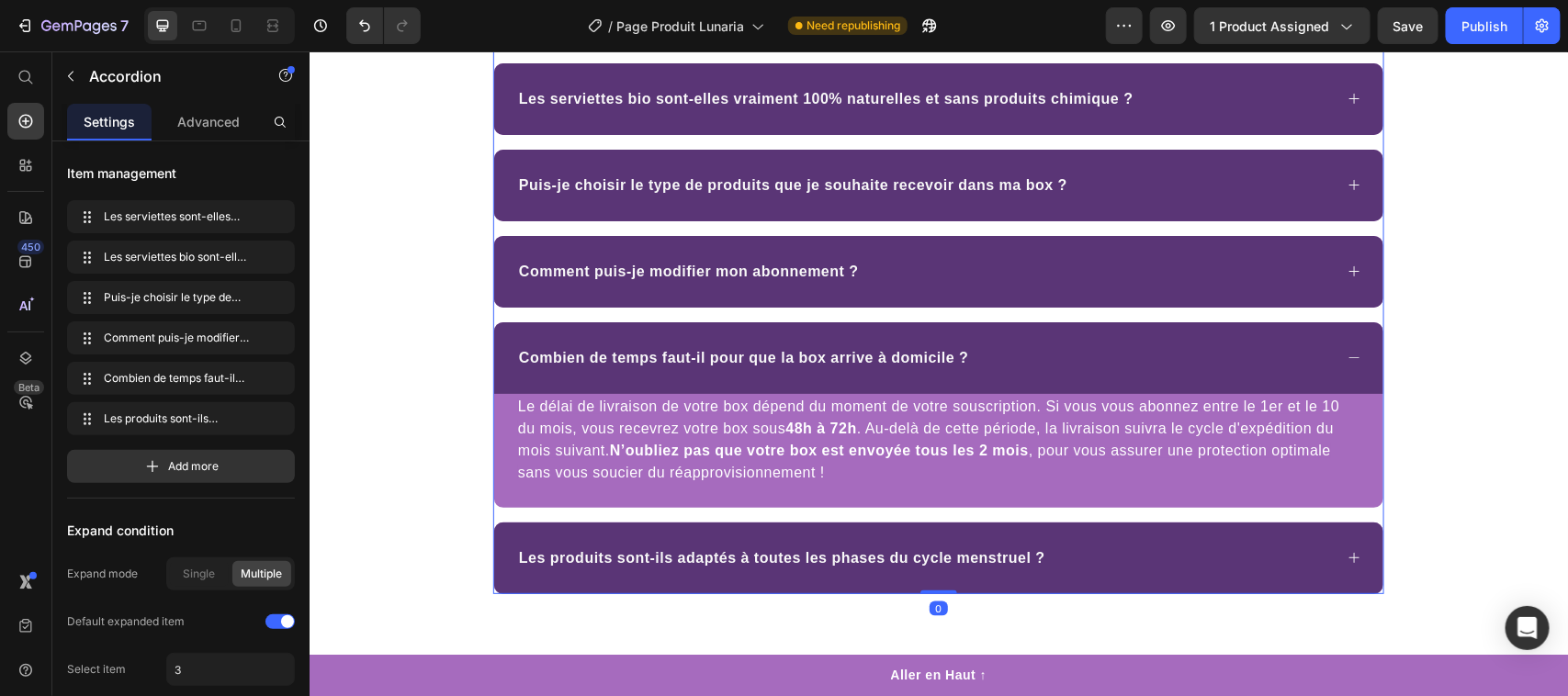 click on "Combien de temps faut-il pour que la box arrive à domicile ?" at bounding box center (938, 357) 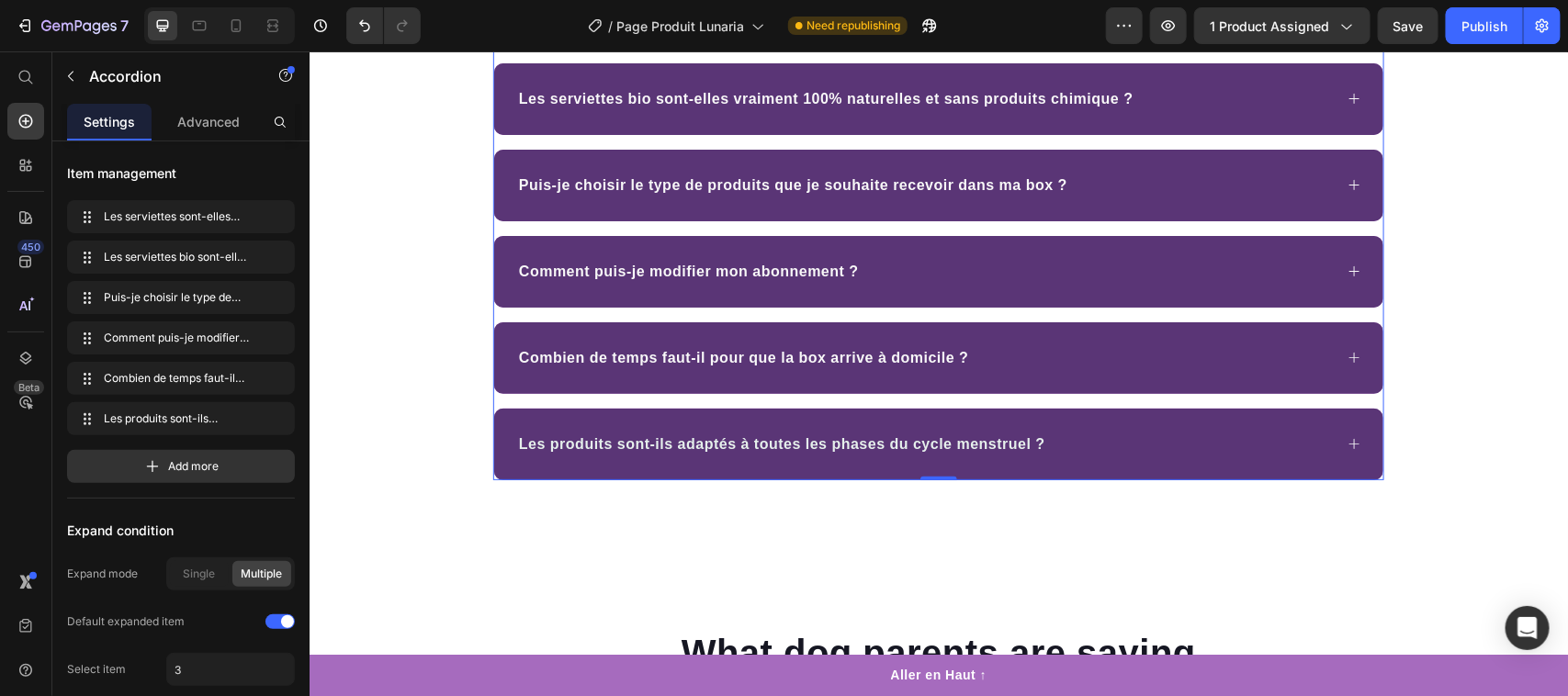 click on "Les produits sont-ils adaptés à toutes les phases du cycle menstruel ?" at bounding box center (923, 443) 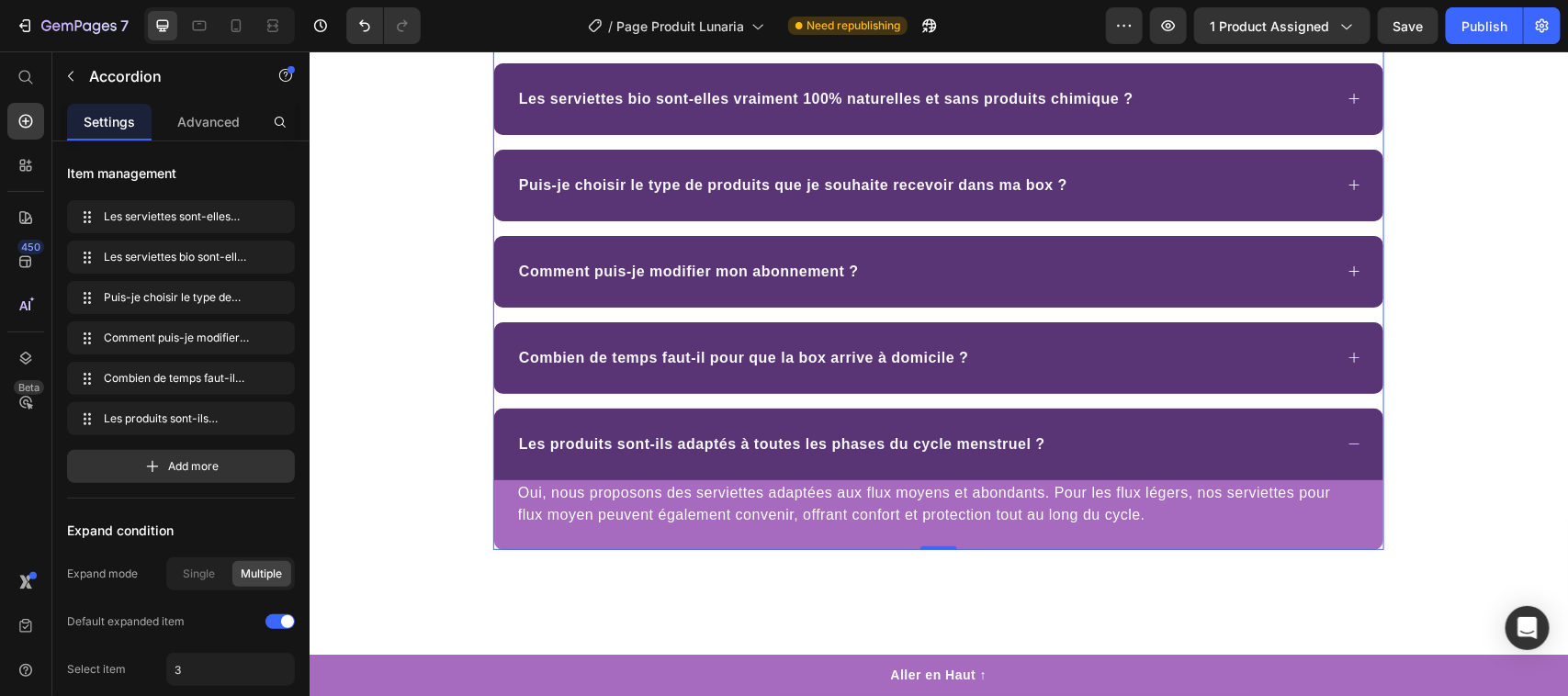 click on "Les produits sont-ils adaptés à toutes les phases du cycle menstruel ?" at bounding box center [923, 443] 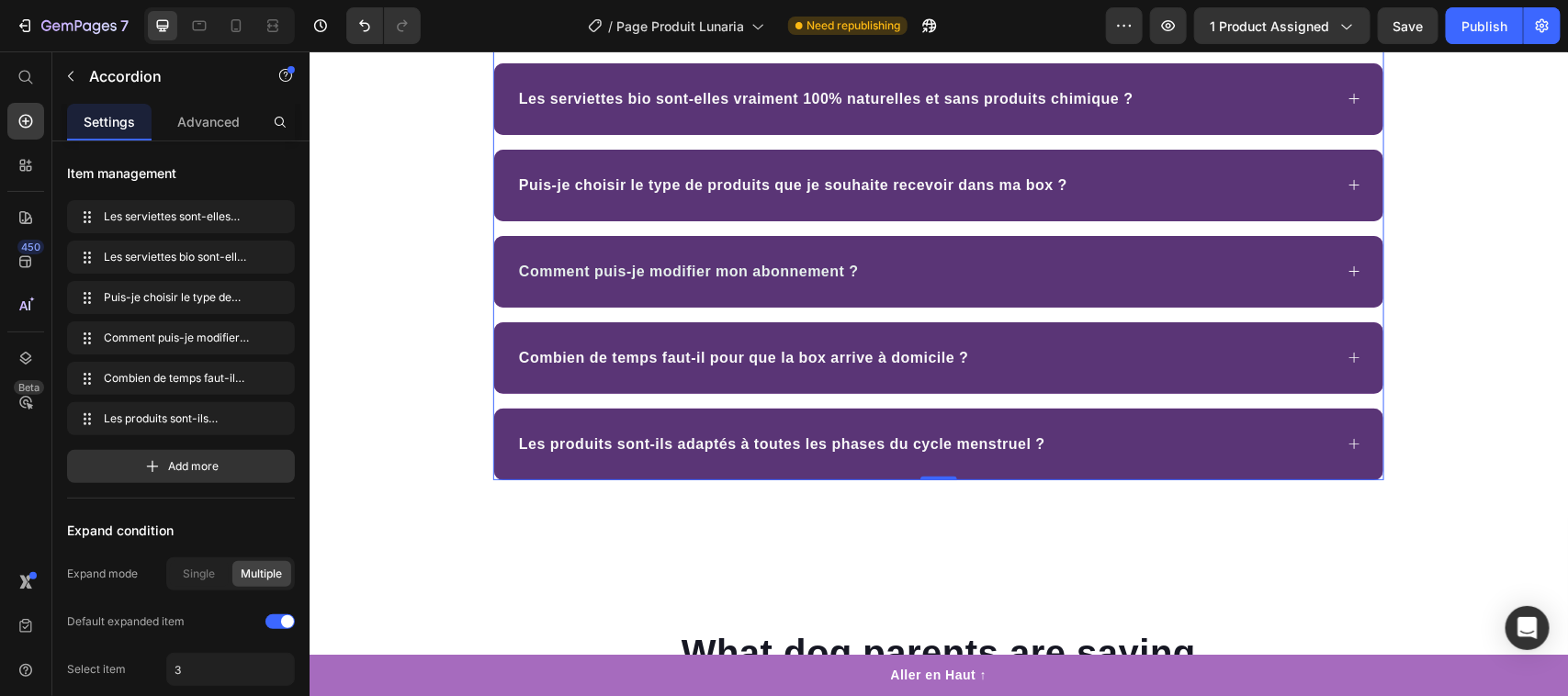 click on "Comment puis-je modifier mon abonnement ?" at bounding box center (923, 271) 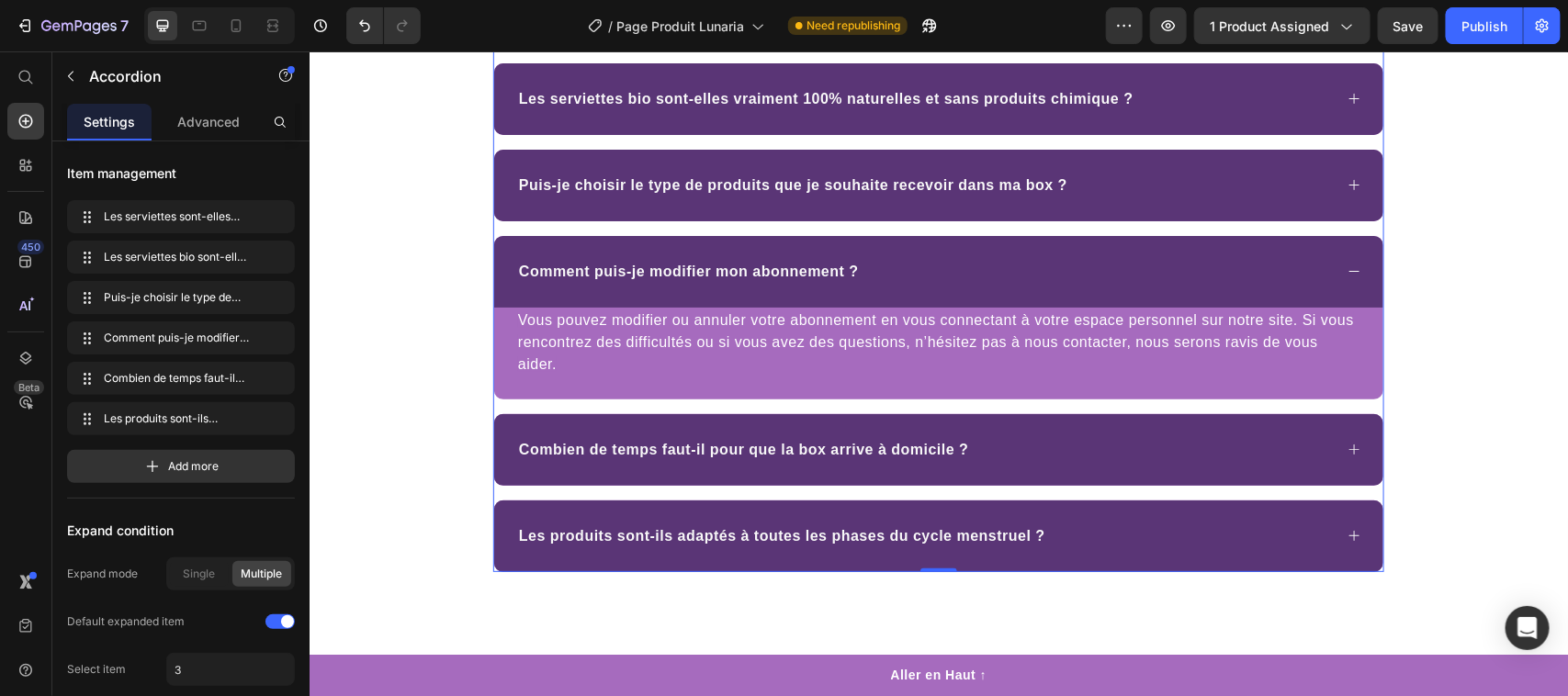 click on "Comment puis-je modifier mon abonnement ?" at bounding box center (923, 271) 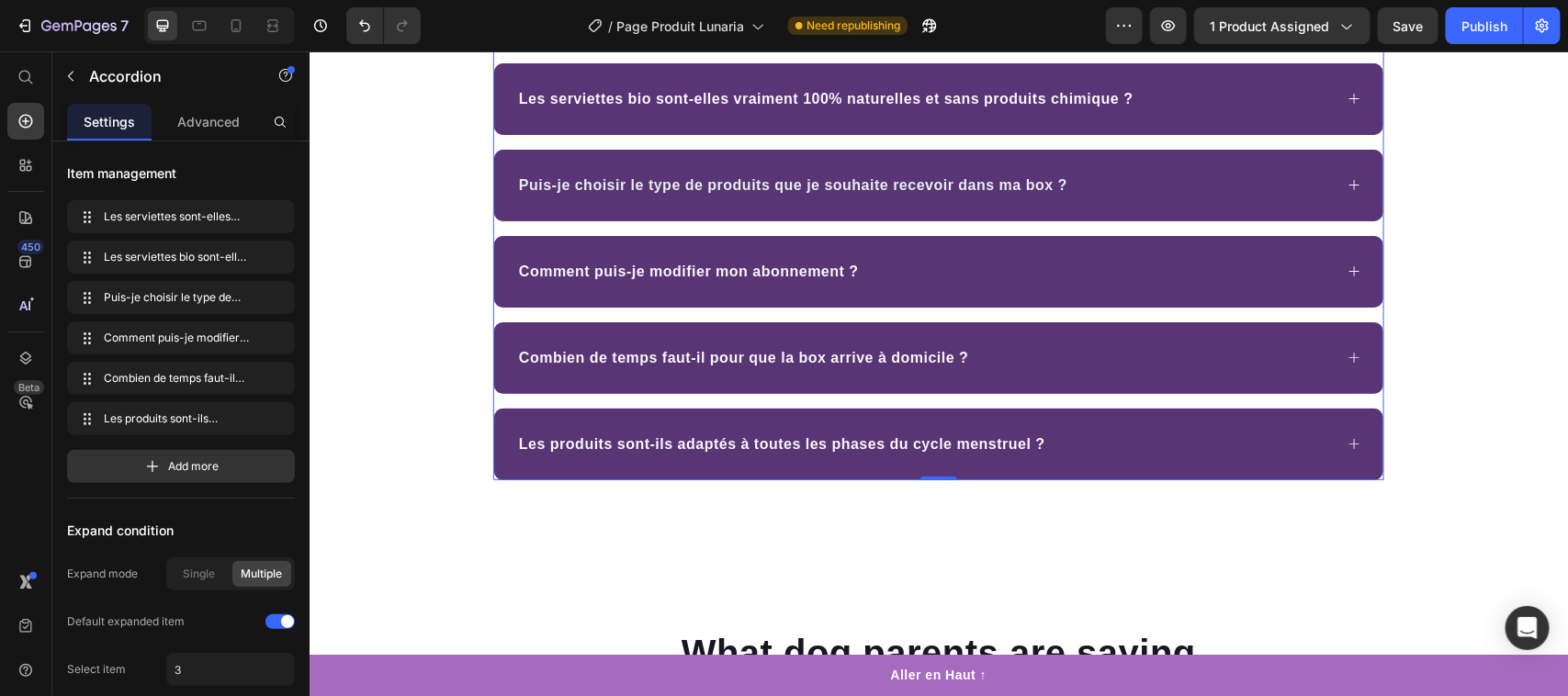 click on "Puis-je choisir le type de produits que je souhaite recevoir dans ma box ?" at bounding box center [923, 185] 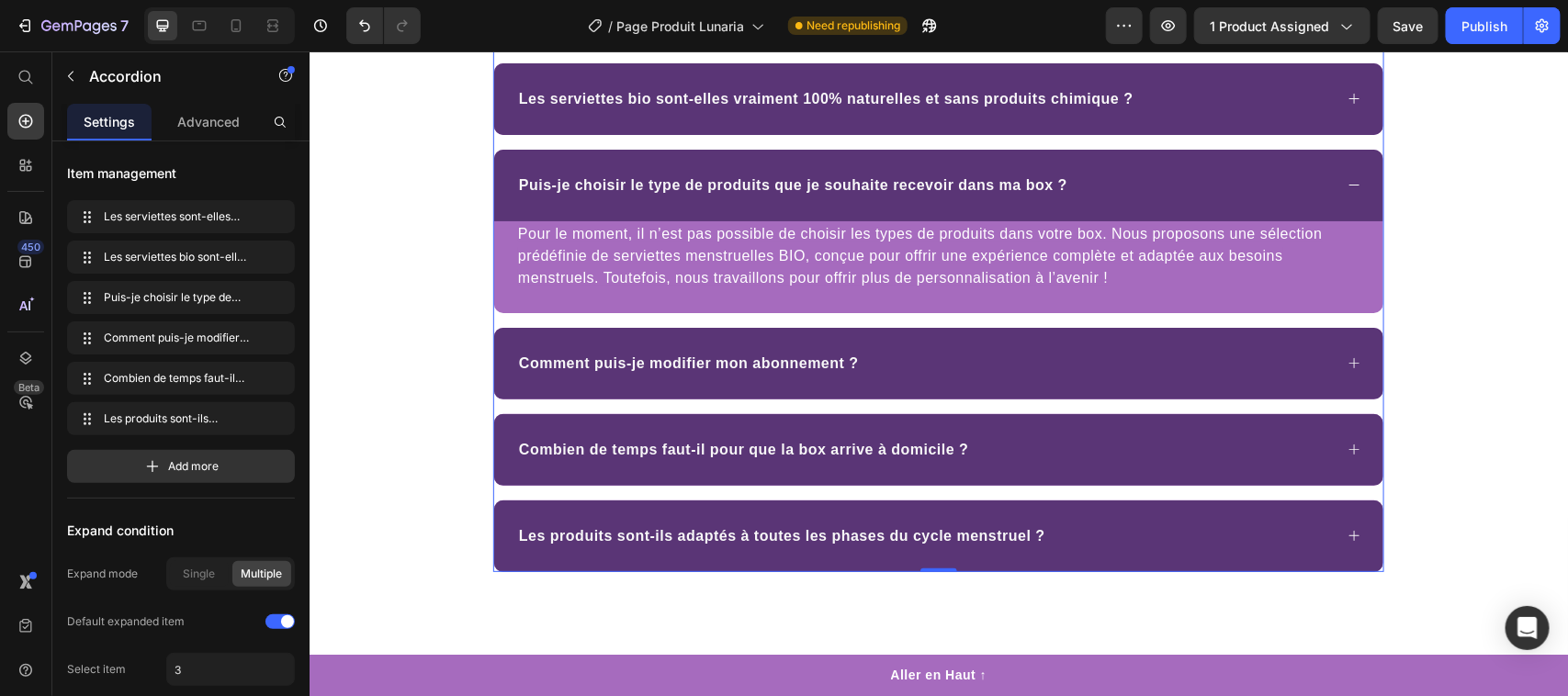 click on "Puis-je choisir le type de produits que je souhaite recevoir dans ma box ?" at bounding box center (923, 185) 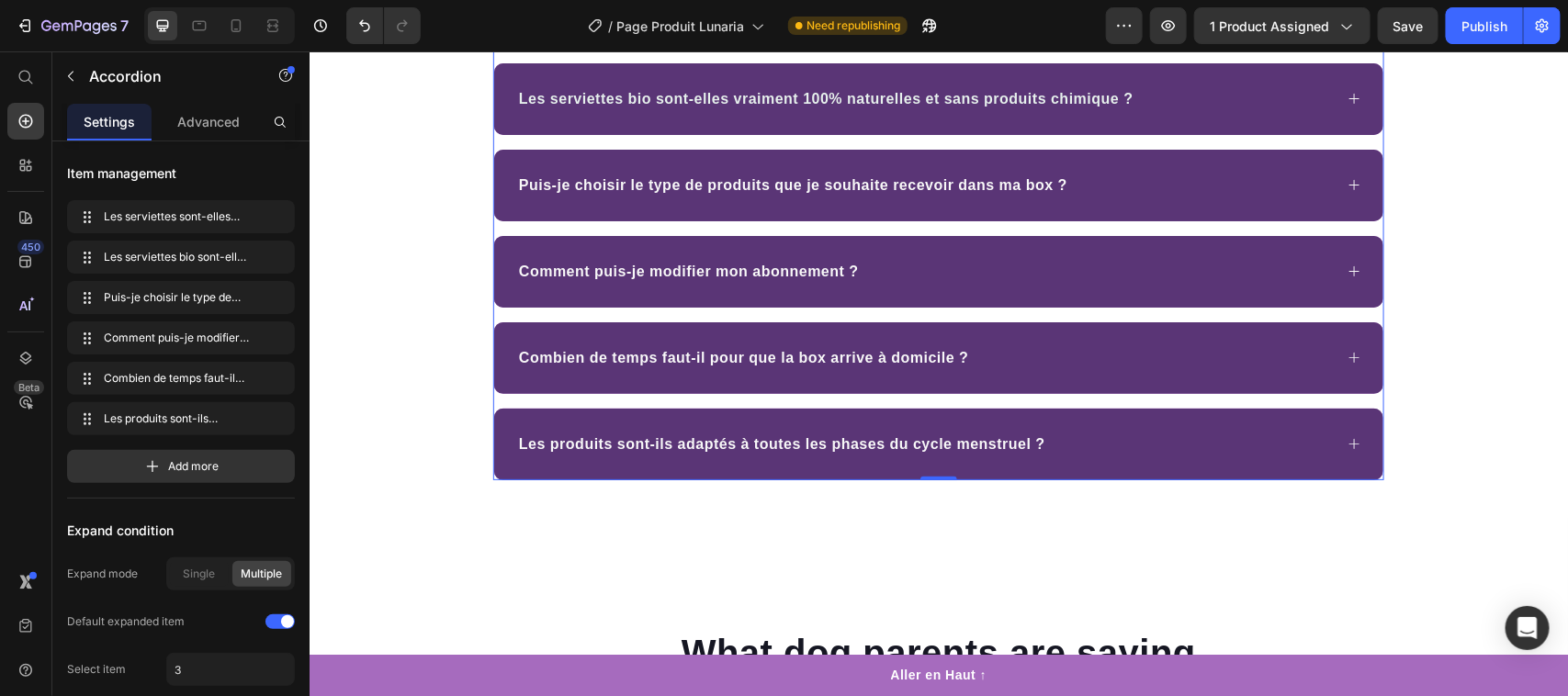 click on "Les serviettes bio sont-elles vraiment 100% naturelles et sans produits chimique ?" at bounding box center (923, 98) 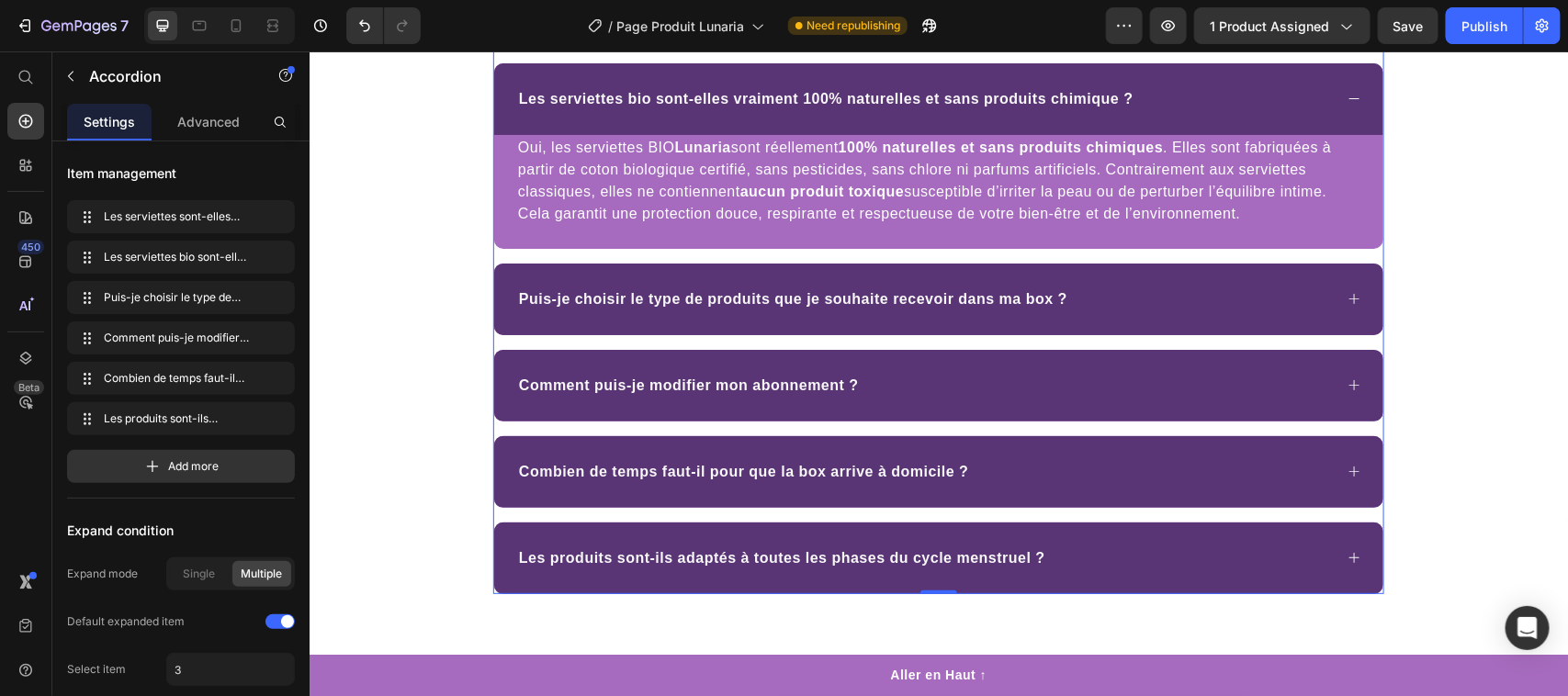 click on "Les serviettes bio sont-elles vraiment 100% naturelles et sans produits chimique ?" at bounding box center (923, 98) 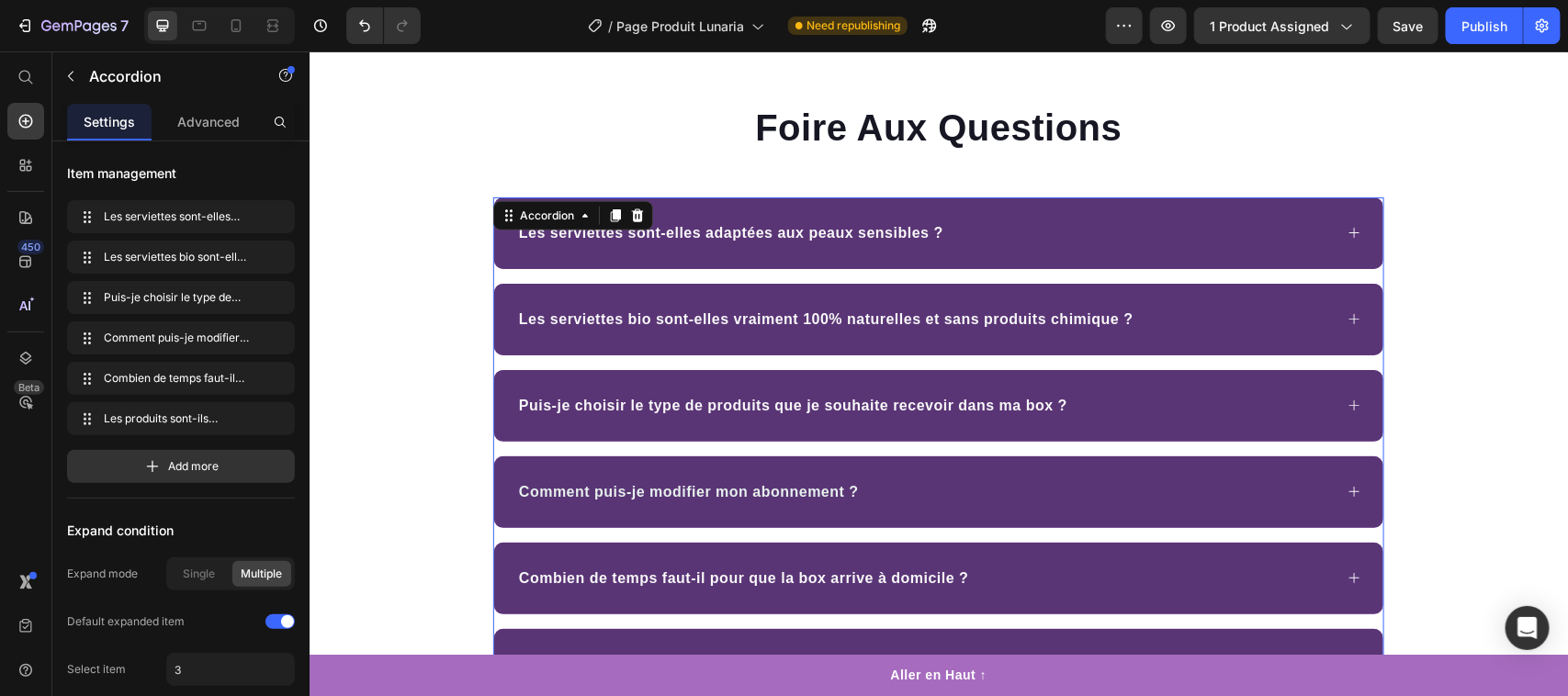 scroll, scrollTop: 3912, scrollLeft: 0, axis: vertical 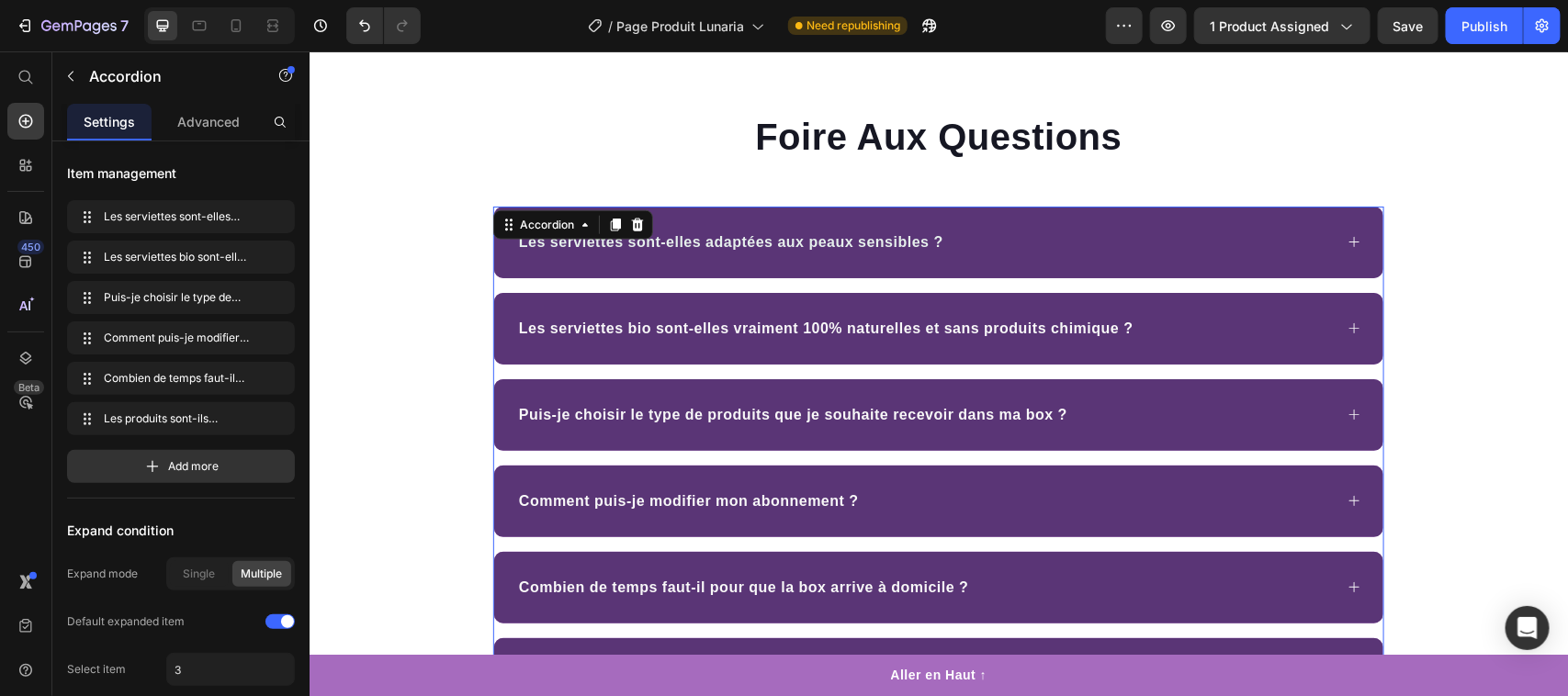 click on "Les serviettes sont-elles adaptées aux peaux sensibles ?" at bounding box center (923, 241) 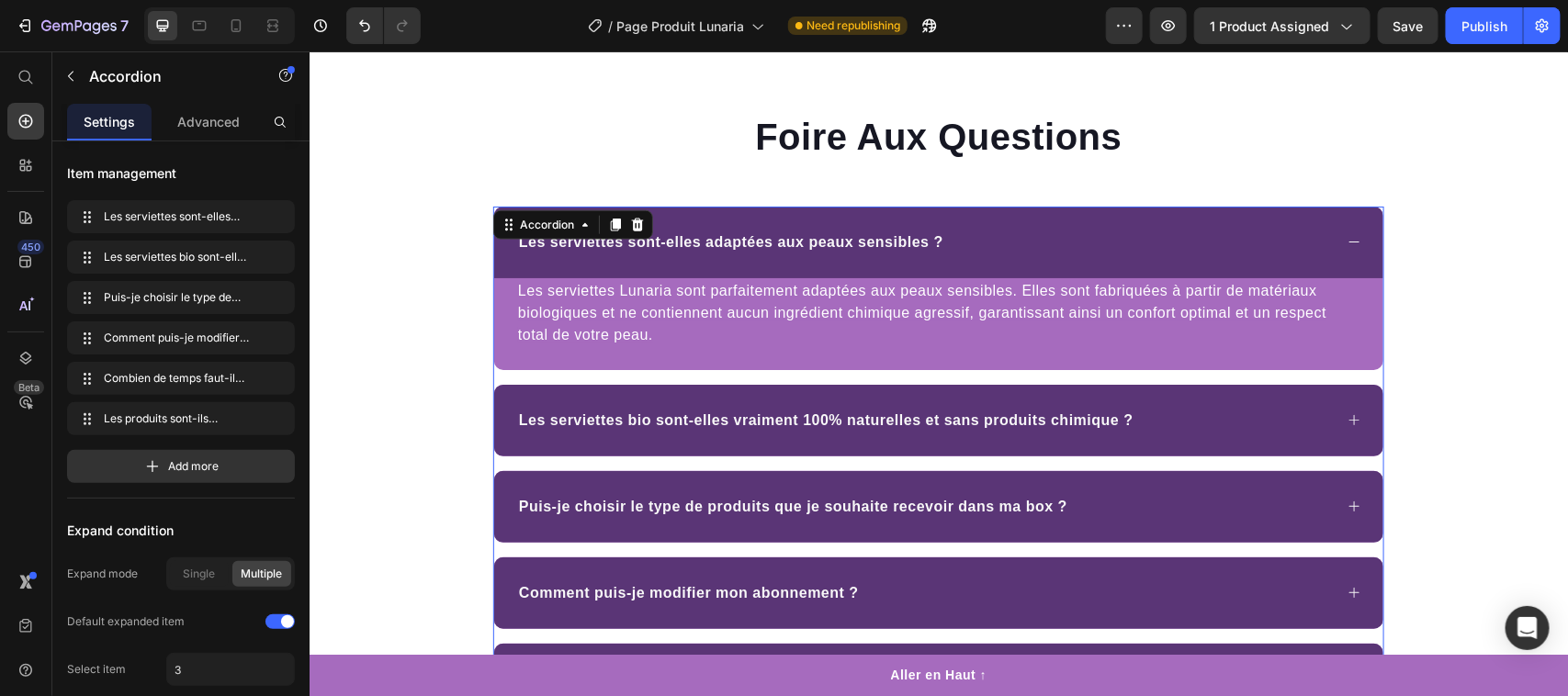 click on "Les serviettes sont-elles adaptées aux peaux sensibles ?" at bounding box center (923, 241) 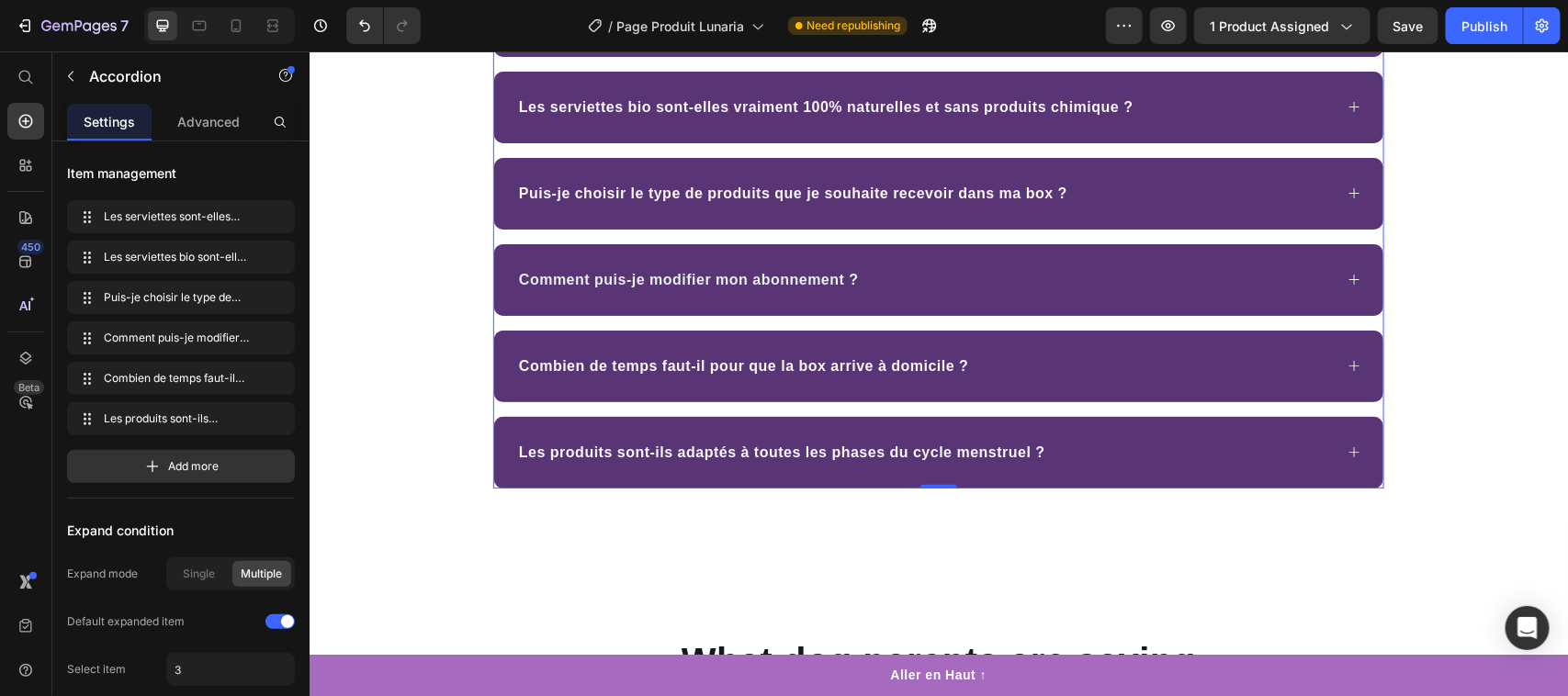 scroll, scrollTop: 4141, scrollLeft: 0, axis: vertical 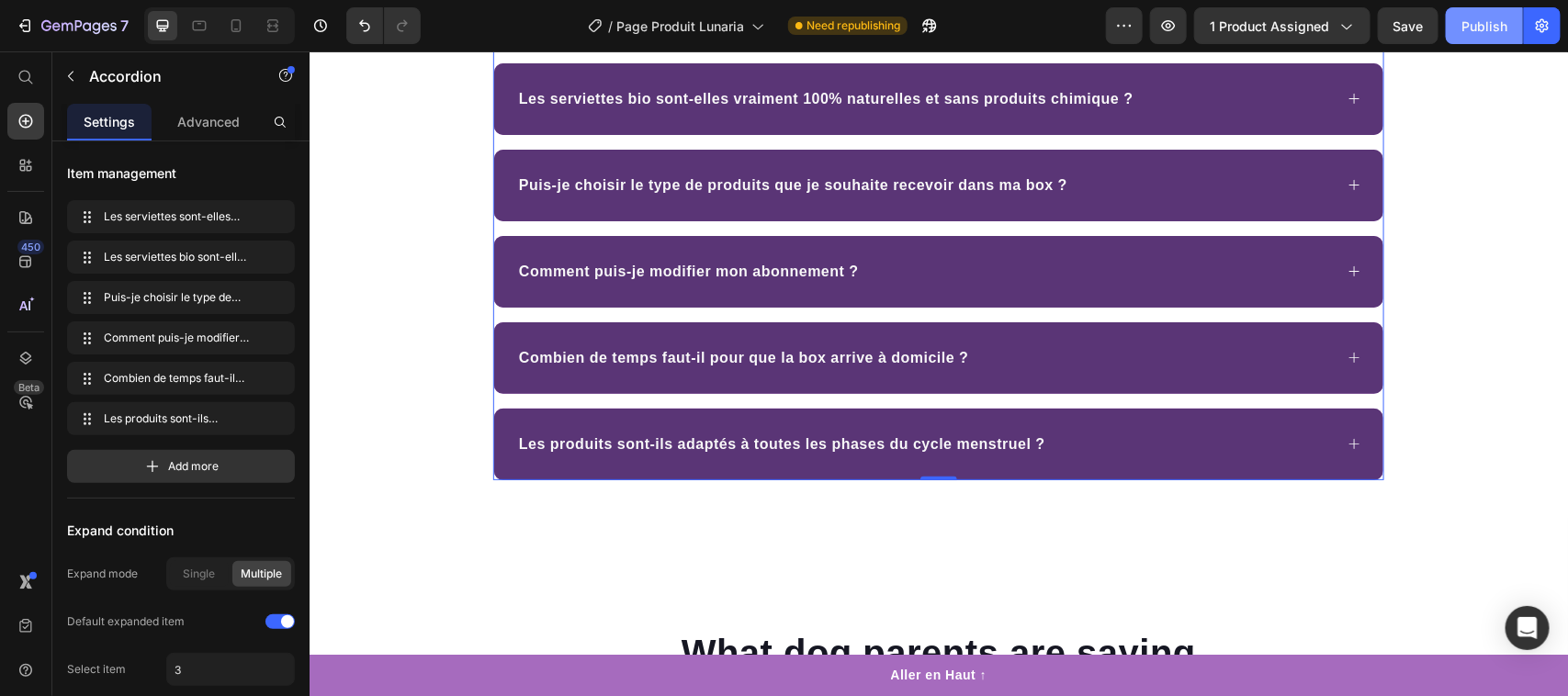 click on "Publish" at bounding box center (1484, 26) 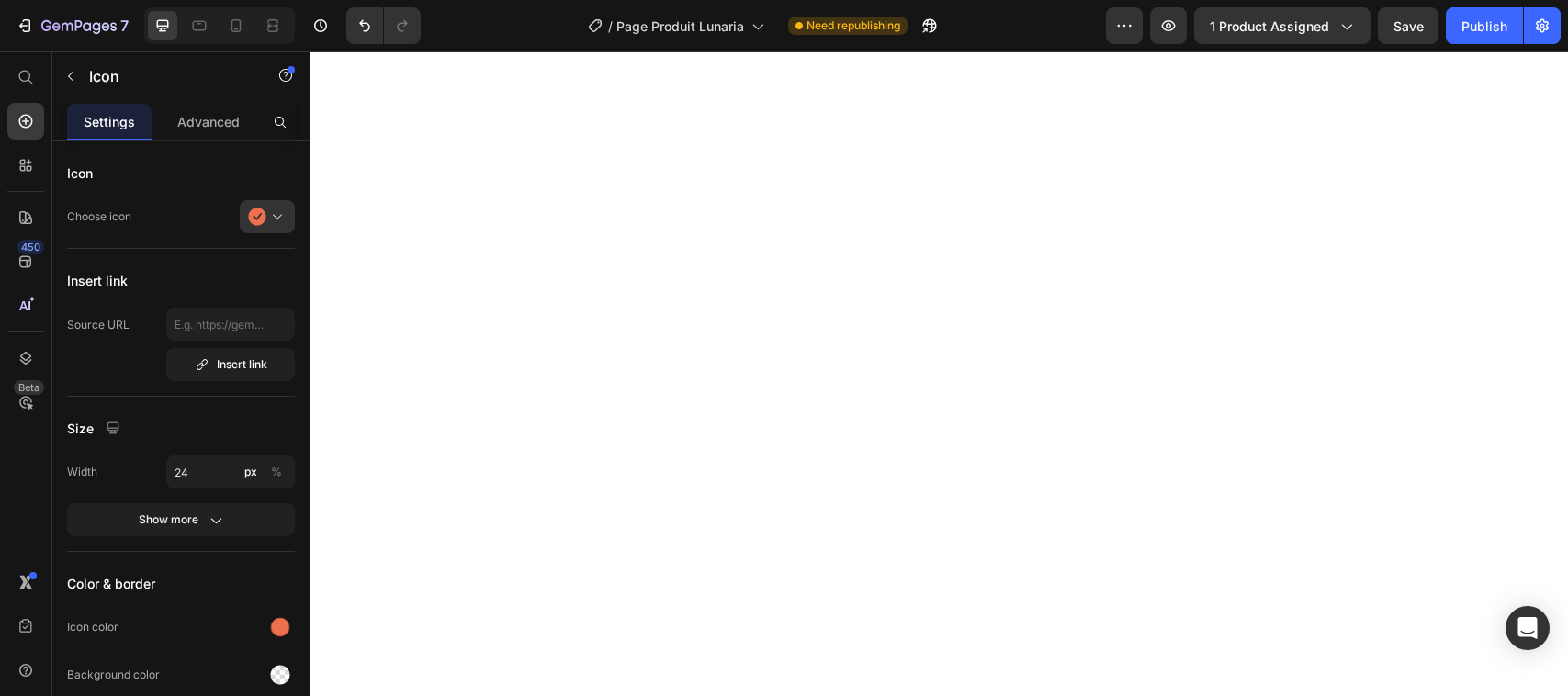 scroll, scrollTop: 0, scrollLeft: 0, axis: both 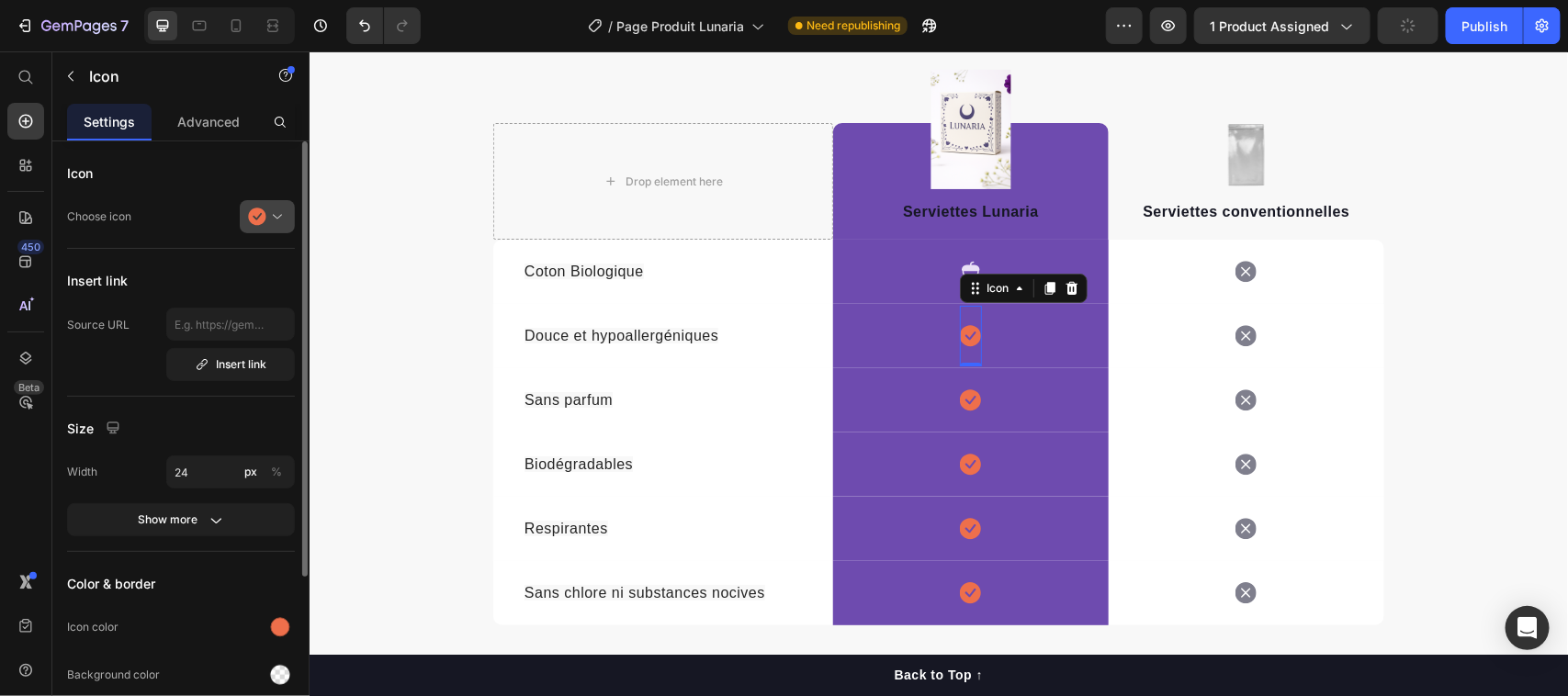 click at bounding box center [275, 217] 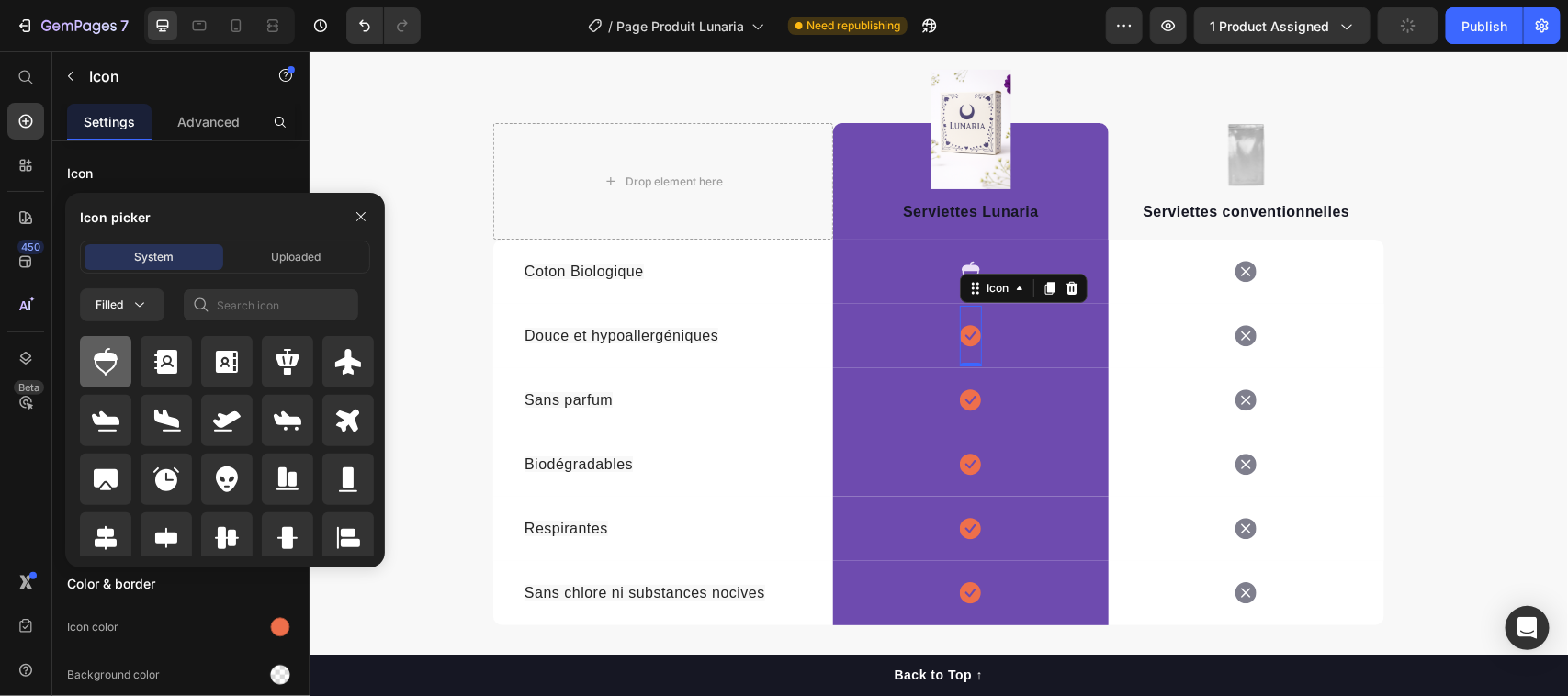 click 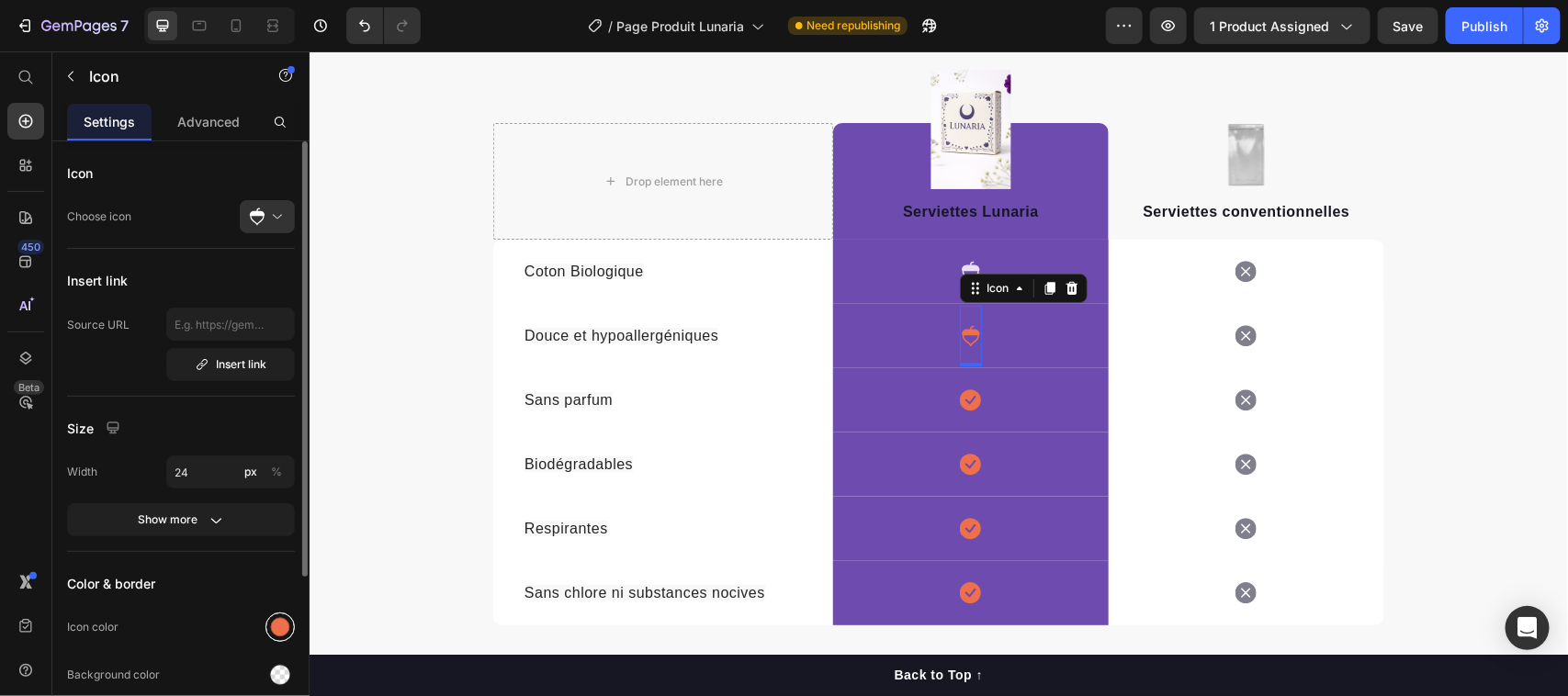 click at bounding box center [280, 627] 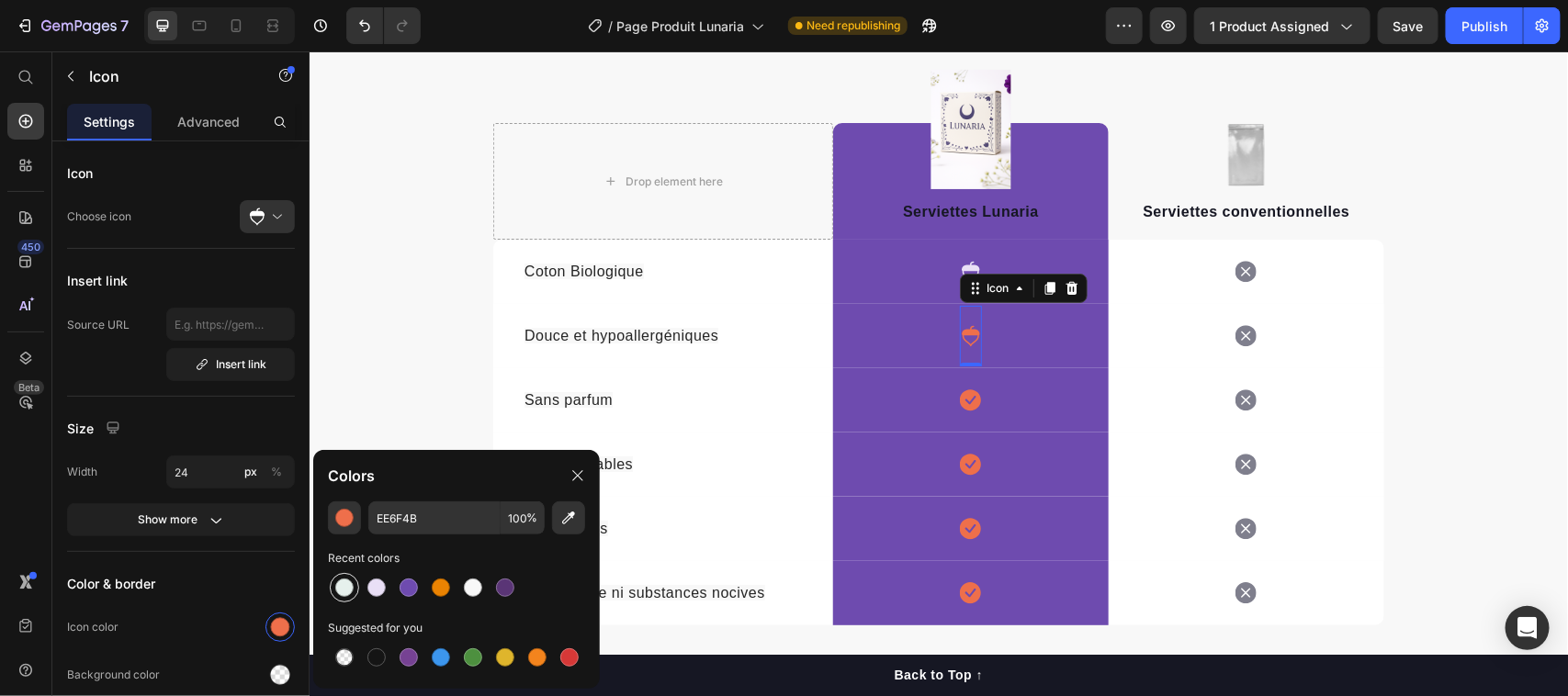 click at bounding box center [344, 588] 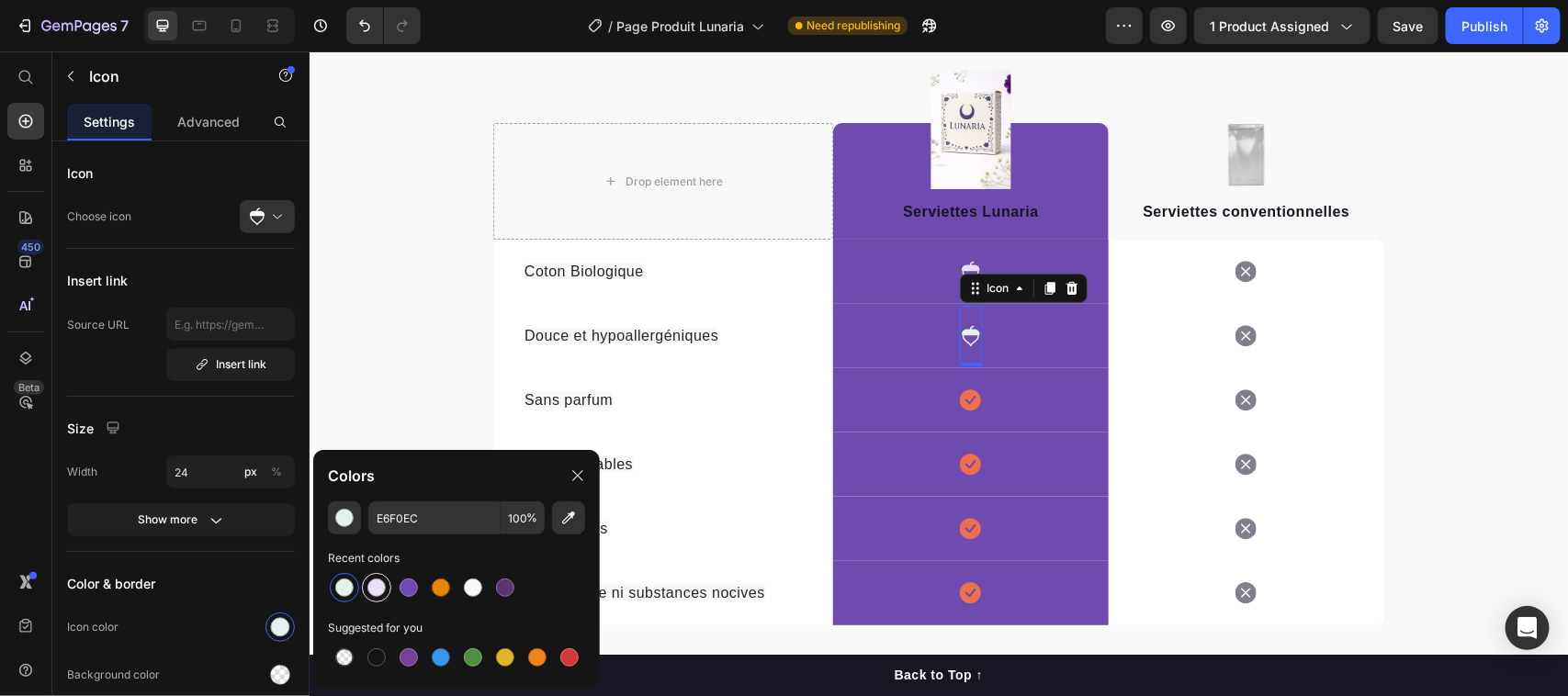 click at bounding box center [377, 588] 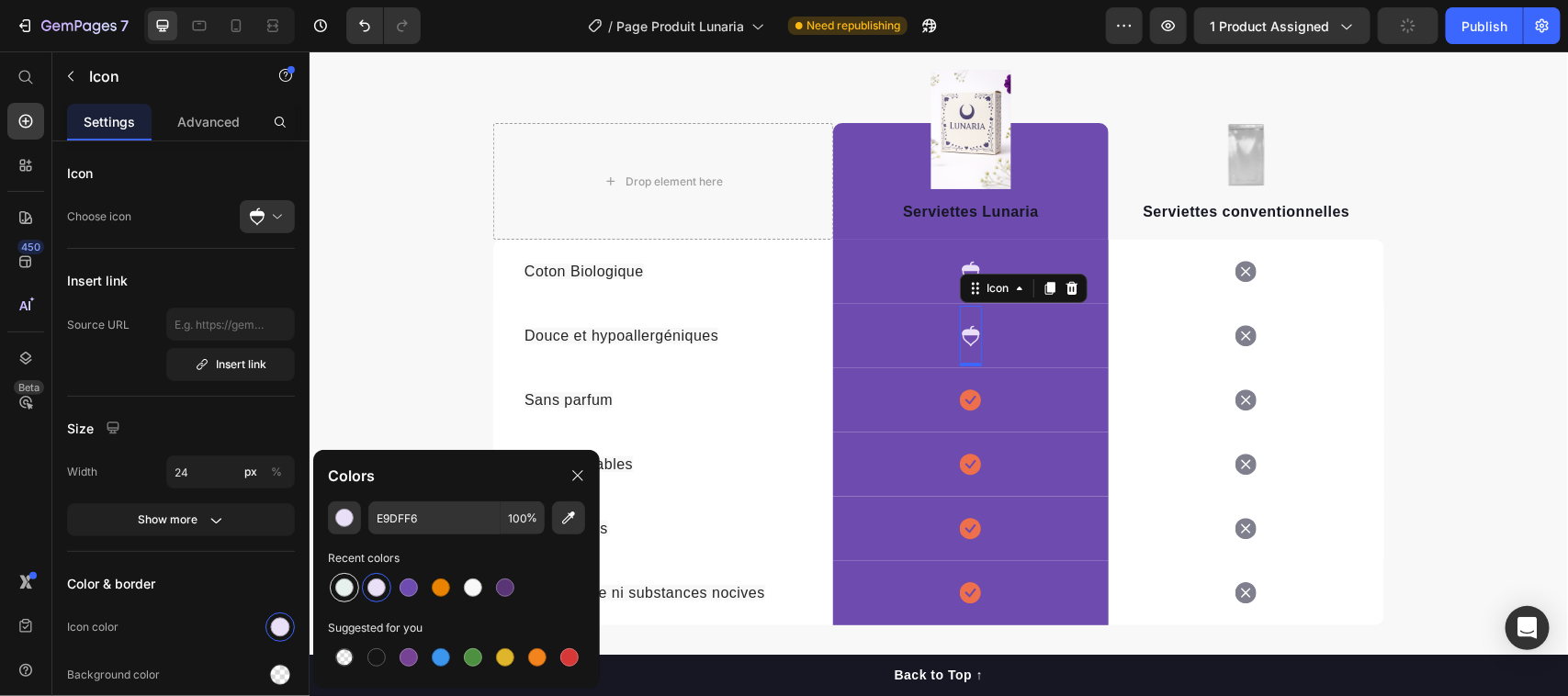 click at bounding box center (344, 588) 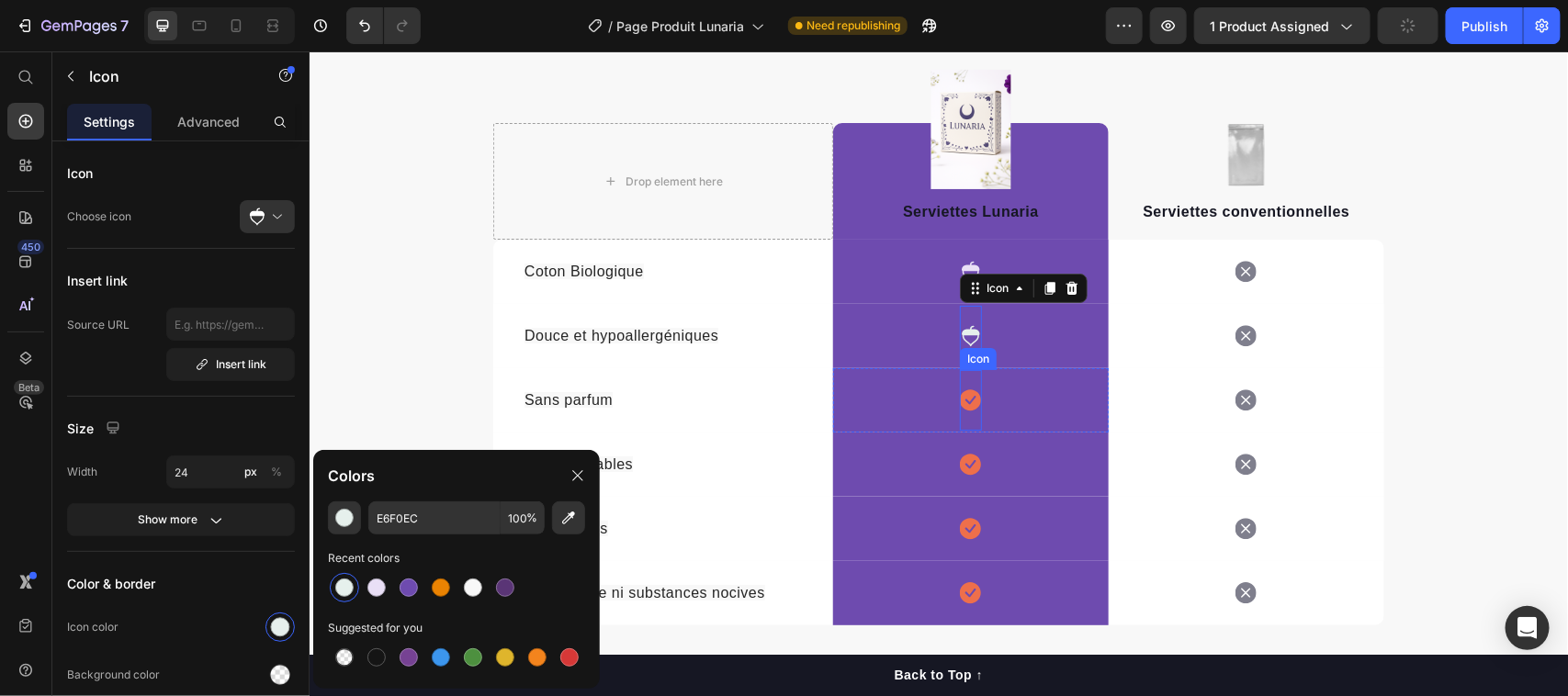 click 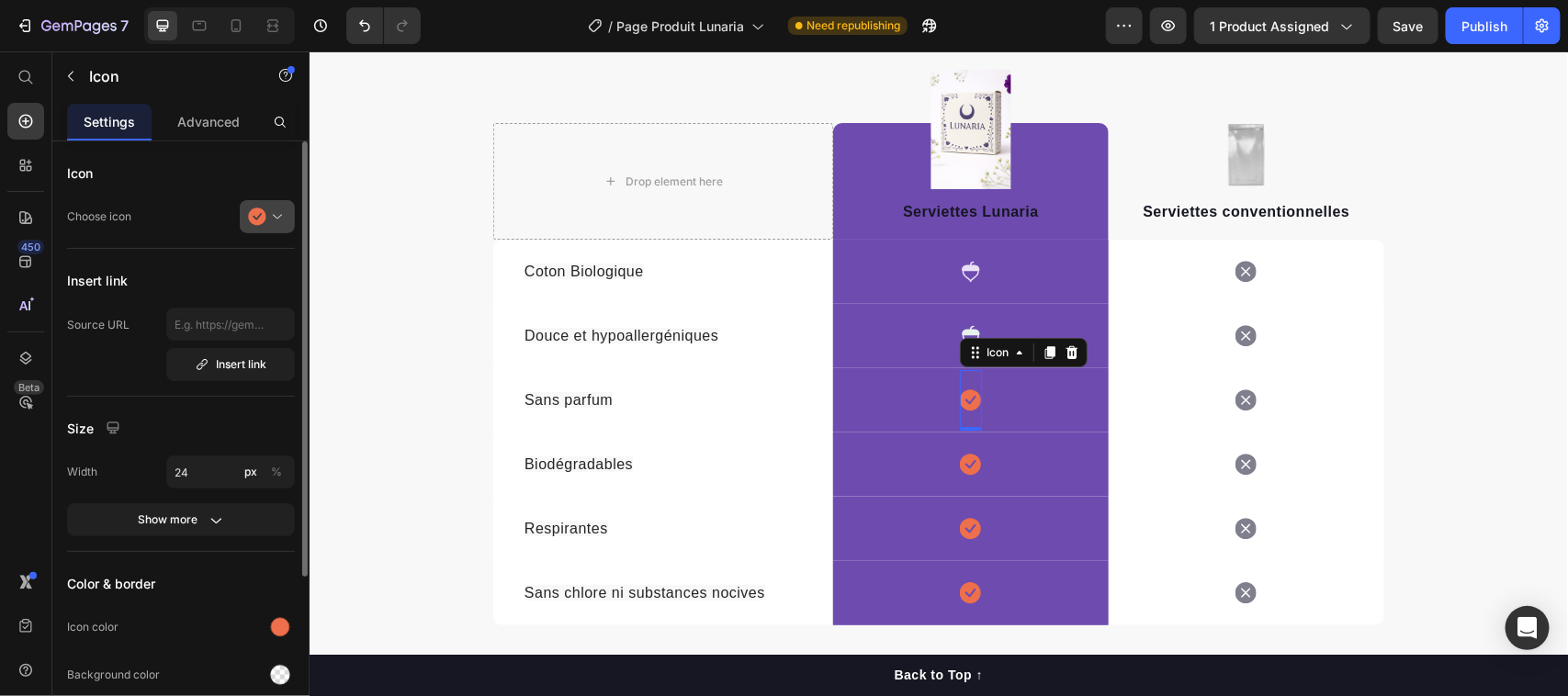 click at bounding box center (275, 217) 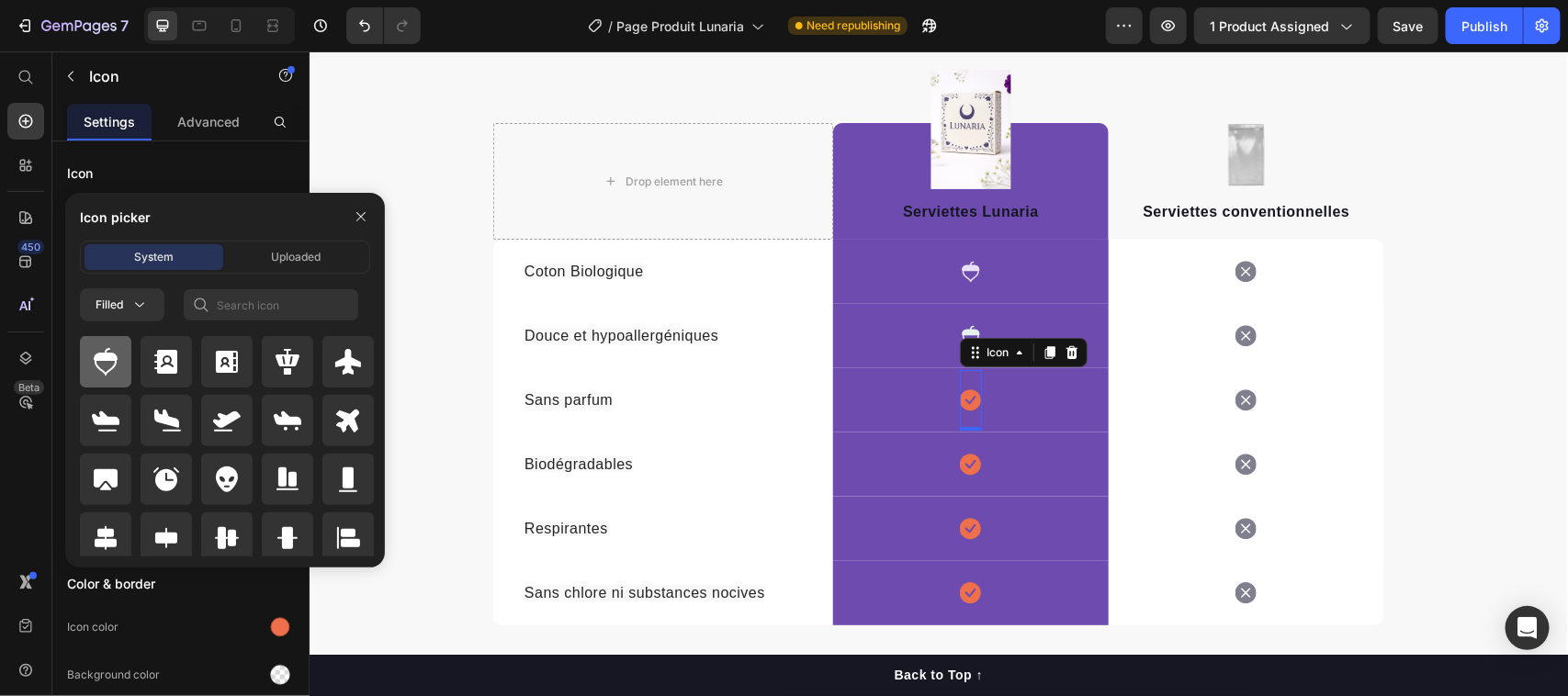 click 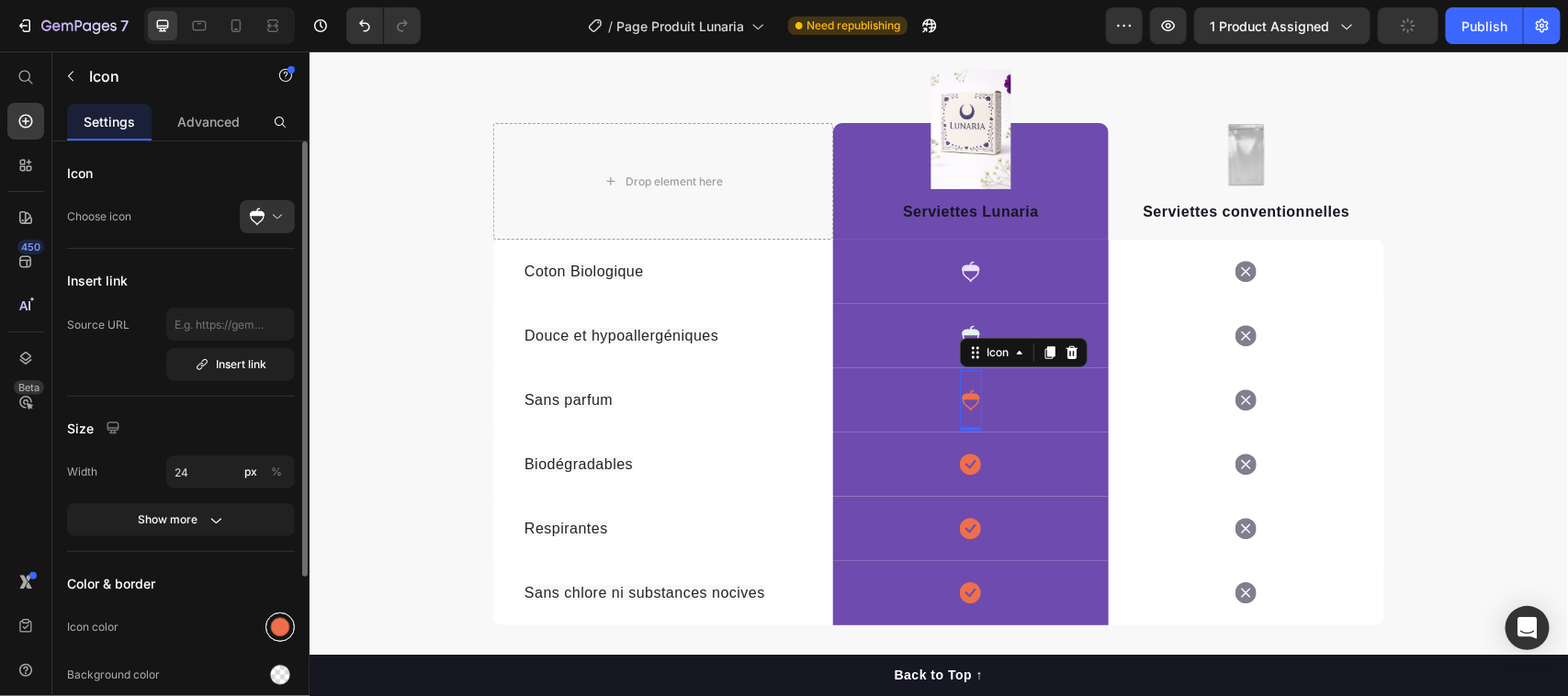 click at bounding box center (280, 627) 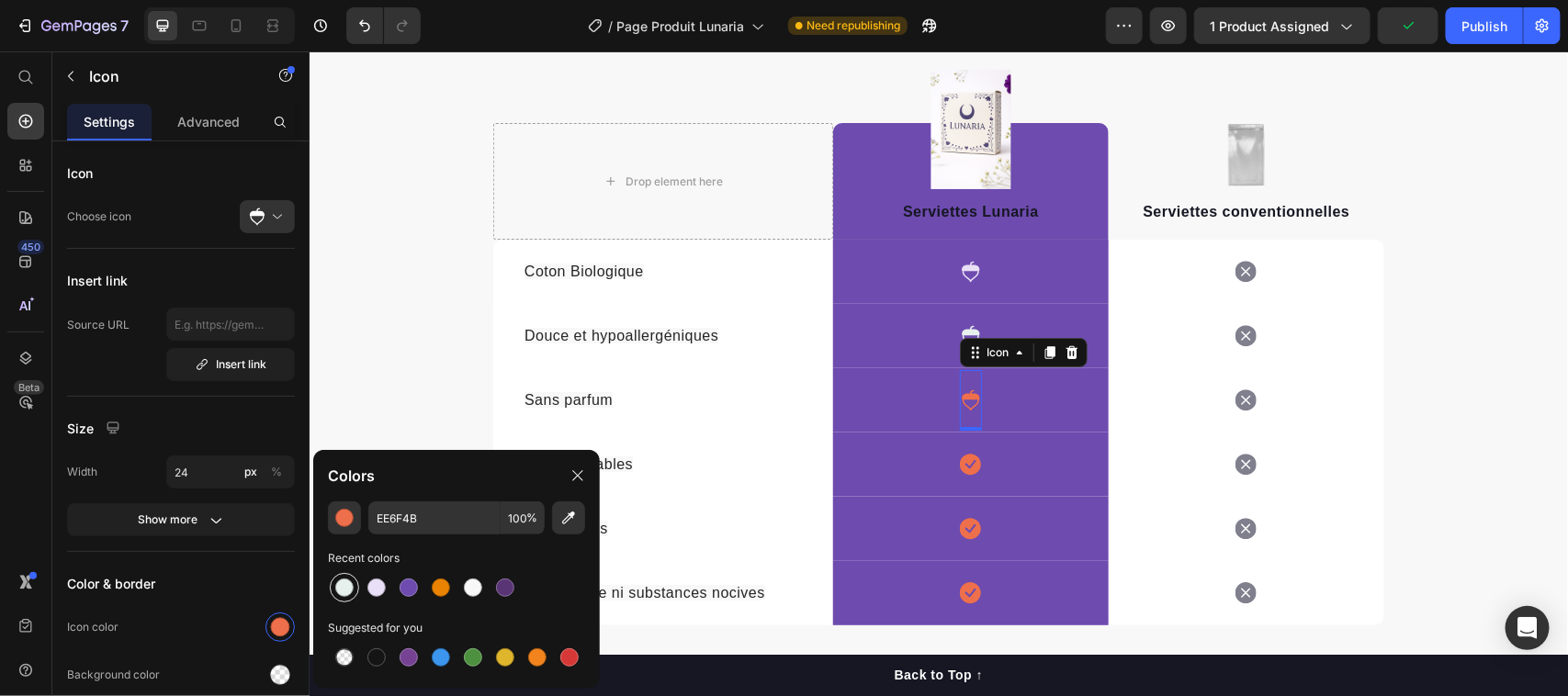 click at bounding box center [344, 588] 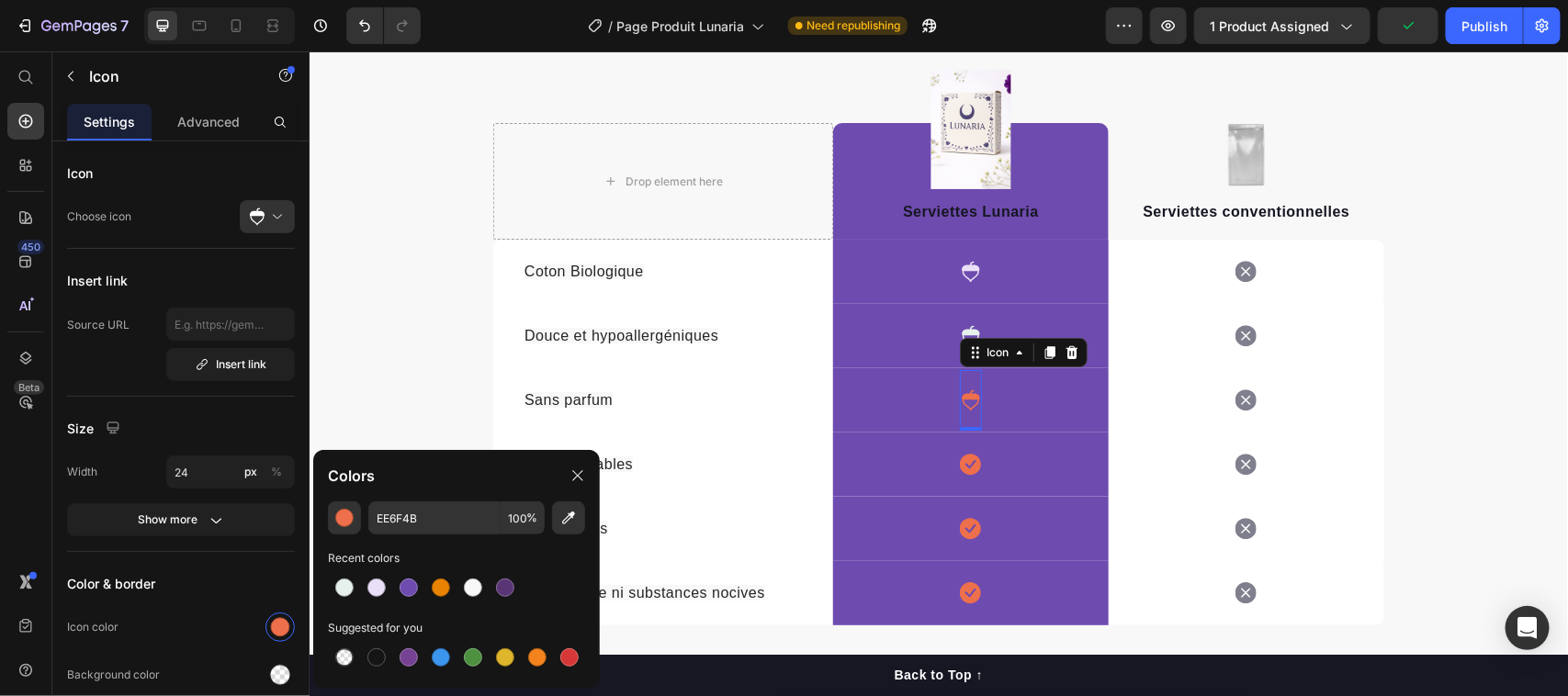 type on "E6F0EC" 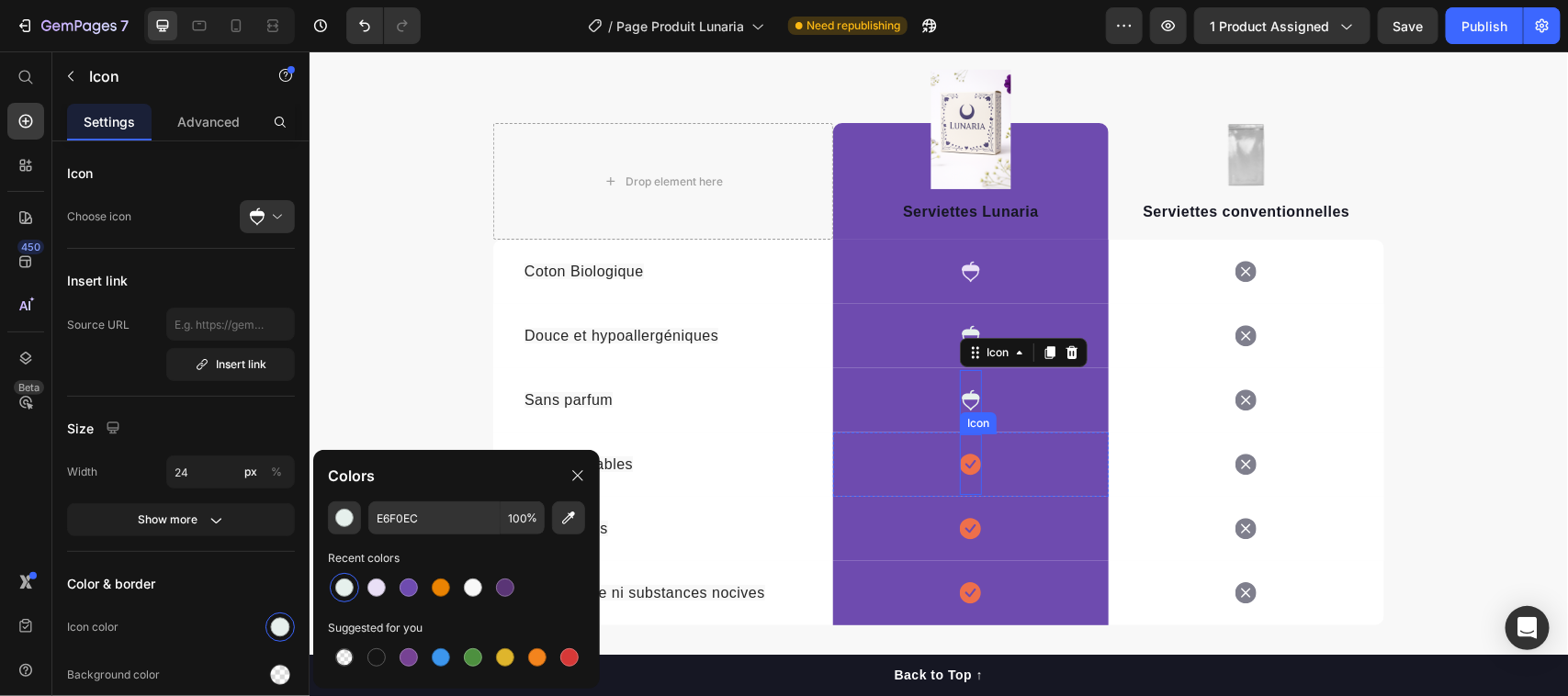 click 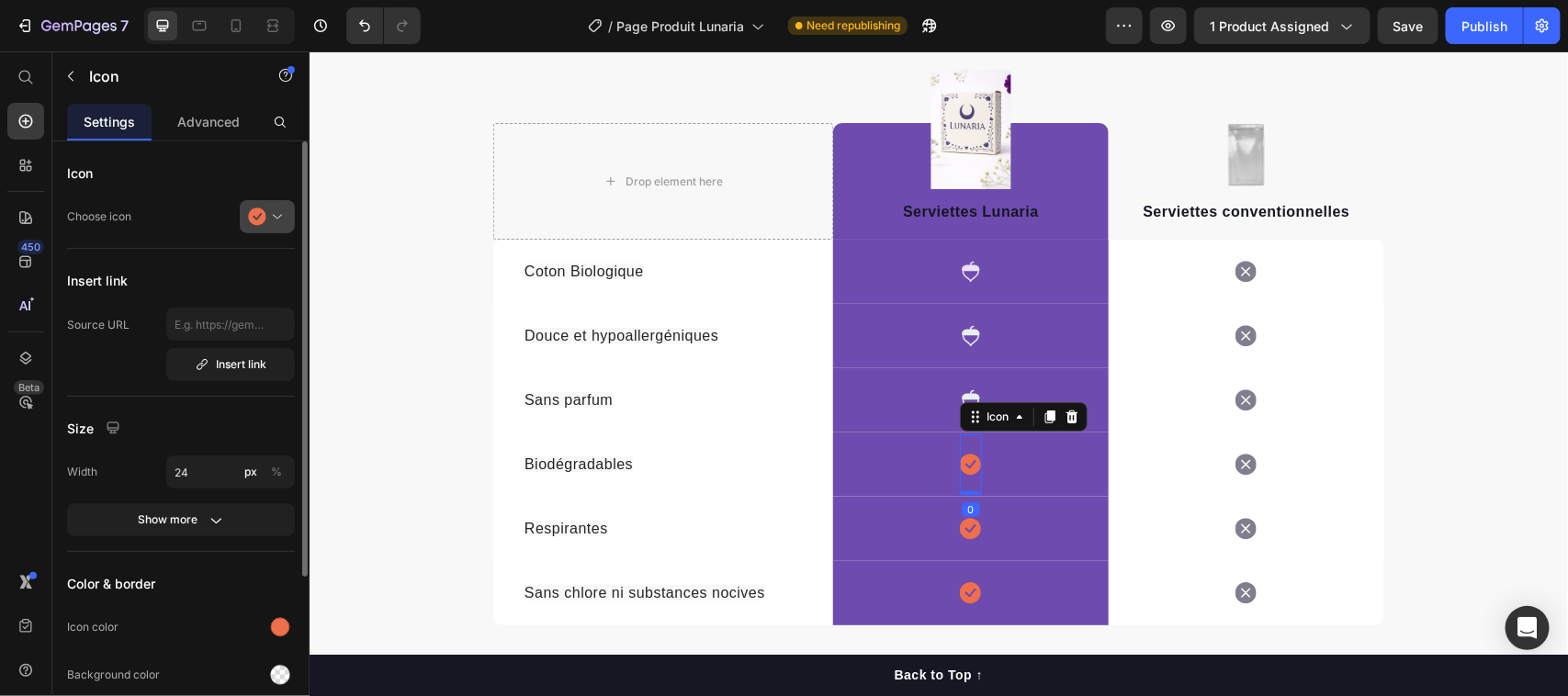 click at bounding box center [275, 217] 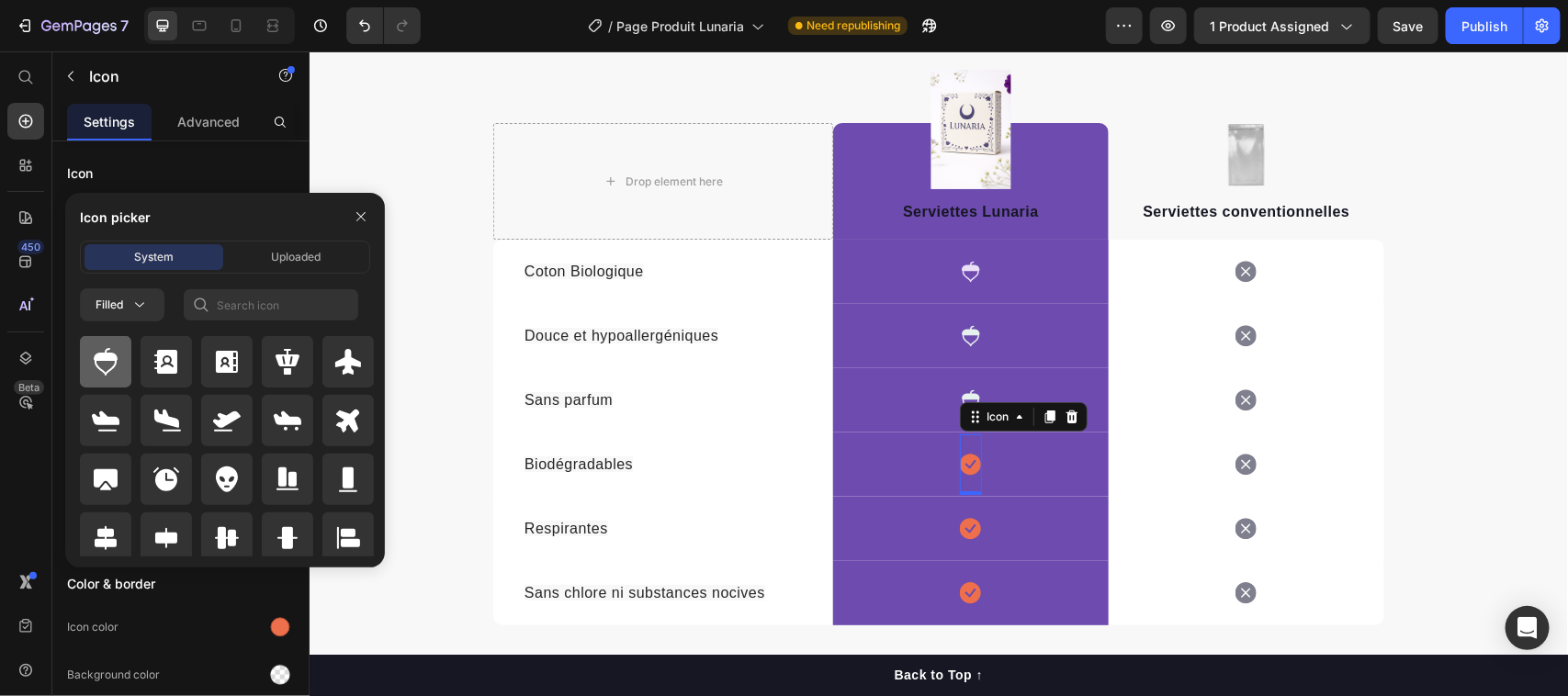 click 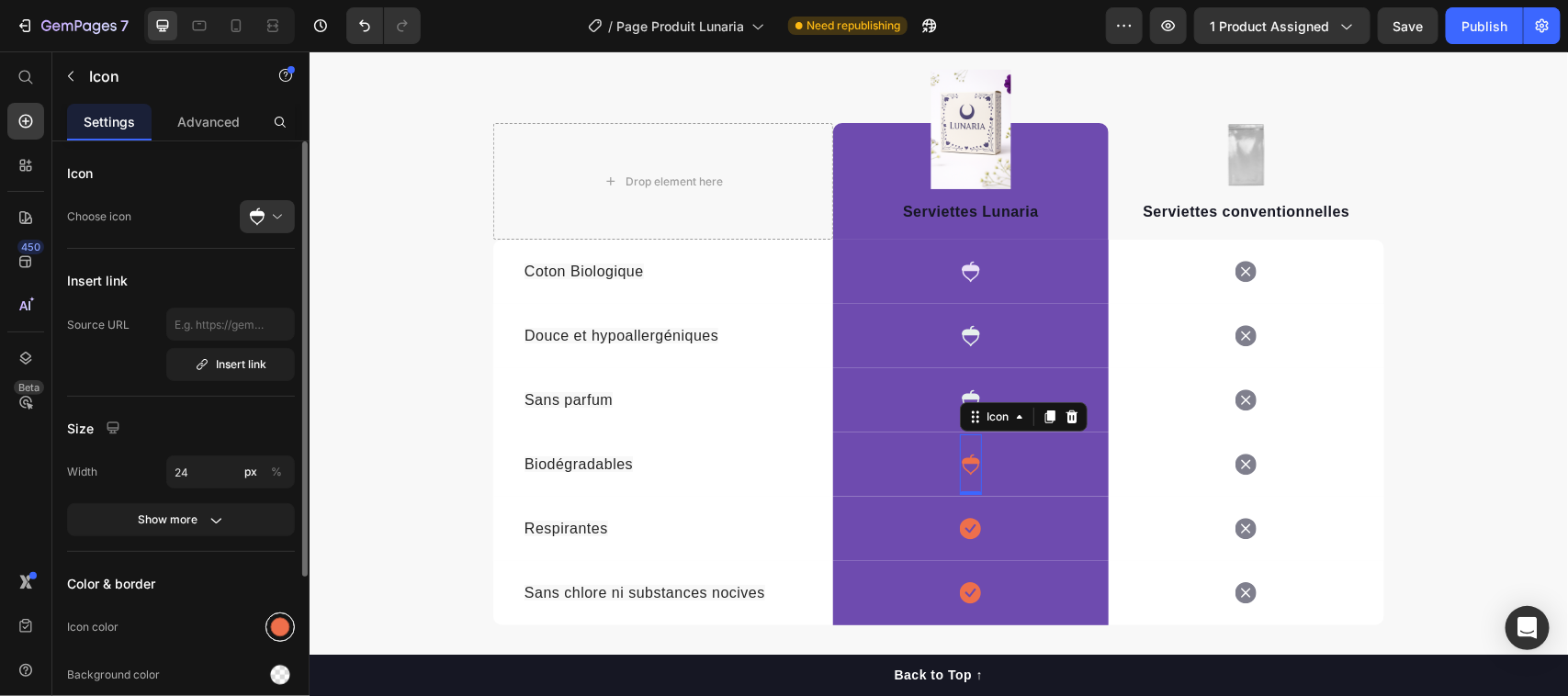 click at bounding box center [280, 627] 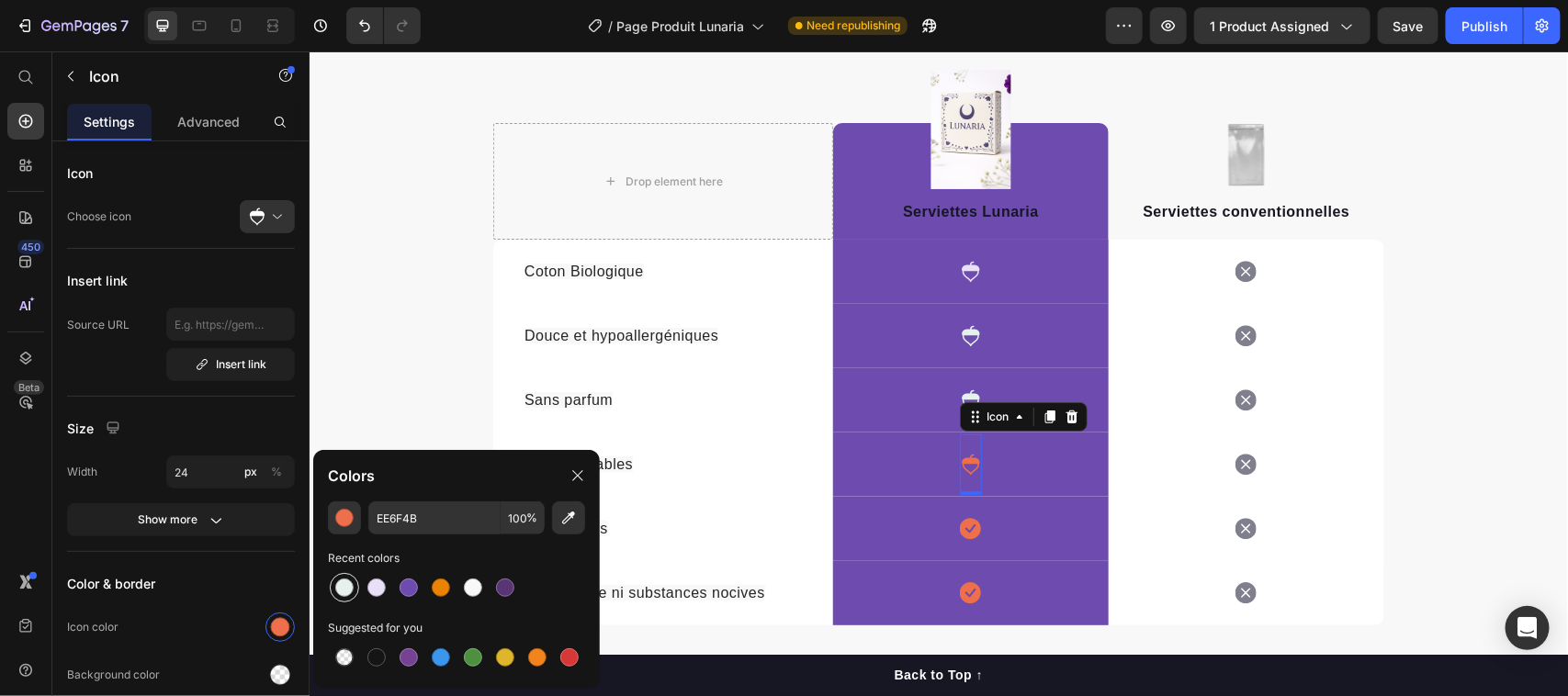 drag, startPoint x: 337, startPoint y: 583, endPoint x: 457, endPoint y: 441, distance: 185.91396 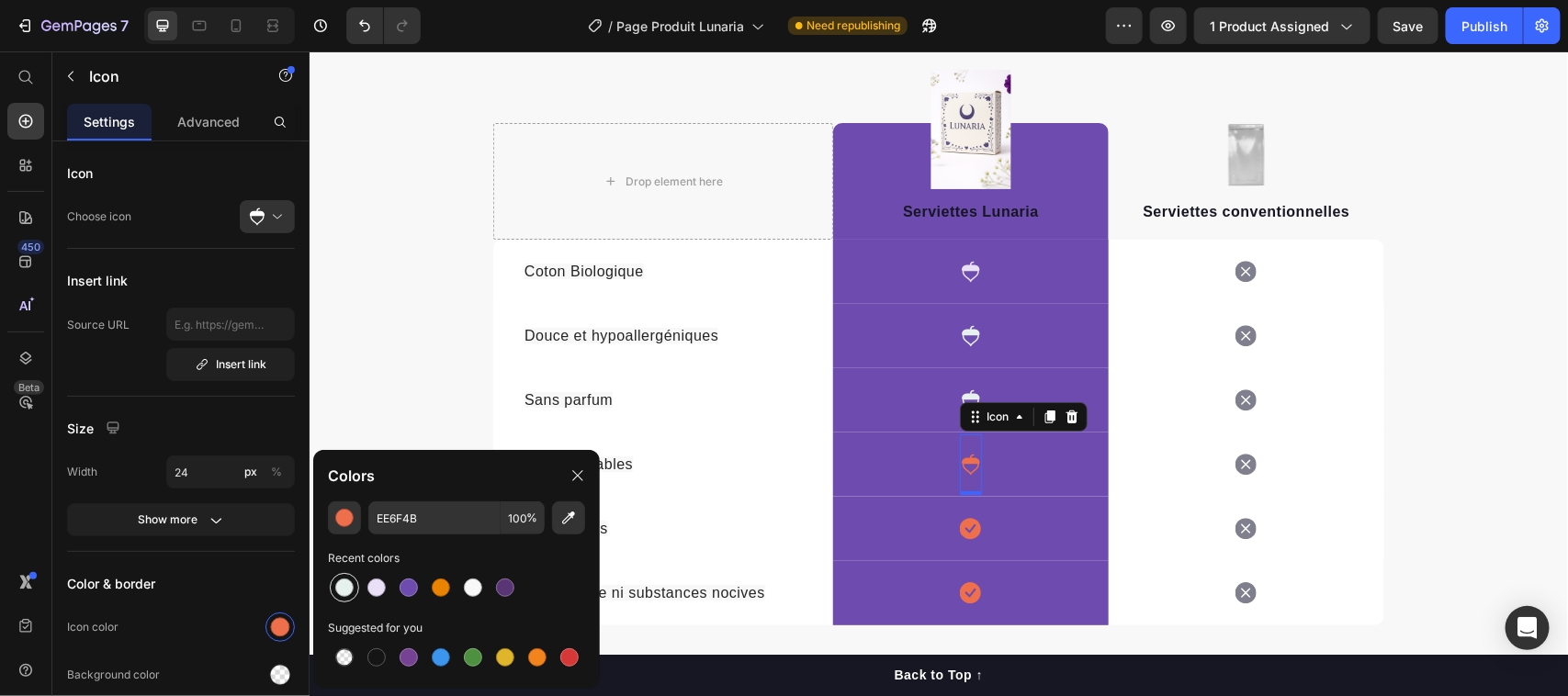 click at bounding box center (344, 588) 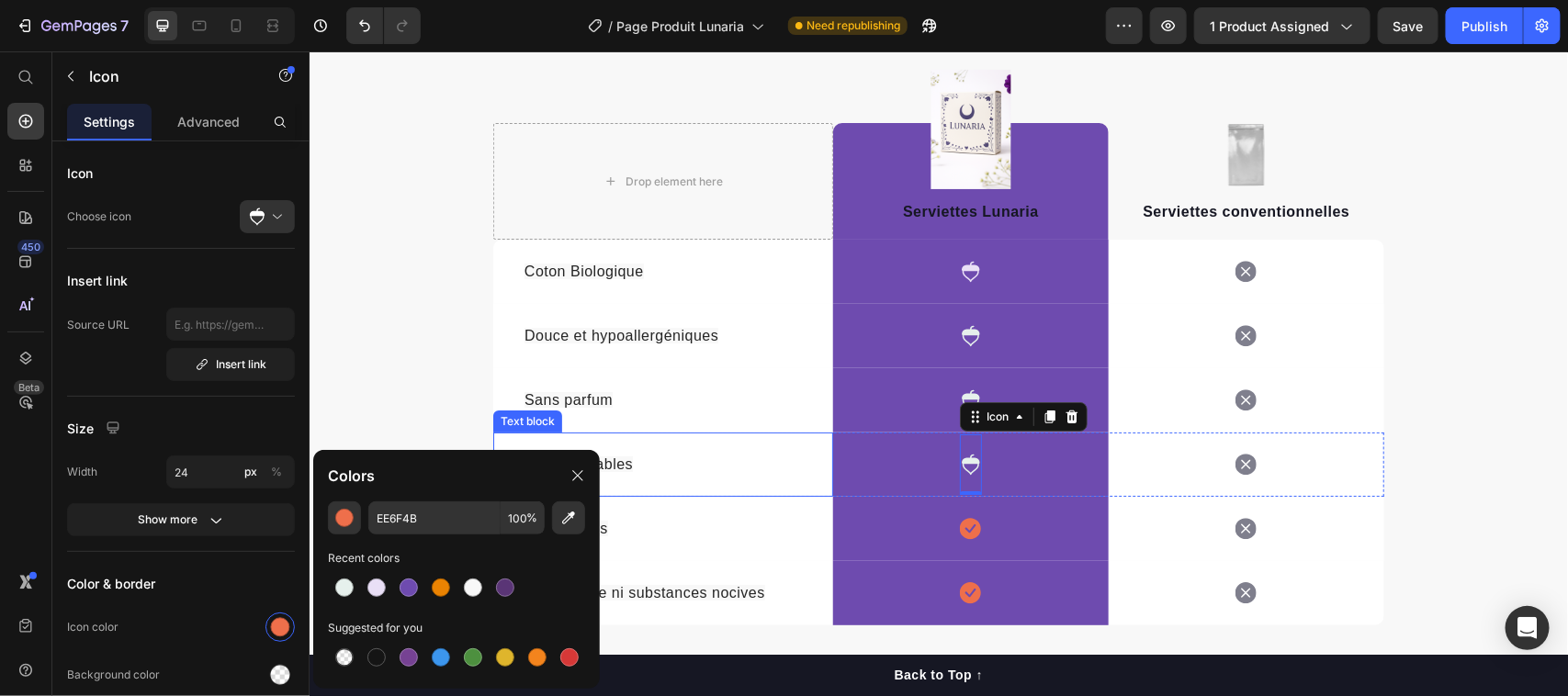 type on "E6F0EC" 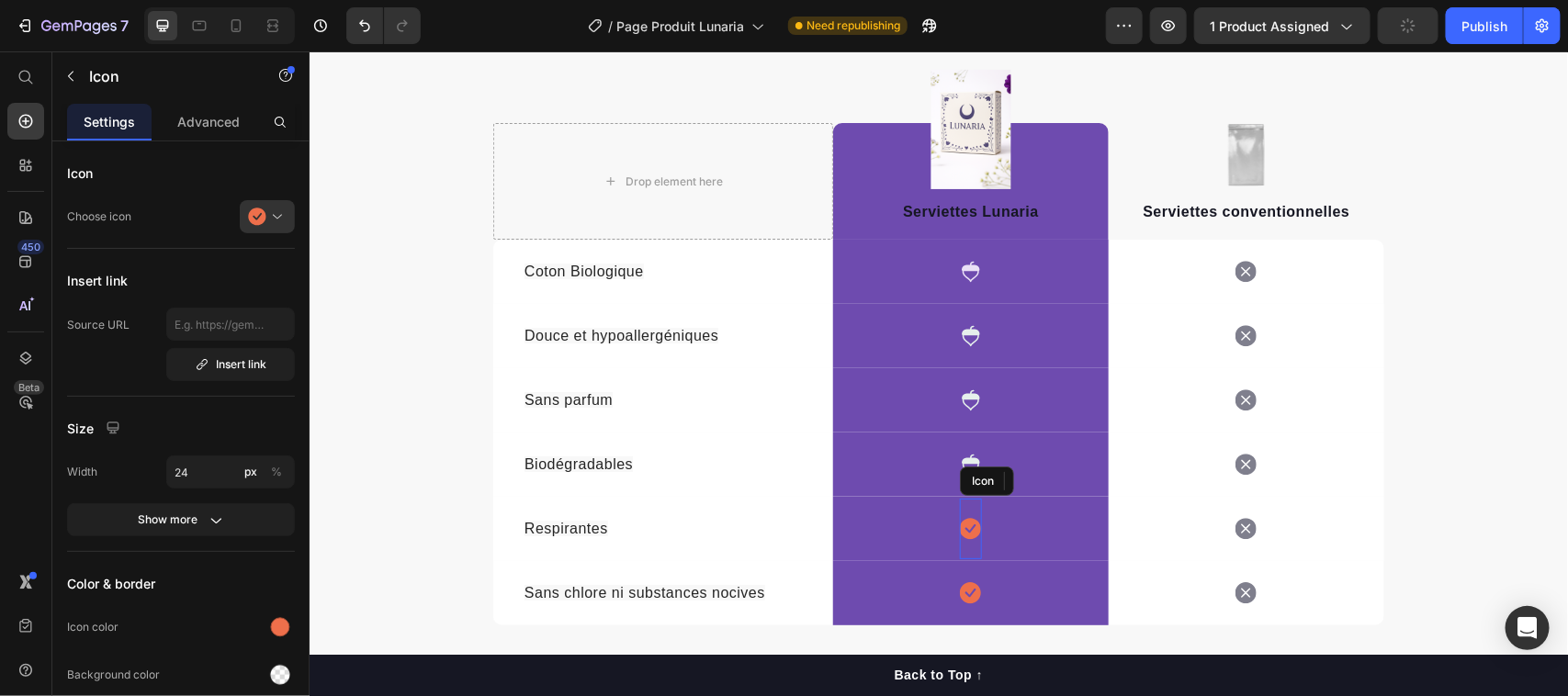 click 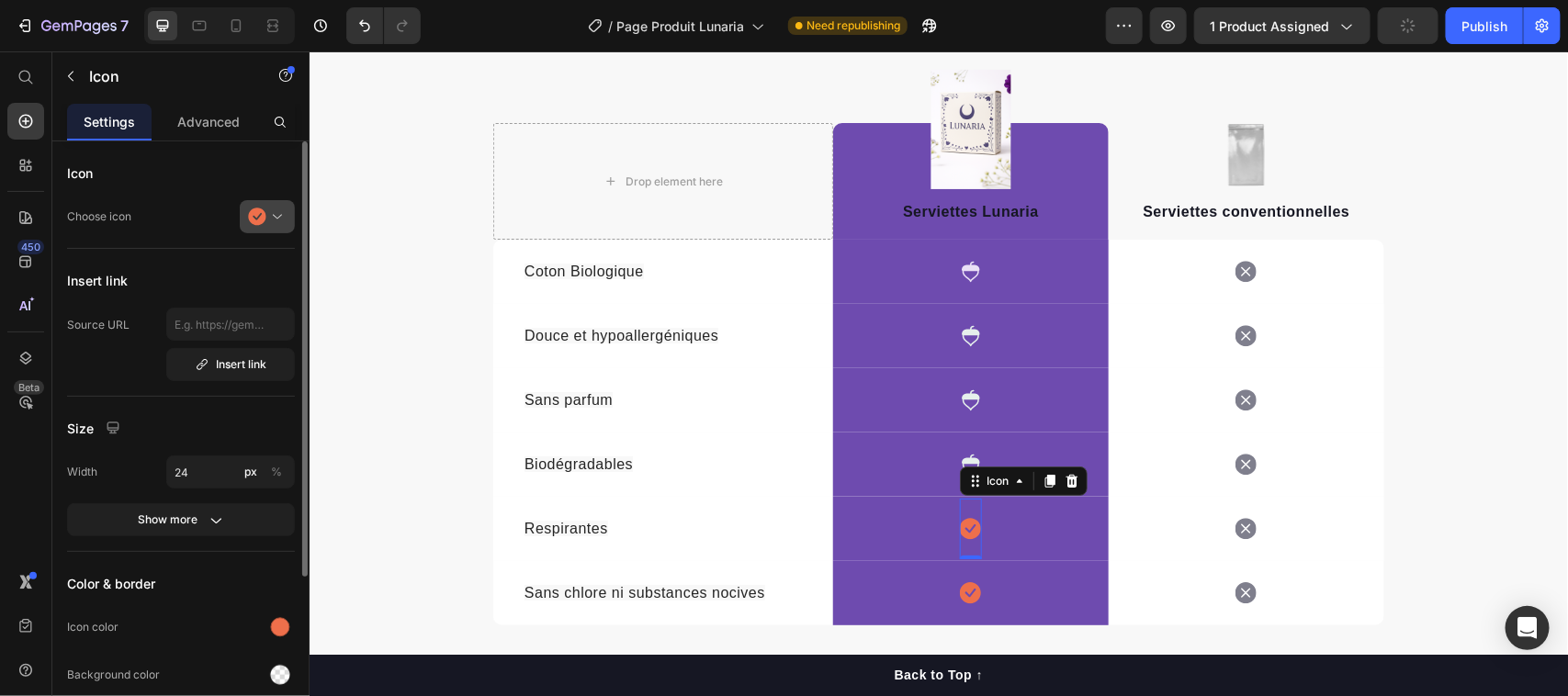 click at bounding box center [275, 217] 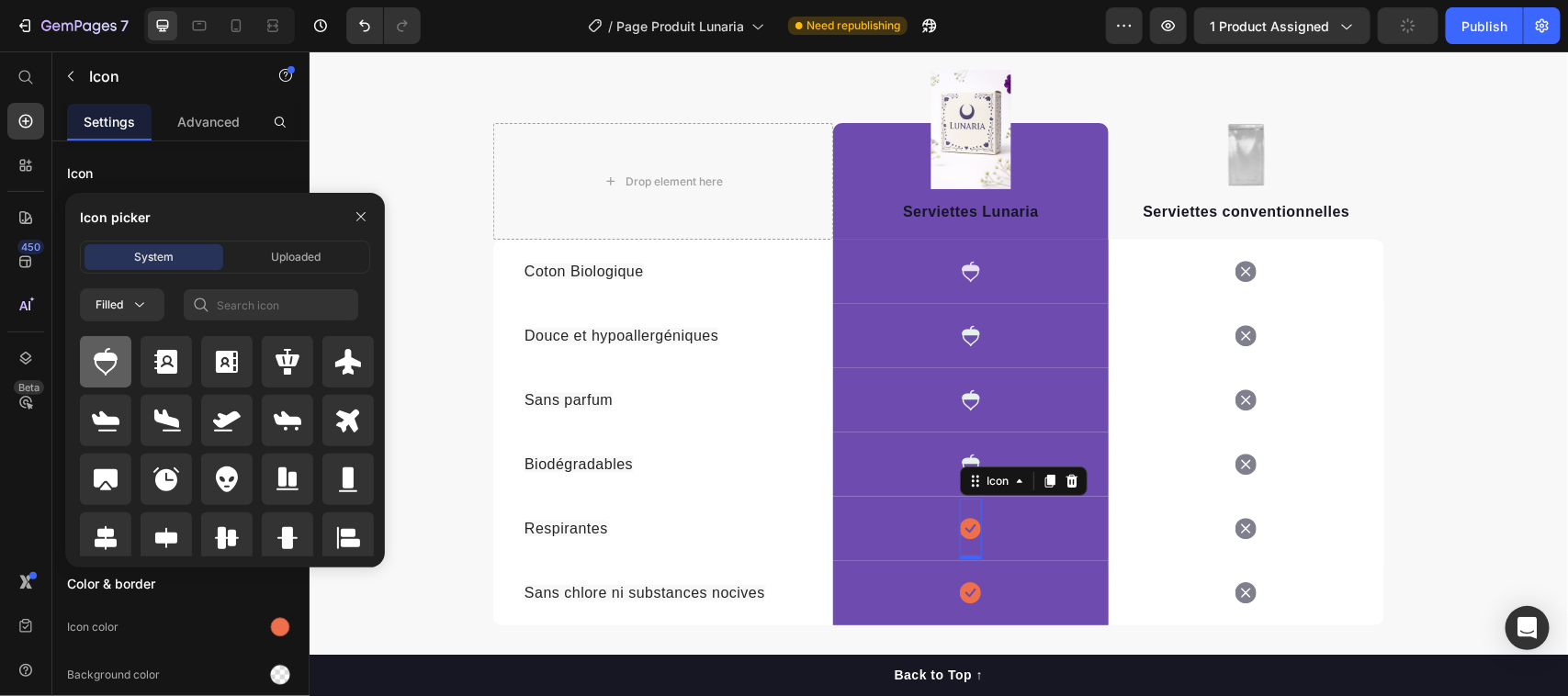 click 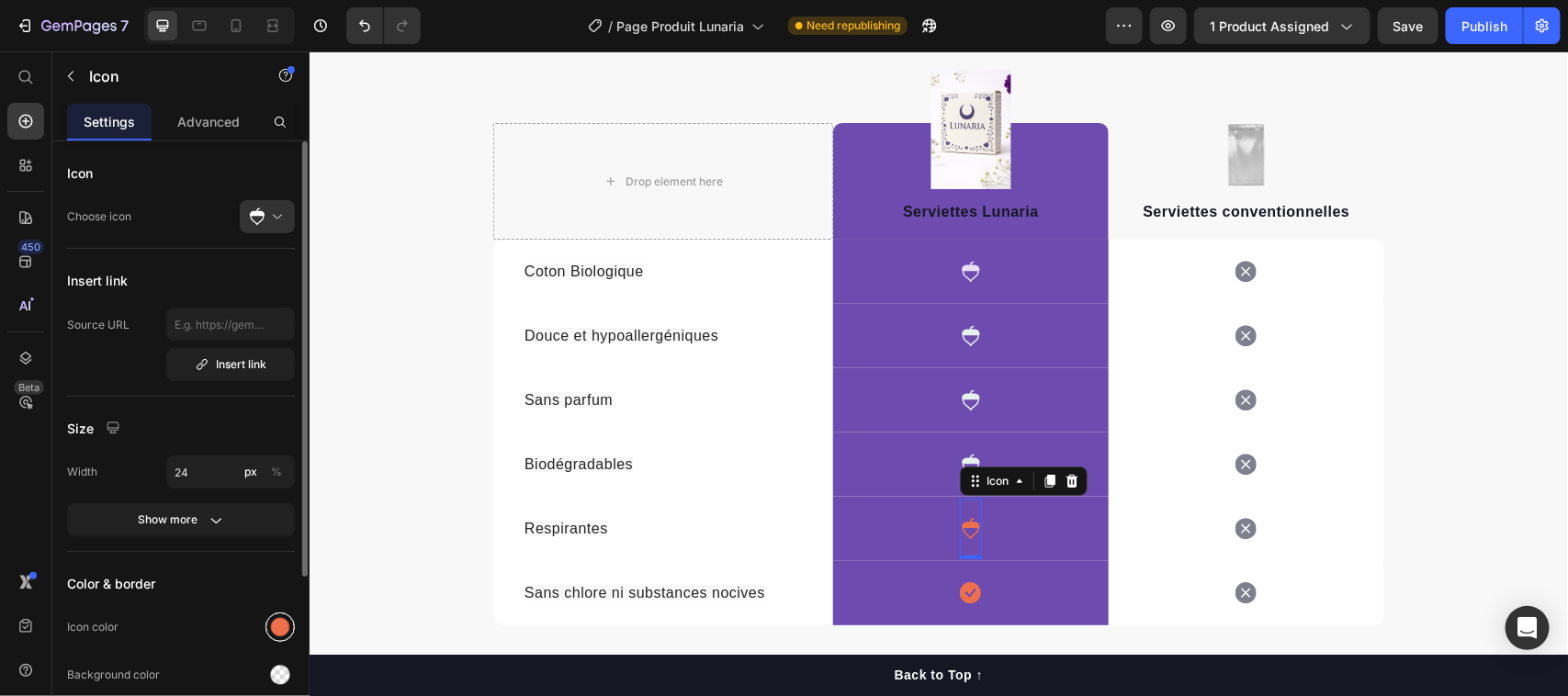 click at bounding box center [280, 627] 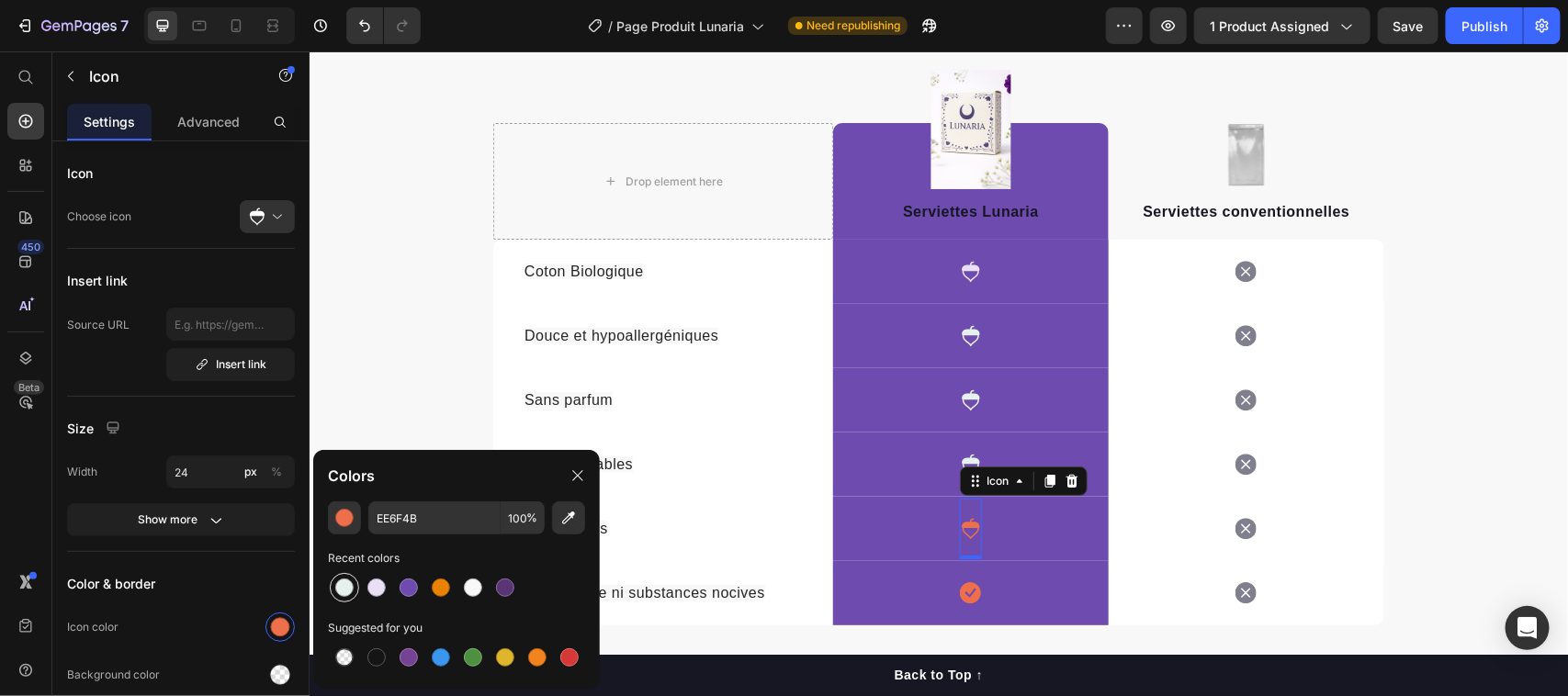 click at bounding box center (344, 588) 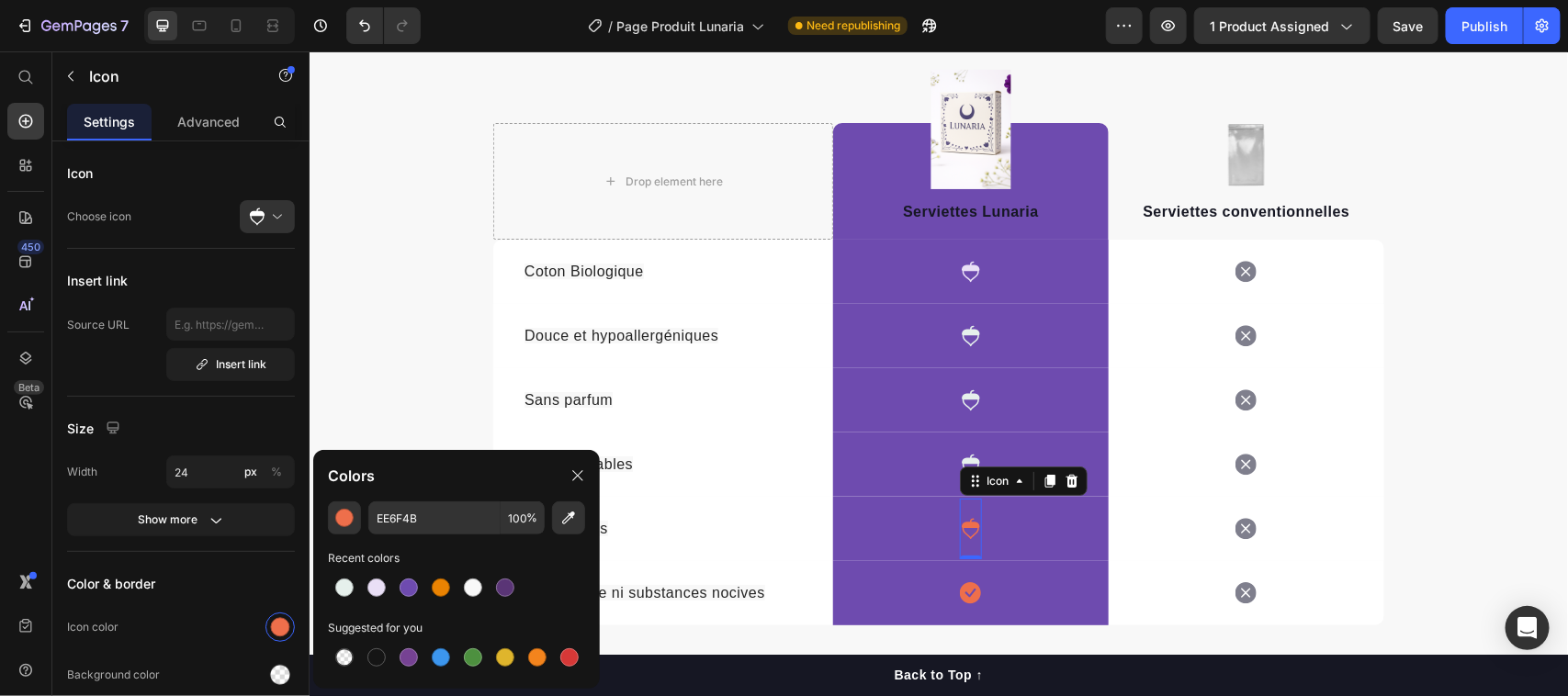 type on "E6F0EC" 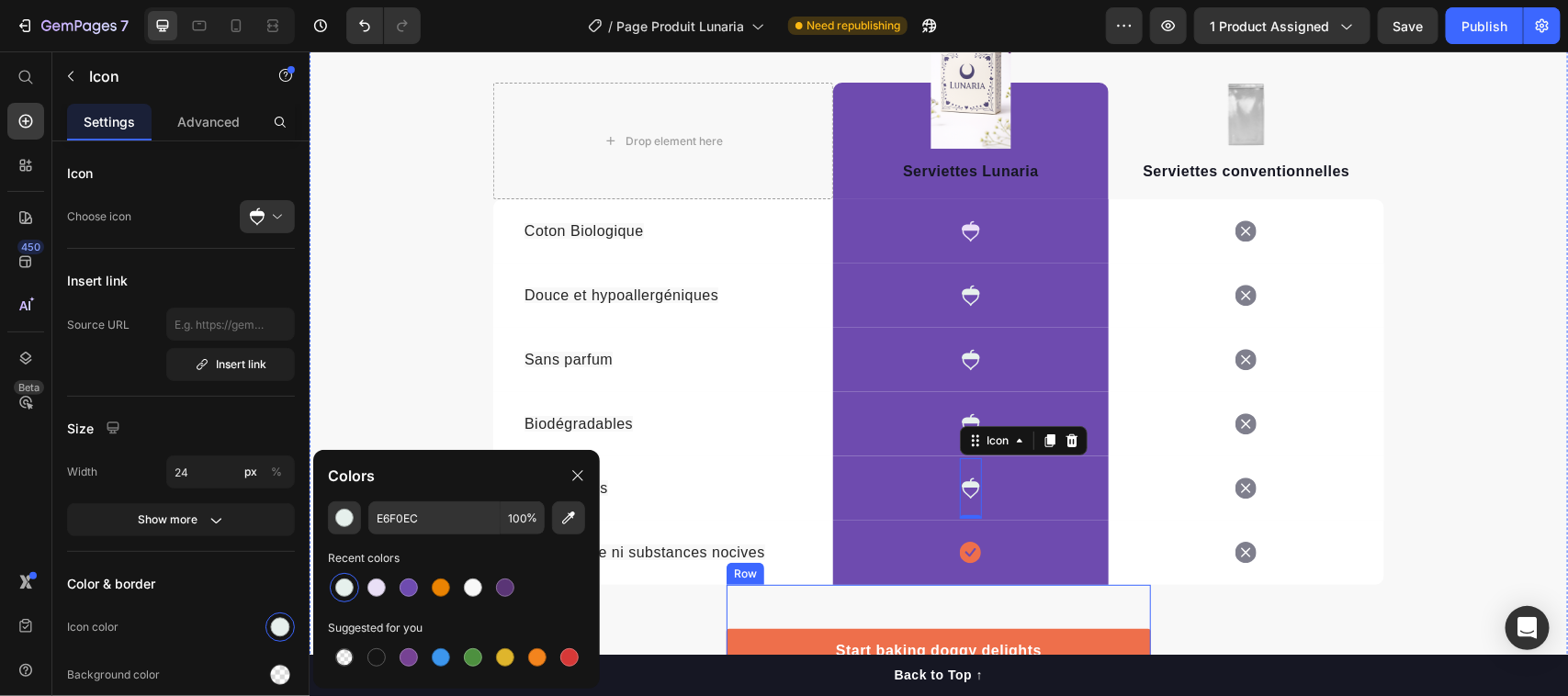 scroll, scrollTop: 3329, scrollLeft: 0, axis: vertical 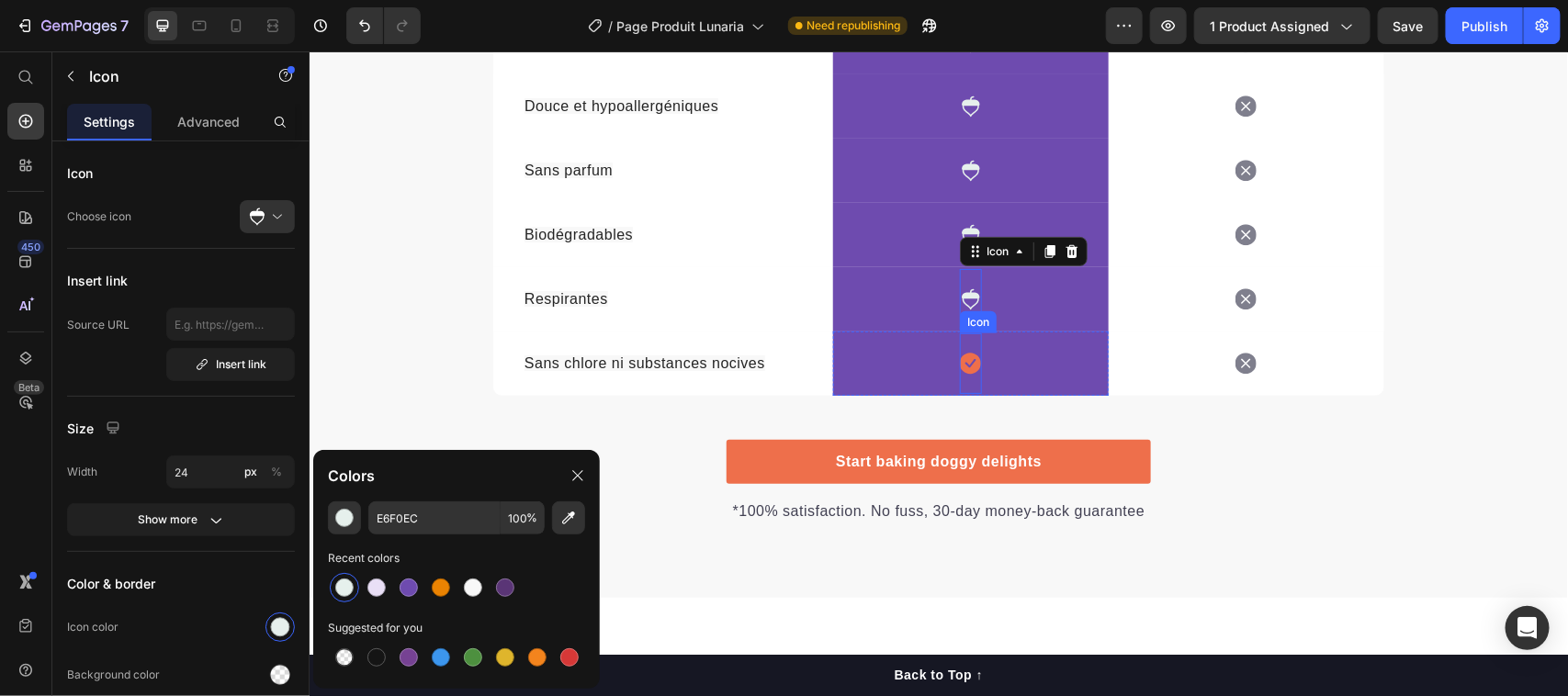 click 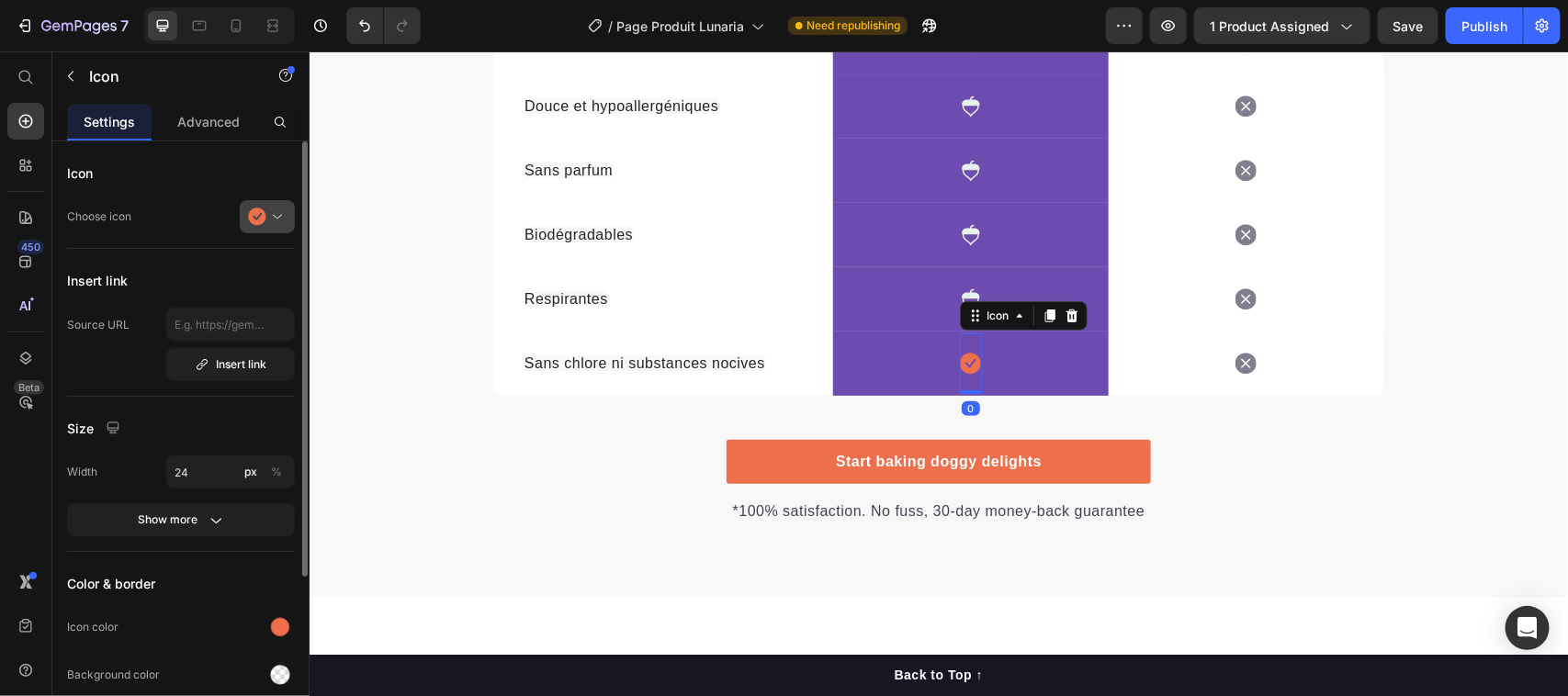click at bounding box center [275, 217] 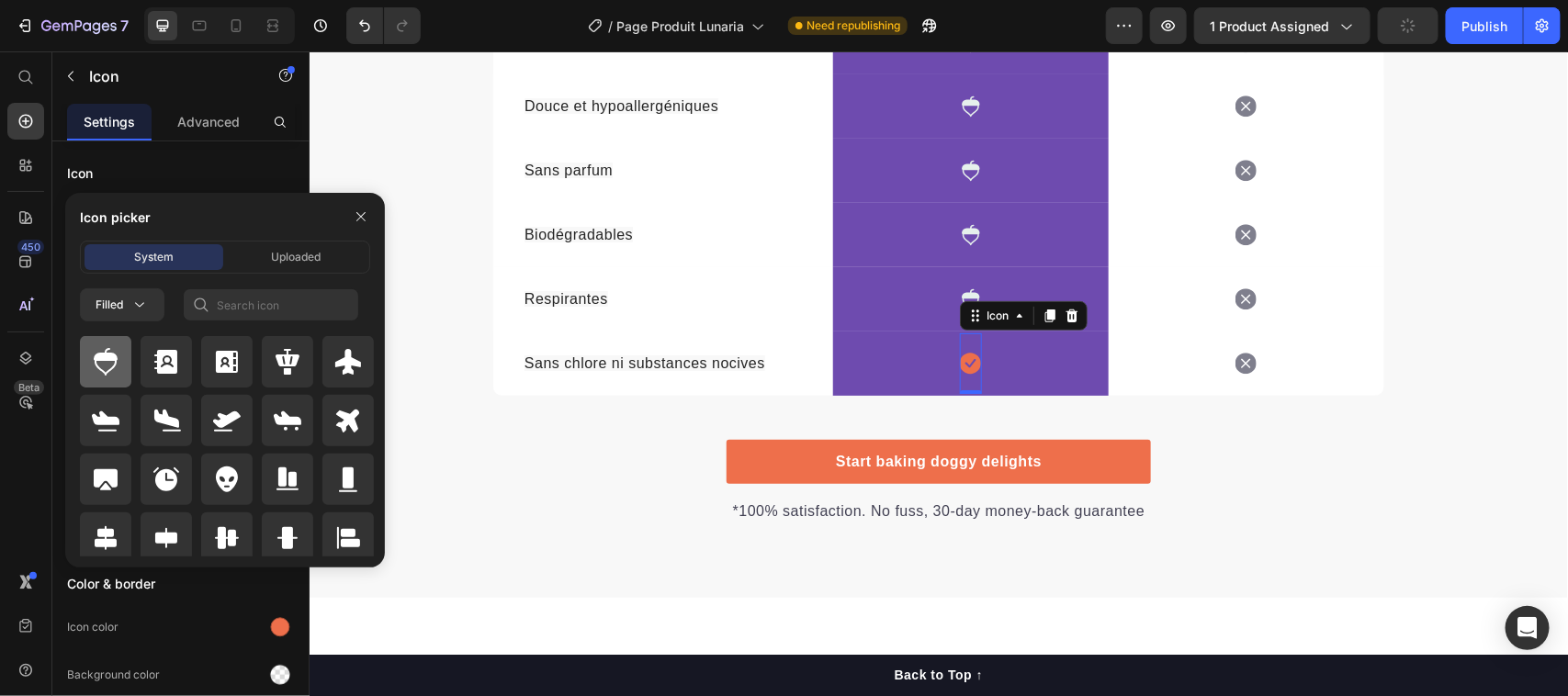 click 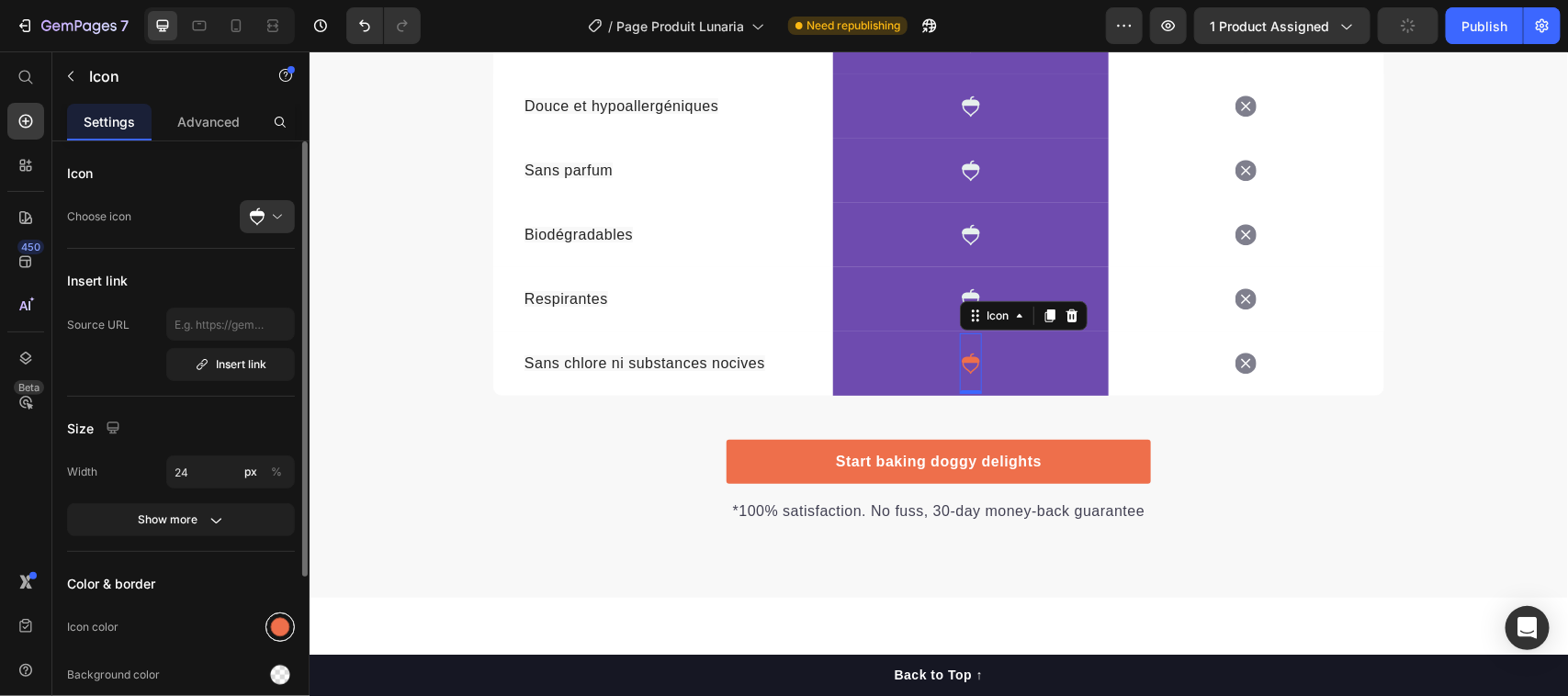 click at bounding box center (280, 627) 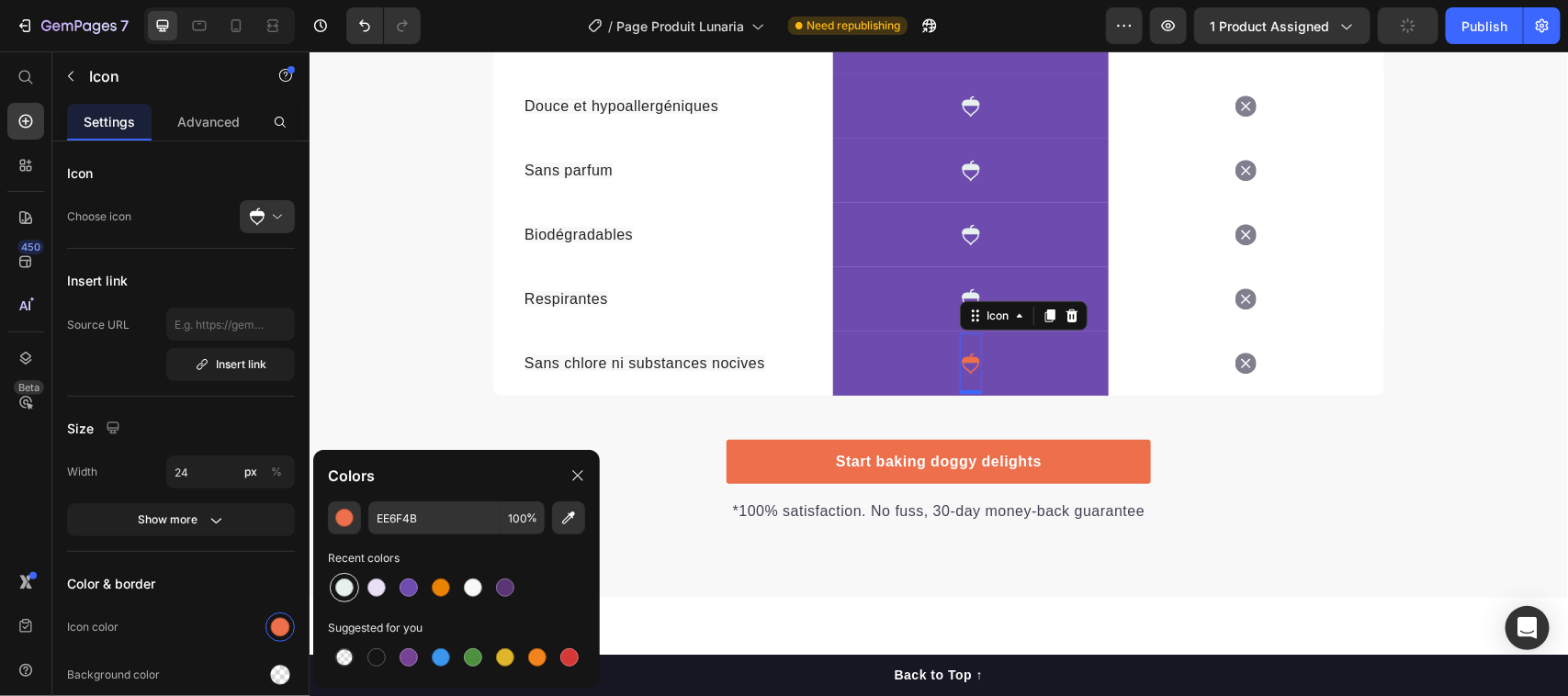 click at bounding box center (344, 588) 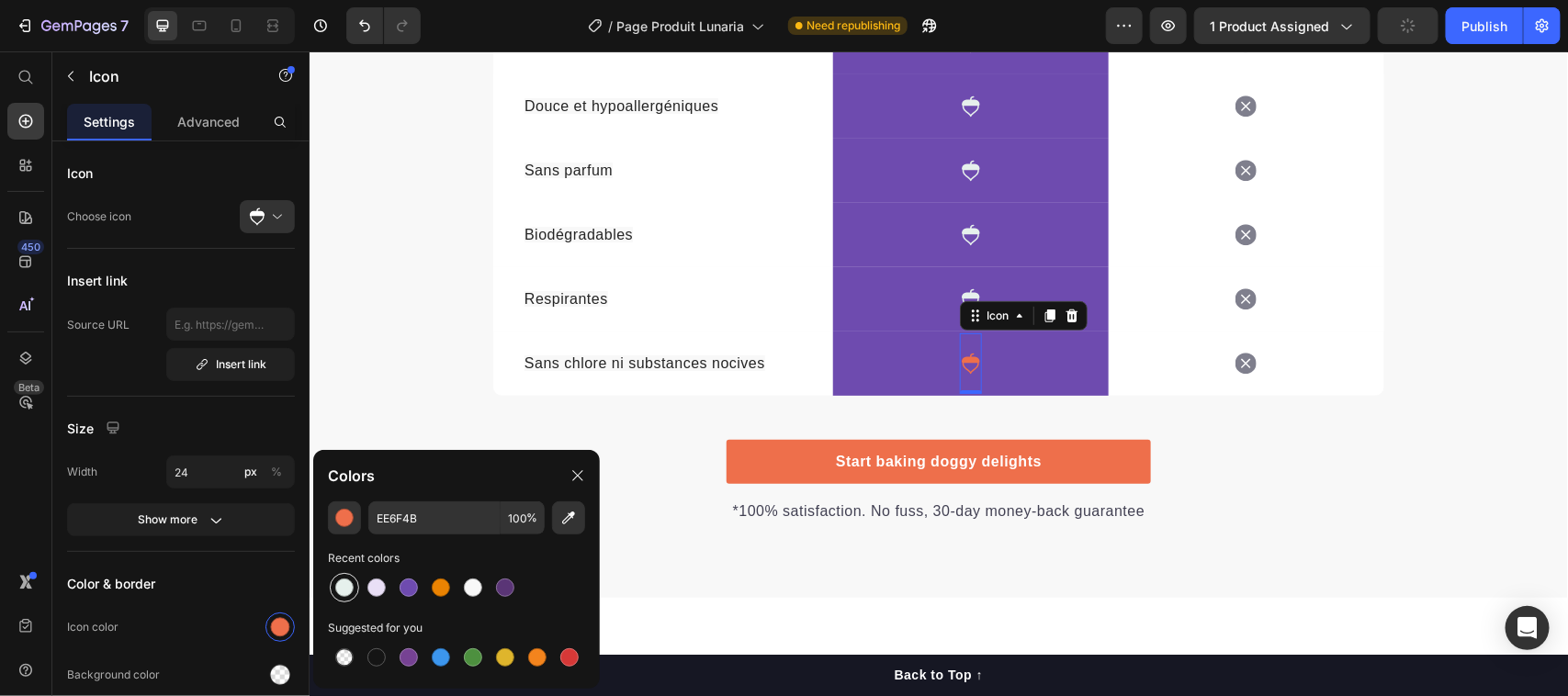 type on "E6F0EC" 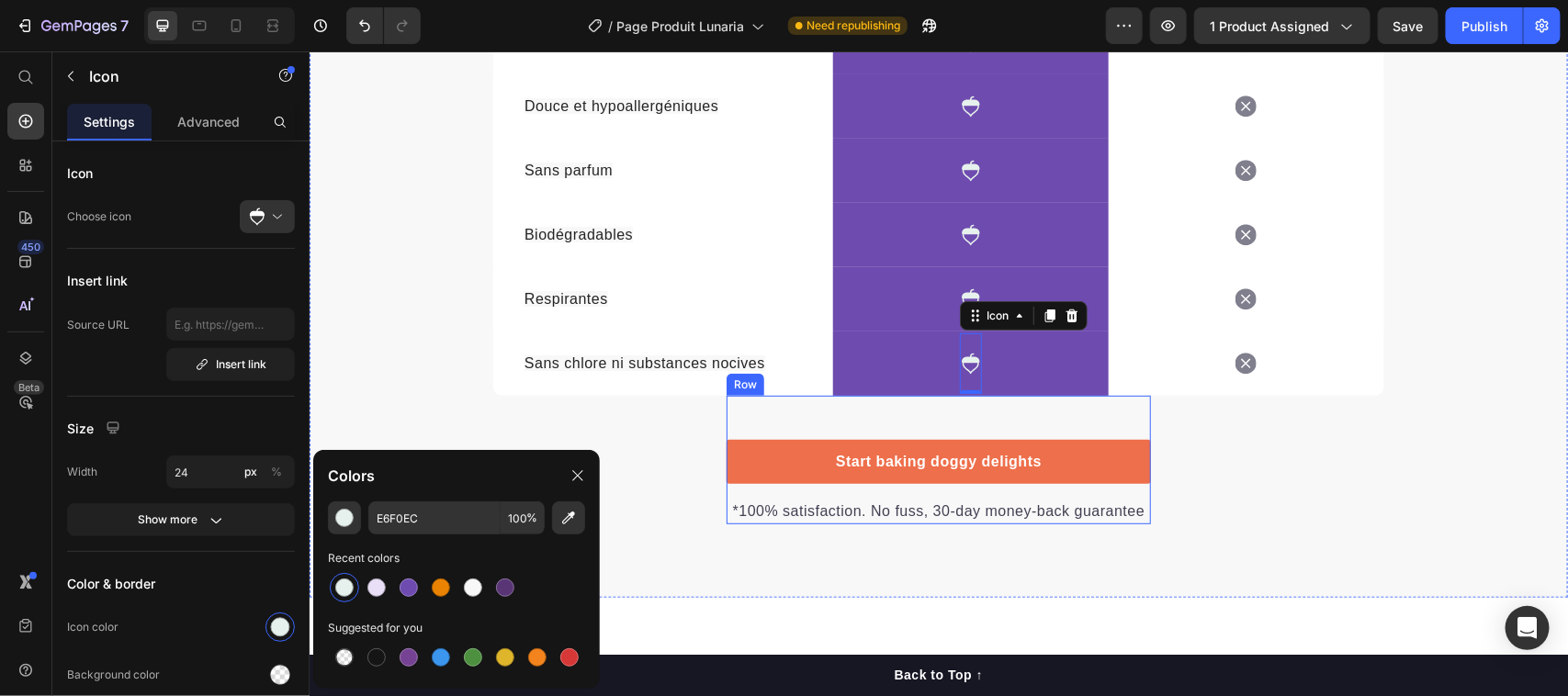 scroll, scrollTop: 3100, scrollLeft: 0, axis: vertical 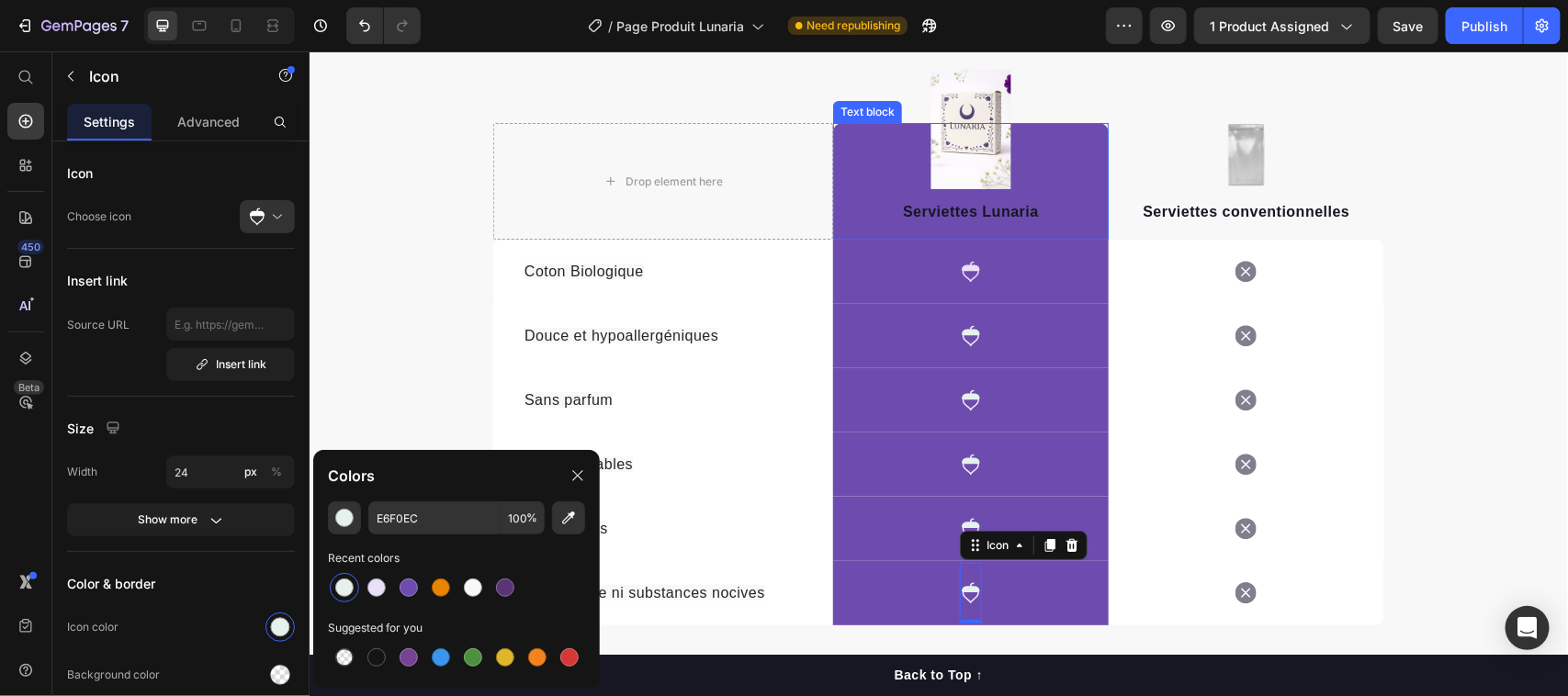 click on "Serviettes Lunaria" at bounding box center [970, 211] 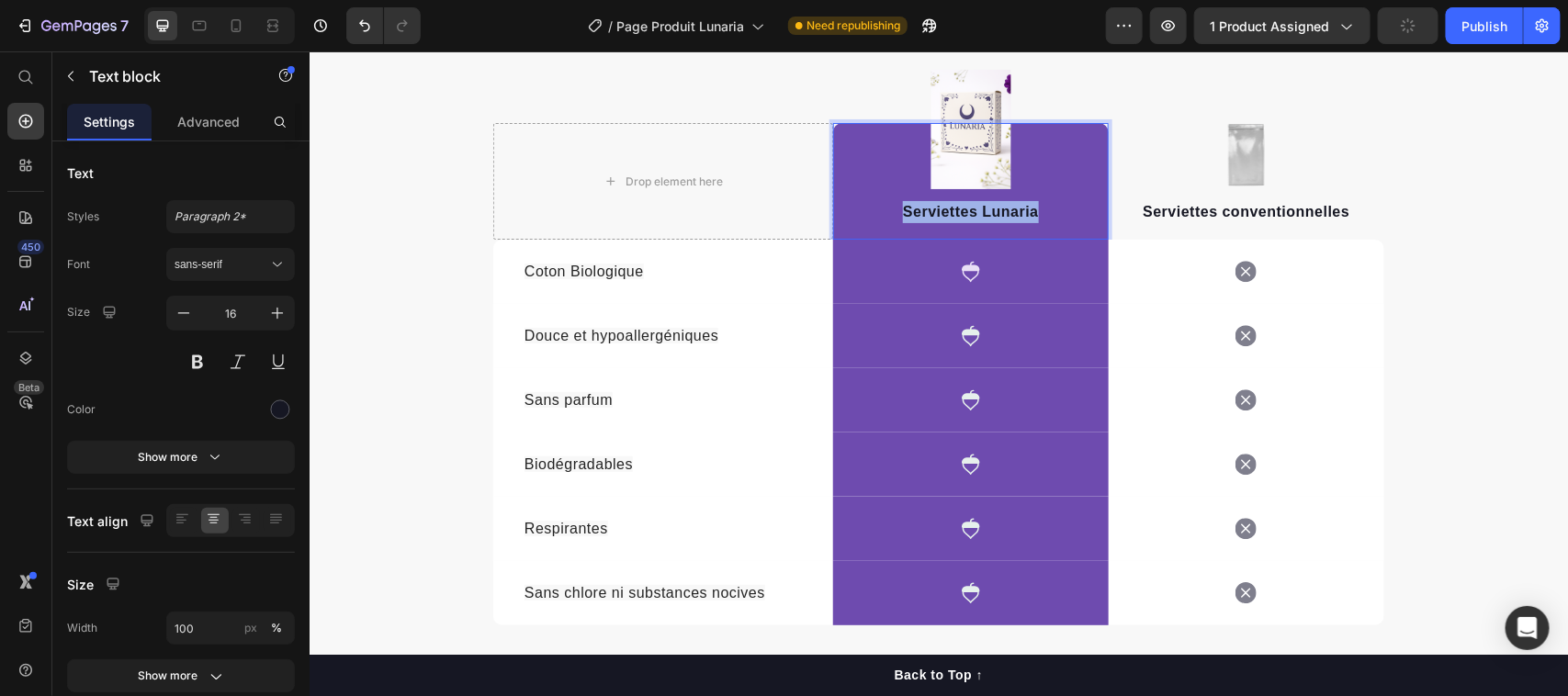 click on "Serviettes Lunaria" at bounding box center (970, 211) 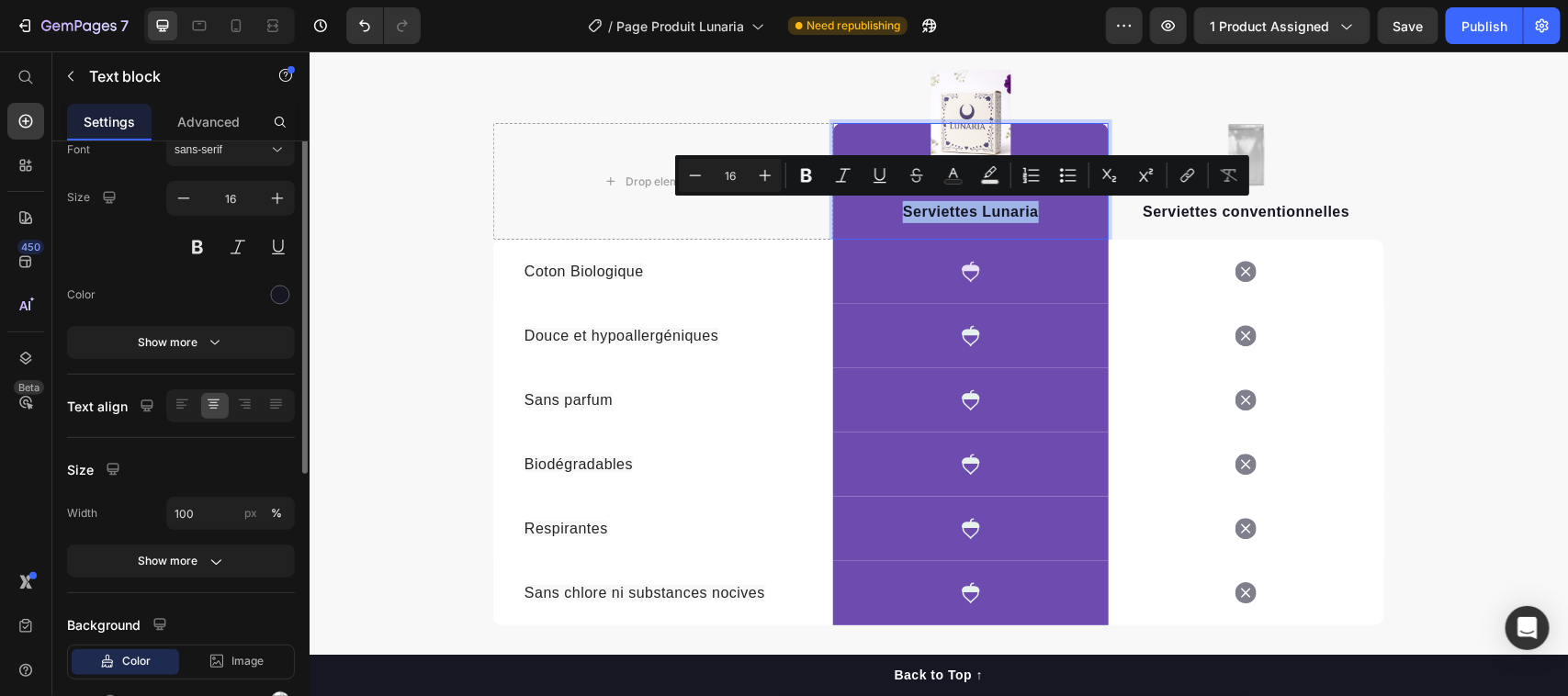 scroll, scrollTop: 0, scrollLeft: 0, axis: both 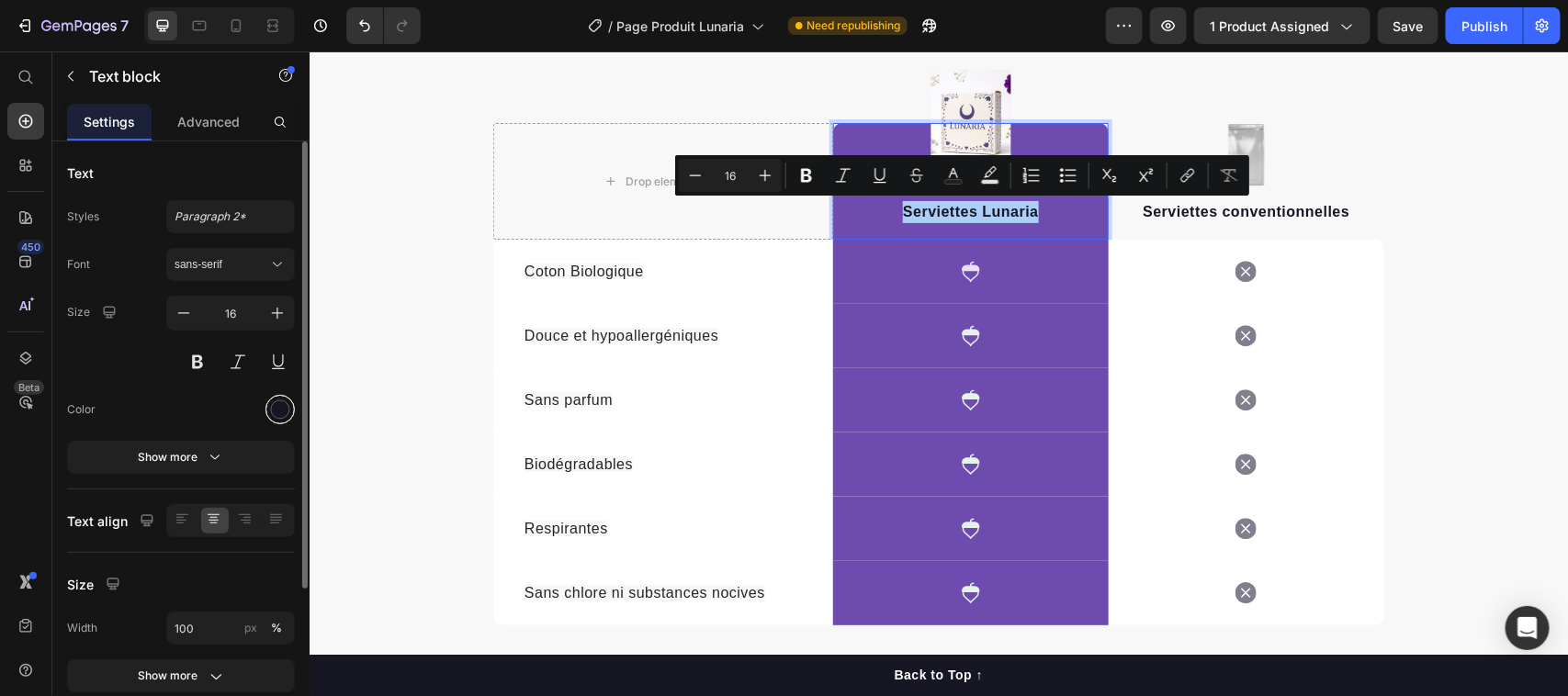 click at bounding box center (280, 410) 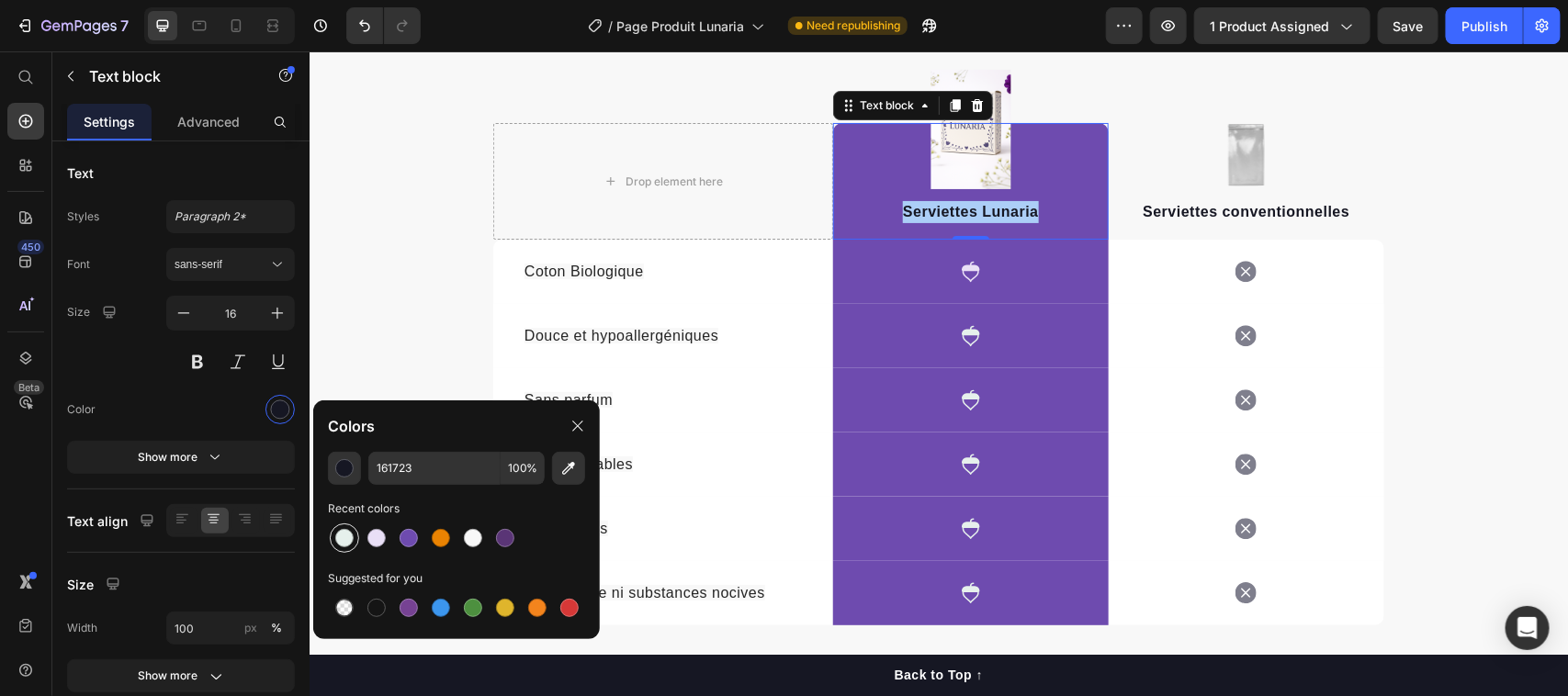 click at bounding box center (344, 538) 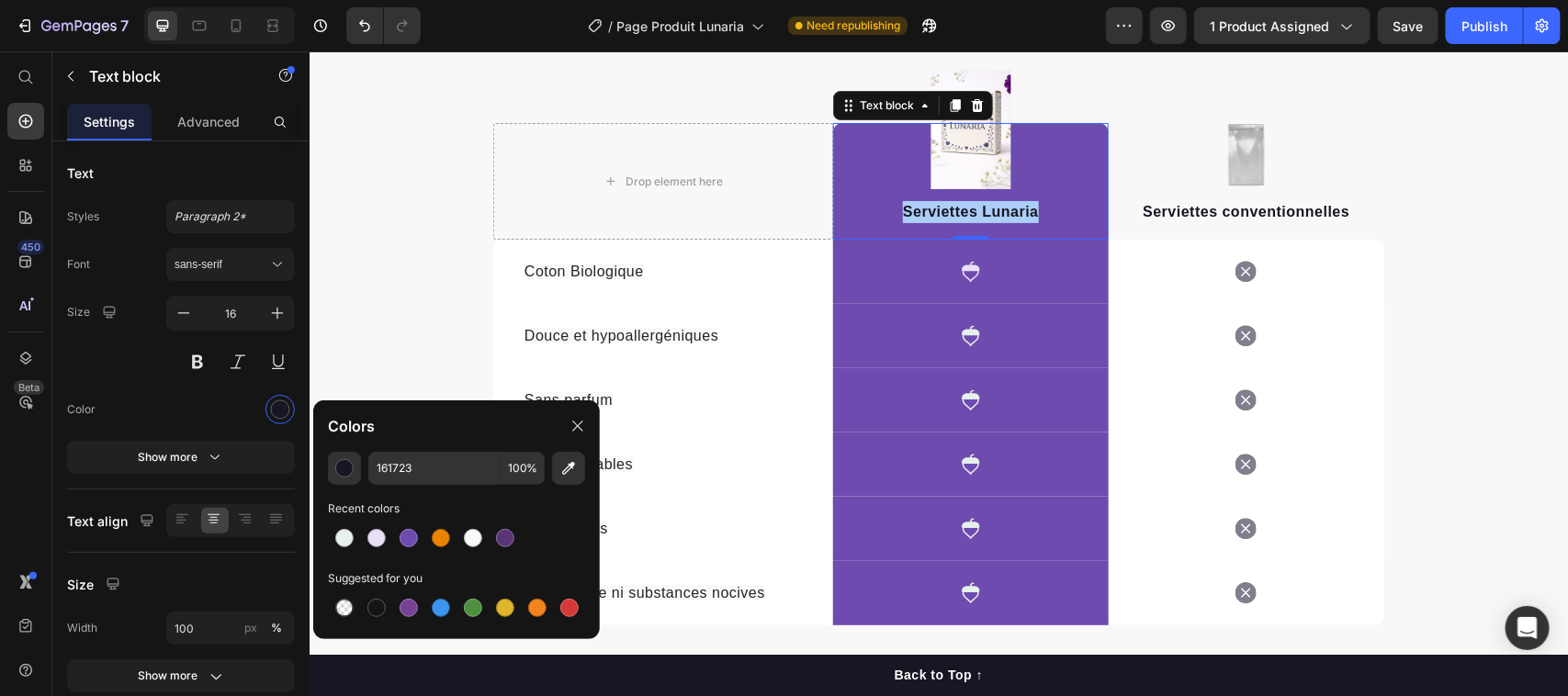 type on "E6F0EC" 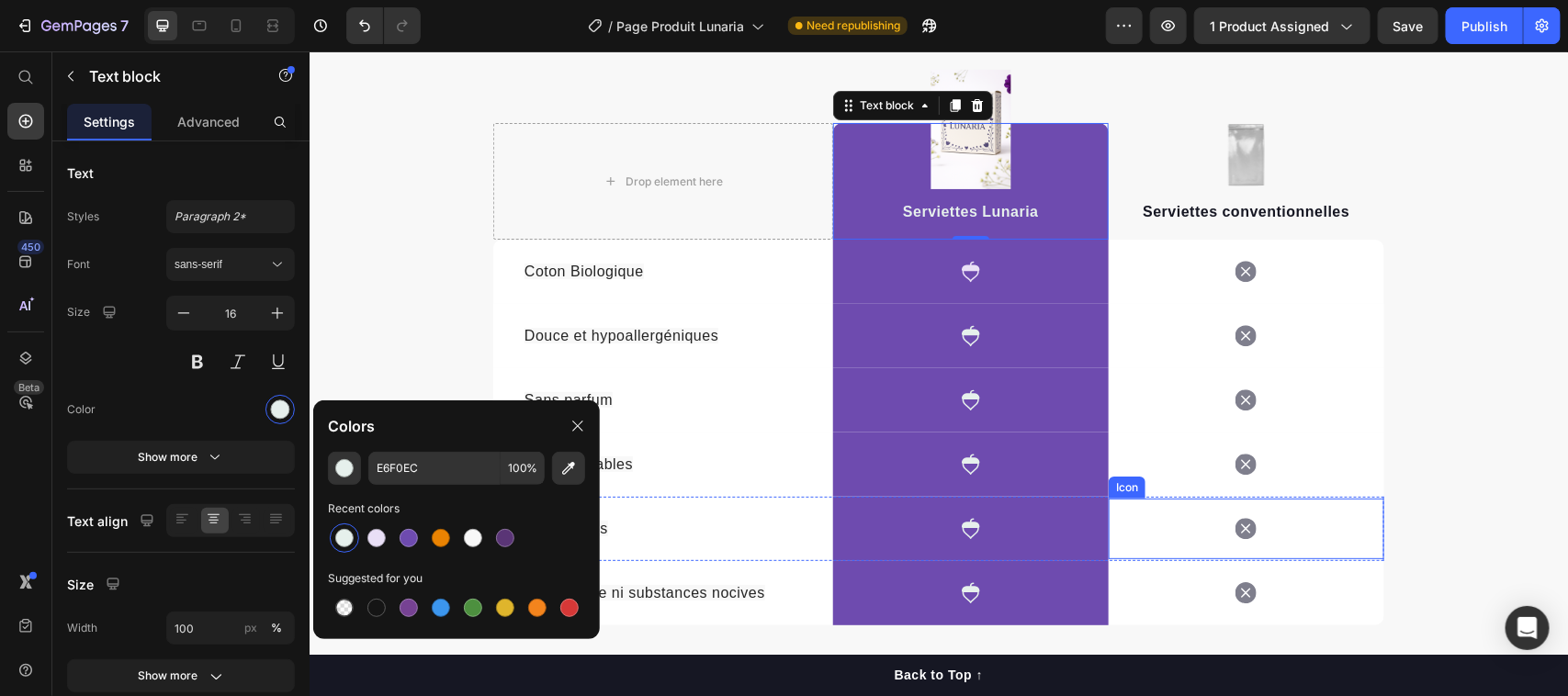 scroll, scrollTop: 3329, scrollLeft: 0, axis: vertical 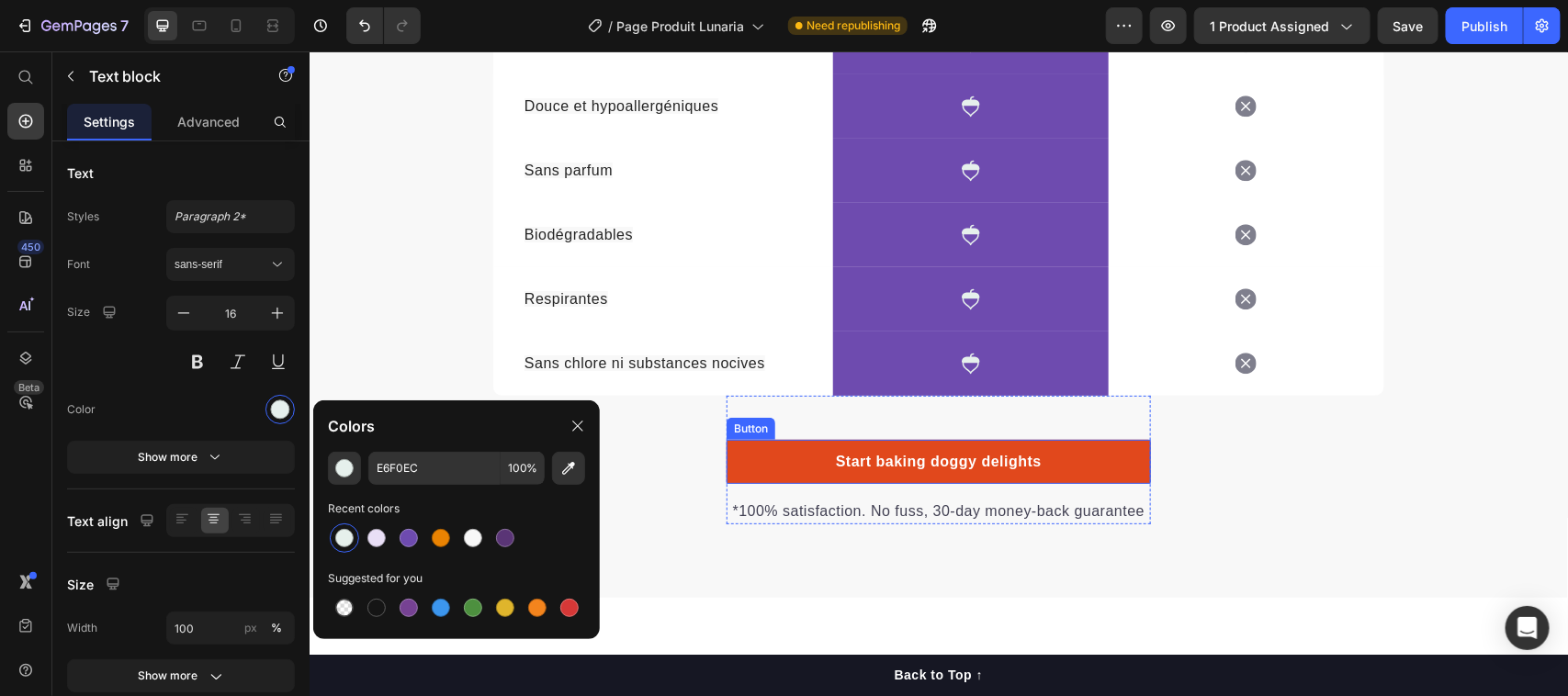 click on "Start baking doggy delights" at bounding box center (938, 461) 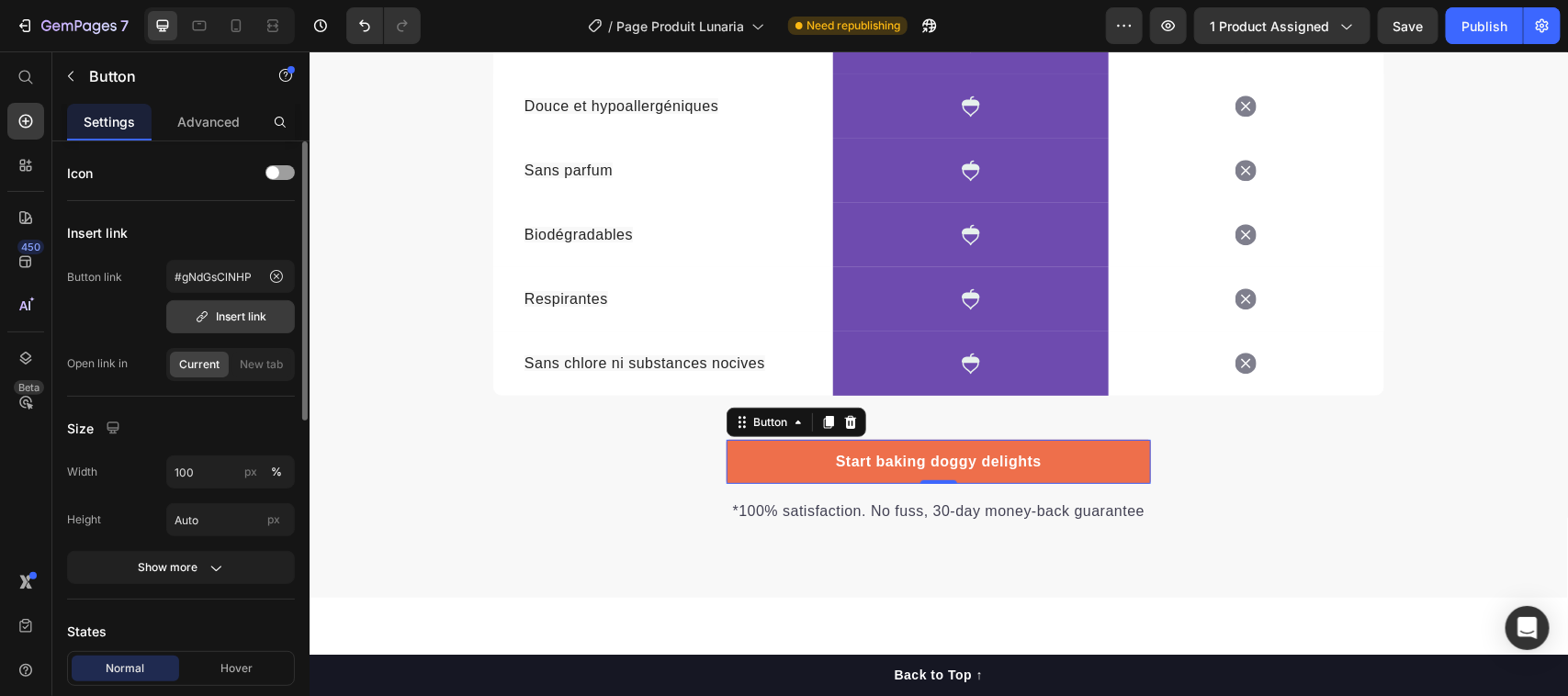 click on "Insert link" at bounding box center [231, 317] 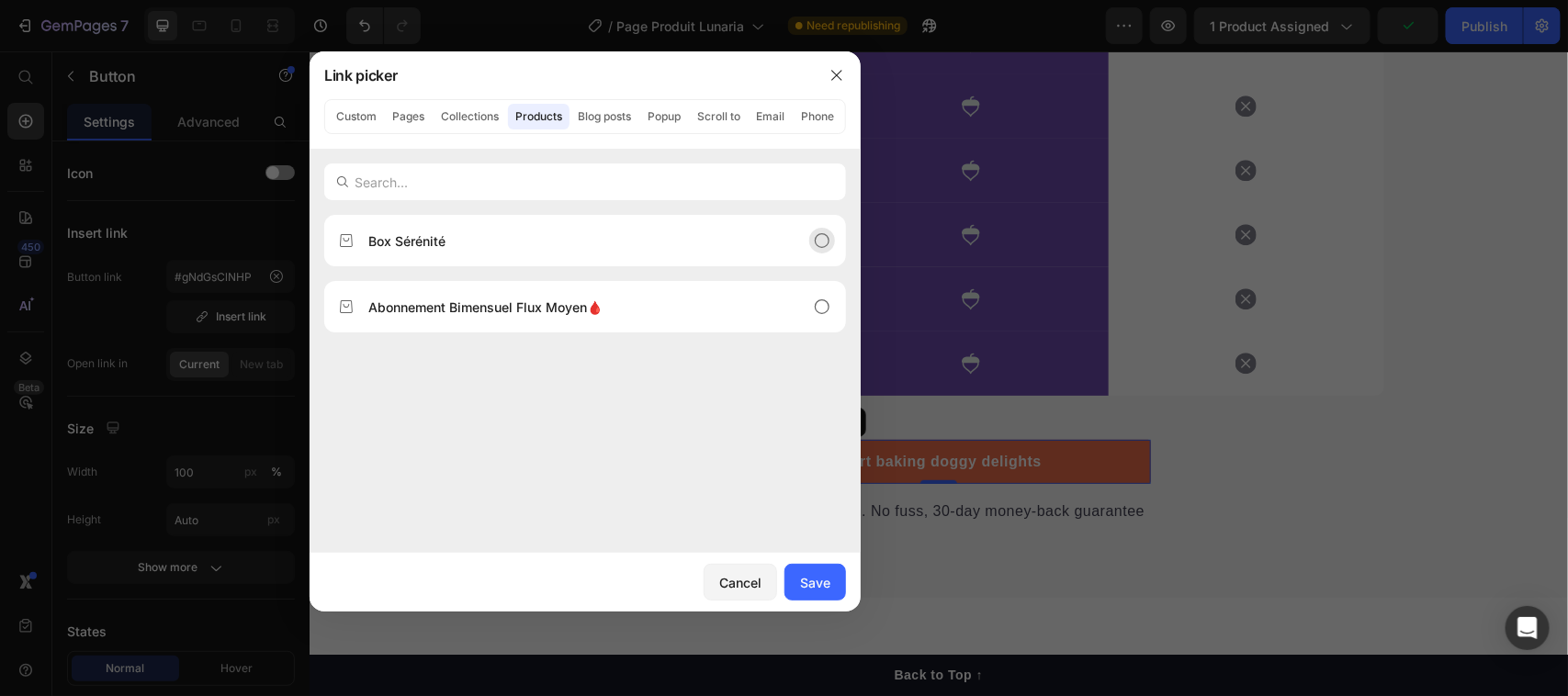 click on "Box Sérénité" at bounding box center [570, 241] 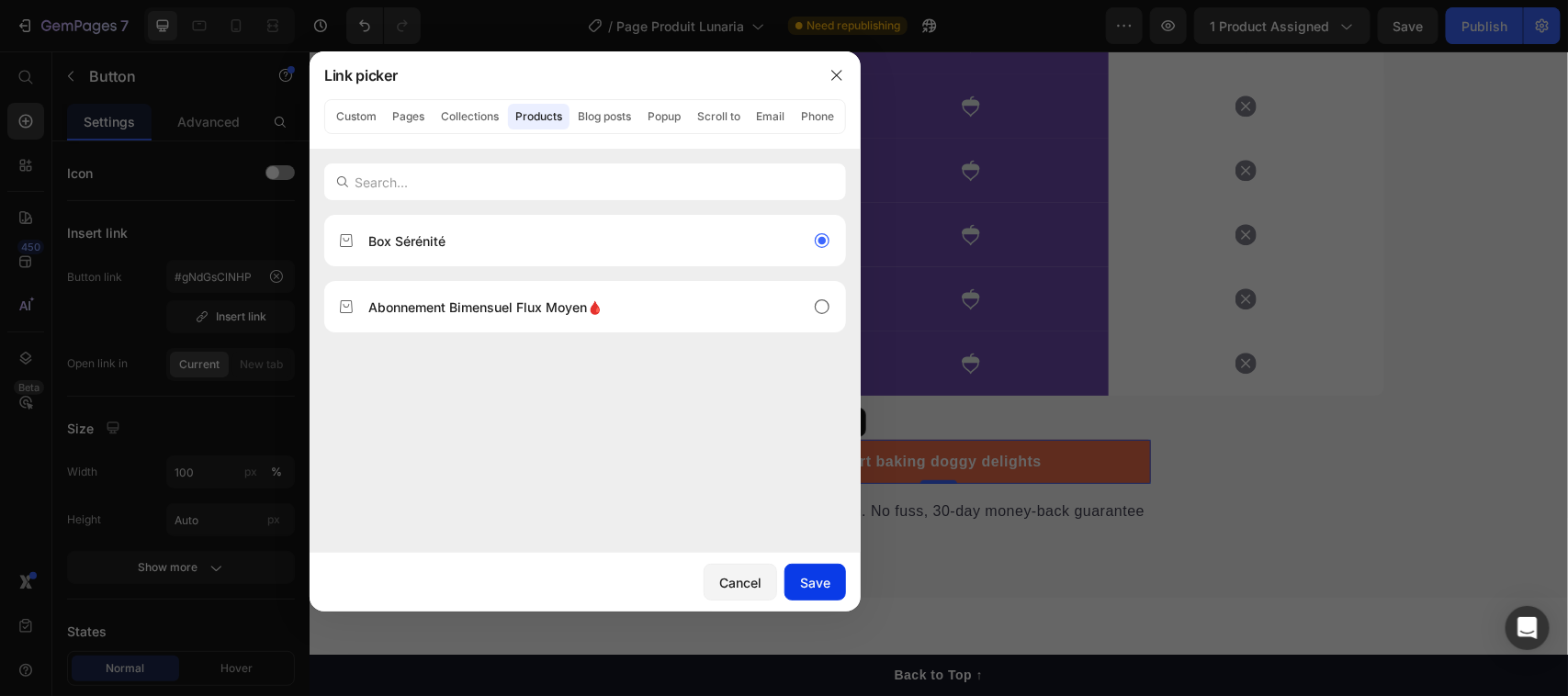 drag, startPoint x: 836, startPoint y: 578, endPoint x: 525, endPoint y: 523, distance: 315.8259 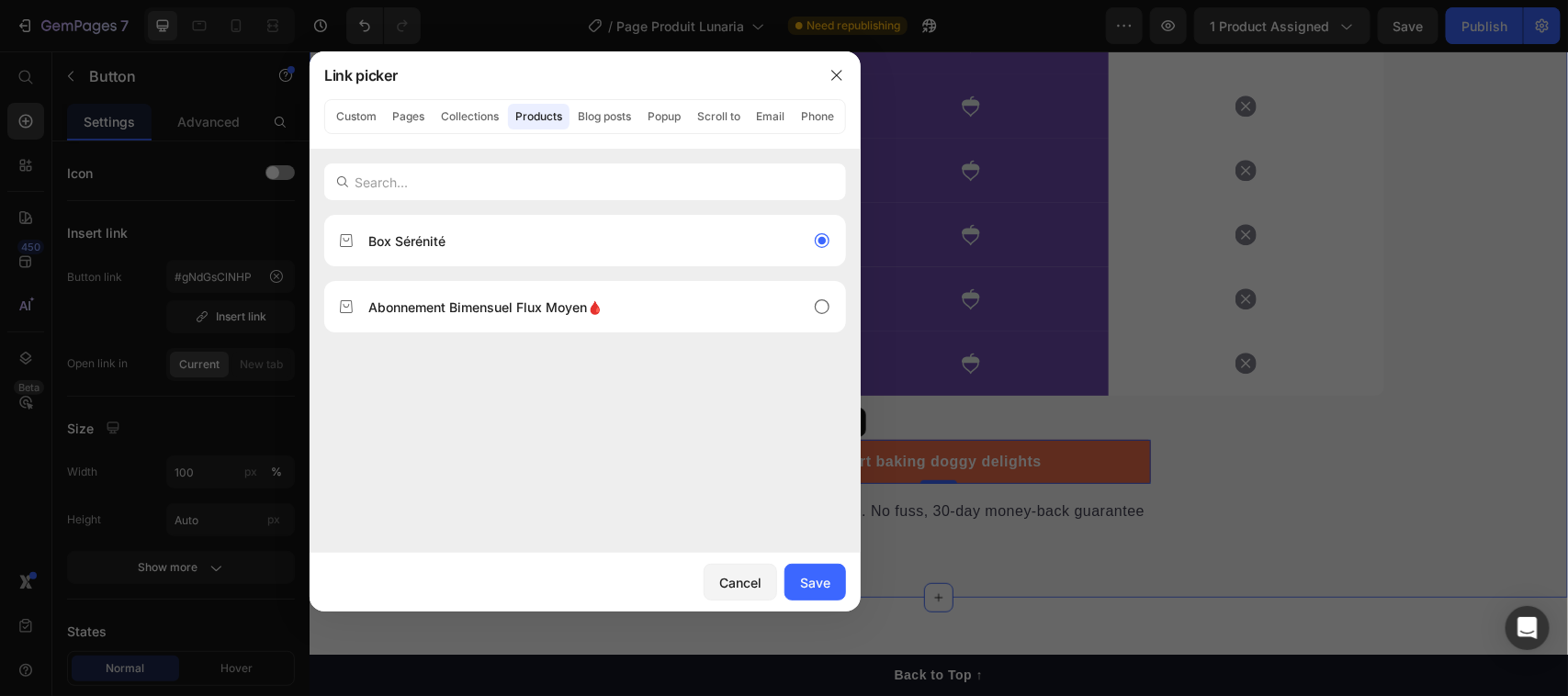 type on "/products/abonnement-bimensuel-flux-abondant" 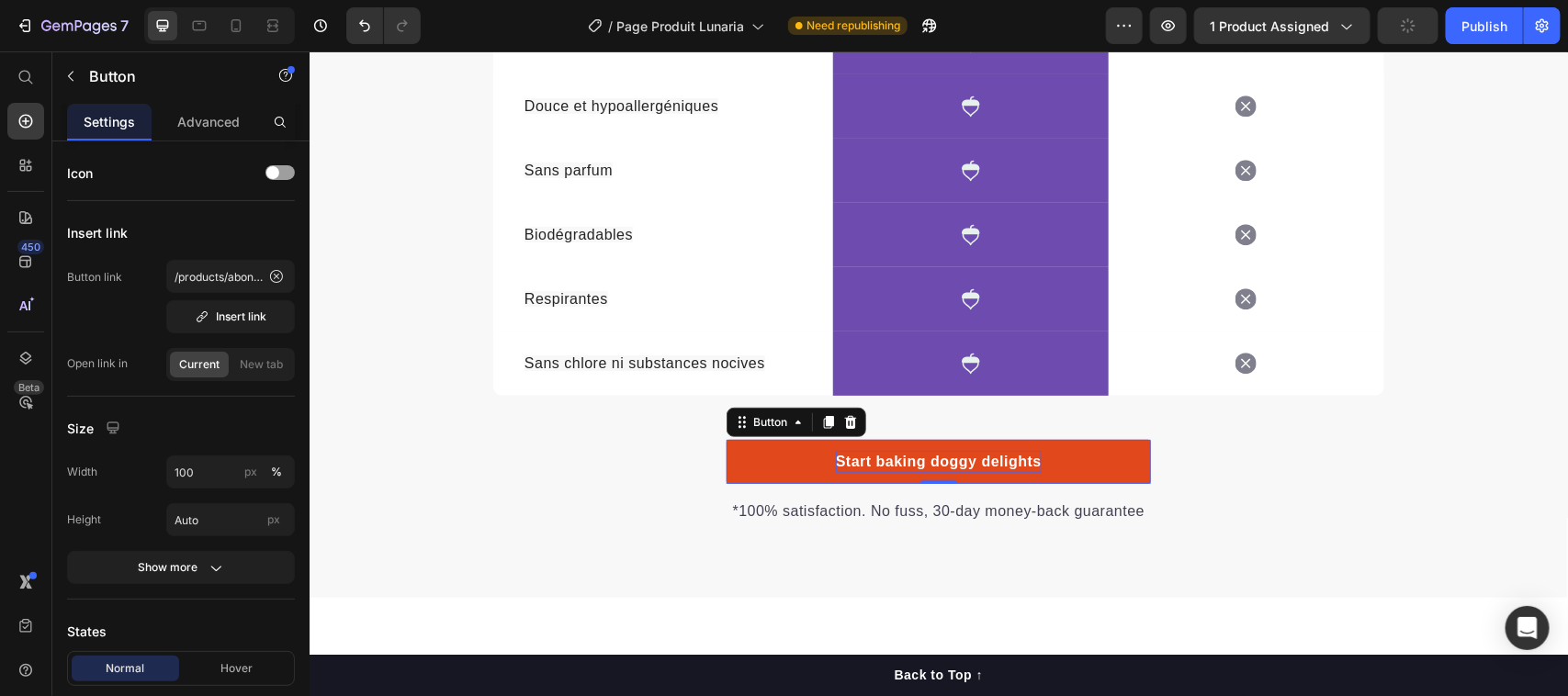 click on "Start baking doggy delights" at bounding box center (938, 461) 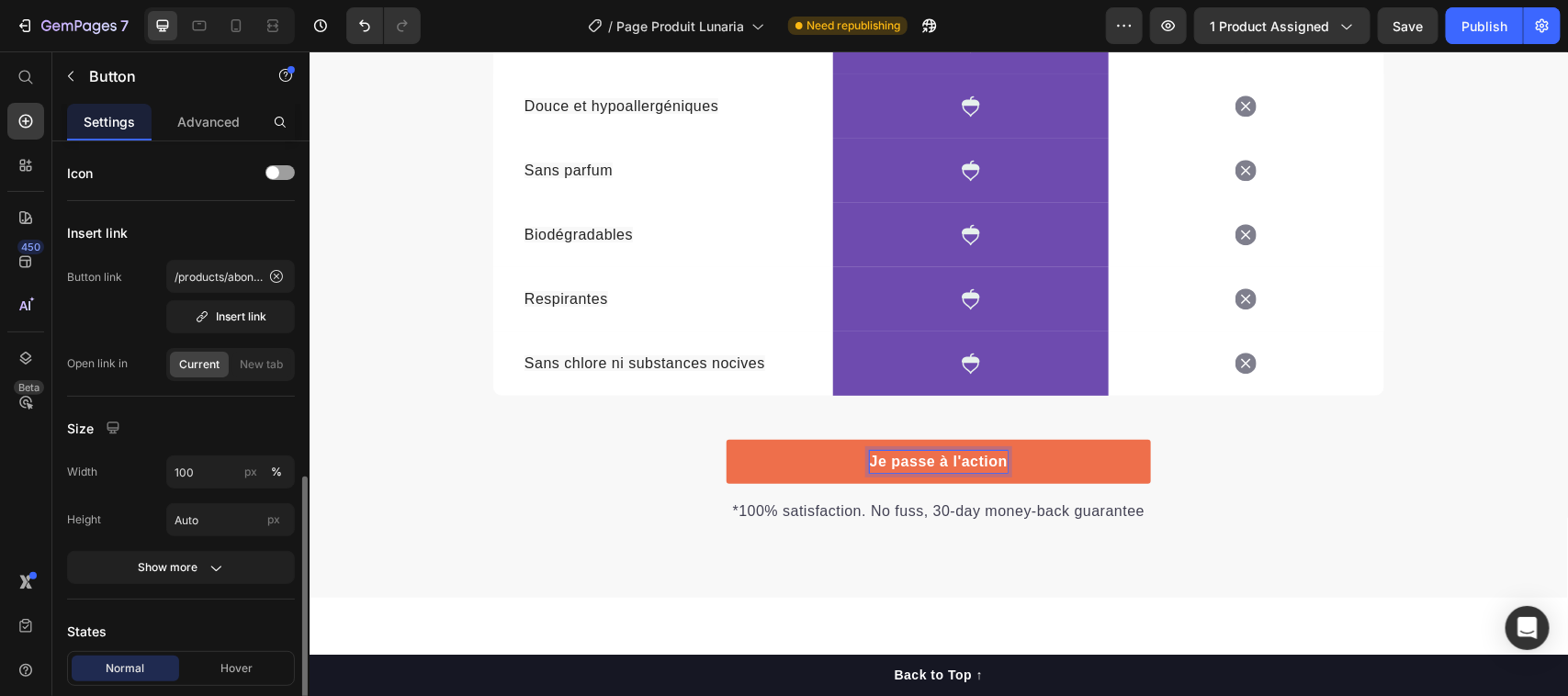 scroll, scrollTop: 230, scrollLeft: 0, axis: vertical 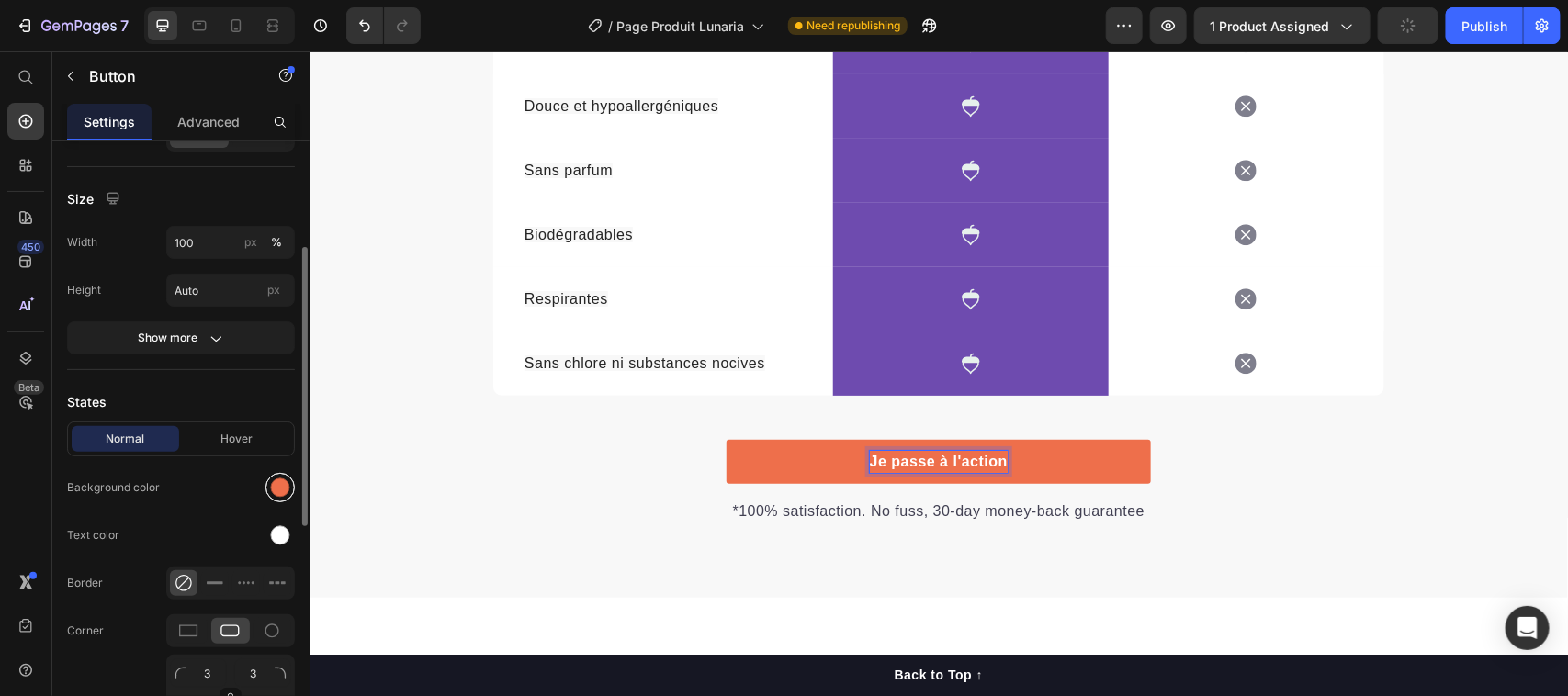 click at bounding box center [280, 488] 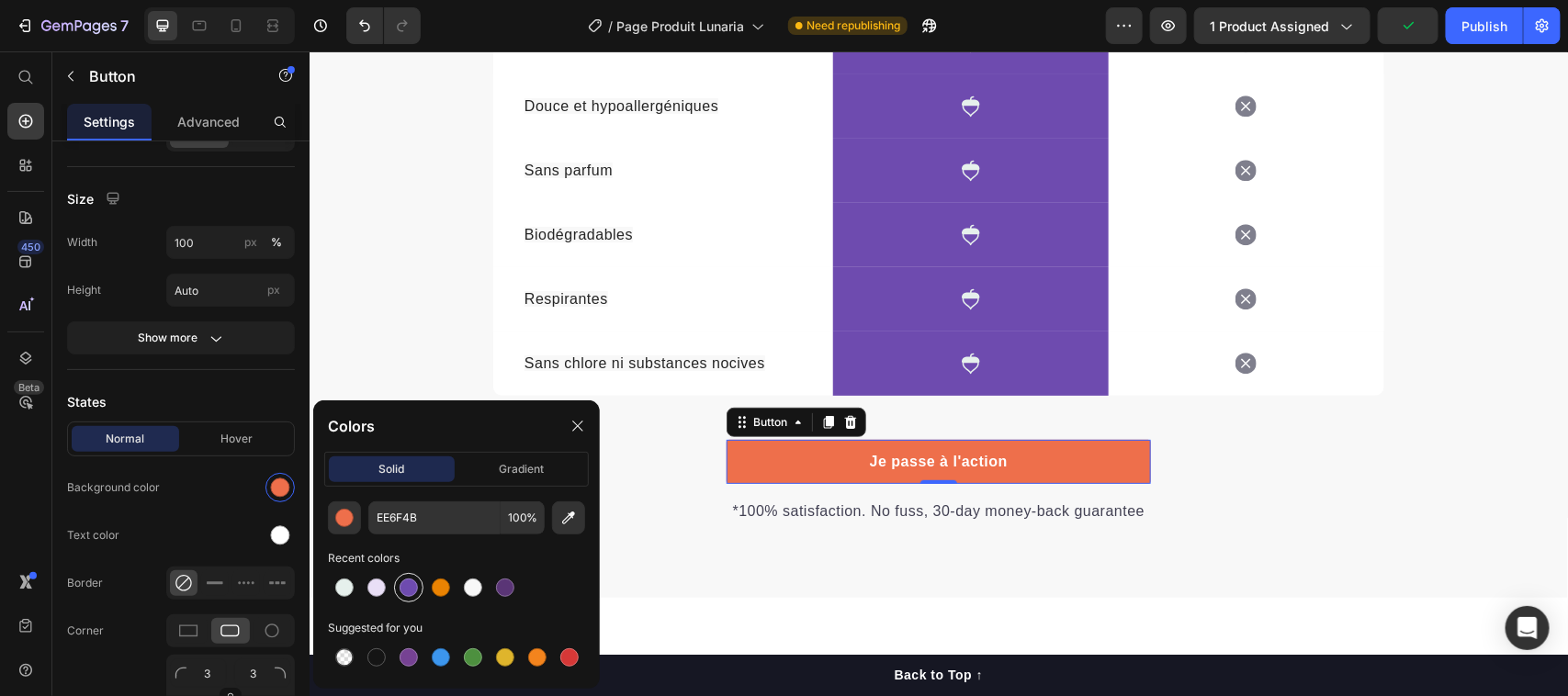 click at bounding box center [409, 588] 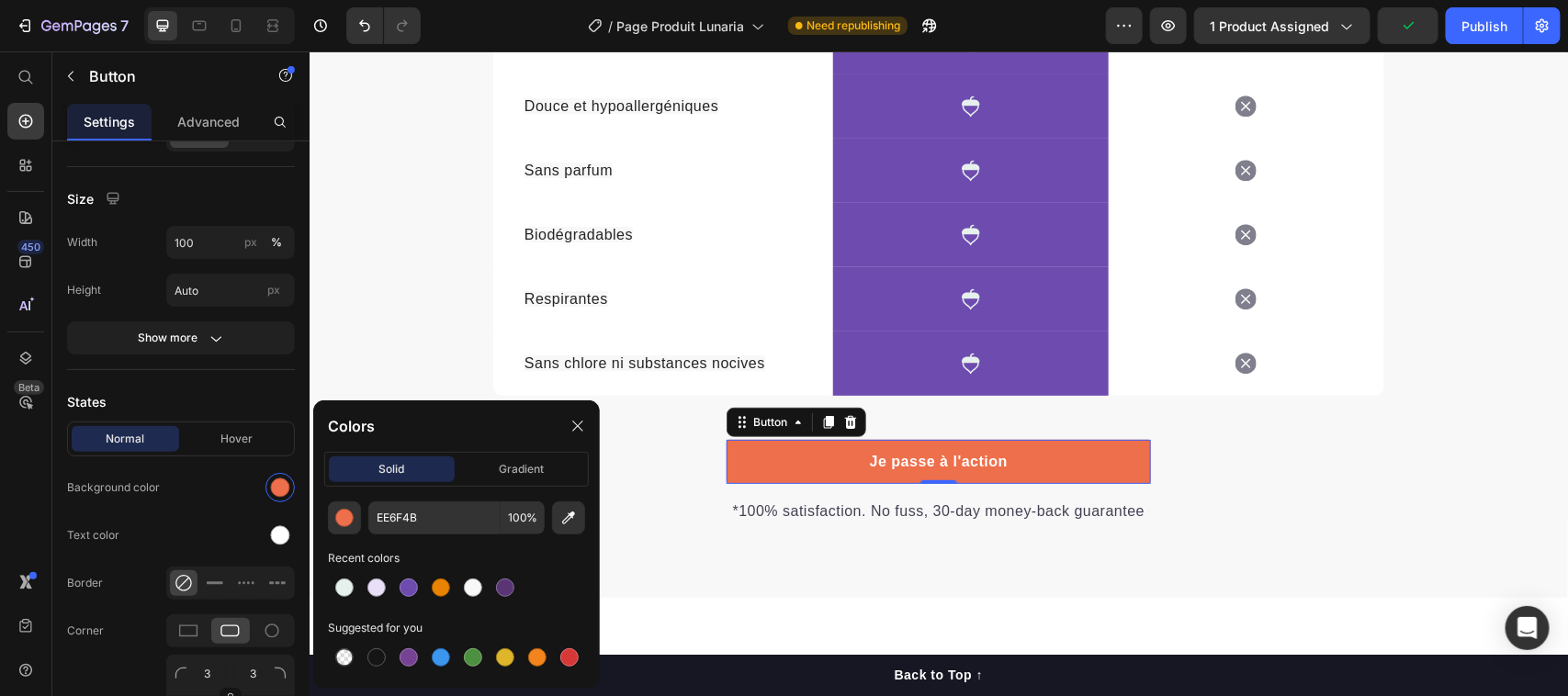 type on "6E4BAF" 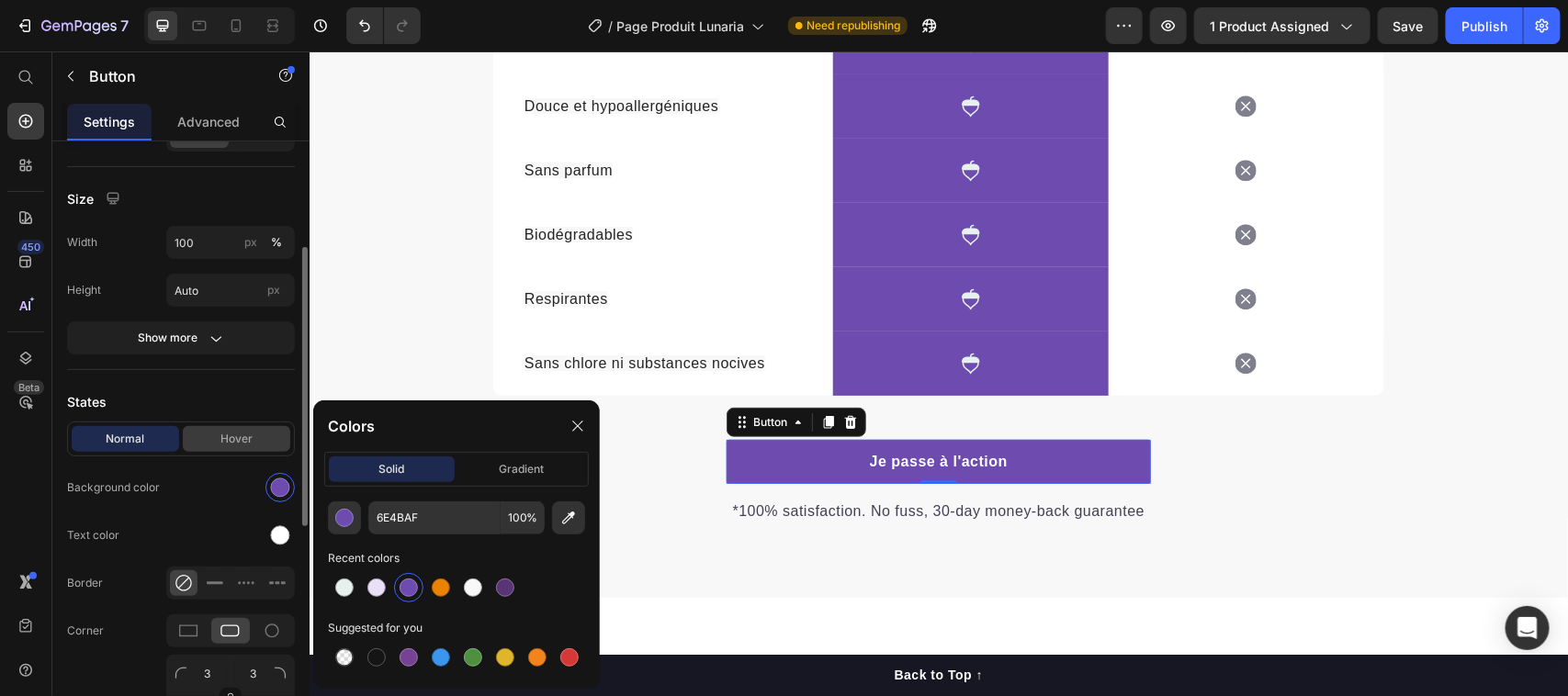 click on "Hover" at bounding box center (236, 439) 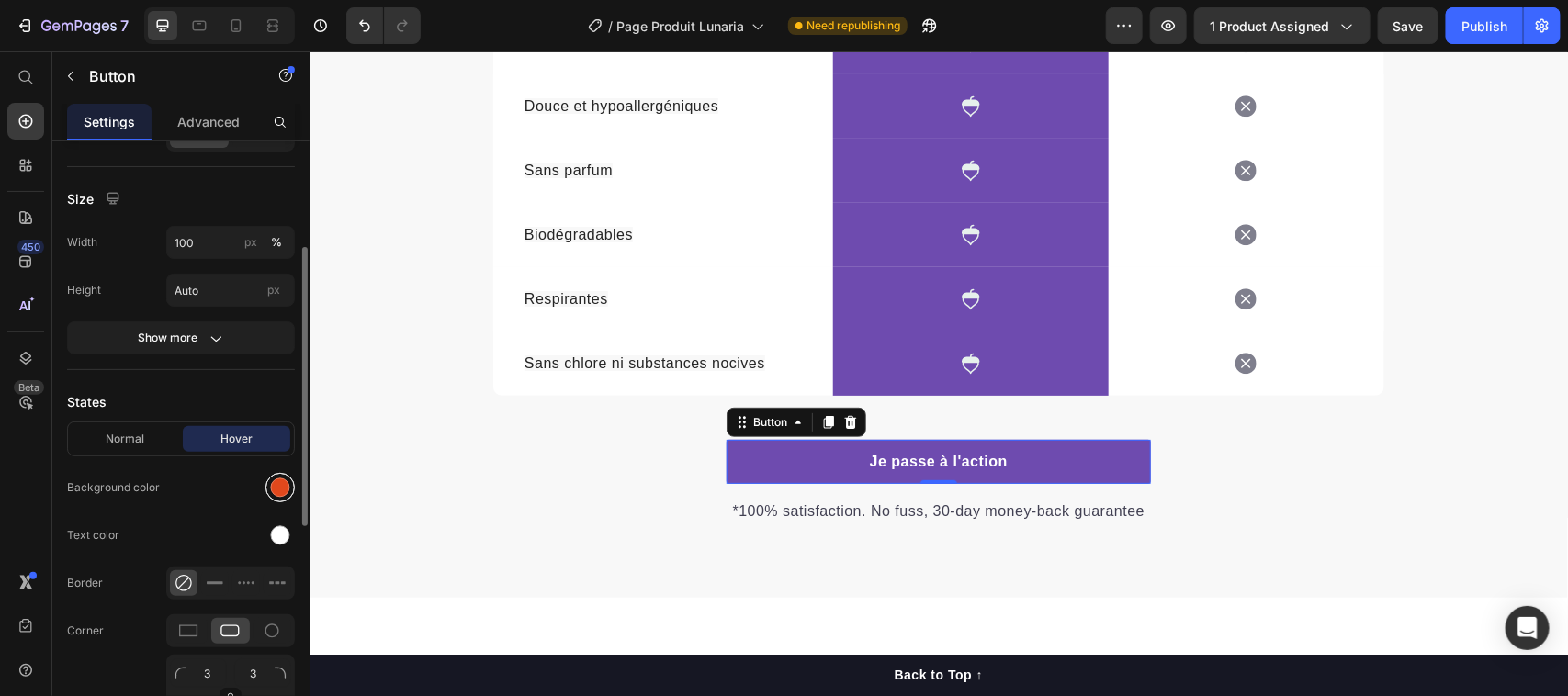 click at bounding box center [280, 488] 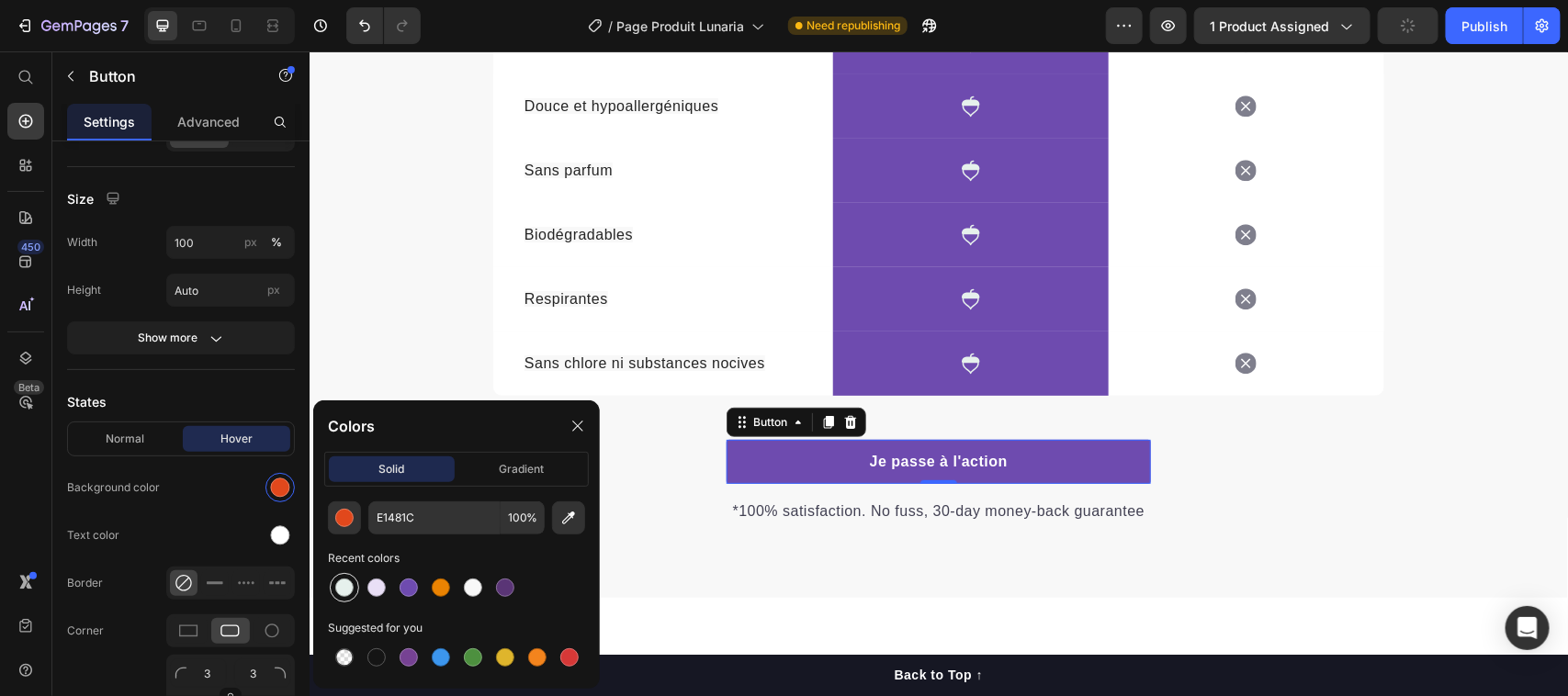 click at bounding box center [344, 588] 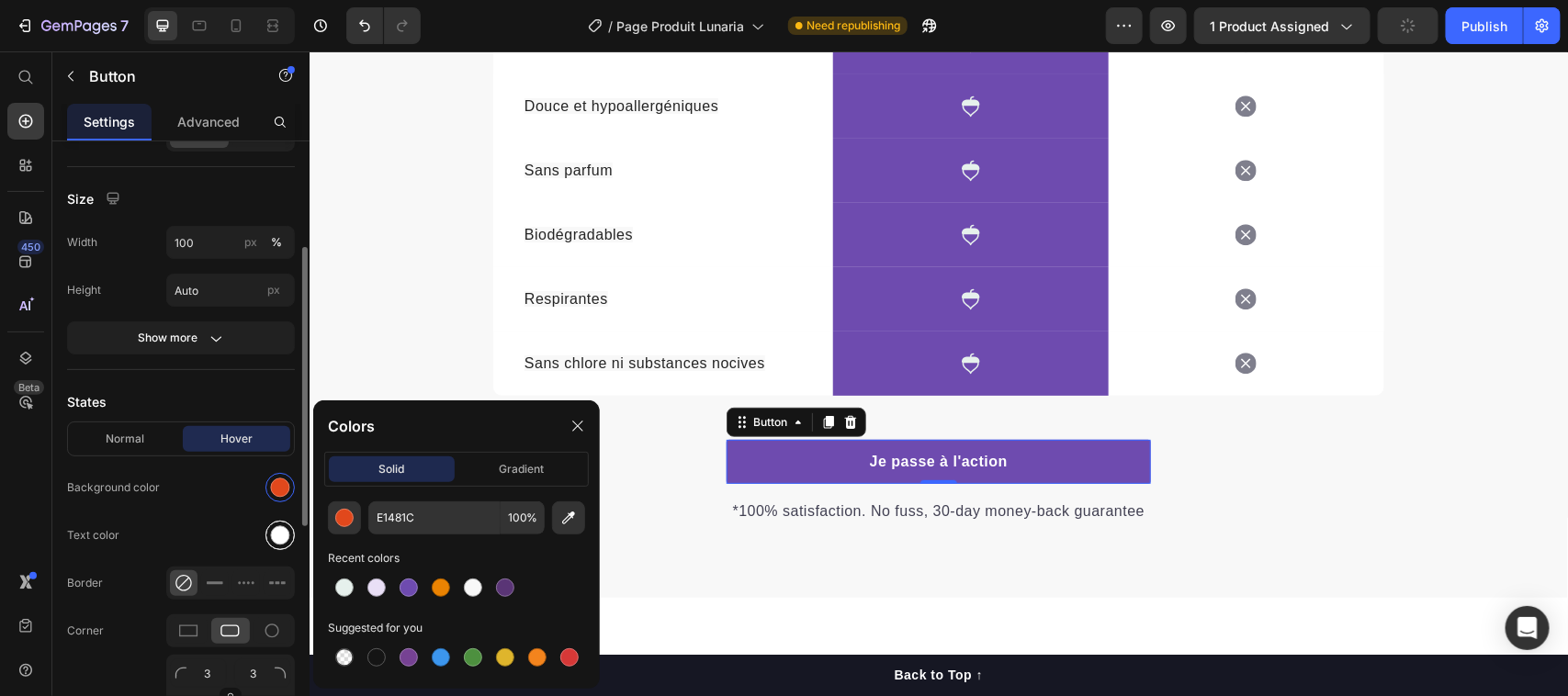 type on "E6F0EC" 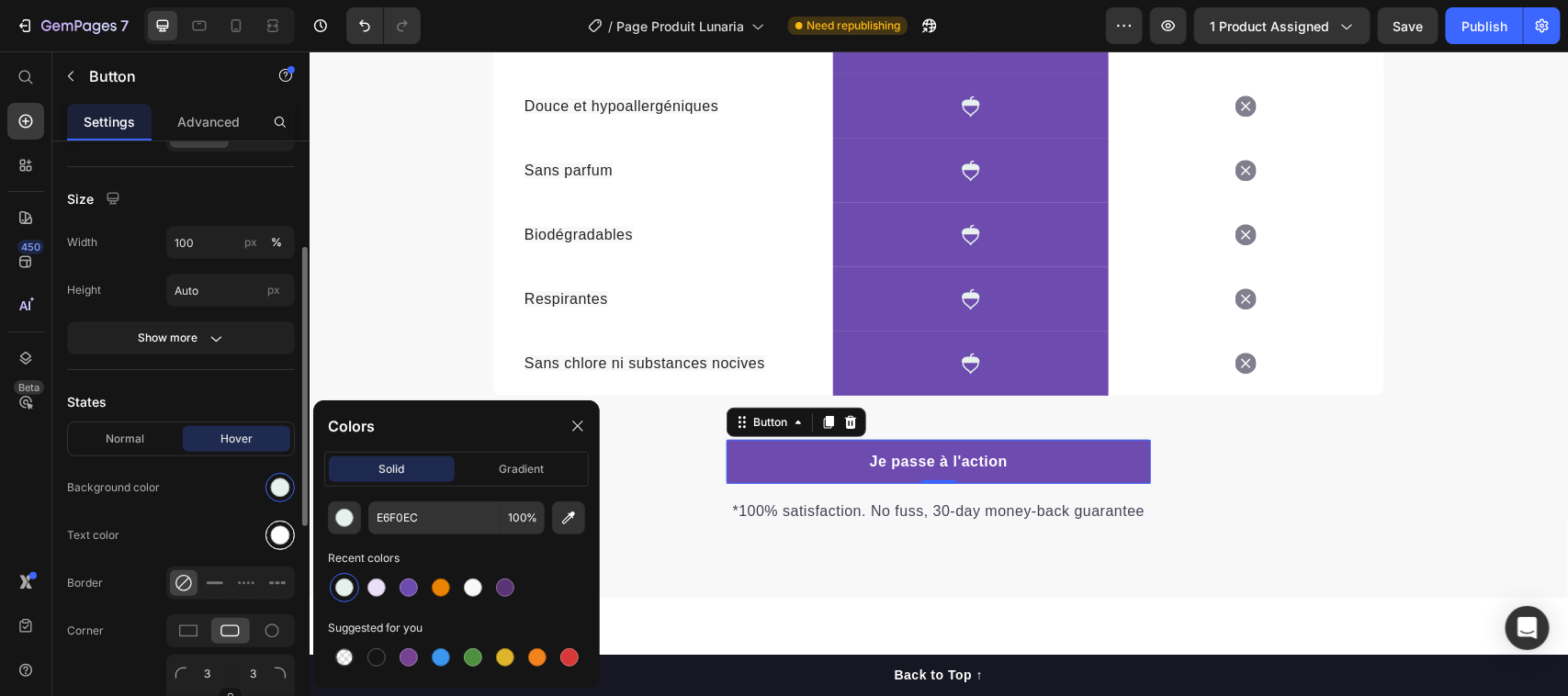 click at bounding box center [280, 535] 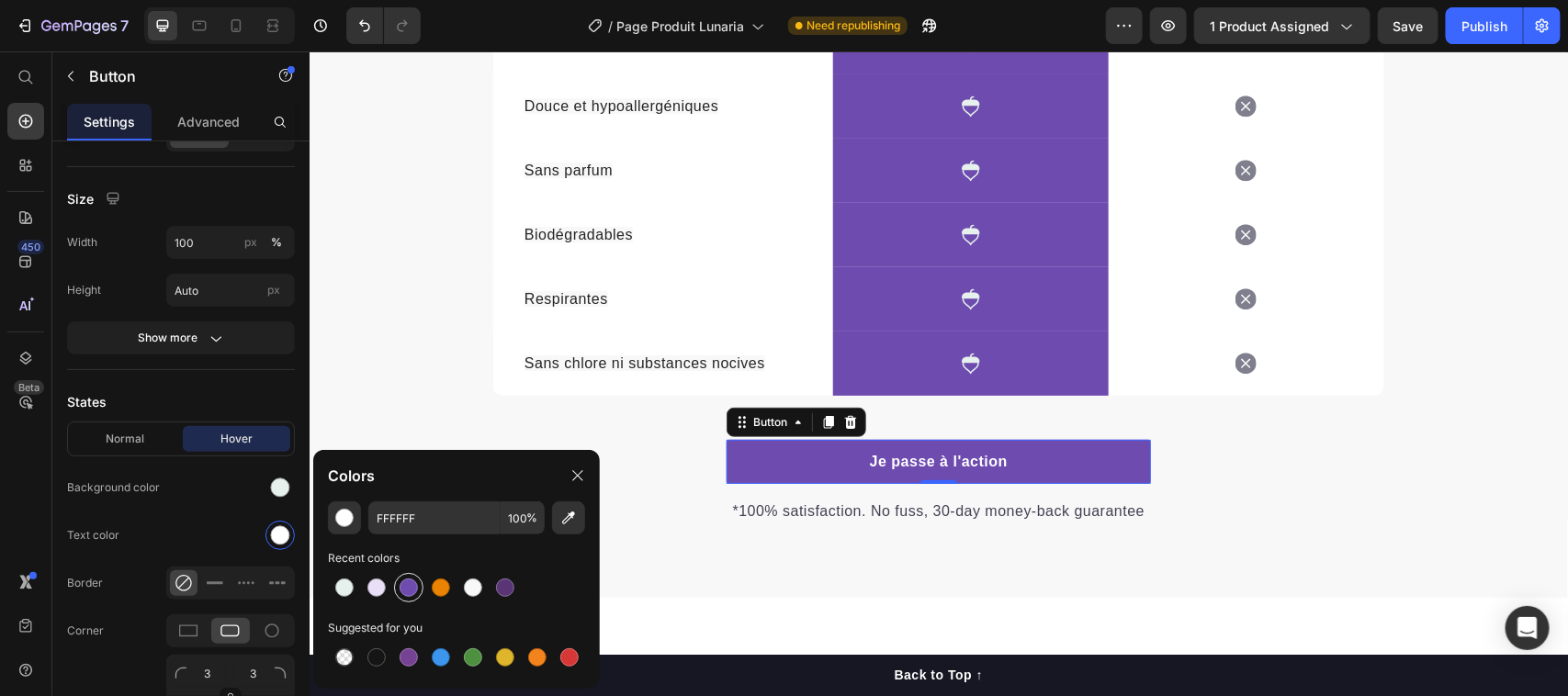 click at bounding box center [409, 588] 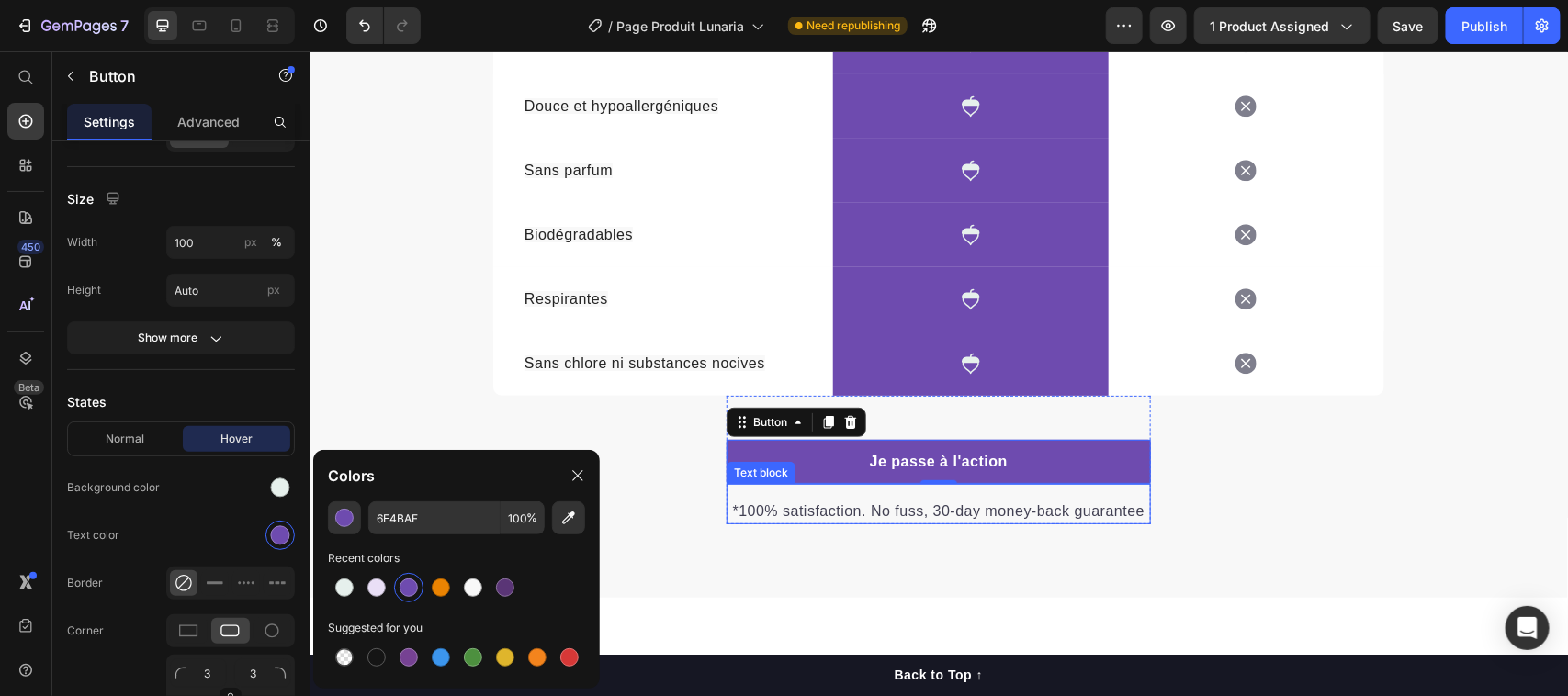 click on "*100% satisfaction. No fuss, 30-day money-back guarantee" at bounding box center (938, 511) 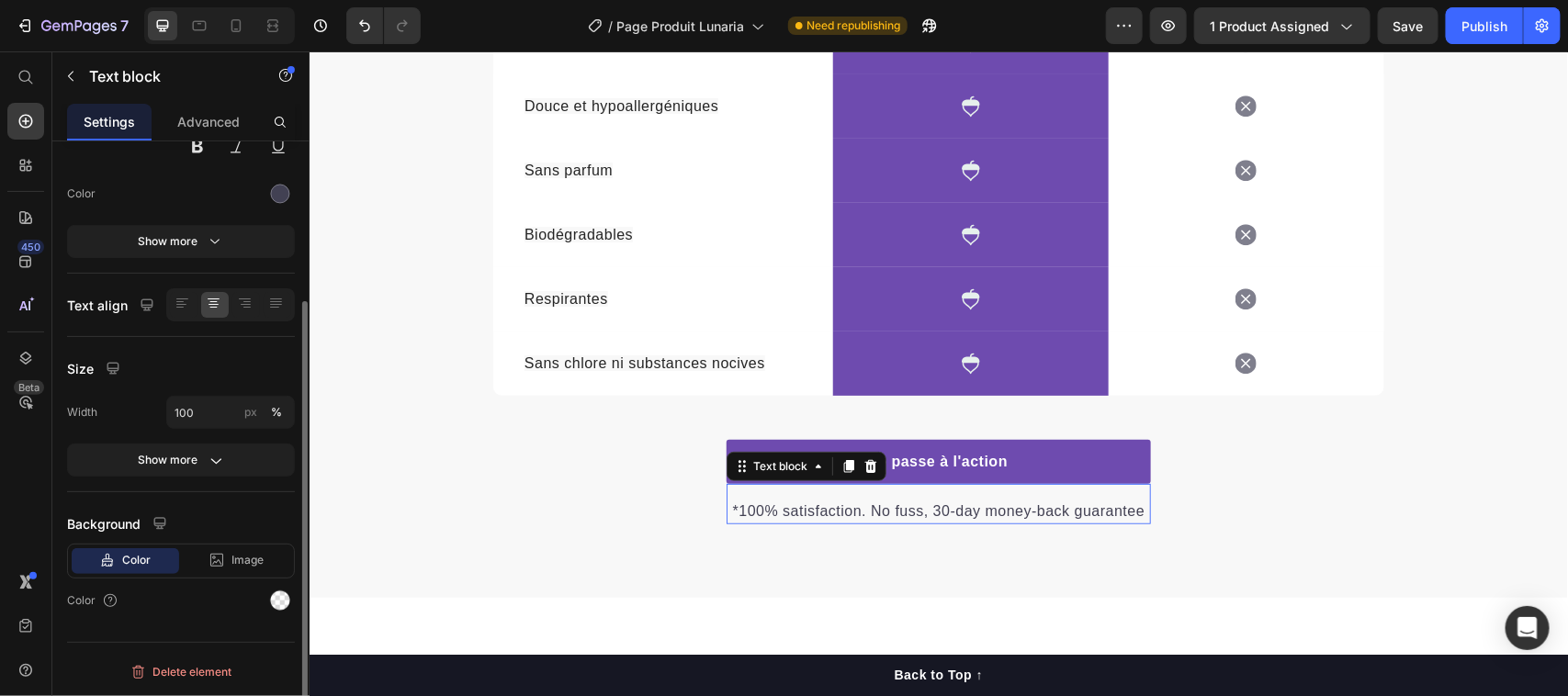 scroll, scrollTop: 0, scrollLeft: 0, axis: both 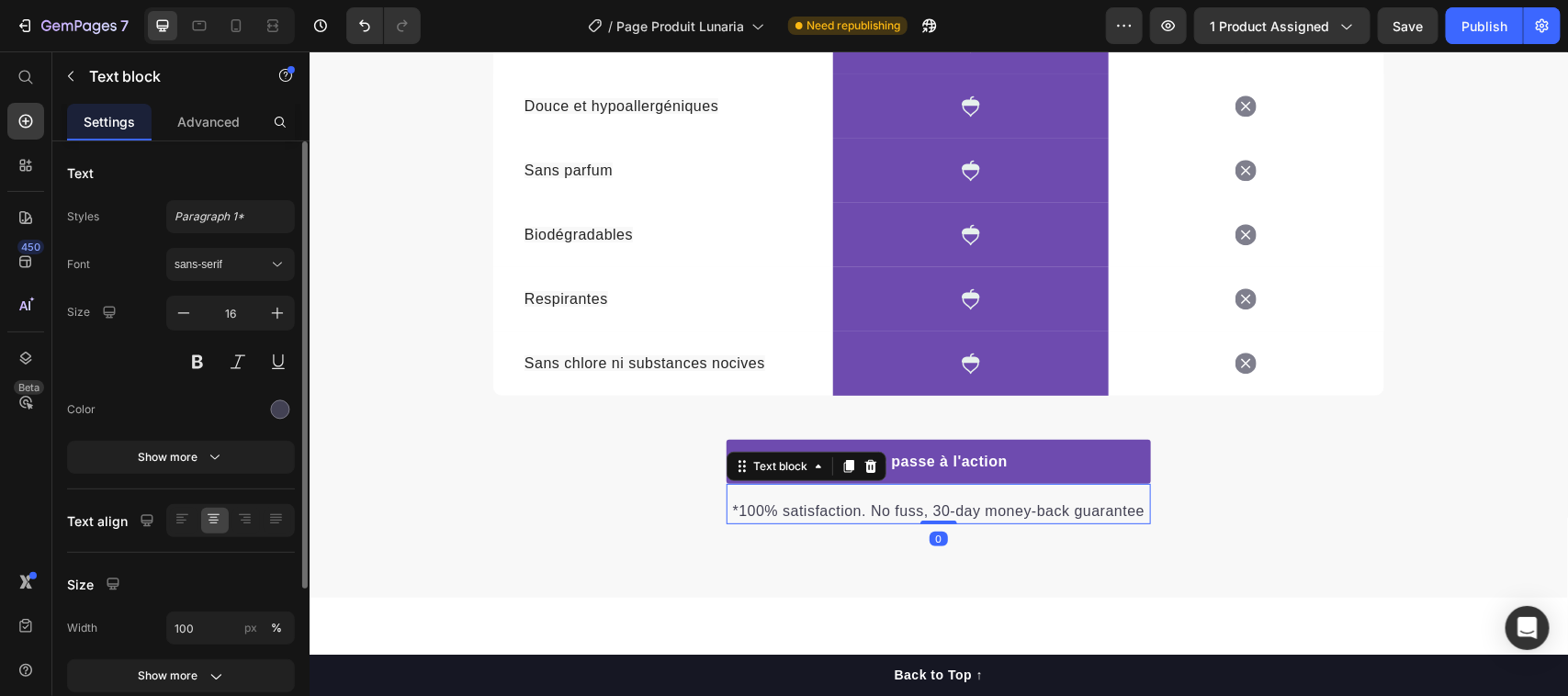 click on "*100% satisfaction. No fuss, 30-day money-back guarantee" at bounding box center (938, 511) 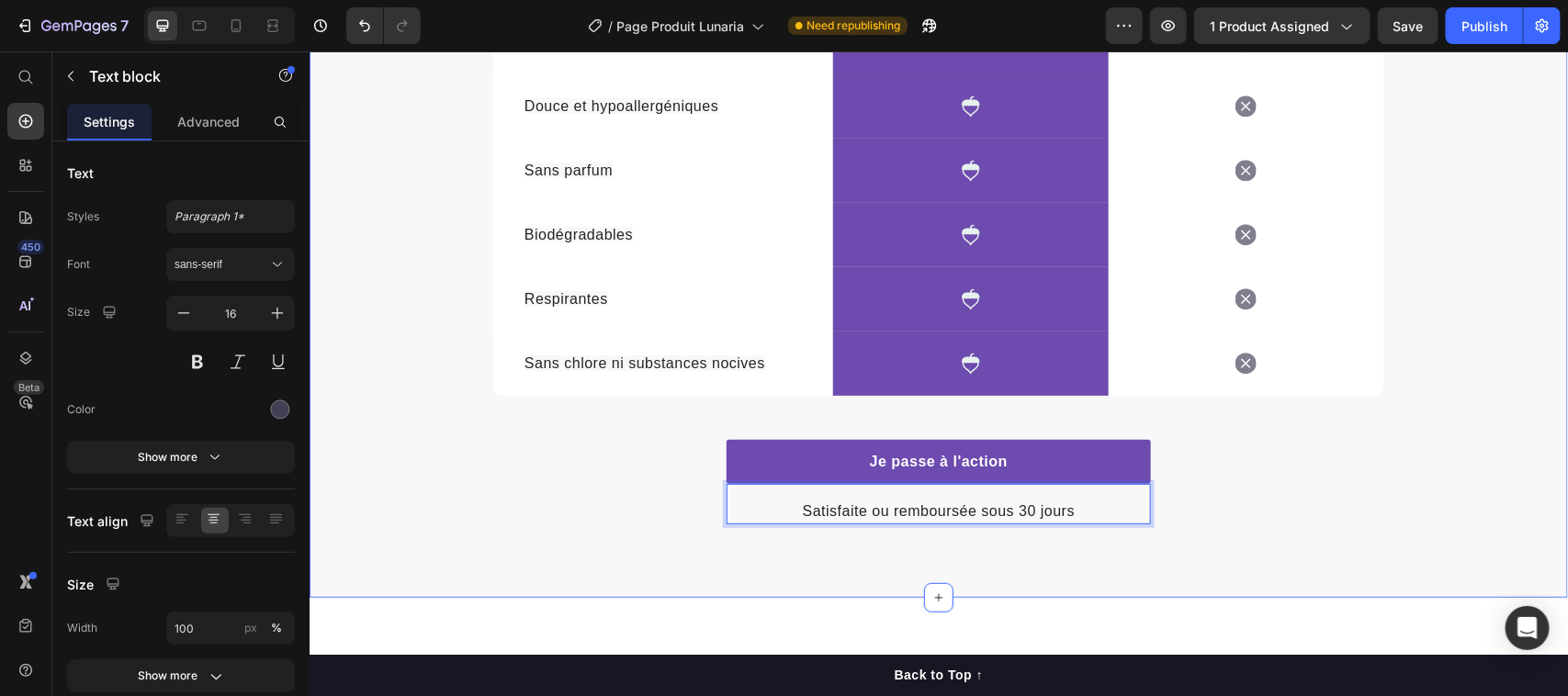 click on "We’re a whole different breed. Heading It’s easy to see why Super Tummy Daily is recommended #1 by vets and owners. The powerful ingredients in each tasty scoop can support your dog’s digestive system, leaving them to live a comfortable, healthy, and active lifestyle Text block Row
Drop element here Image Serviettes Lunaria Text block Row Image Serviettes conventionnelles Text block Row Coton Biologique Text block
Icon Row
Icon Row Douce et hypoallergéniques Text block
Icon Row
Icon Row Sans parfum Text block
Icon Row
Icon Row Biodégradables Text block
Icon Row
Icon Row Respirantes Text block
Icon Row
Icon Row Sans chlore ni substances nocives Text block
Icon Row
Icon Row Row Je passe à l'action Button Satisfaite ou remboursée sous 30 jours Text block   0 Row" at bounding box center [938, 91] 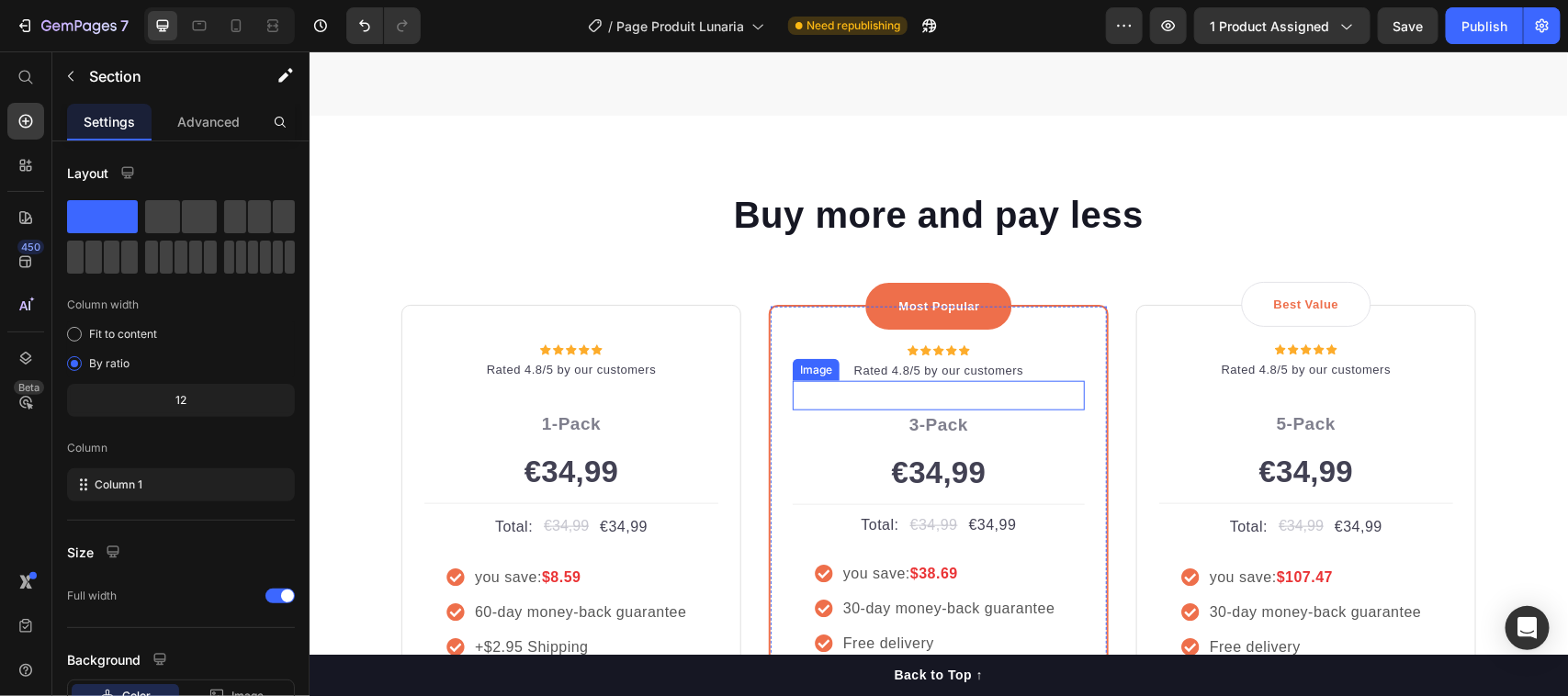 scroll, scrollTop: 3789, scrollLeft: 0, axis: vertical 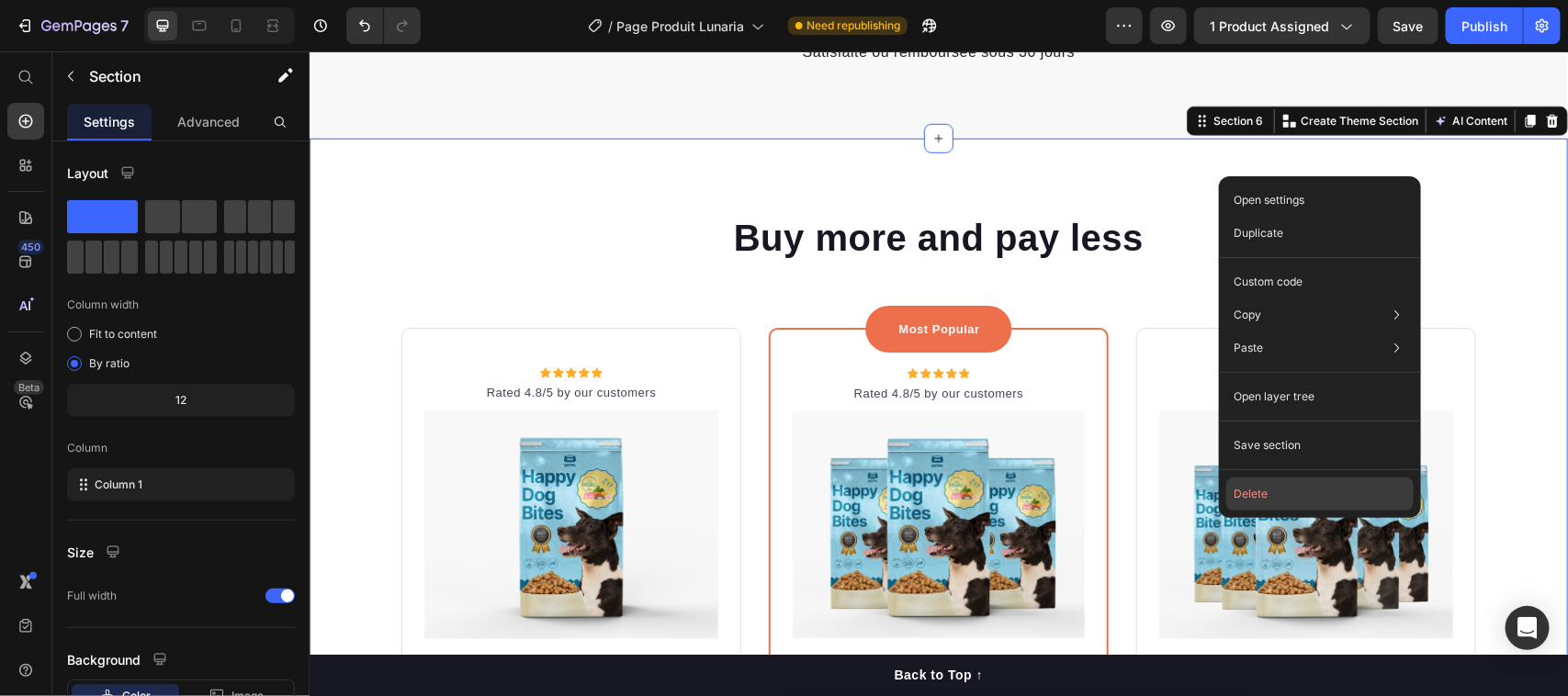 click on "Delete" 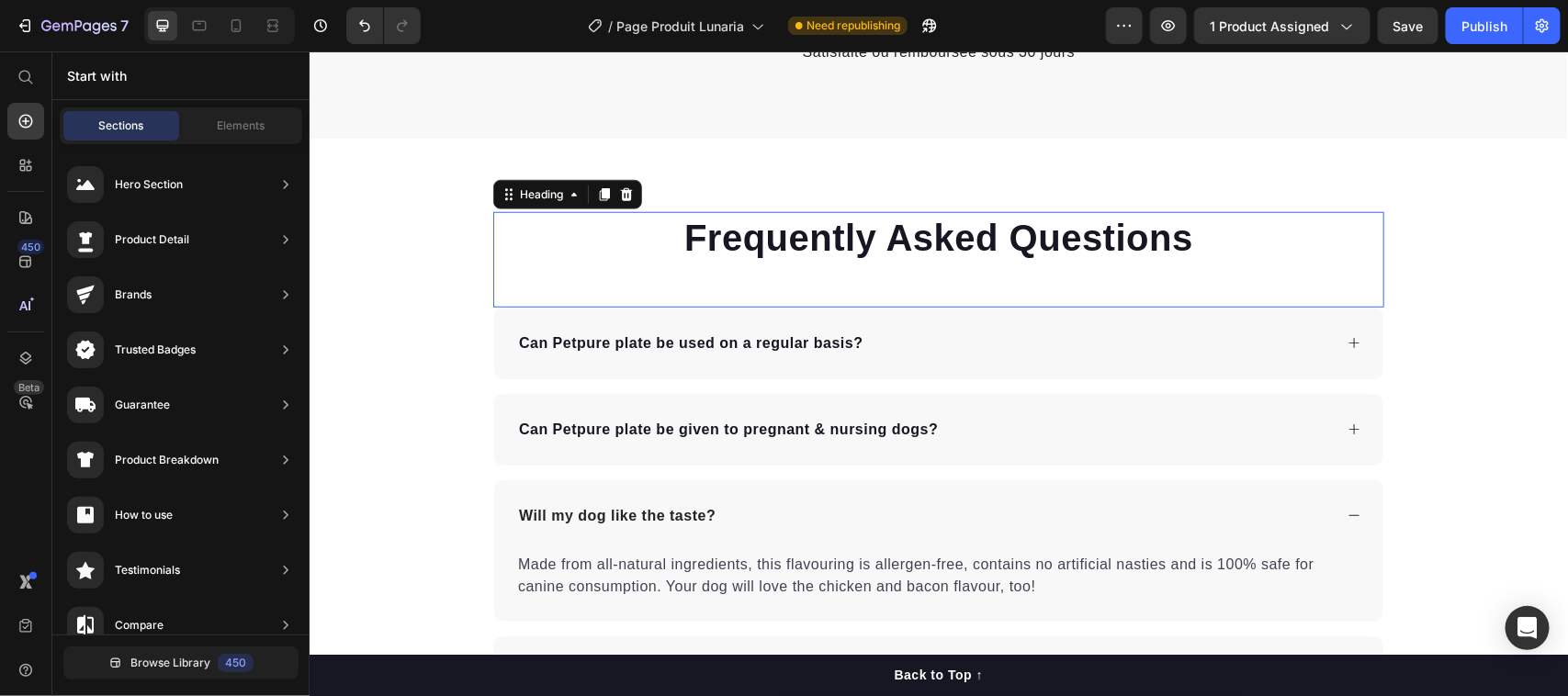 click on "Frequently Asked Questions" at bounding box center (938, 237) 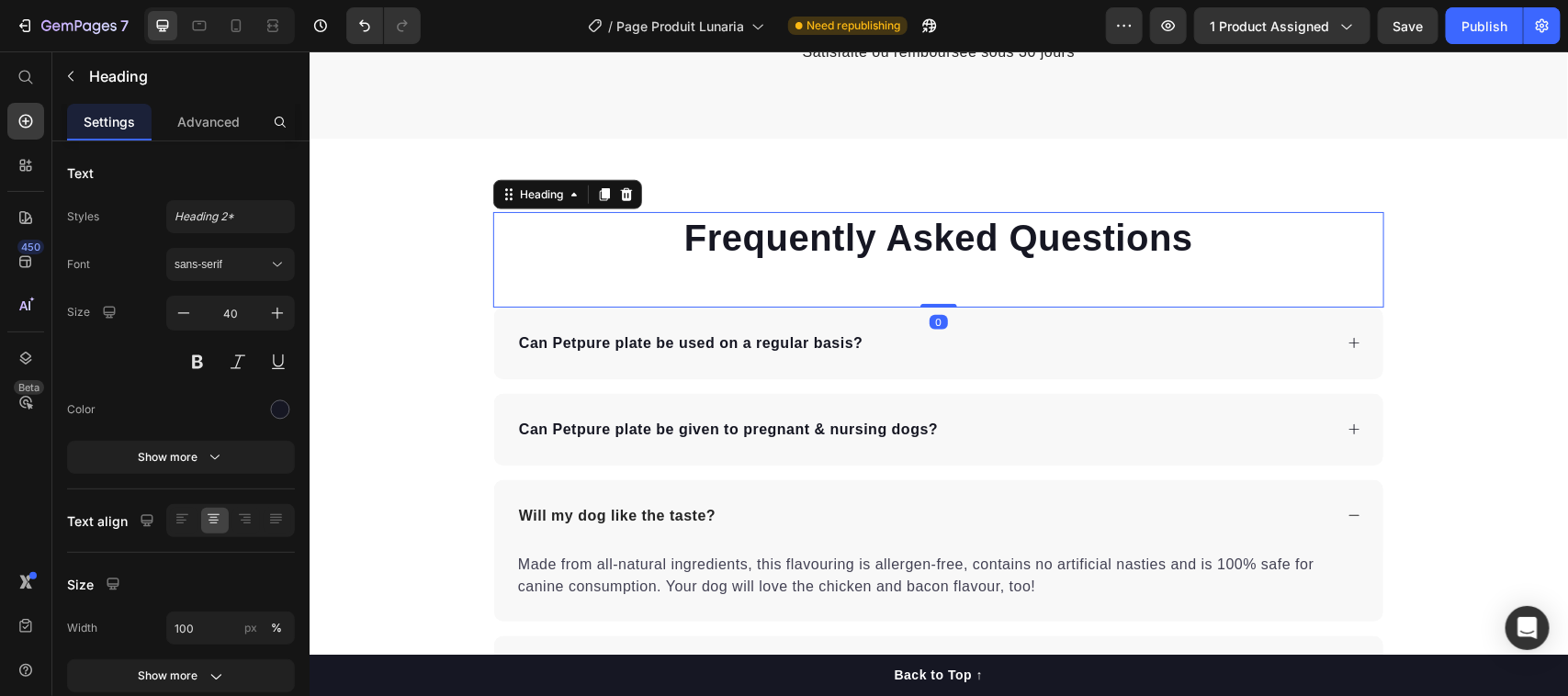 click on "Frequently Asked Questions" at bounding box center [938, 237] 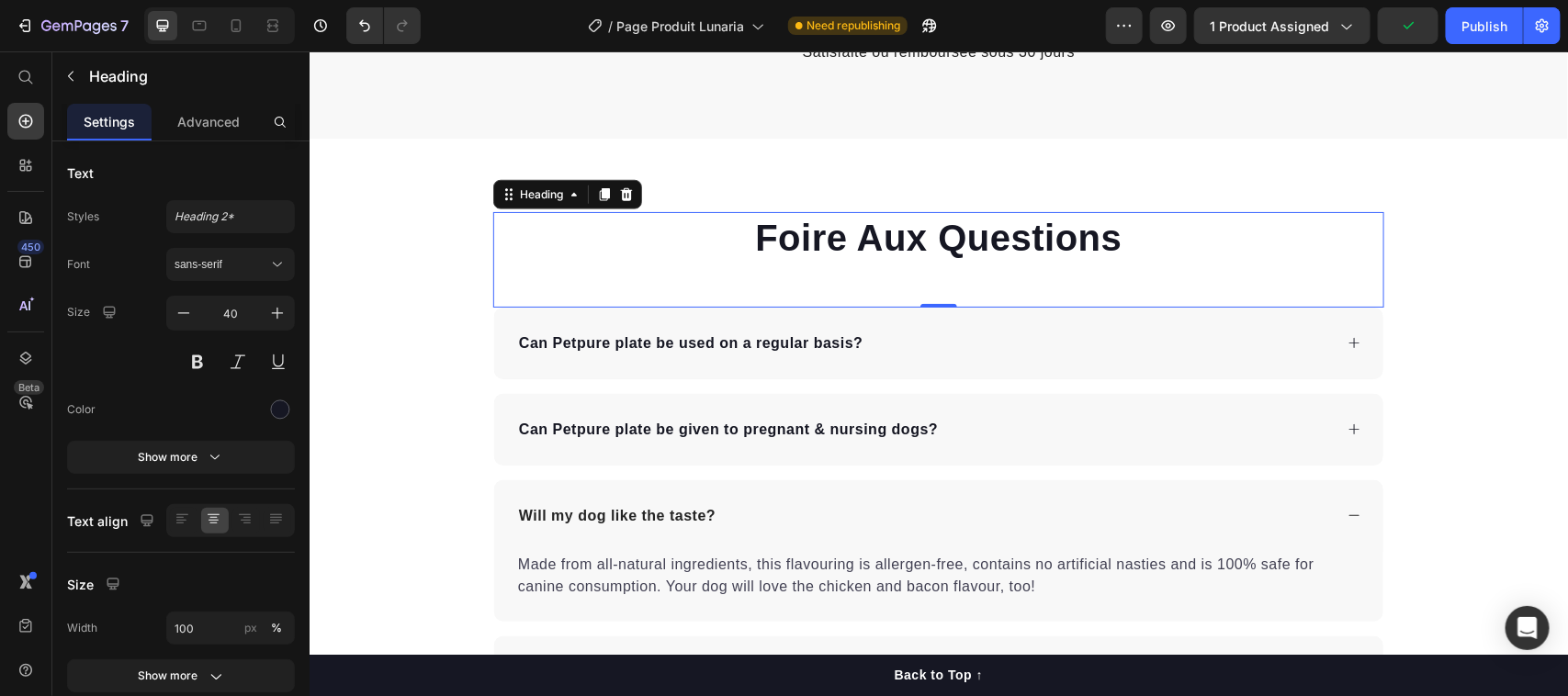 click on "Can Petpure plate be used on a regular basis?" at bounding box center [923, 342] 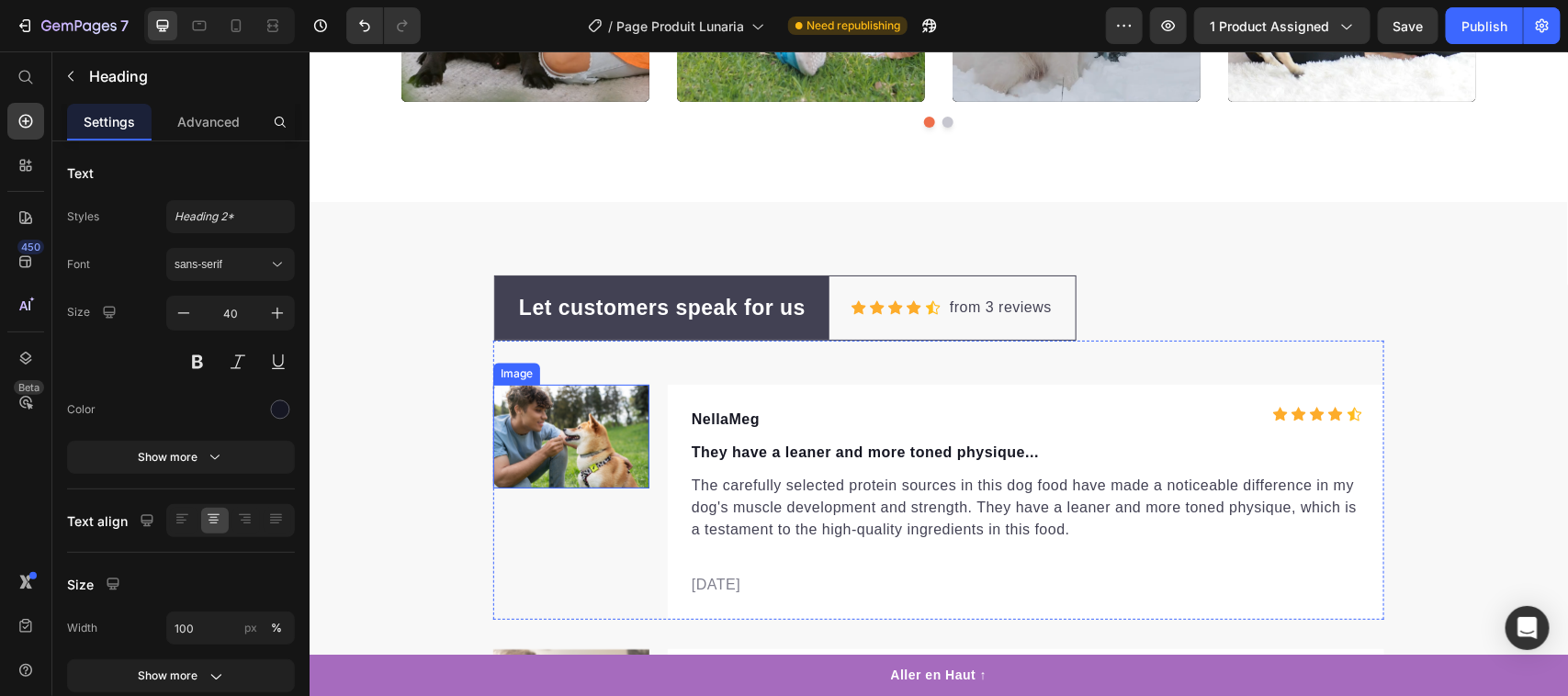 click at bounding box center (280, 410) 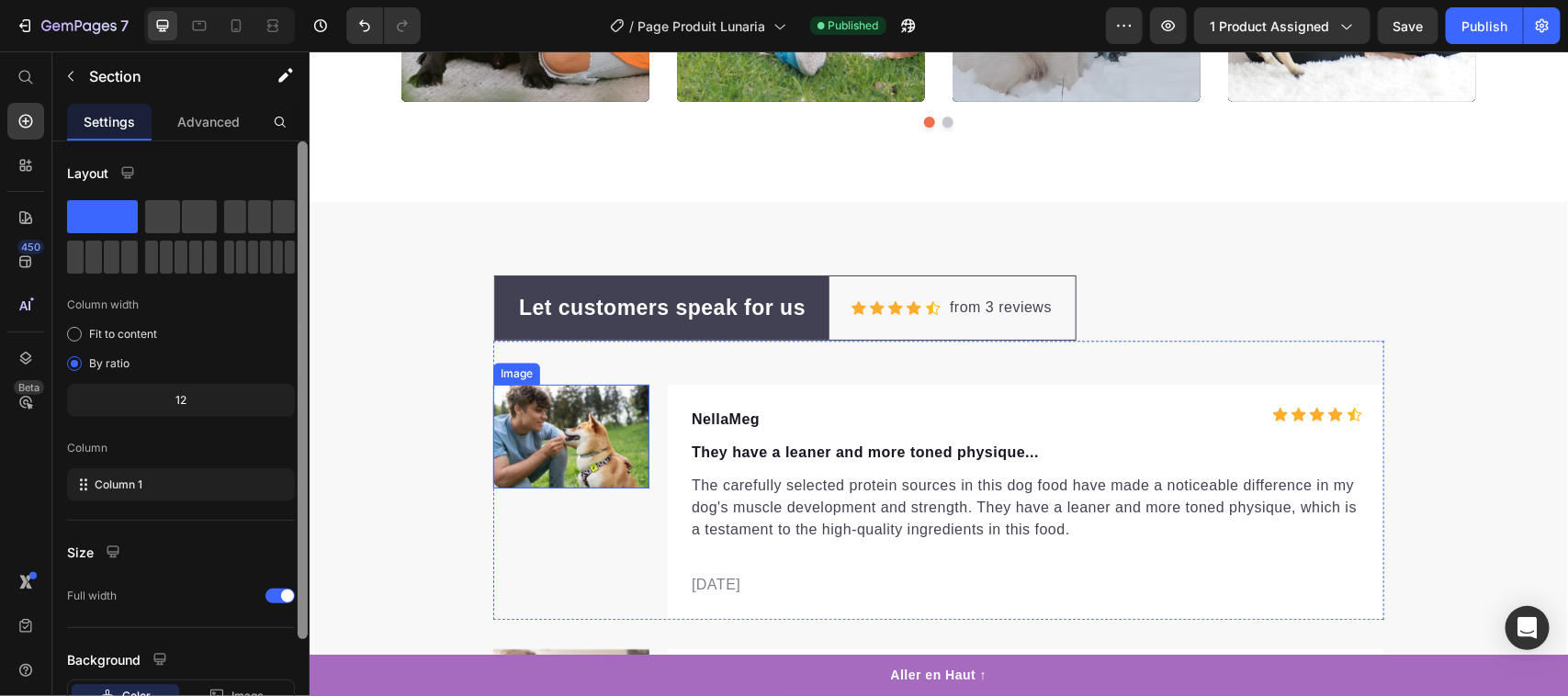 click on "Lunaria fait toute la différence. Heading Quand il s’agit de votre intimité, vous méritez plus qu’une simple protection. [PERSON_NAME] combine confort, sécurité et éthique pour vous offrir une expérience menstruelle sereine, là où les autres se contentent du minimum. Comparez par vous-même — la différence se ressent dès la première utilisation. Text block Row
Drop element here Image Serviettes Lunaria Text block Row Image Serviettes conventionnelles Text block Row Coton Biologique Text block
Icon Row
Icon Row Douce et hypoallergéniques Text block
Icon Row
Icon Row Sans parfum Text block
Icon Row
Icon Row Biodégradables Text block
Icon Row
Icon Row Respirantes Text block
Icon Row
Icon Row Sans chlore ni substances nocives Text block
Icon Row
Icon Row Row Je passe à l'action" 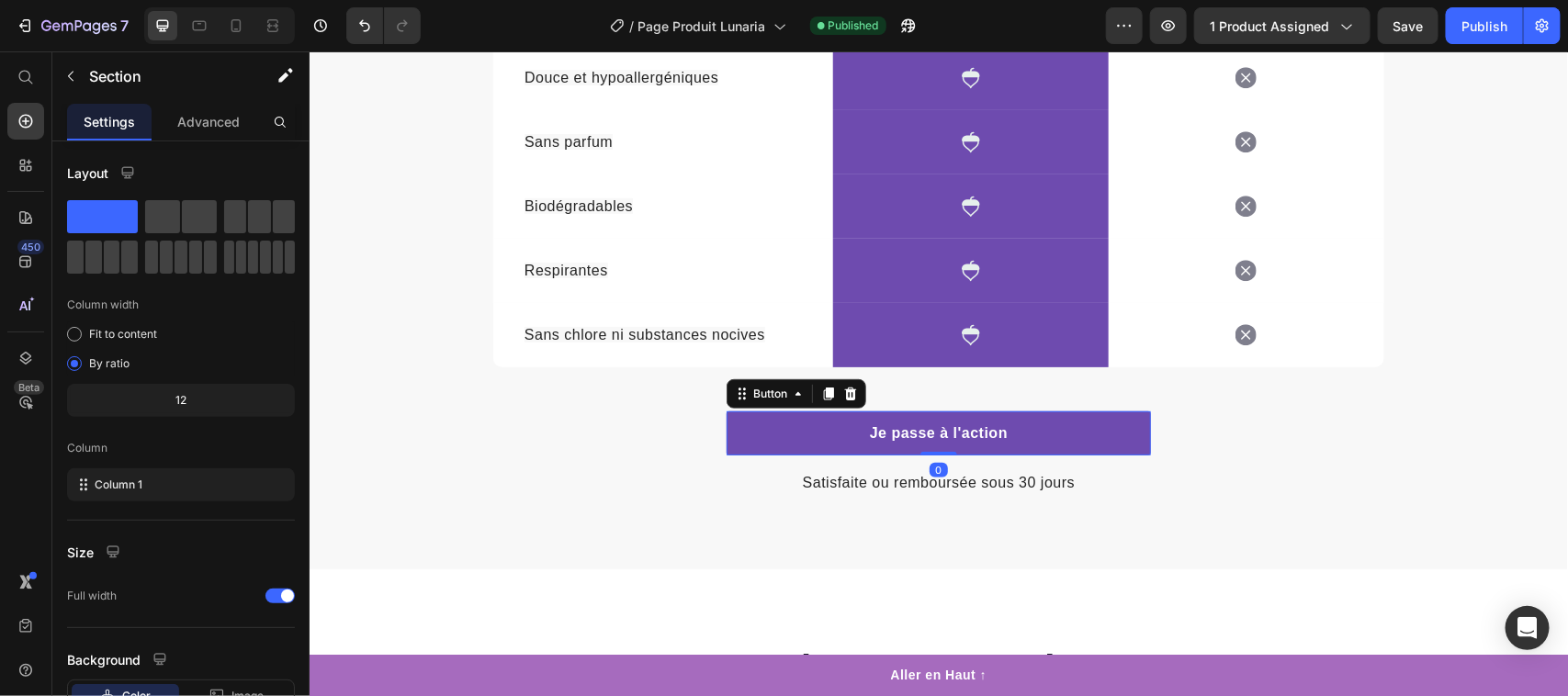 click 